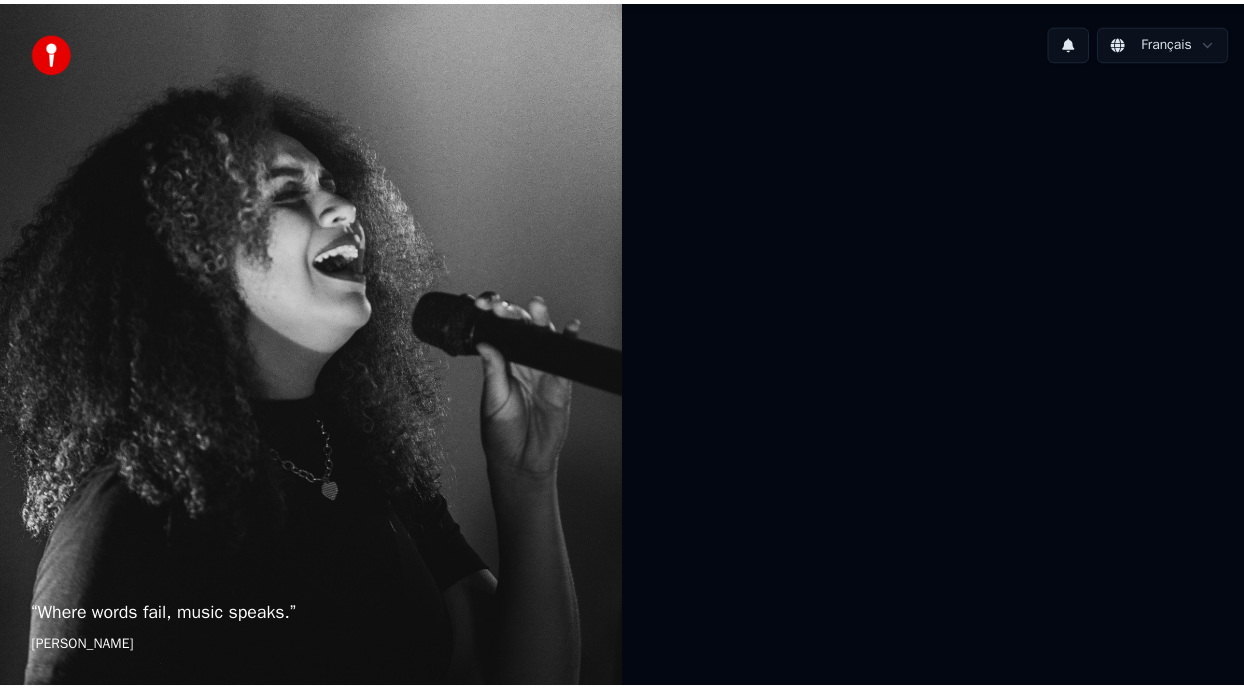 scroll, scrollTop: 0, scrollLeft: 0, axis: both 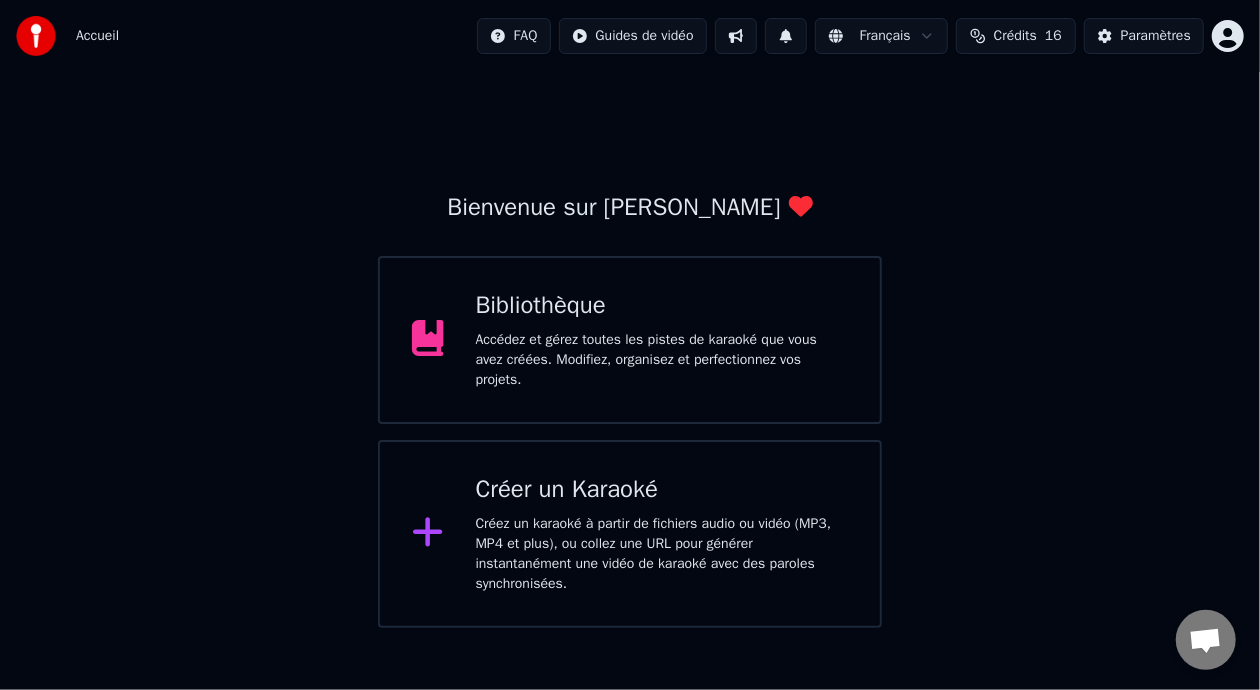 click on "Accédez et gérez toutes les pistes de karaoké que vous avez créées. Modifiez, organisez et perfectionnez vos projets." at bounding box center [662, 360] 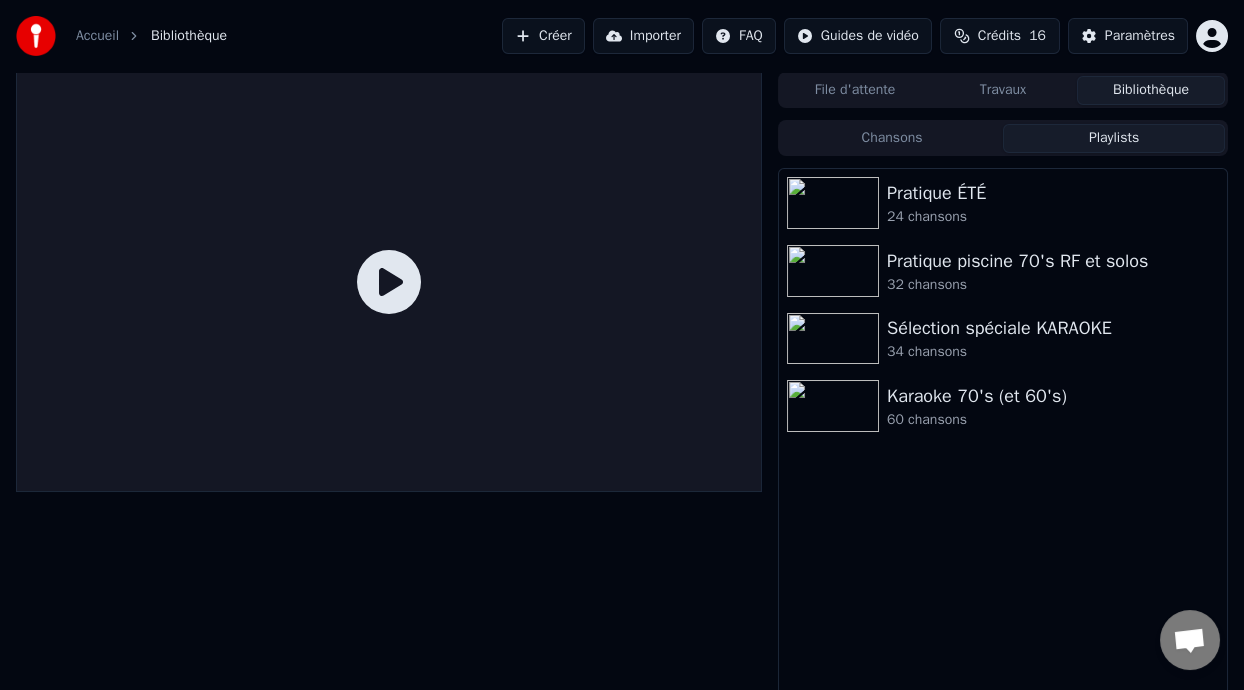 click on "Playlists" at bounding box center (1114, 138) 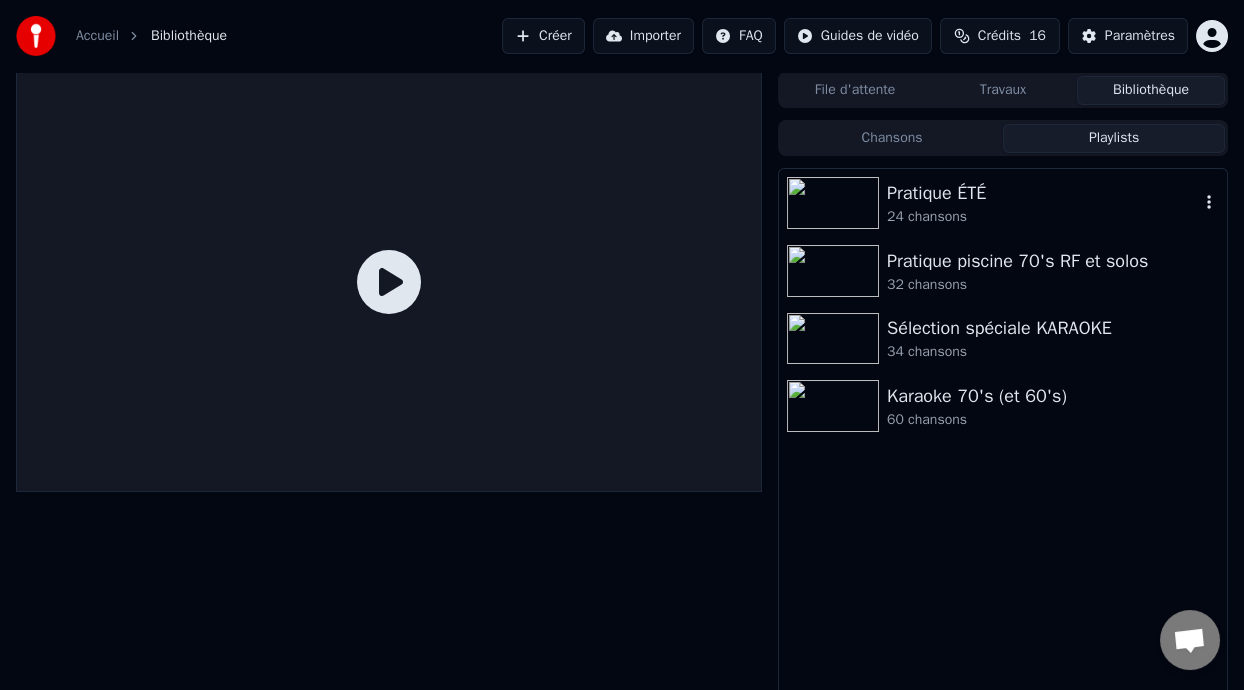 click 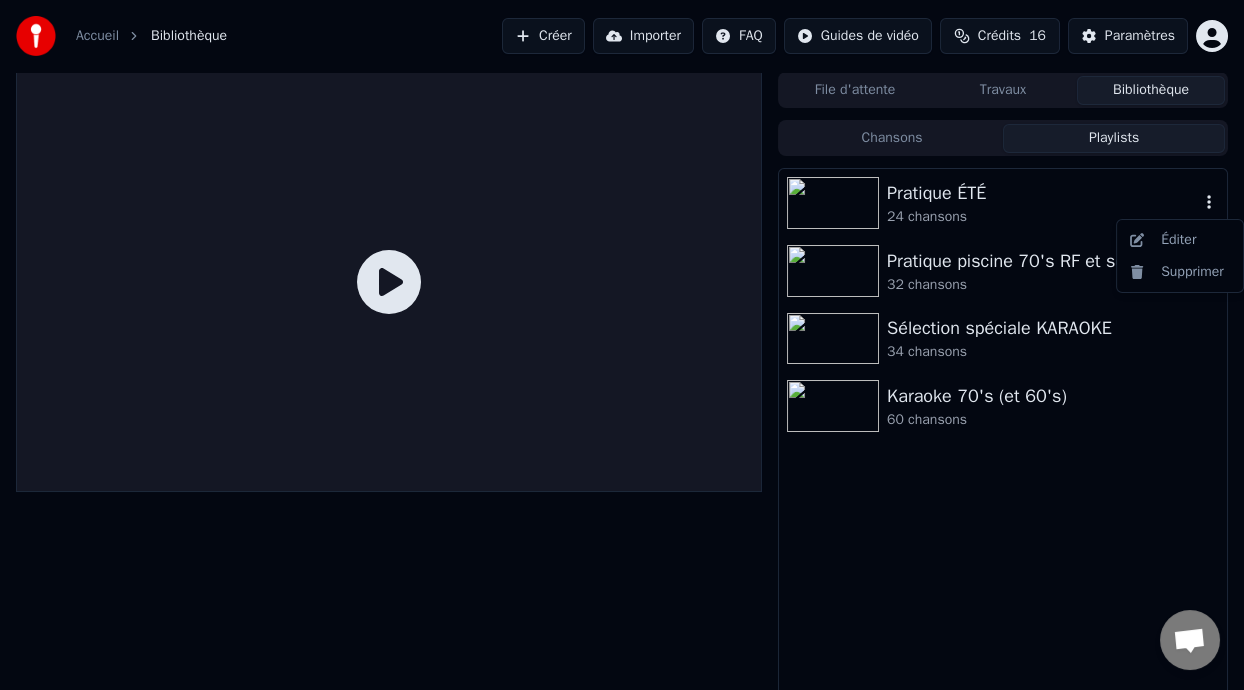 click 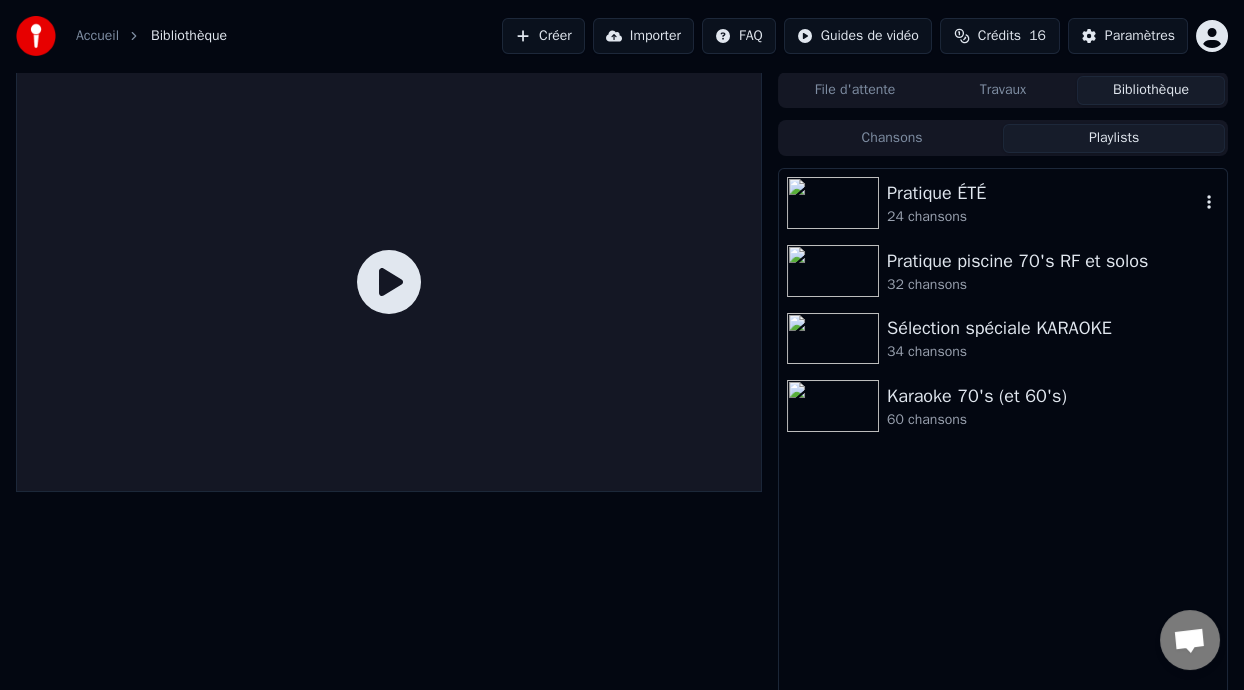 click on "24 chansons" at bounding box center [1043, 217] 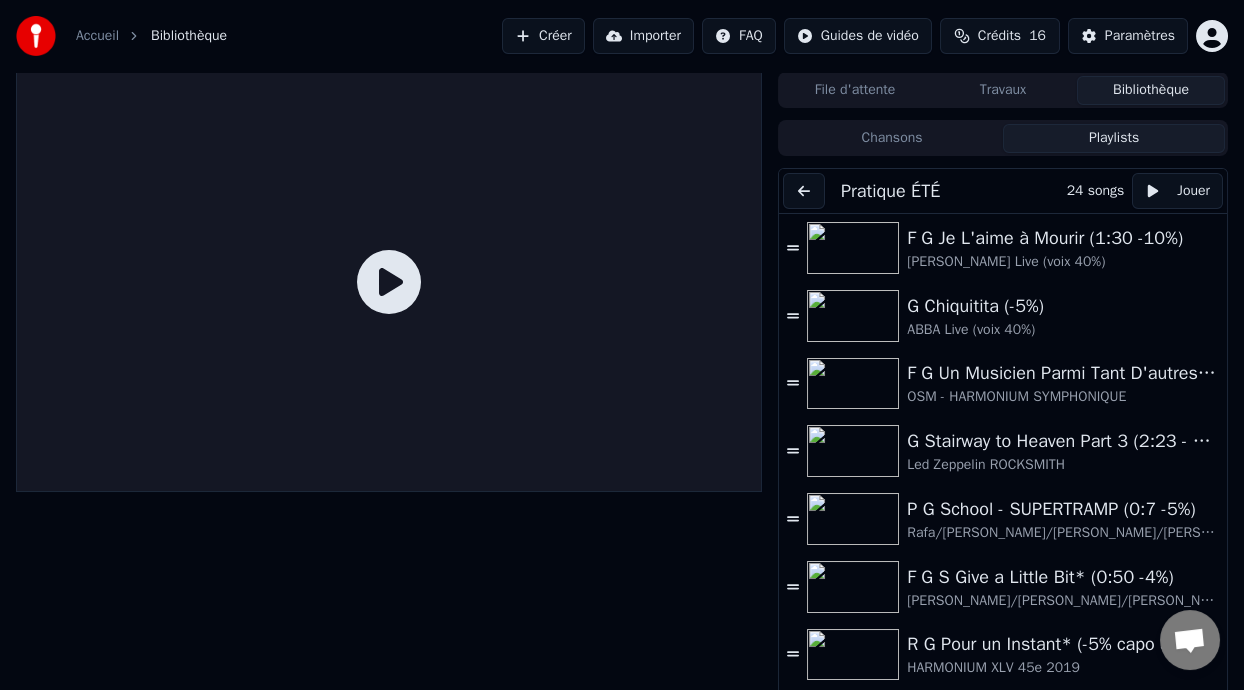 click on "Jouer" at bounding box center (1177, 191) 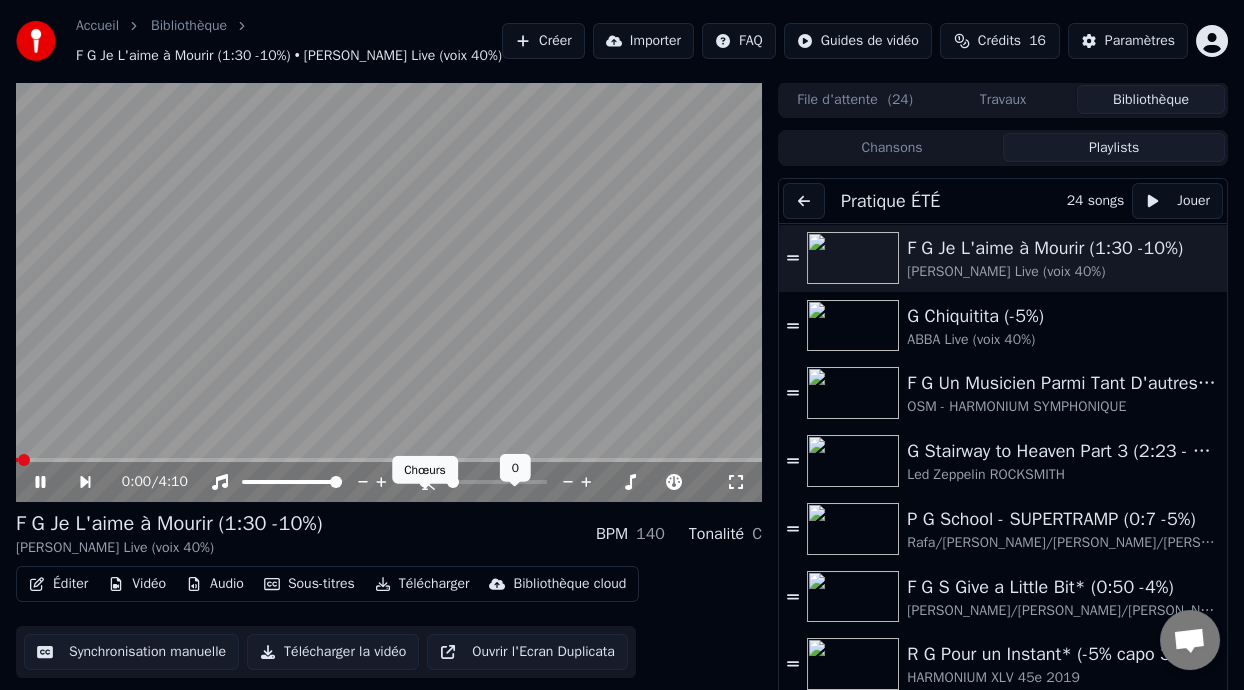 click 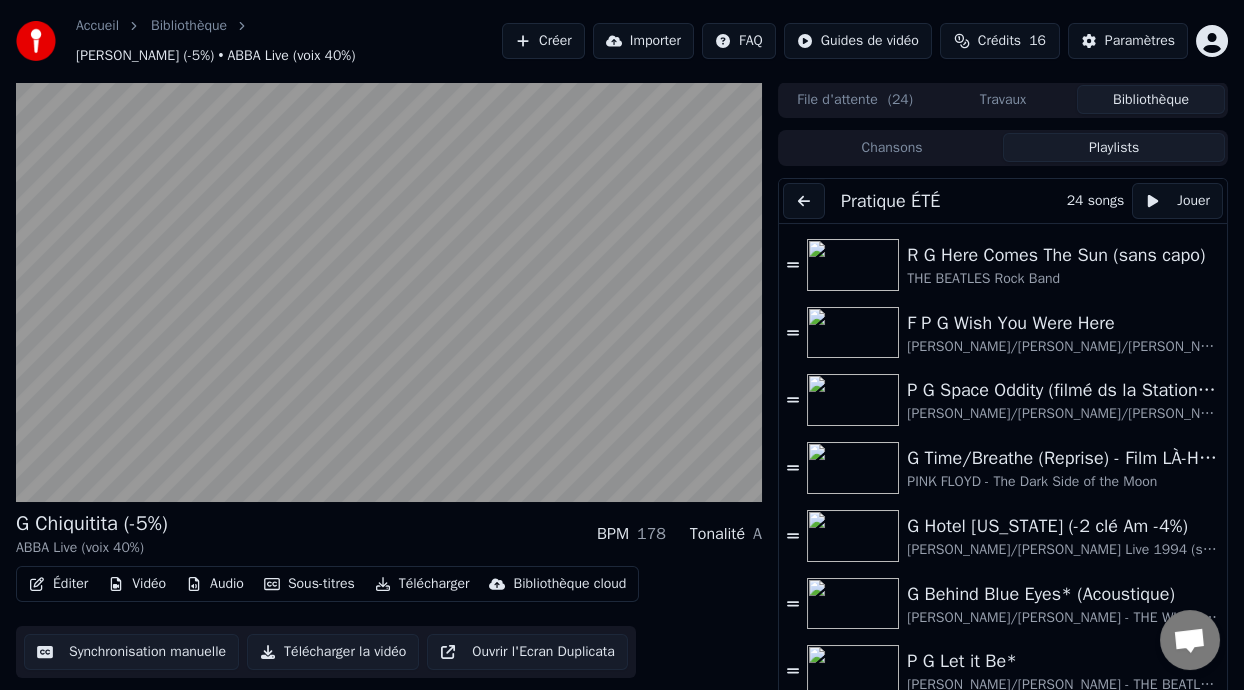 scroll, scrollTop: 0, scrollLeft: 0, axis: both 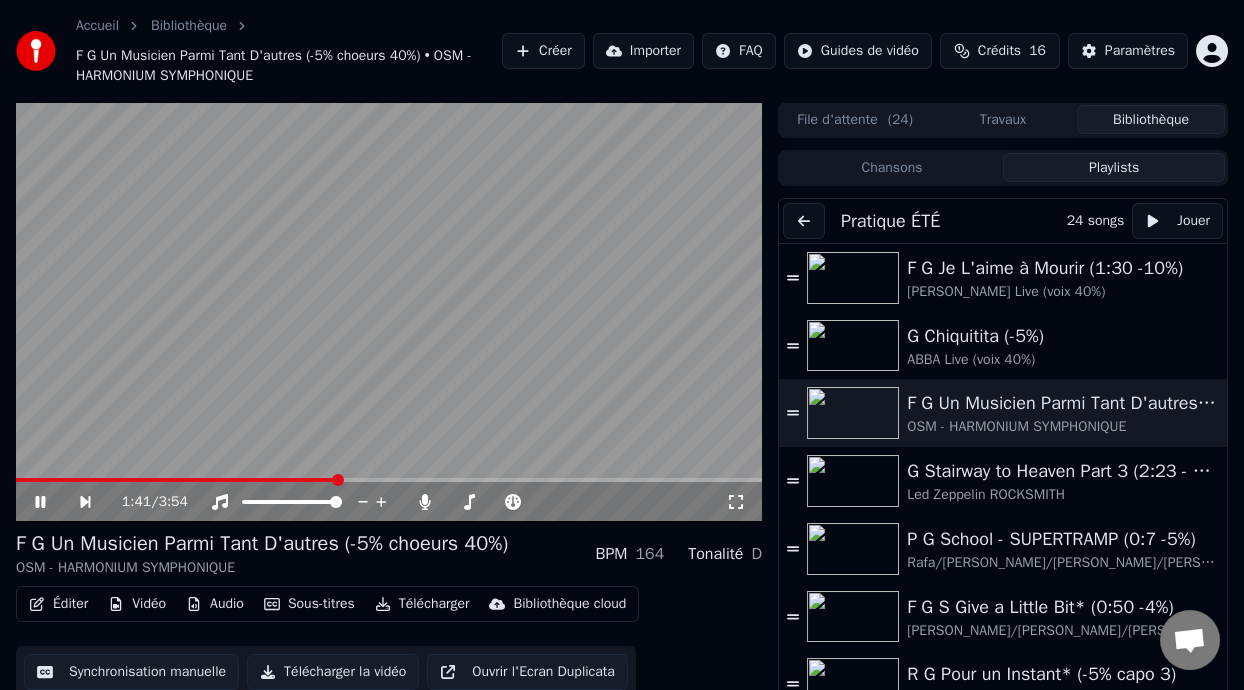 click 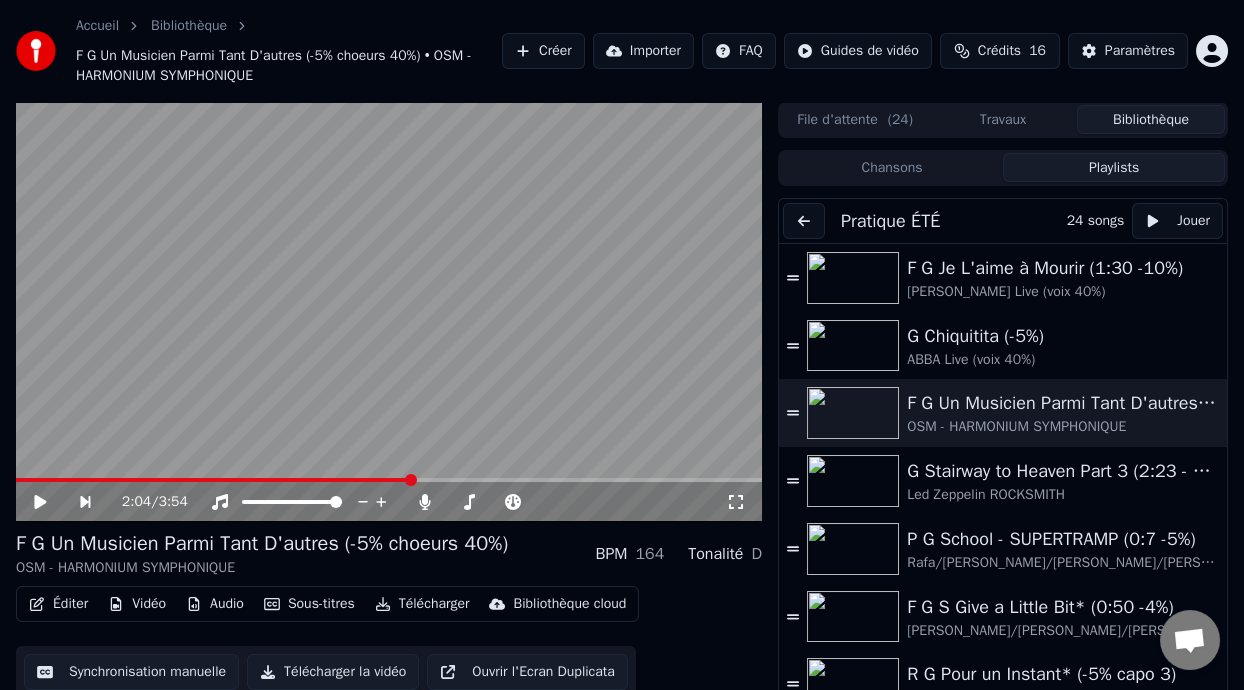 click on "Playlists" at bounding box center [1114, 167] 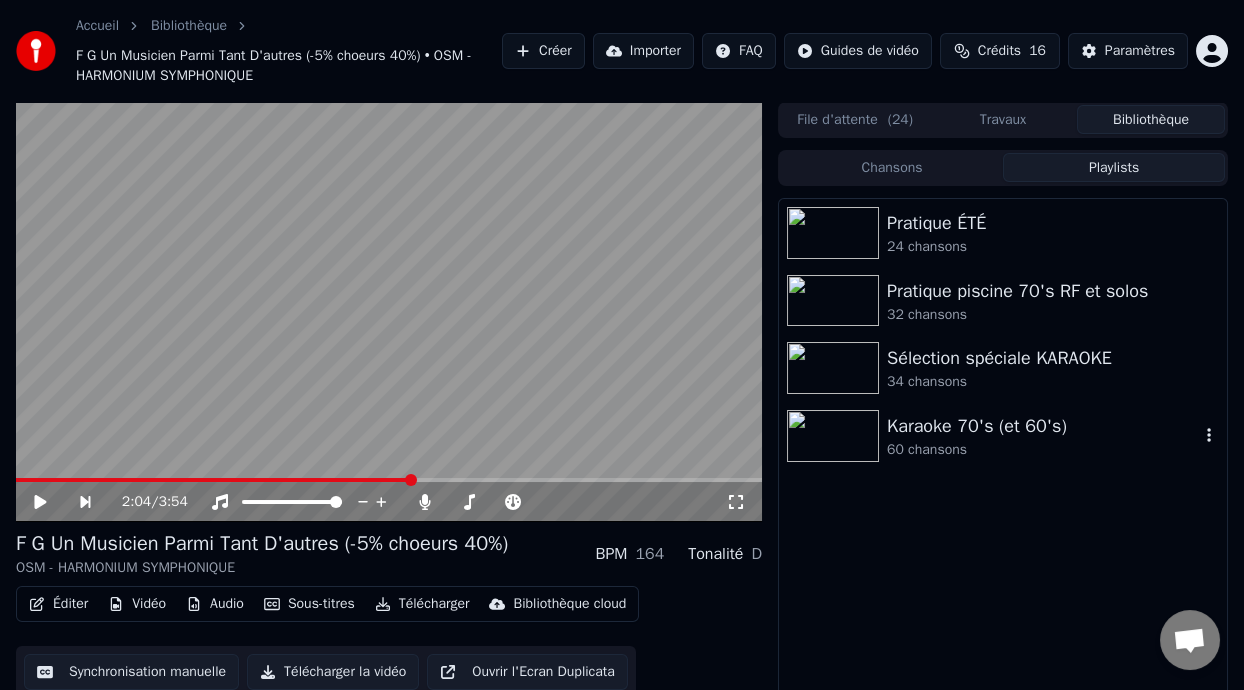 click on "60 chansons" at bounding box center (1043, 450) 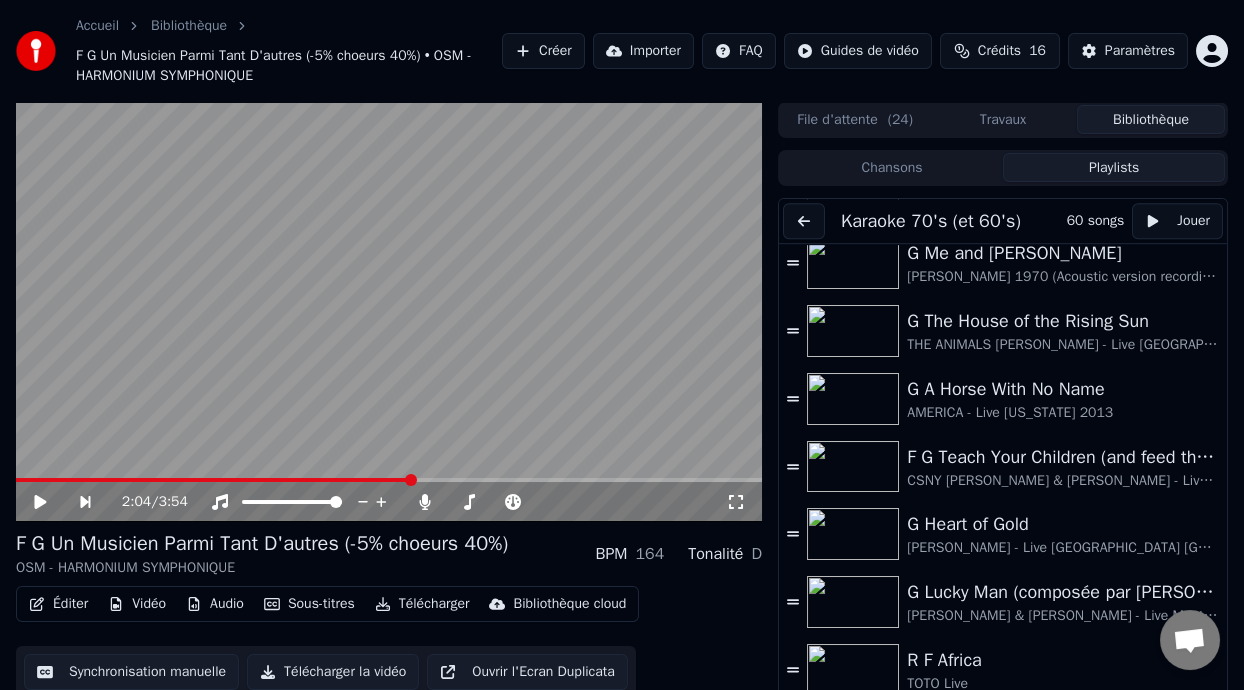 scroll, scrollTop: 3422, scrollLeft: 0, axis: vertical 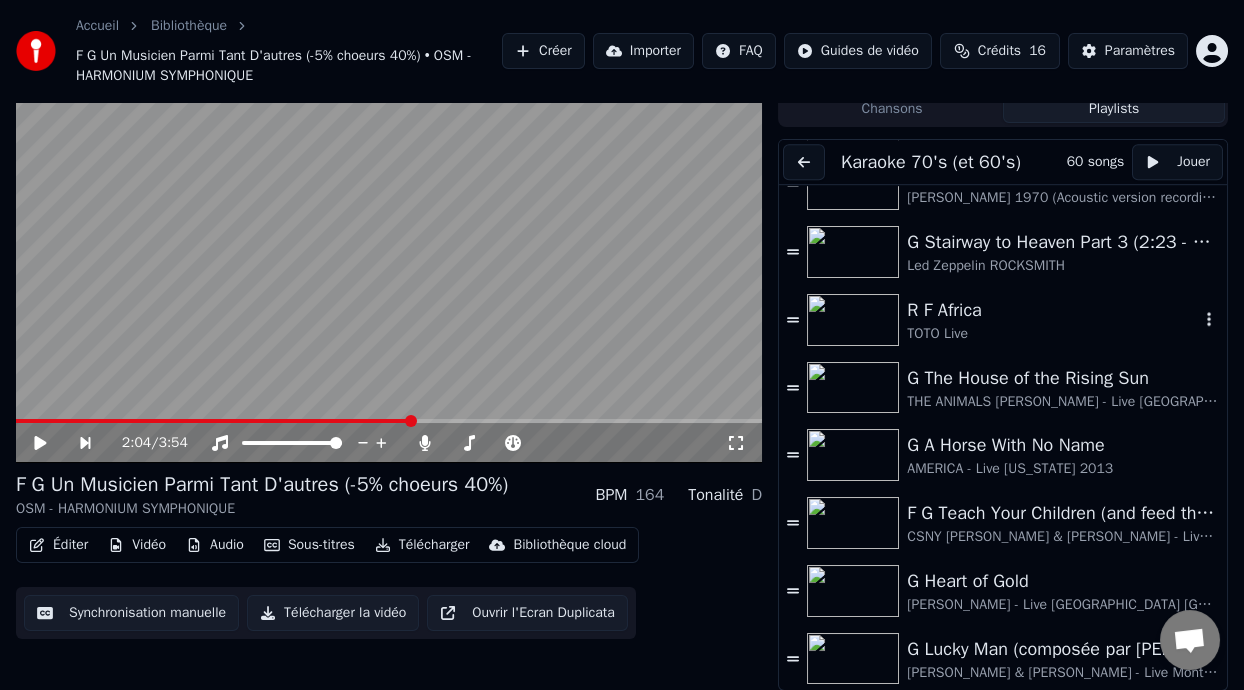click on "R F Africa" at bounding box center [1053, 310] 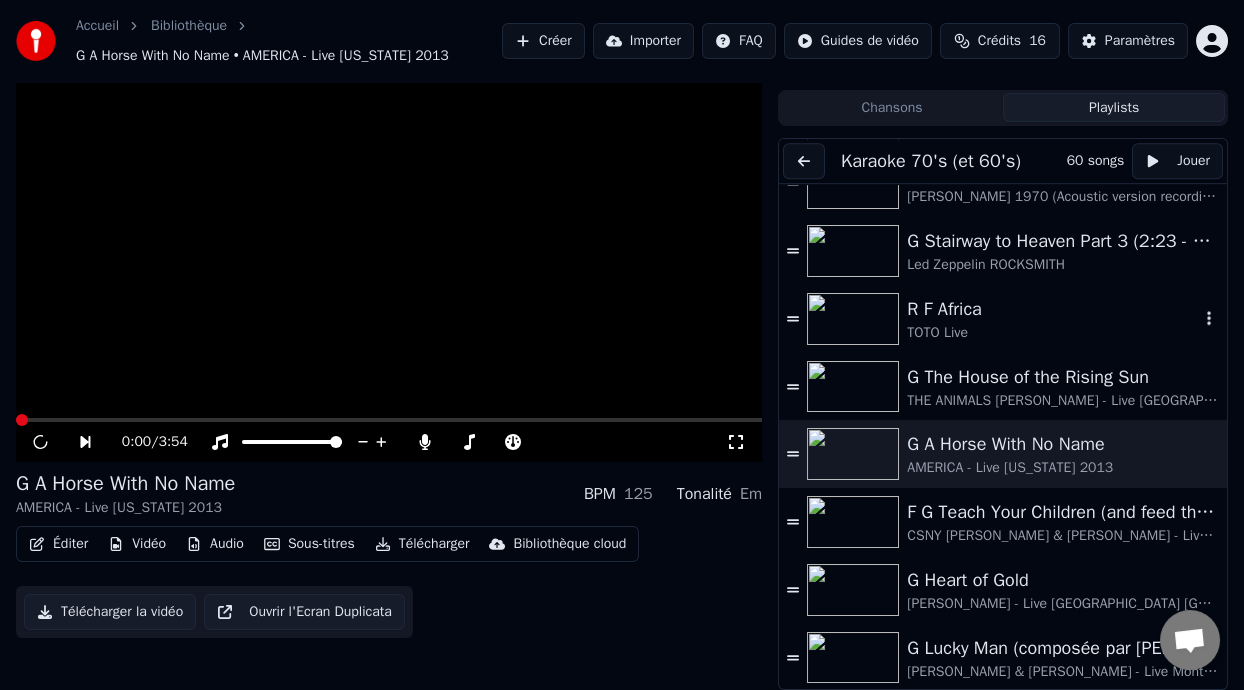 scroll, scrollTop: 39, scrollLeft: 0, axis: vertical 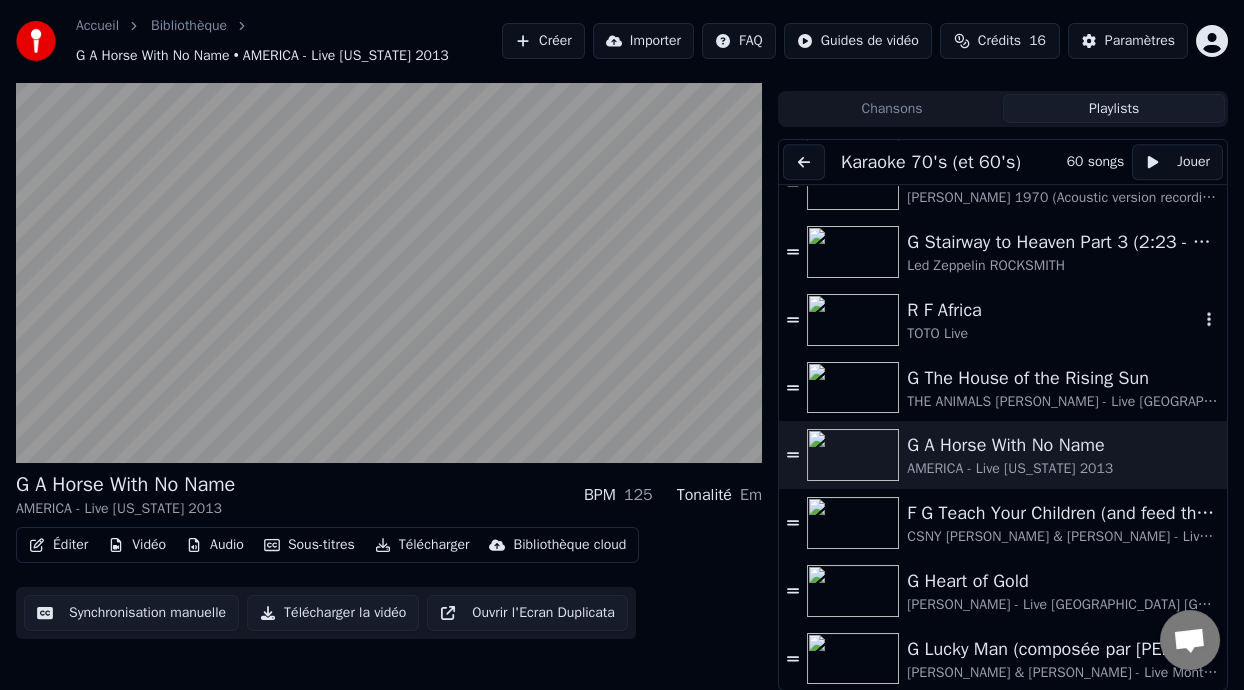click on "TOTO Live" at bounding box center [1053, 334] 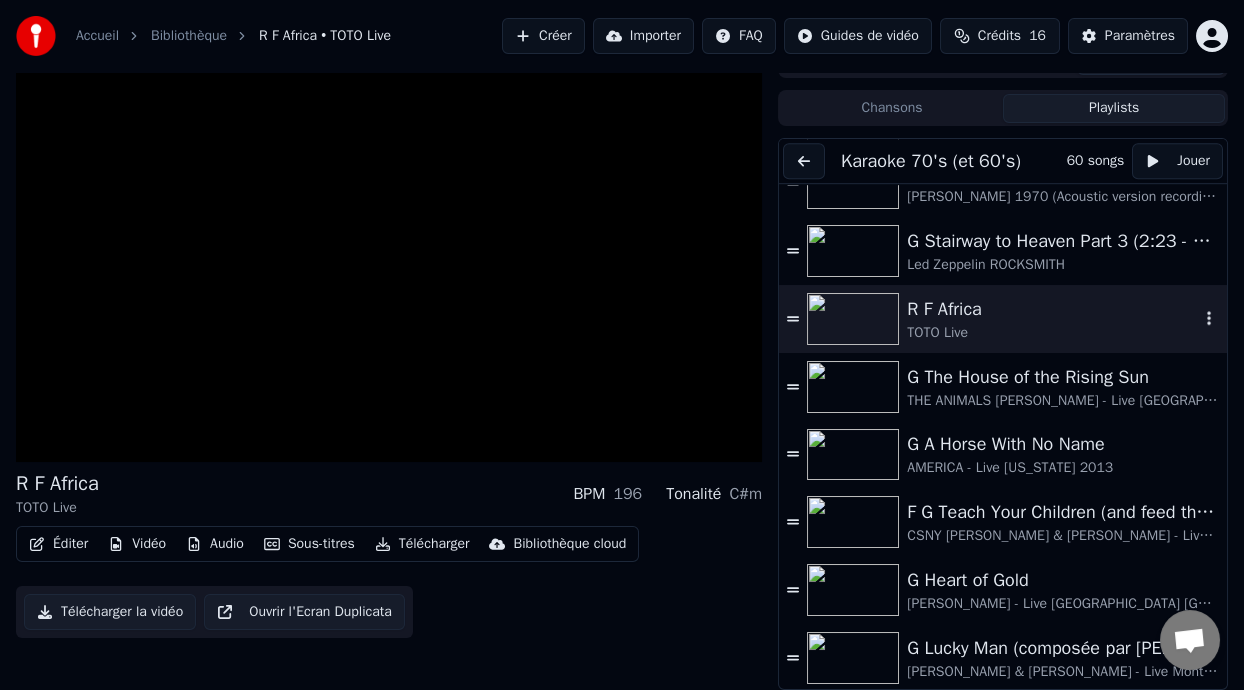 scroll, scrollTop: 30, scrollLeft: 0, axis: vertical 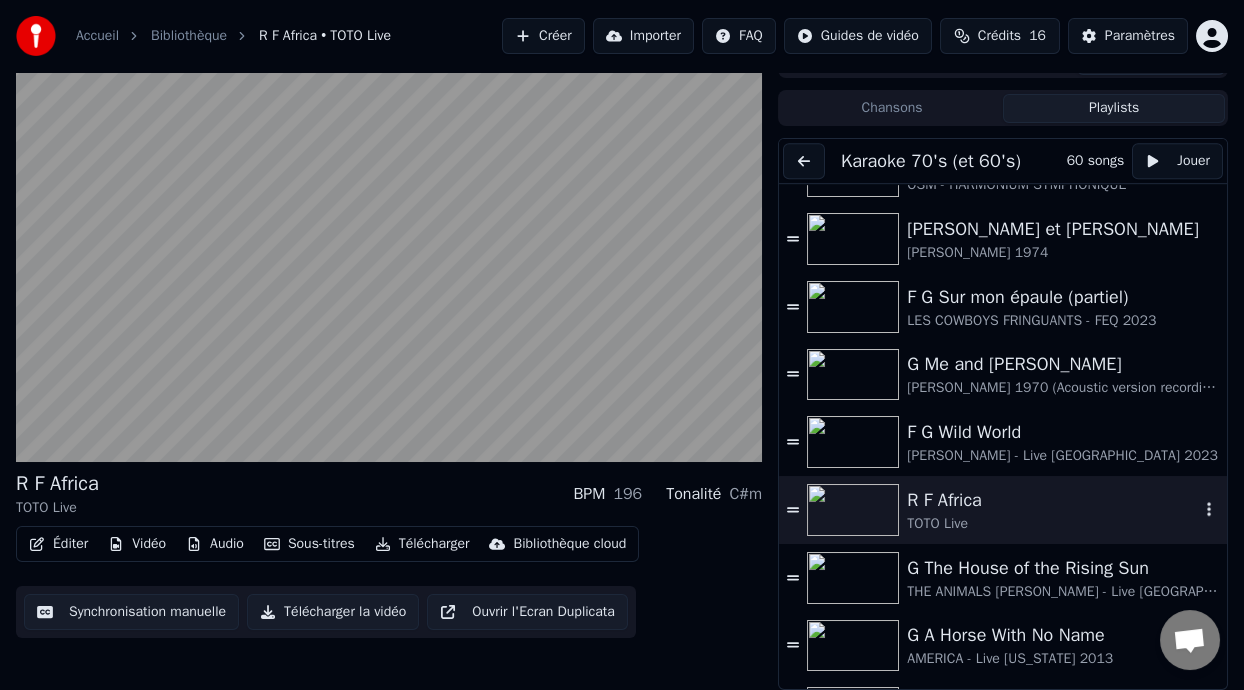 click 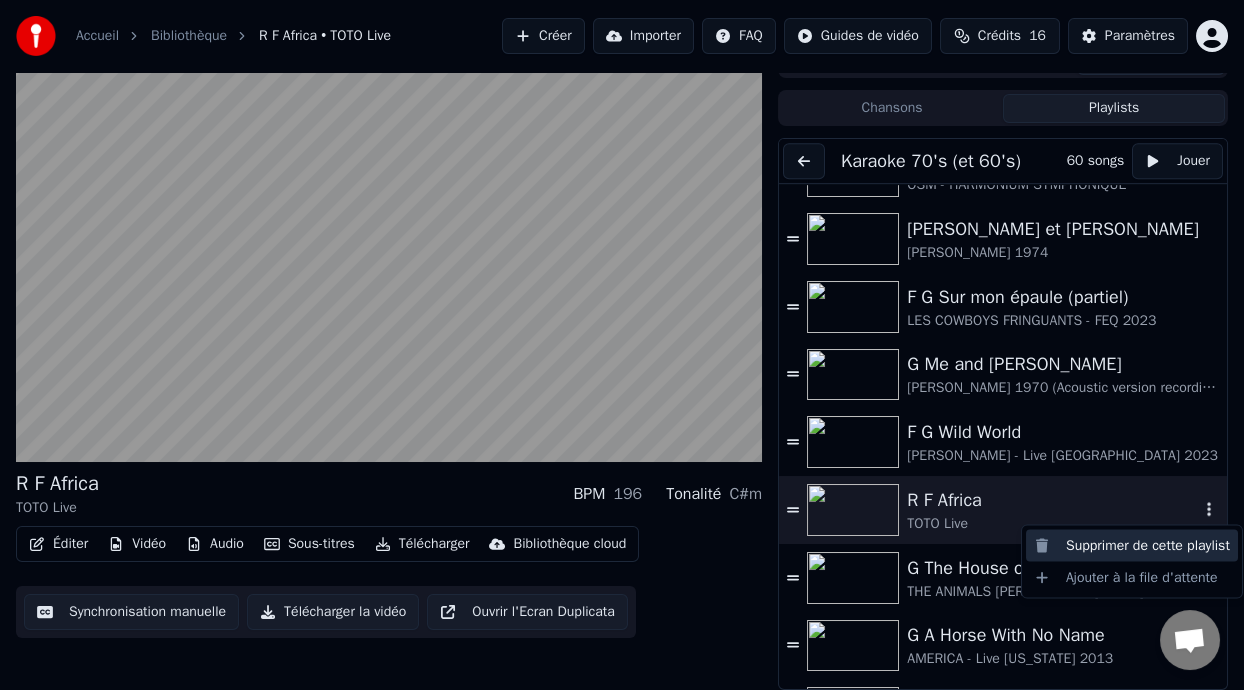 click on "Supprimer de cette playlist" at bounding box center (1132, 546) 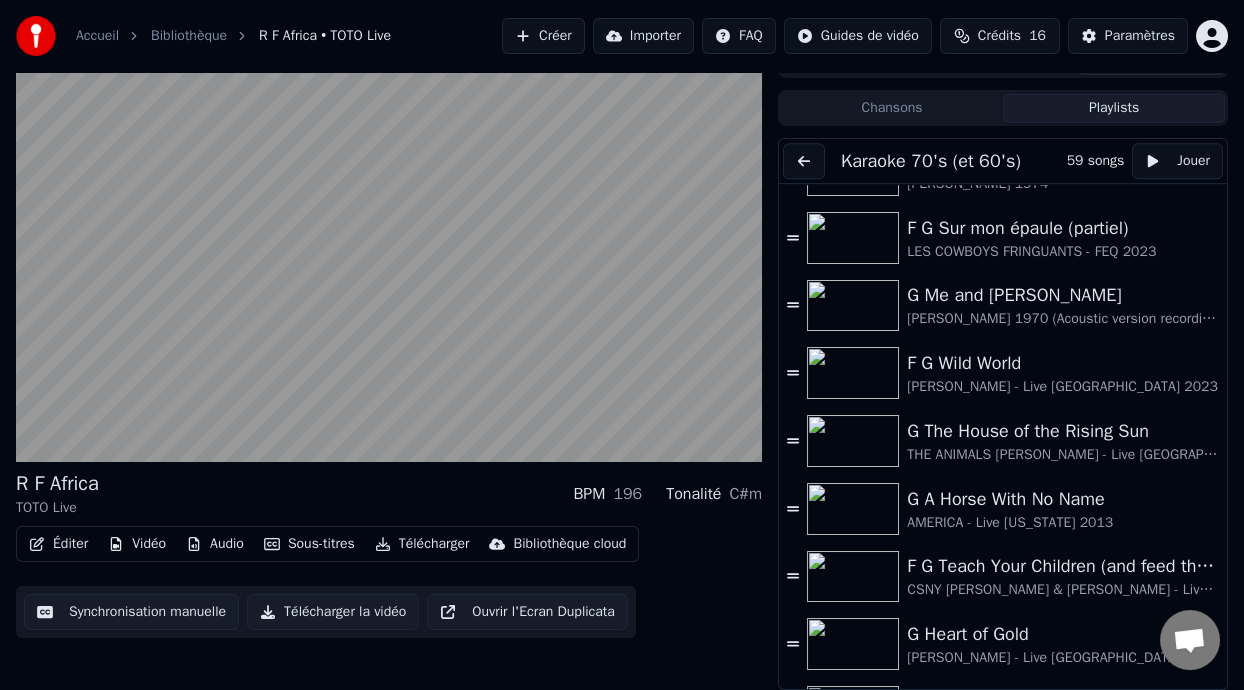 scroll, scrollTop: 3355, scrollLeft: 0, axis: vertical 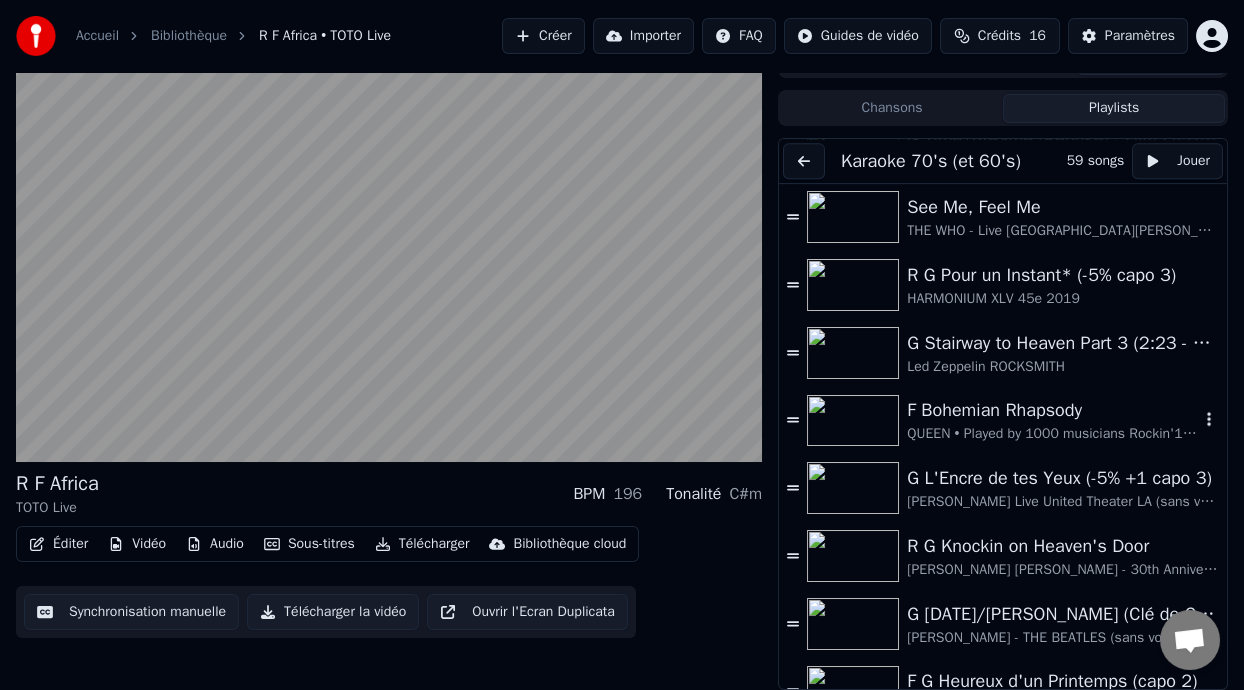 click on "F Bohemian Rhapsody" at bounding box center [1053, 410] 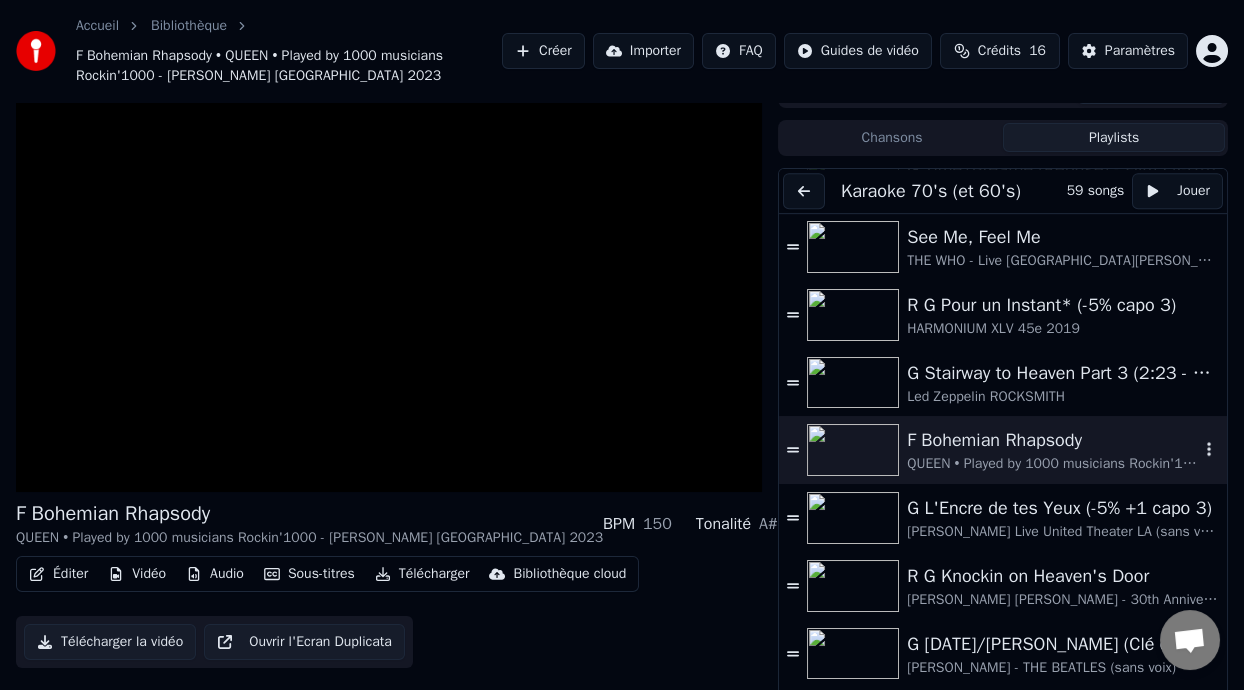 scroll, scrollTop: 59, scrollLeft: 0, axis: vertical 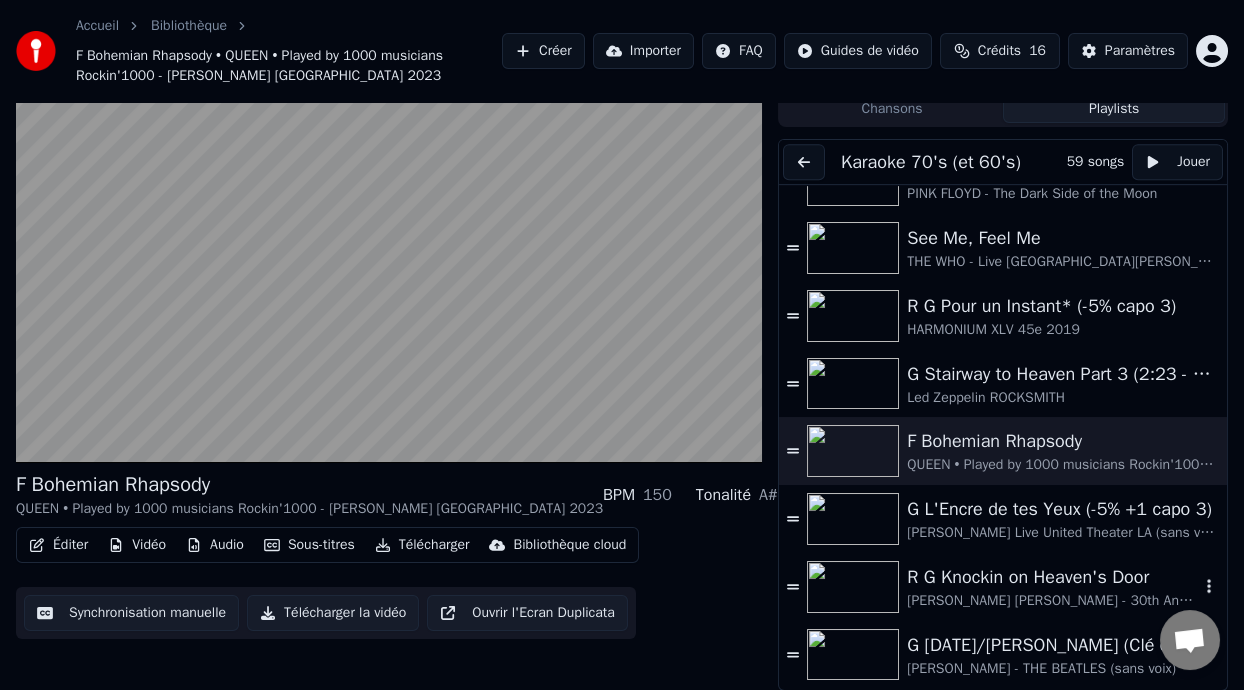 click on "[PERSON_NAME] [PERSON_NAME] - 30th Anniversary Concert NY 1992" at bounding box center (1053, 601) 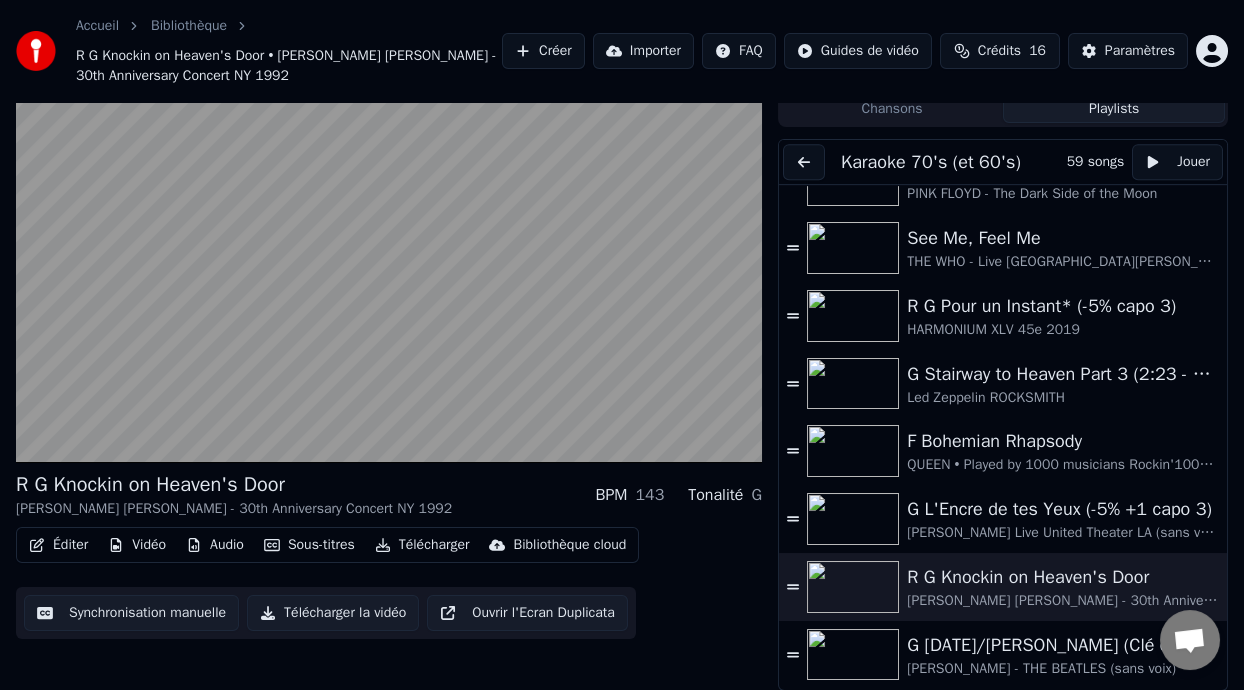 drag, startPoint x: 1227, startPoint y: 521, endPoint x: 1227, endPoint y: 563, distance: 42 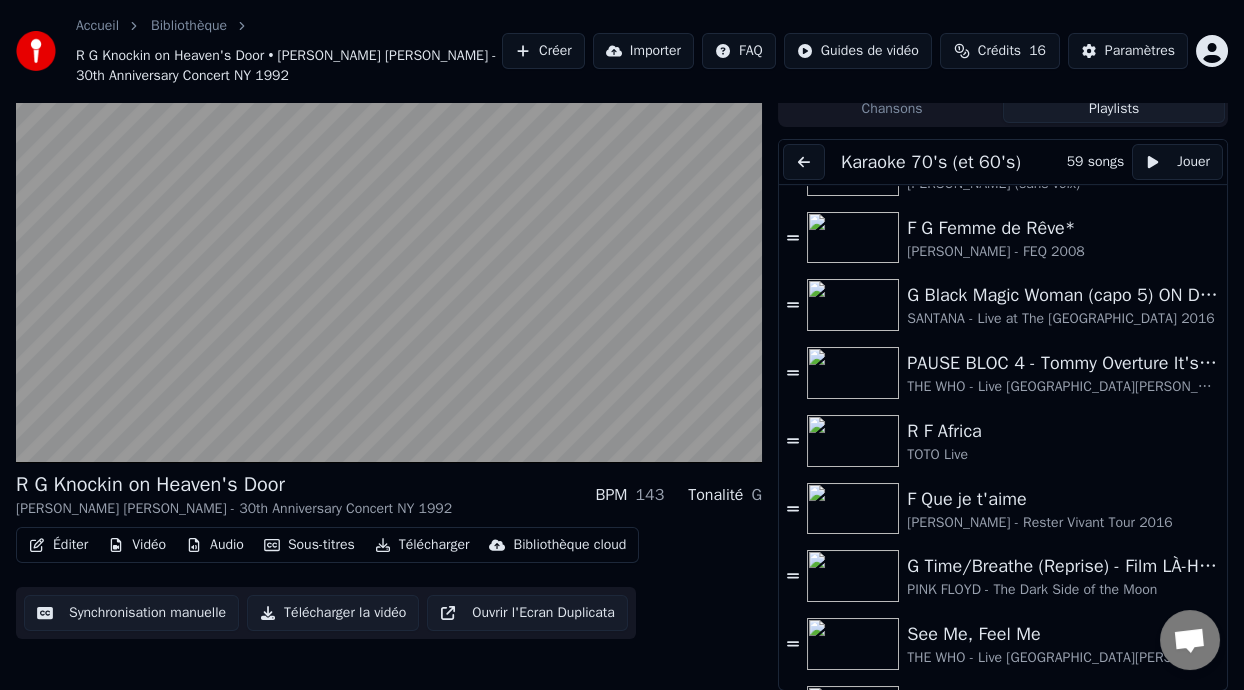 scroll, scrollTop: 2207, scrollLeft: 0, axis: vertical 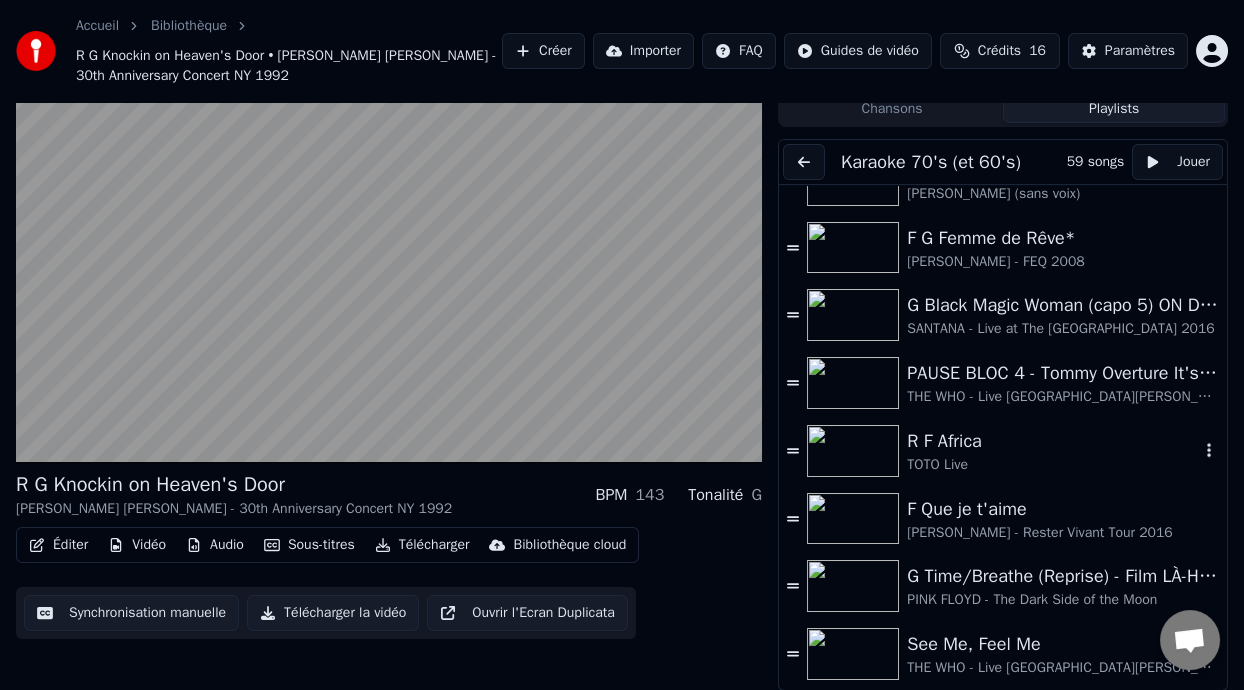 click on "R F Africa" at bounding box center [1053, 441] 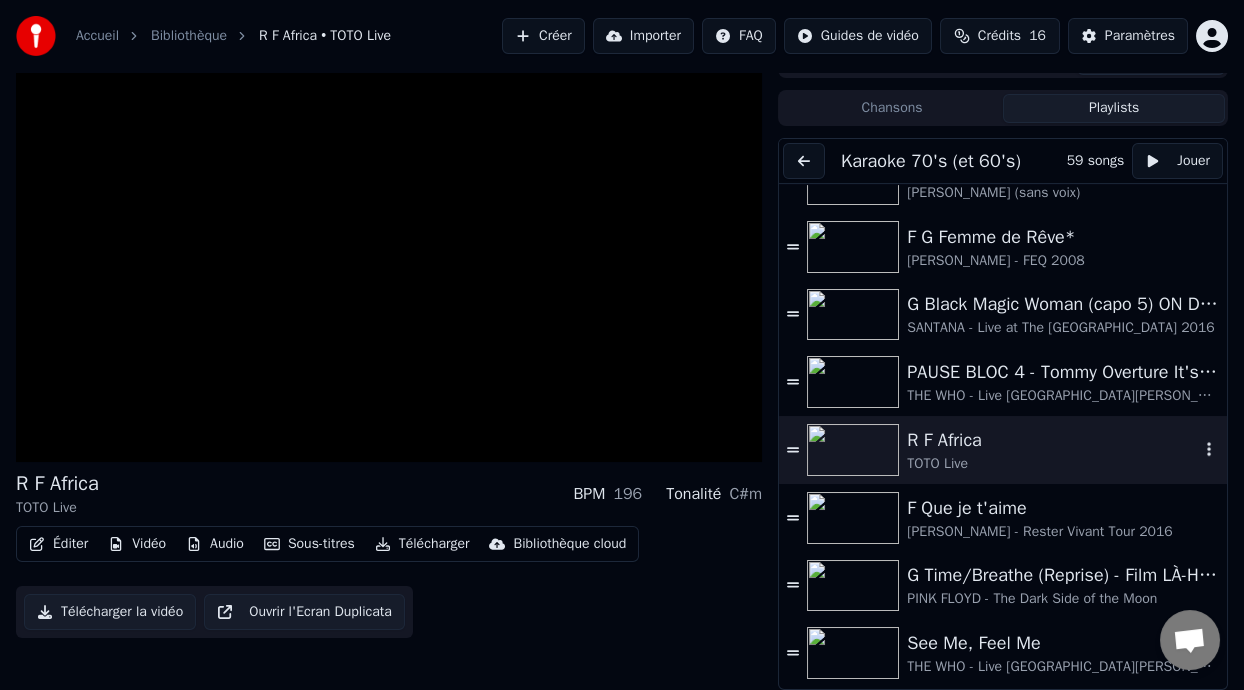 scroll, scrollTop: 30, scrollLeft: 0, axis: vertical 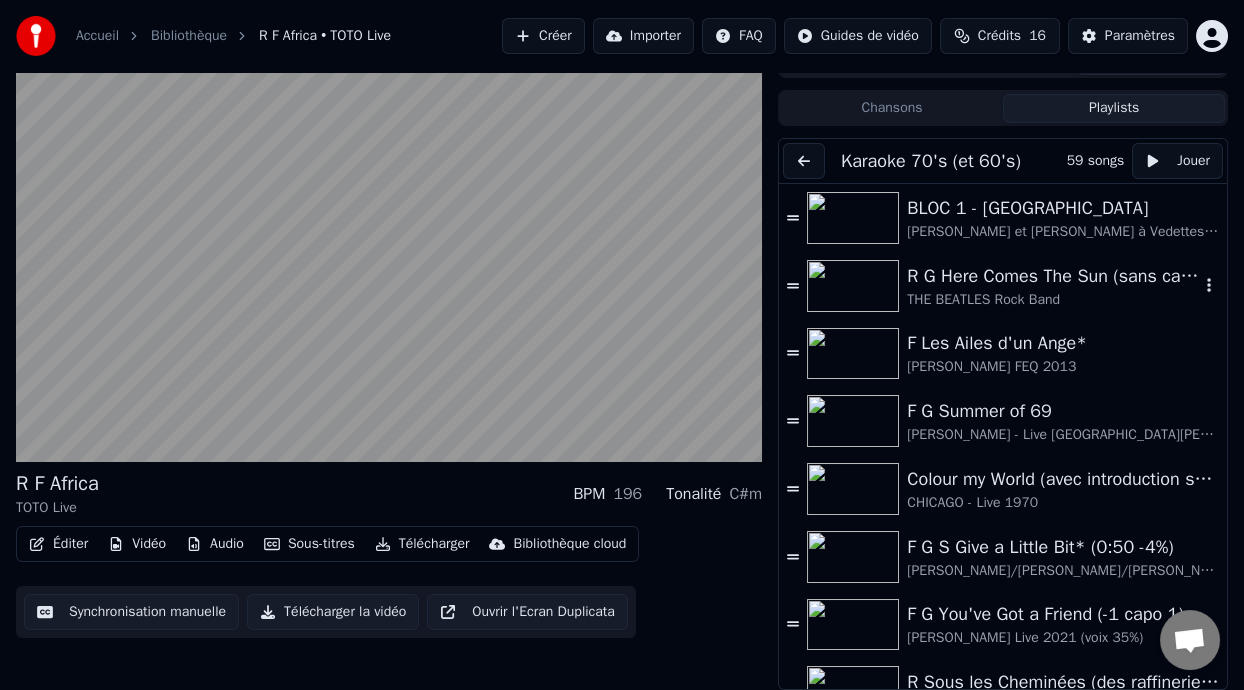 click on "R G Here Comes The Sun (sans capo)" at bounding box center [1053, 276] 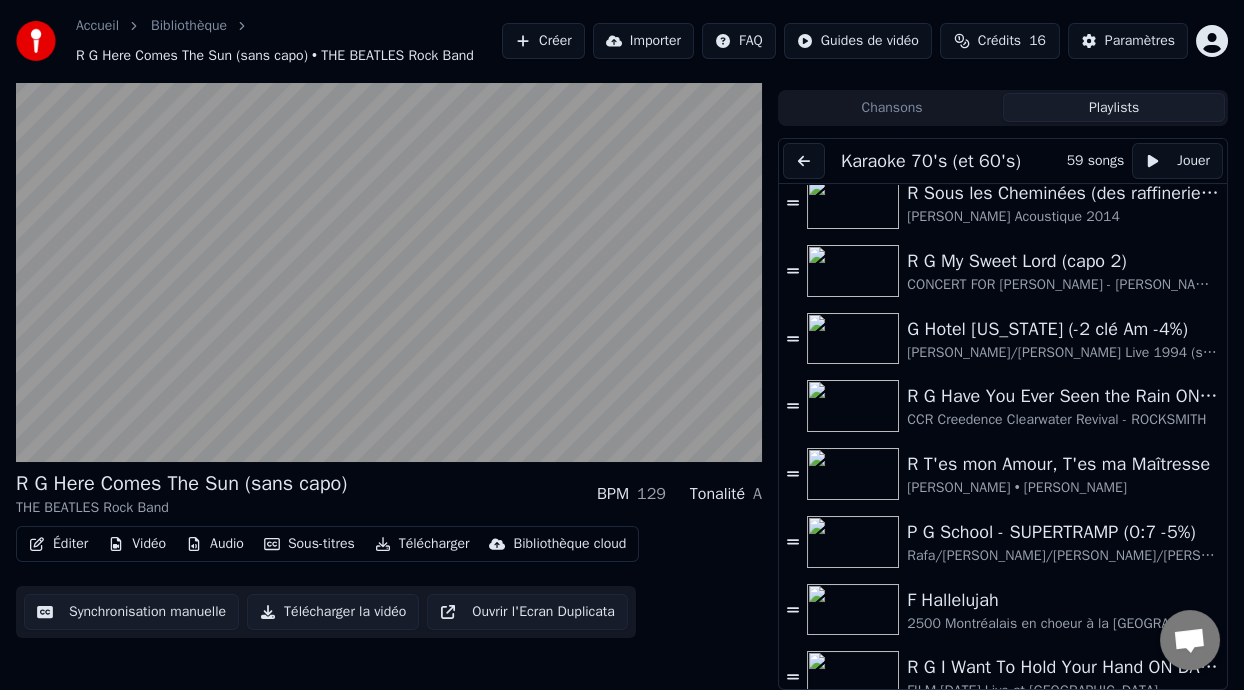 scroll, scrollTop: 514, scrollLeft: 0, axis: vertical 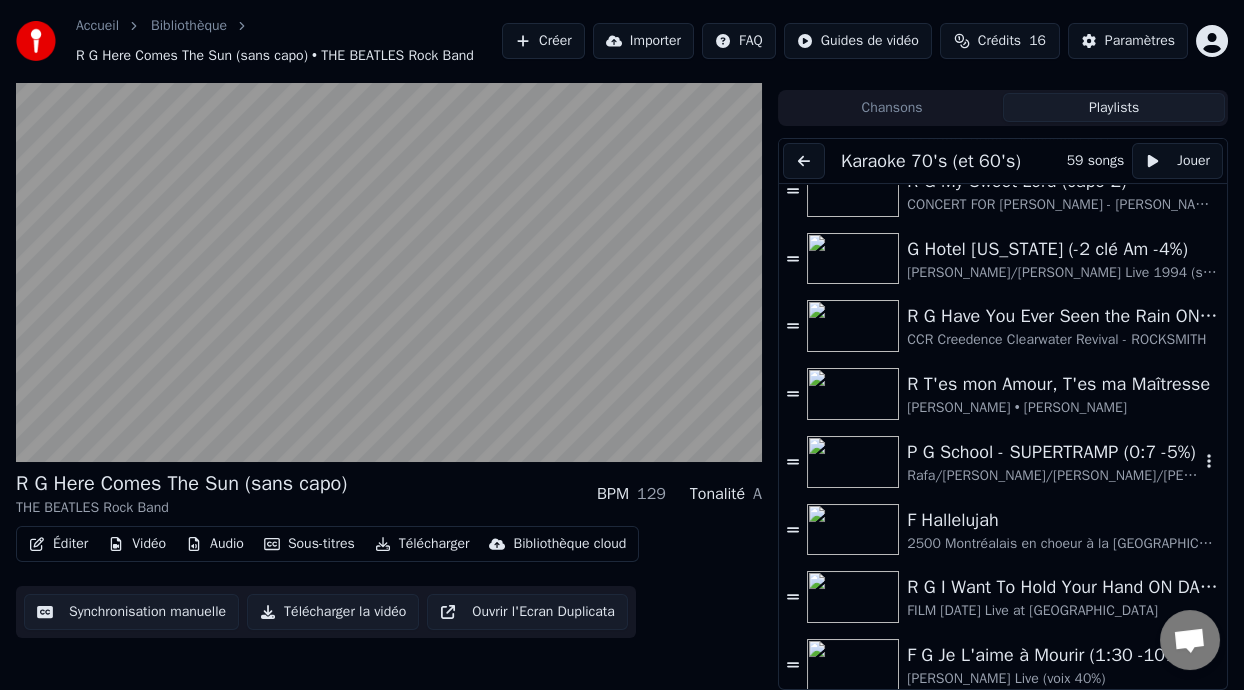 click on "P G School - SUPERTRAMP (0:7 -5%)" at bounding box center [1053, 452] 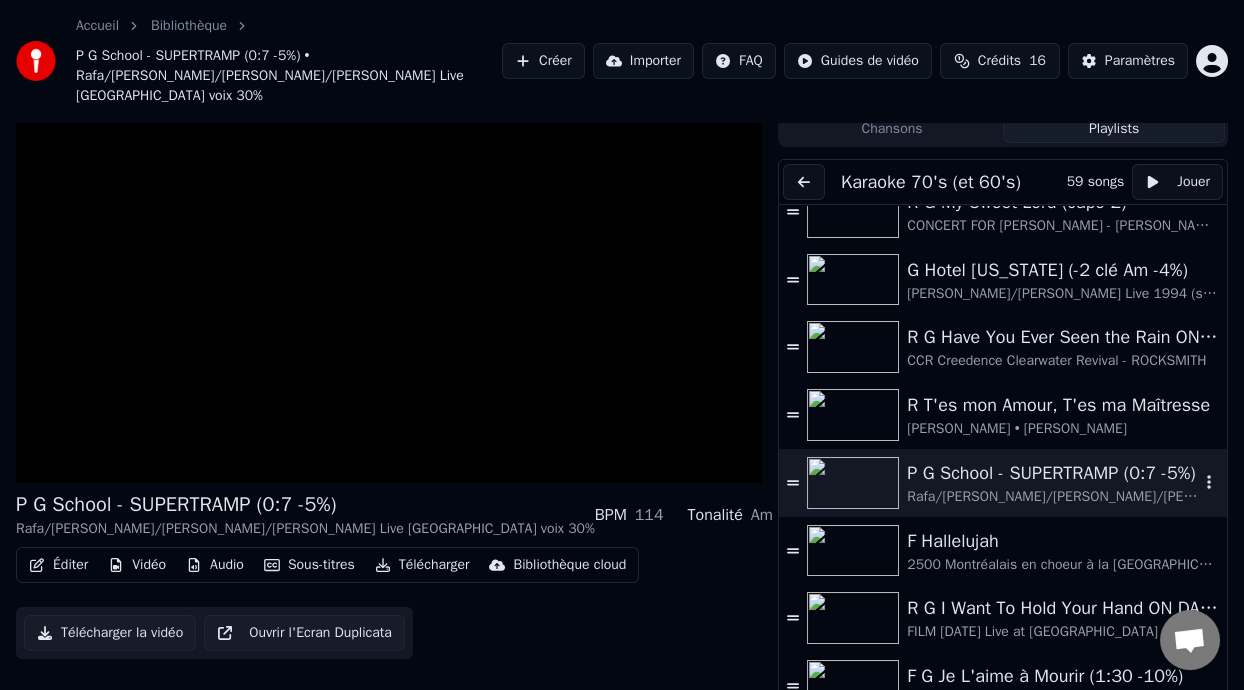 scroll, scrollTop: 79, scrollLeft: 0, axis: vertical 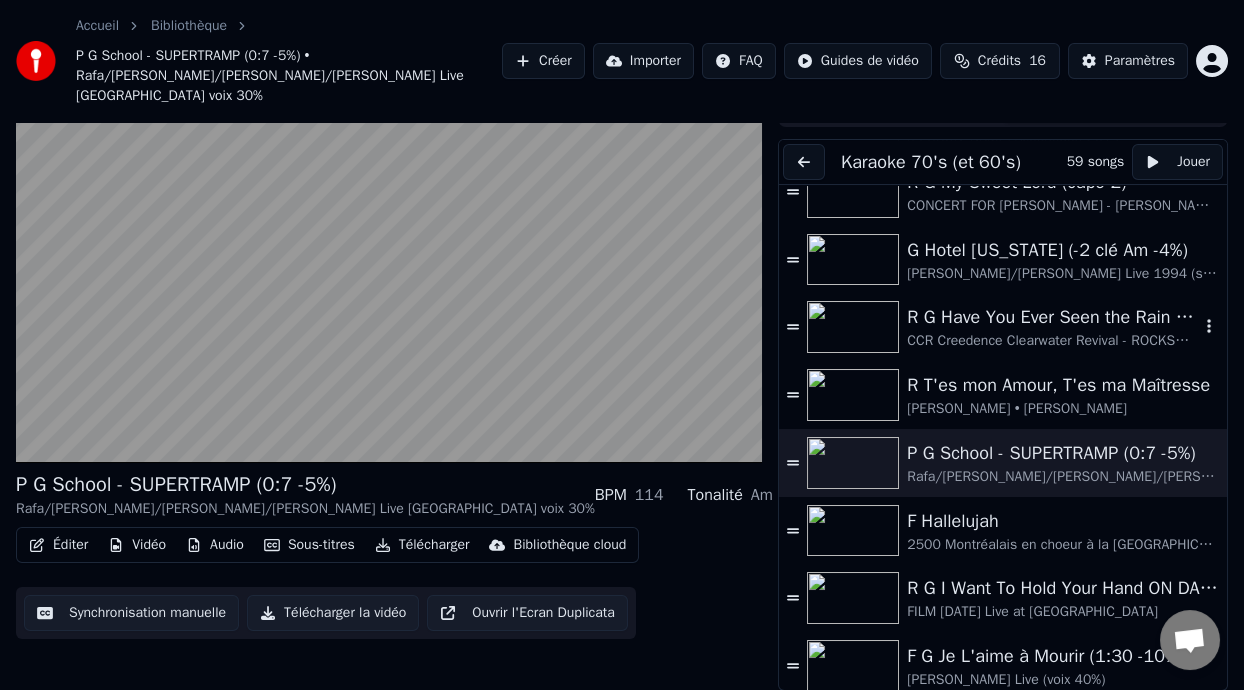 click on "R G Have You Ever Seen the Rain  ON DANSE" at bounding box center [1053, 317] 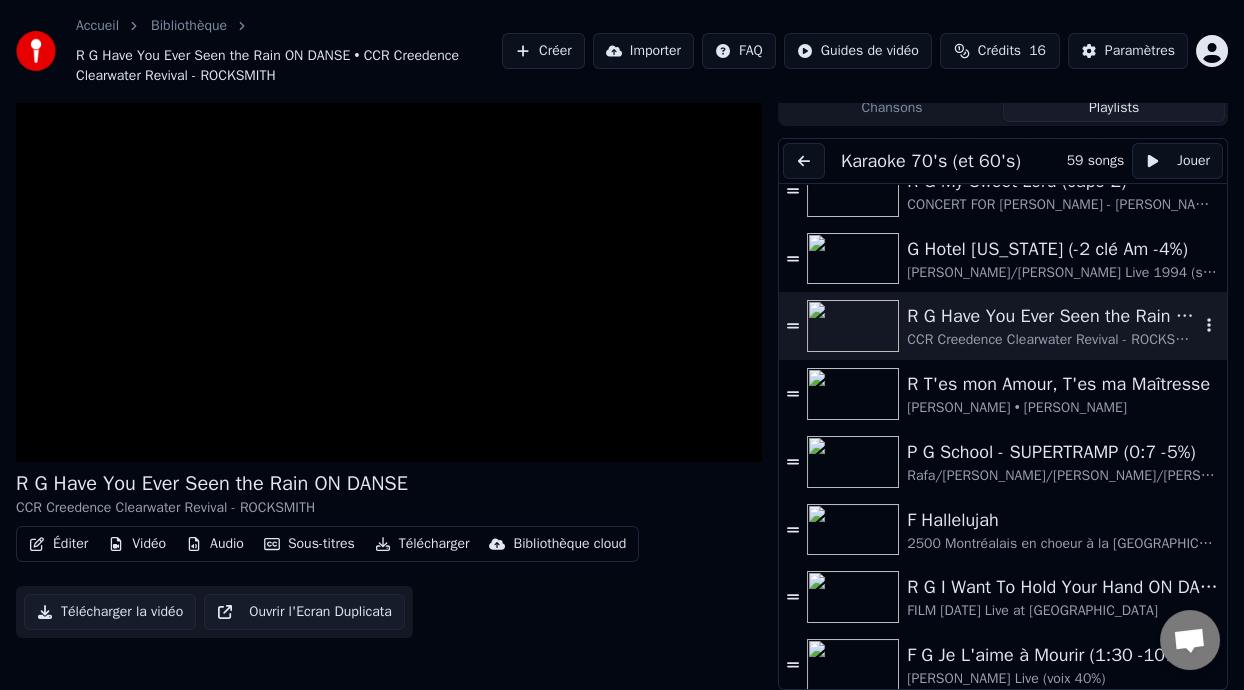 scroll, scrollTop: 59, scrollLeft: 0, axis: vertical 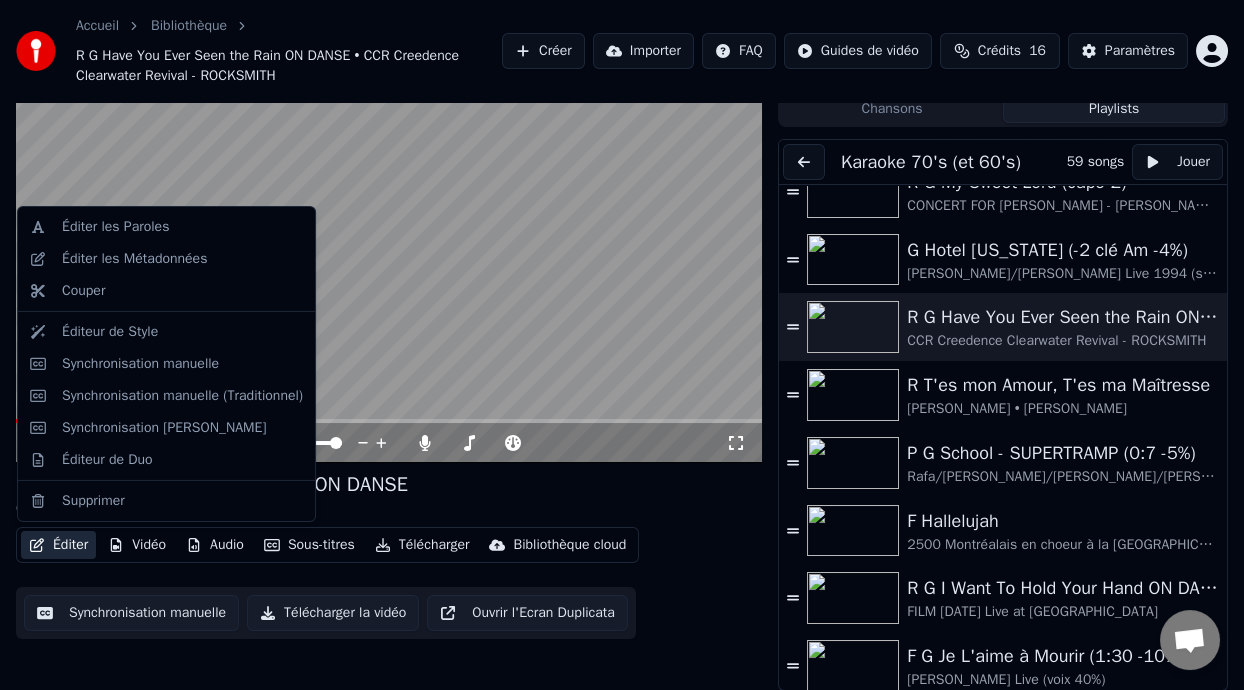 click on "Éditer" at bounding box center (58, 545) 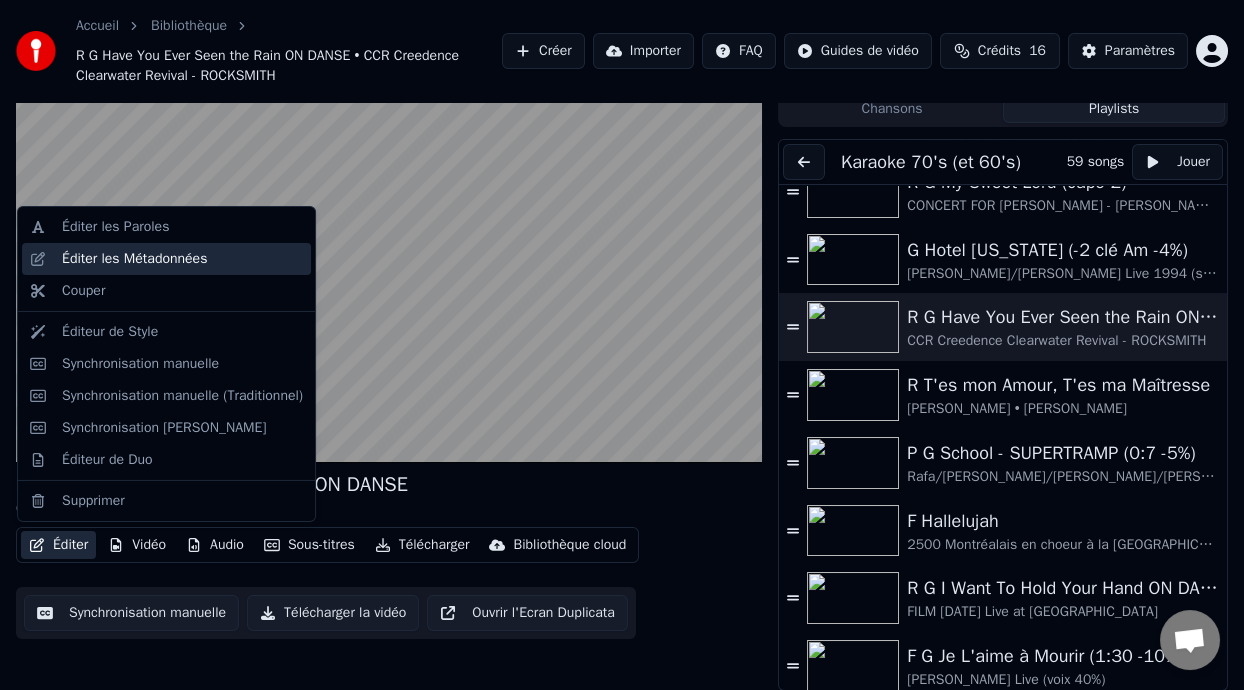 click on "Éditer les Métadonnées" at bounding box center [182, 259] 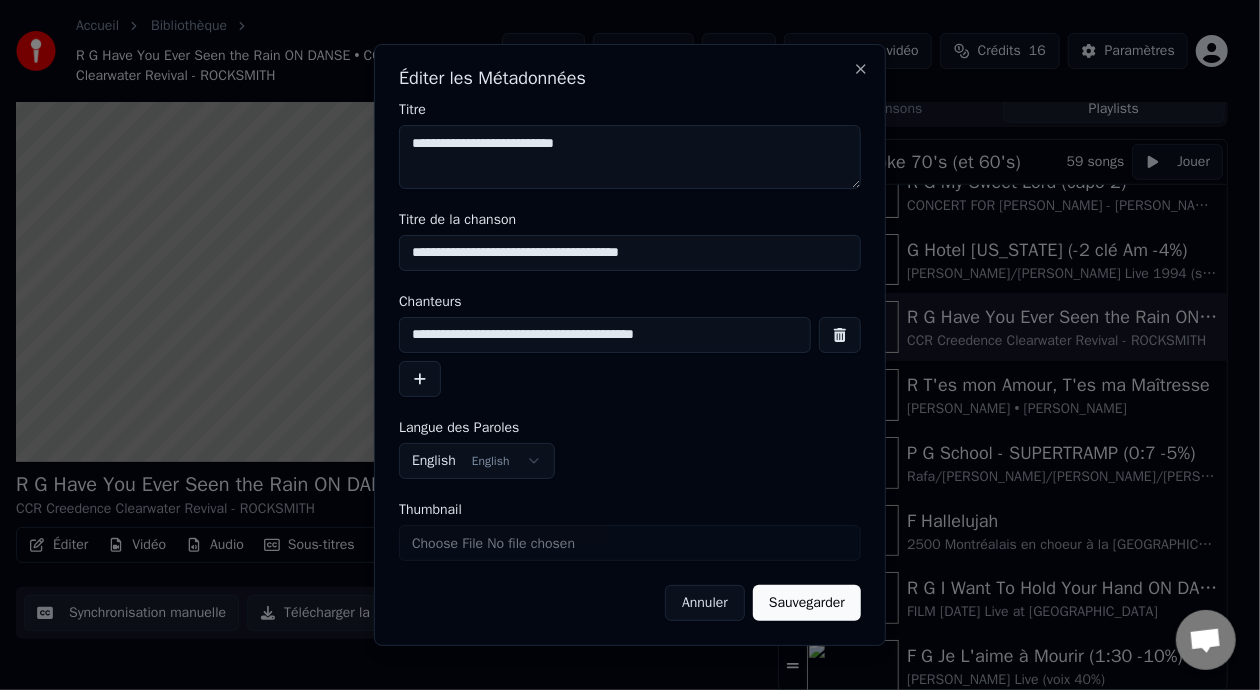click on "**********" at bounding box center [630, 253] 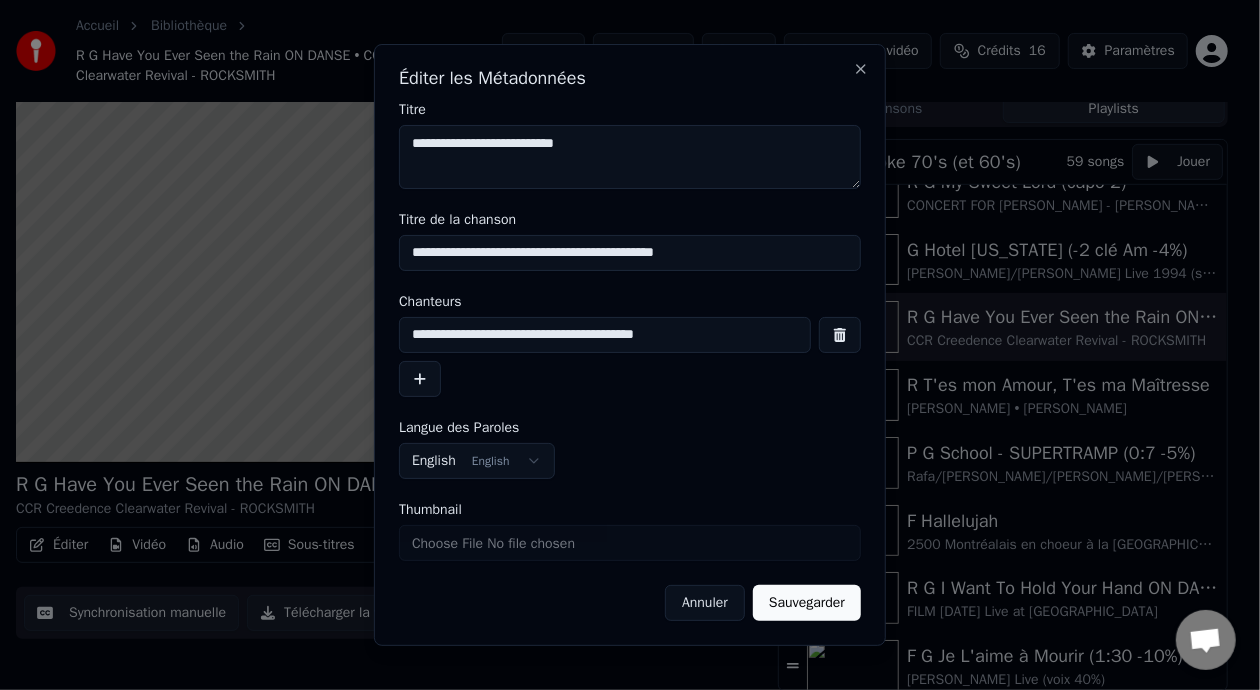 type on "**********" 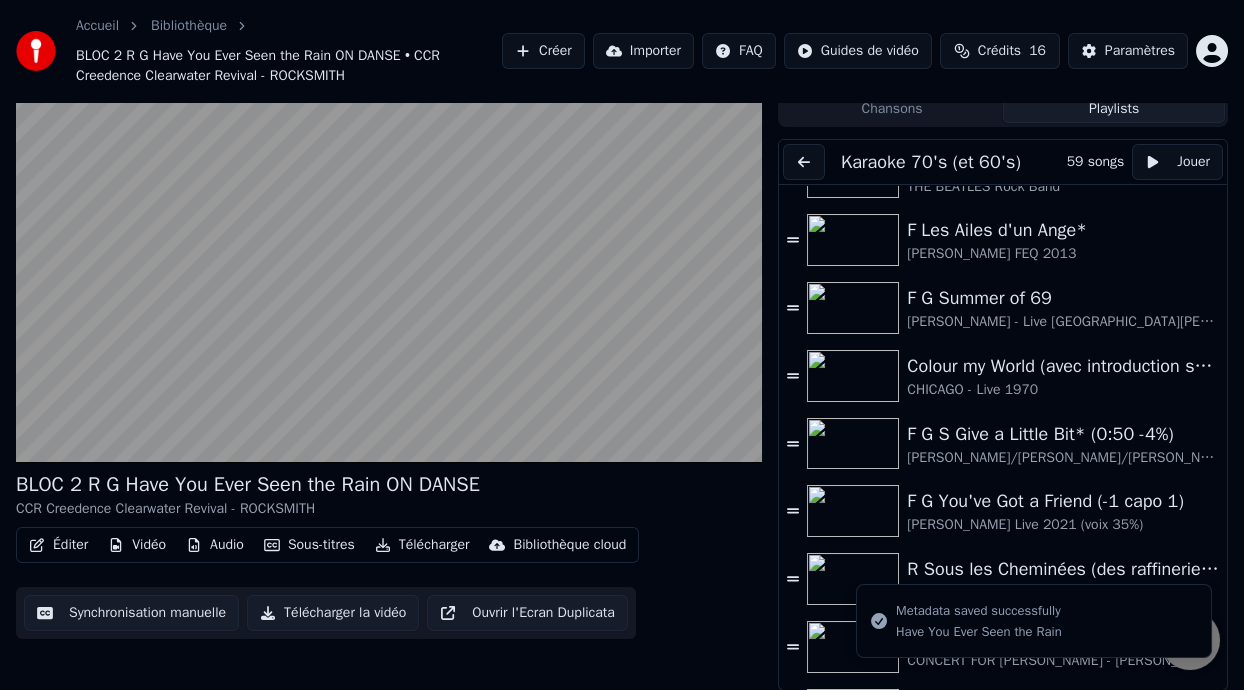 scroll, scrollTop: 0, scrollLeft: 0, axis: both 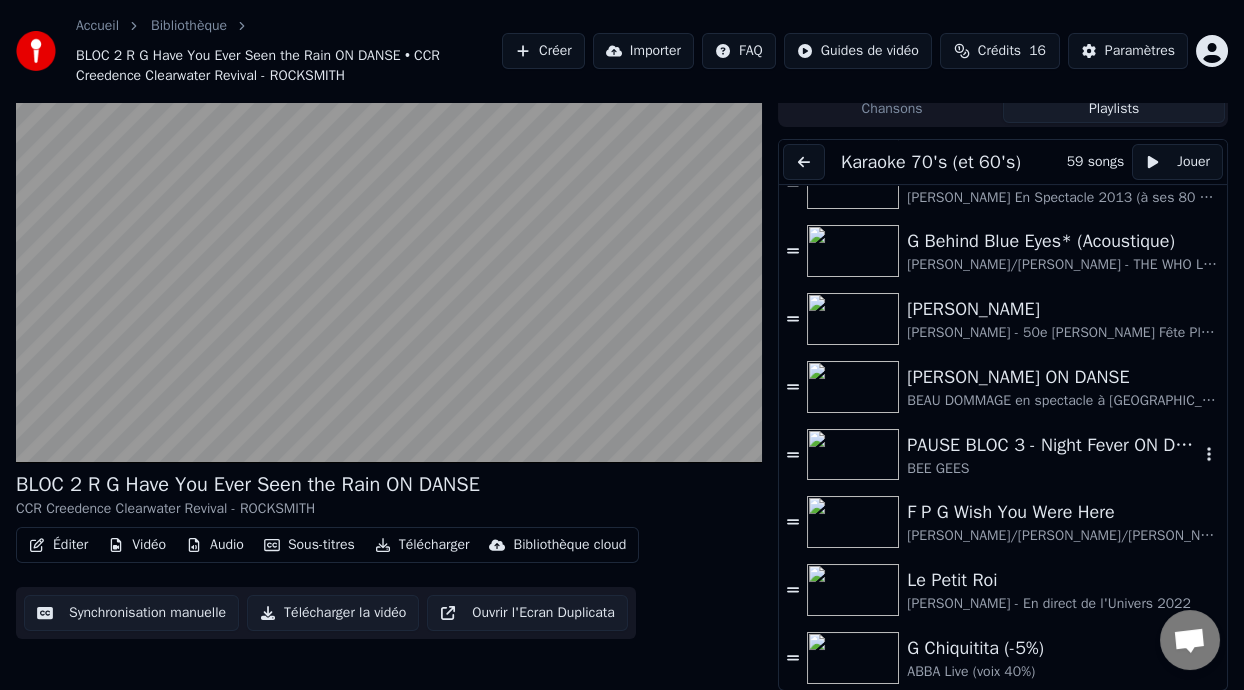 click on "PAUSE BLOC 3 - Night Fever ON DANSE" at bounding box center (1053, 445) 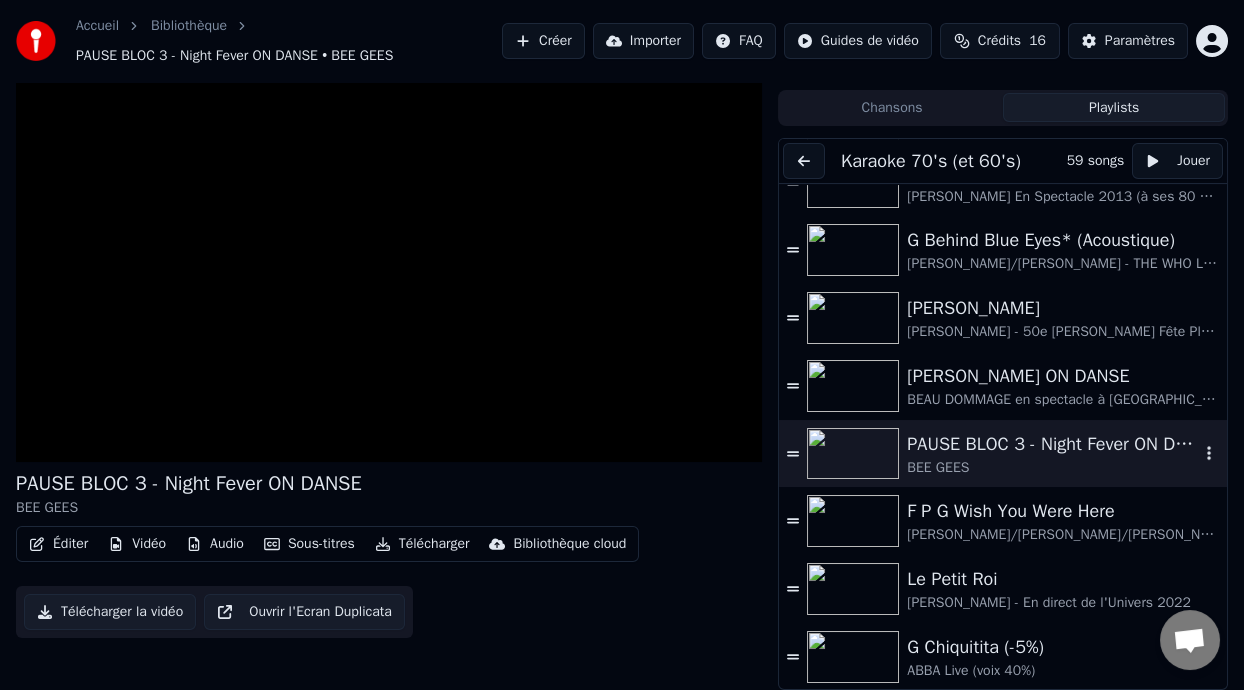 scroll, scrollTop: 39, scrollLeft: 0, axis: vertical 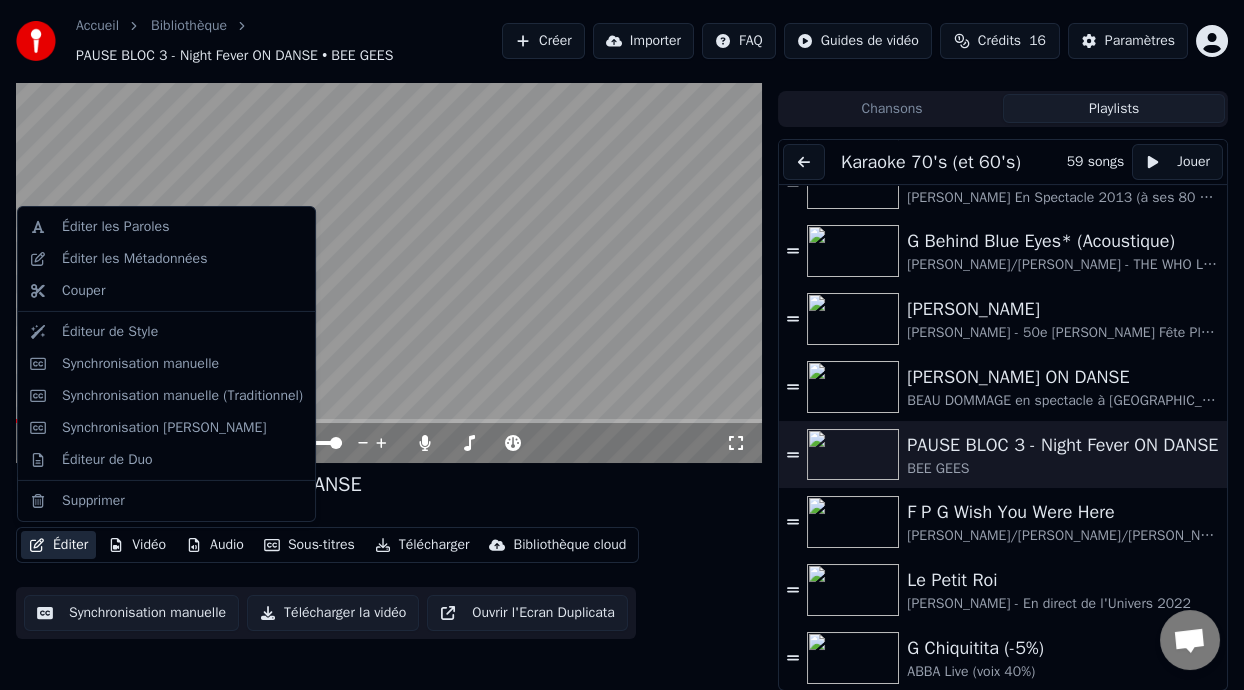 click on "Éditer" at bounding box center (58, 545) 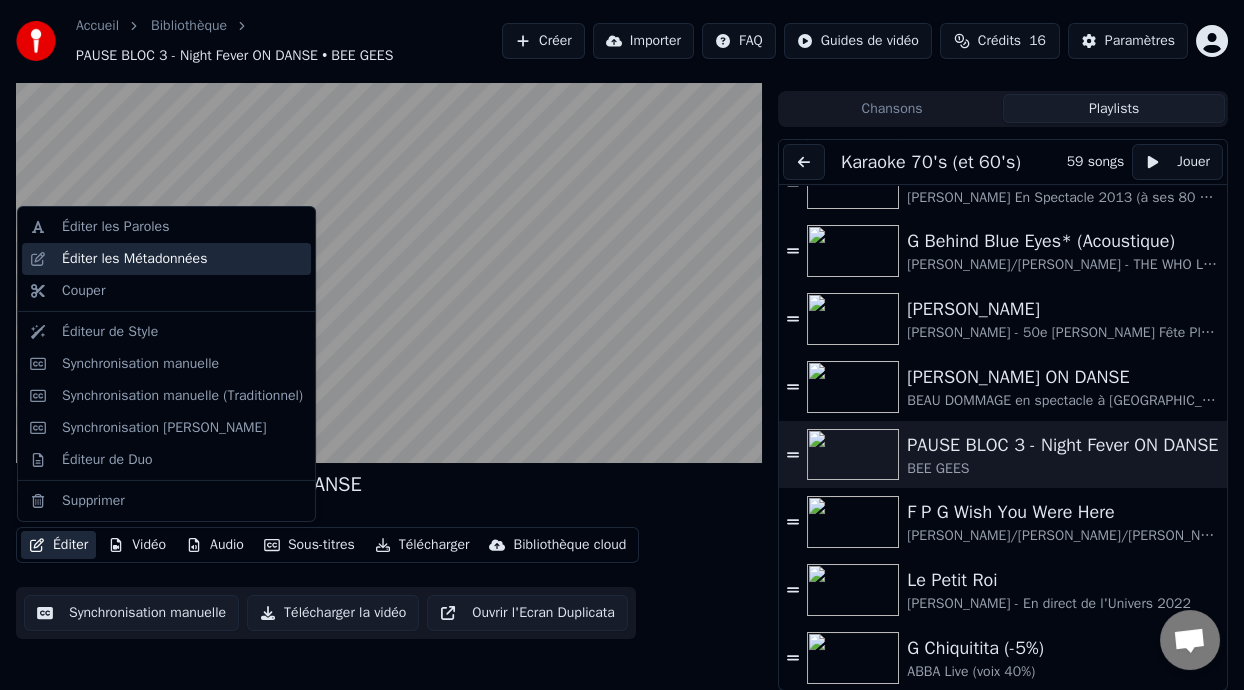 click on "Éditer les Métadonnées" at bounding box center (182, 259) 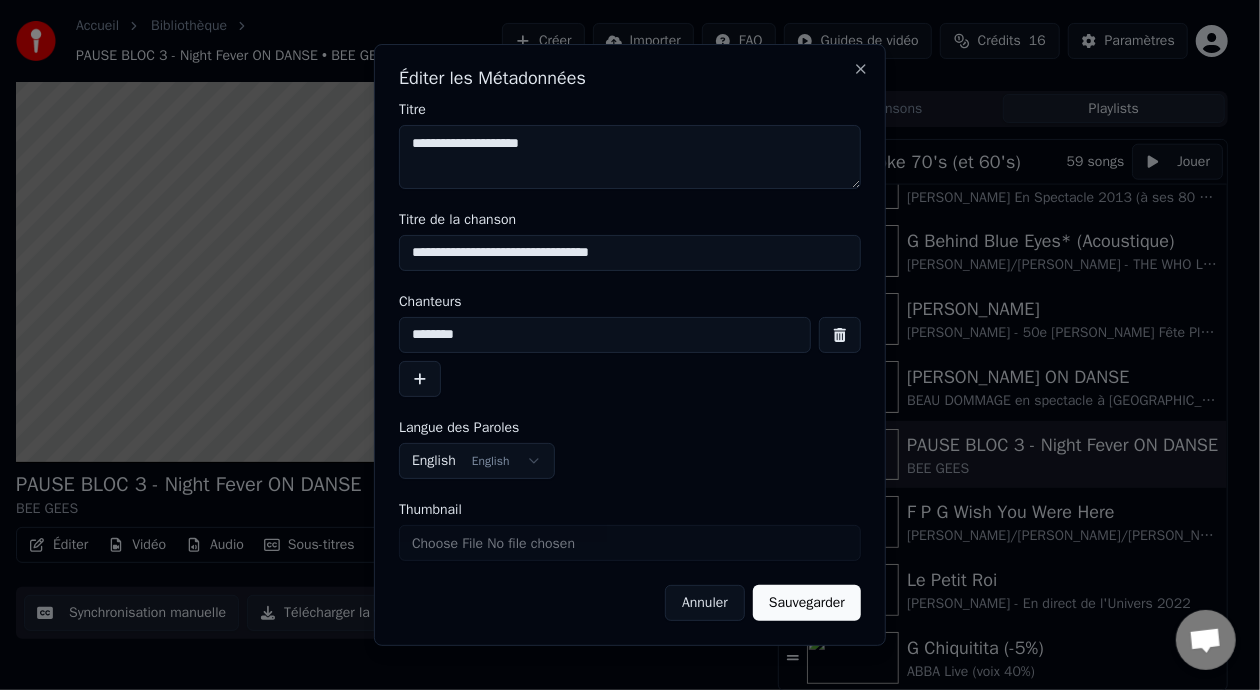 click on "**********" at bounding box center (630, 253) 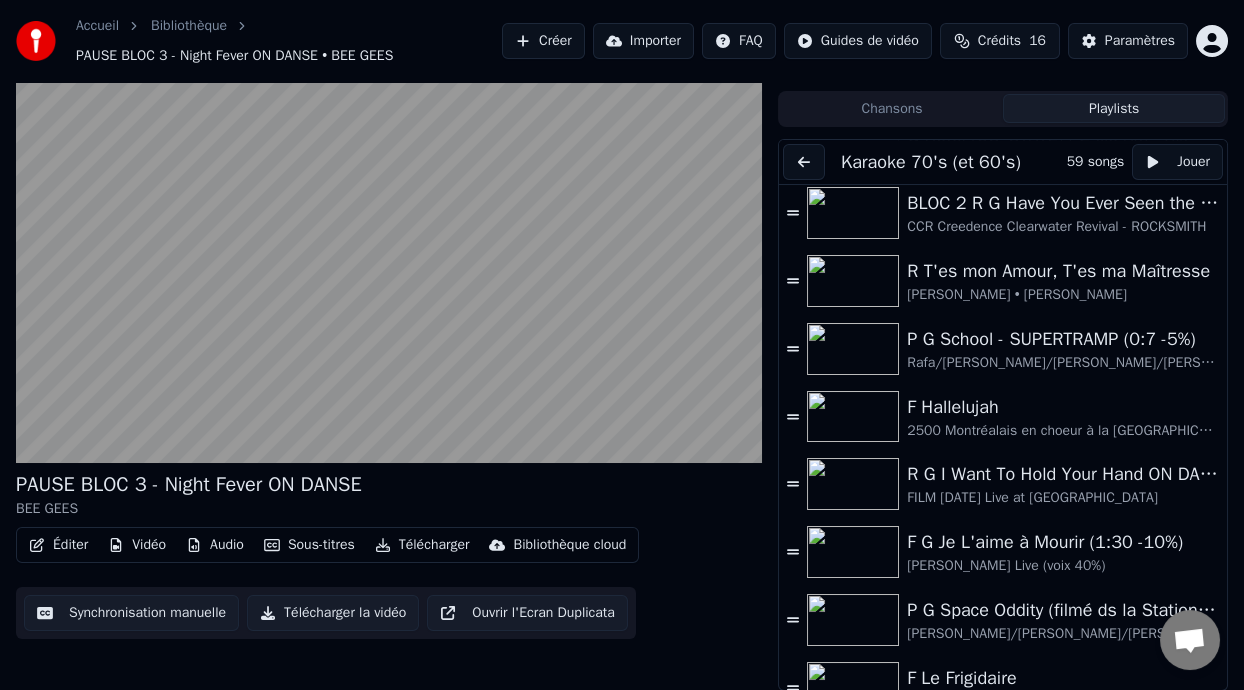 scroll, scrollTop: 663, scrollLeft: 0, axis: vertical 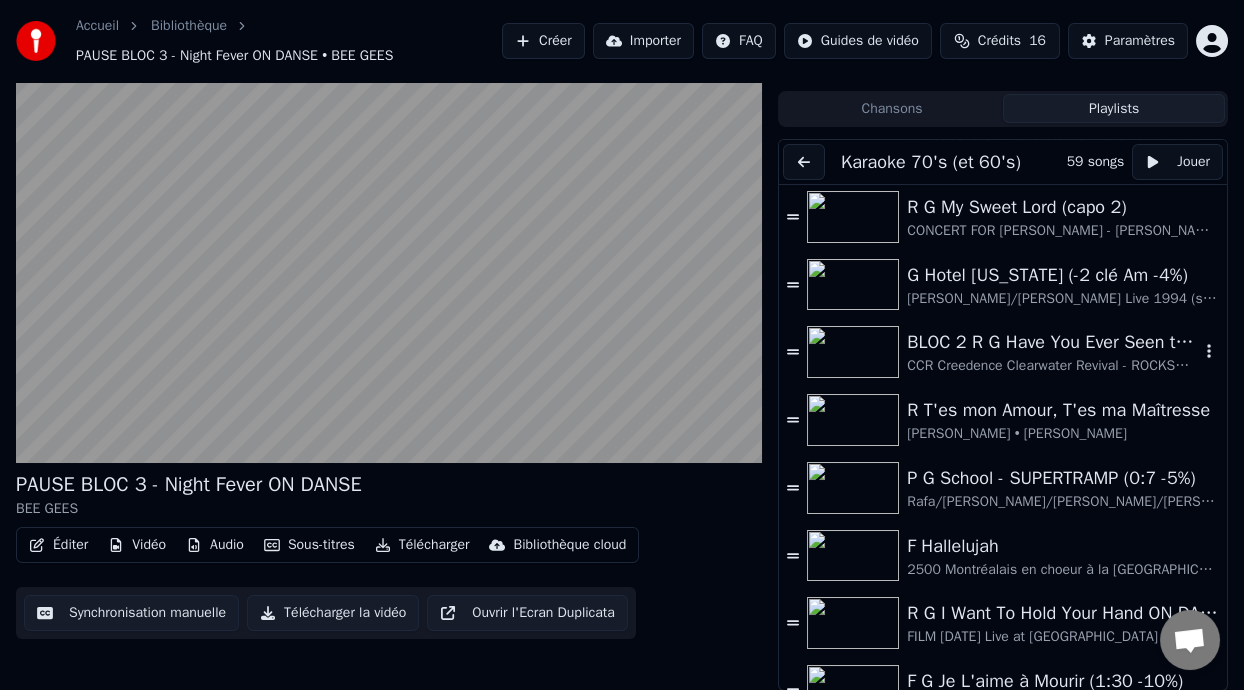 click on "BLOC 2 R G Have You Ever Seen the Rain  ON DANSE" at bounding box center (1053, 342) 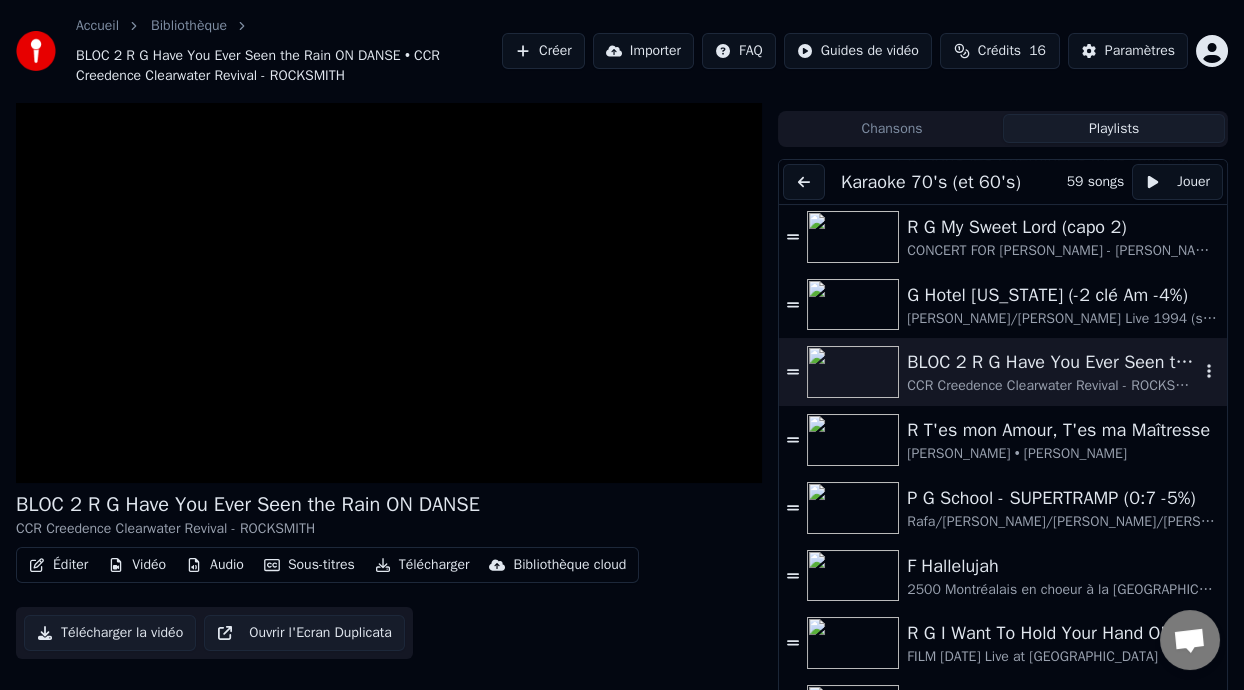 scroll, scrollTop: 59, scrollLeft: 0, axis: vertical 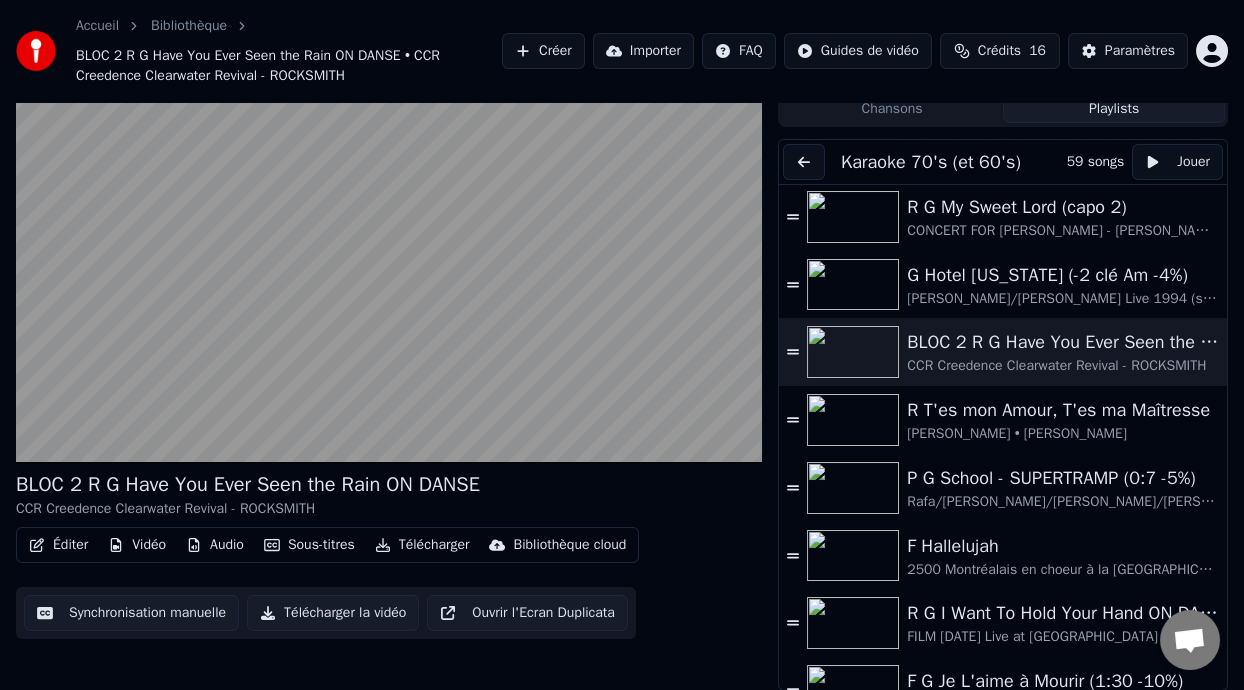 click on "Éditer" at bounding box center (58, 545) 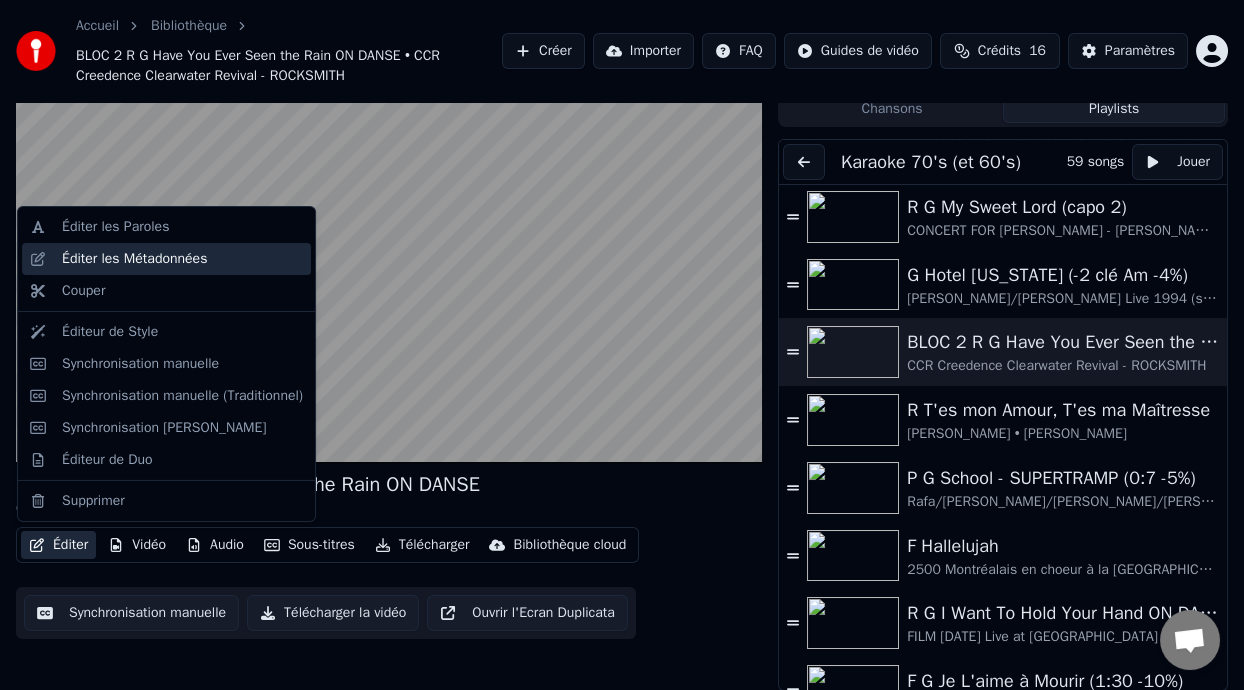 click on "Éditer les Métadonnées" at bounding box center (182, 259) 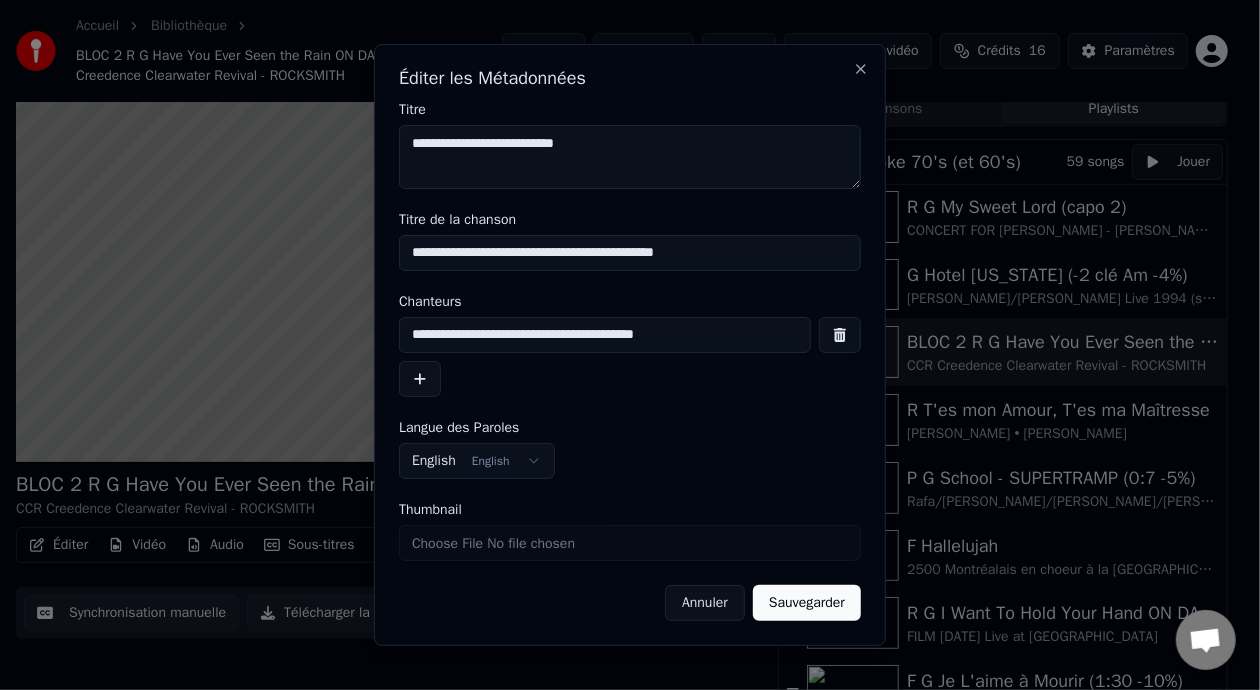 click on "**********" at bounding box center (630, 253) 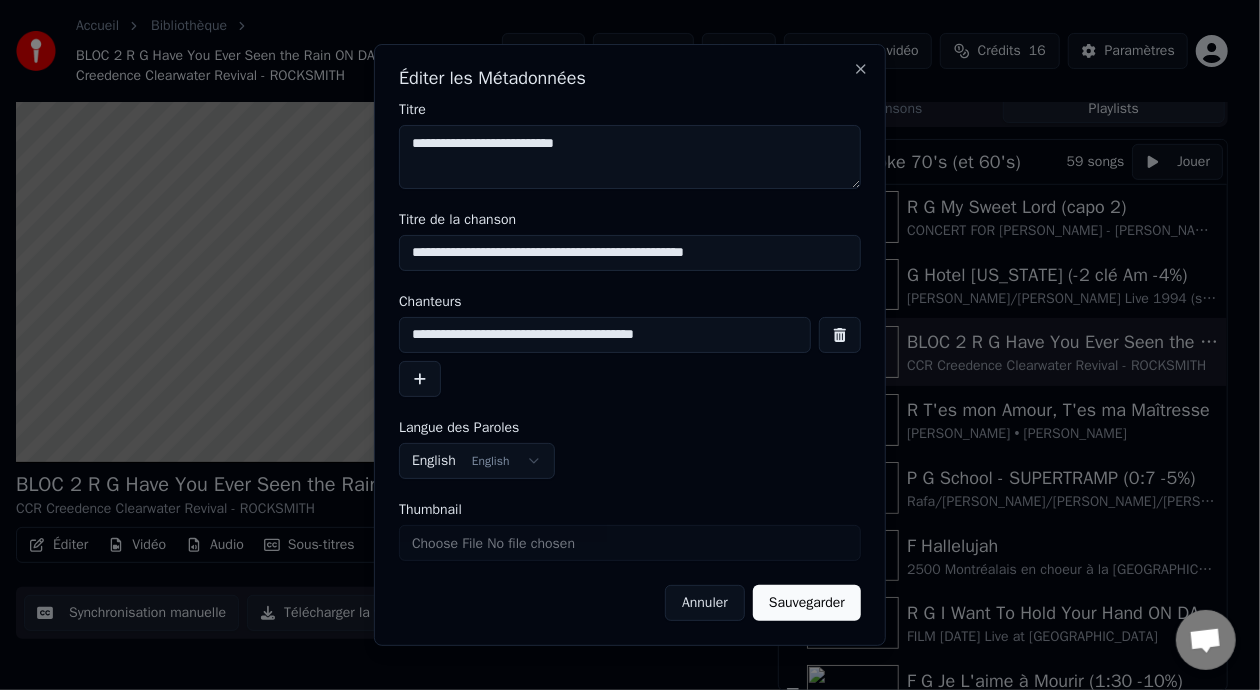 type on "**********" 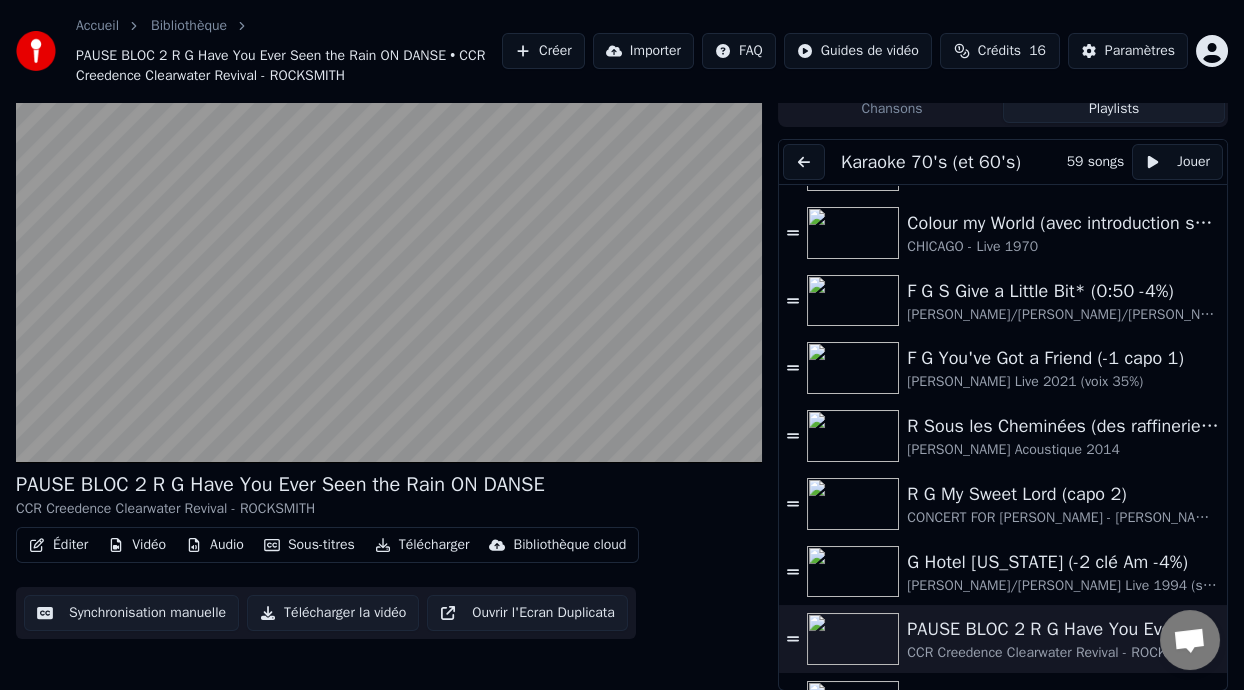 scroll, scrollTop: 272, scrollLeft: 0, axis: vertical 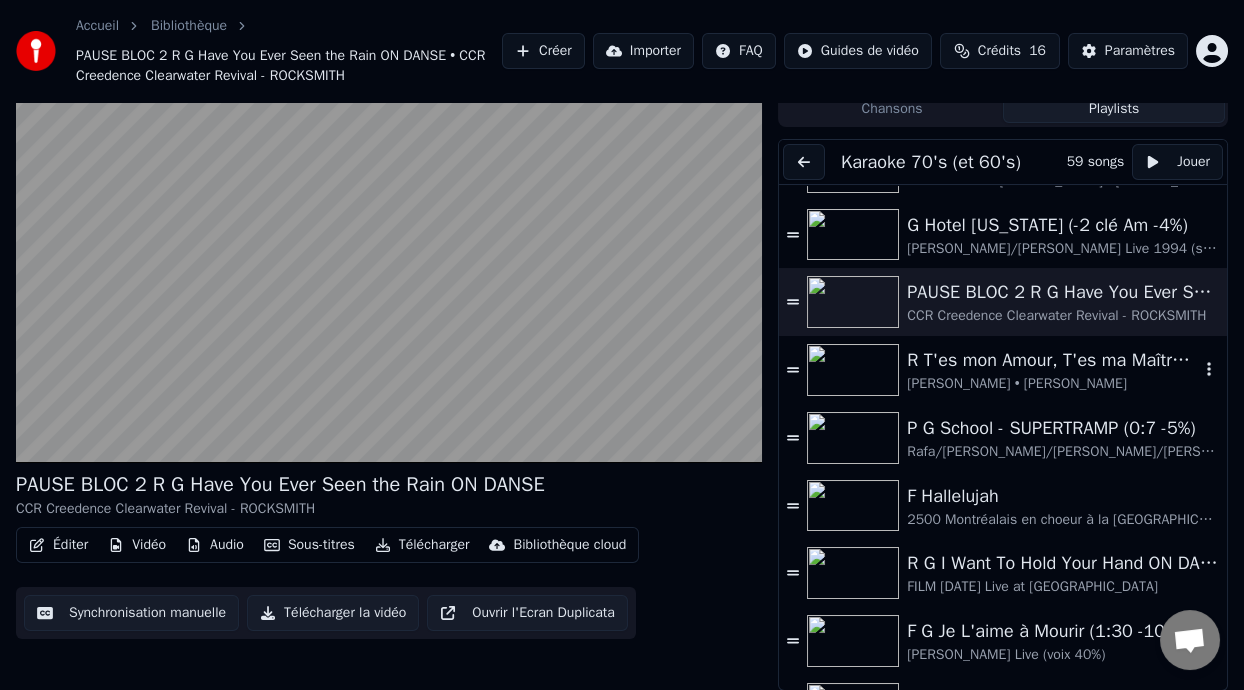 click on "R T'es mon Amour, T'es ma Maîtresse" at bounding box center (1053, 360) 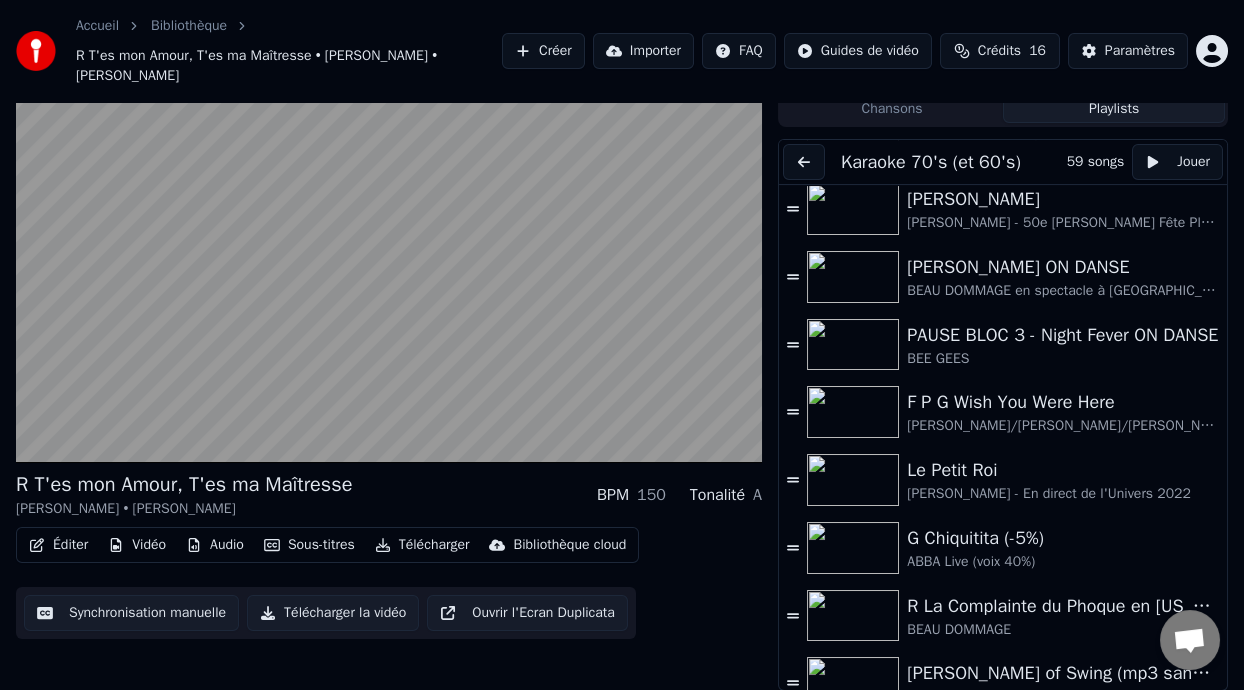 scroll, scrollTop: 1312, scrollLeft: 0, axis: vertical 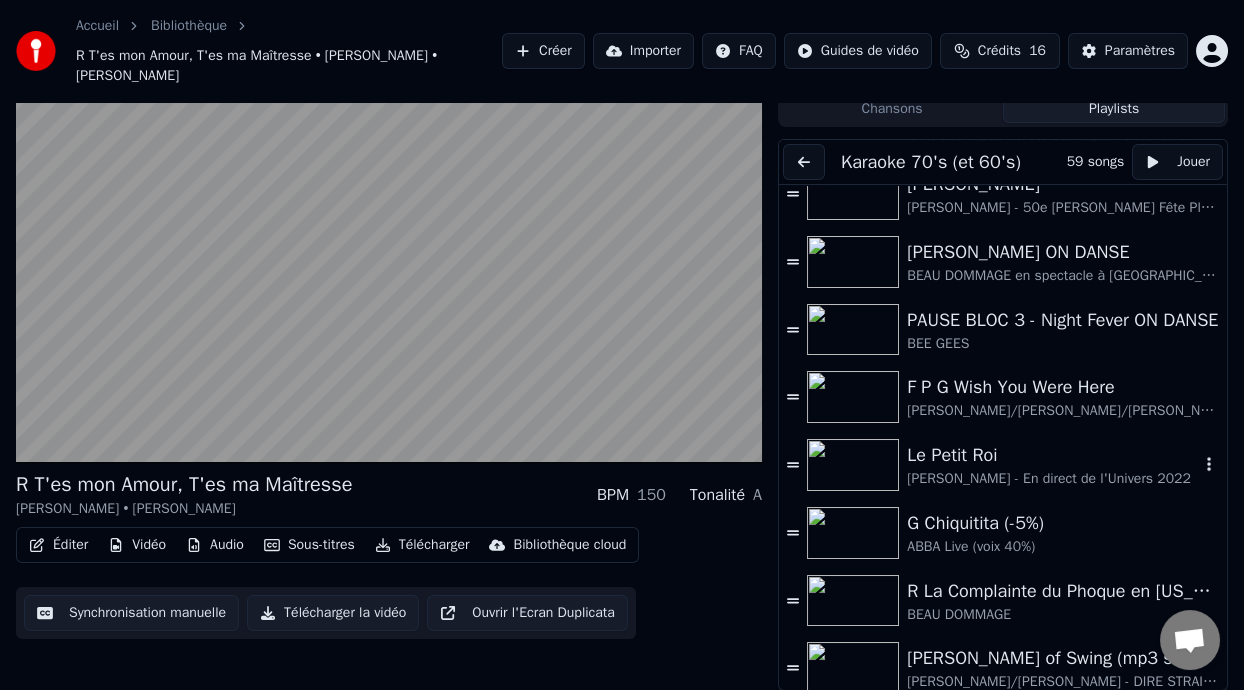 click on "Le Petit Roi" at bounding box center [1053, 455] 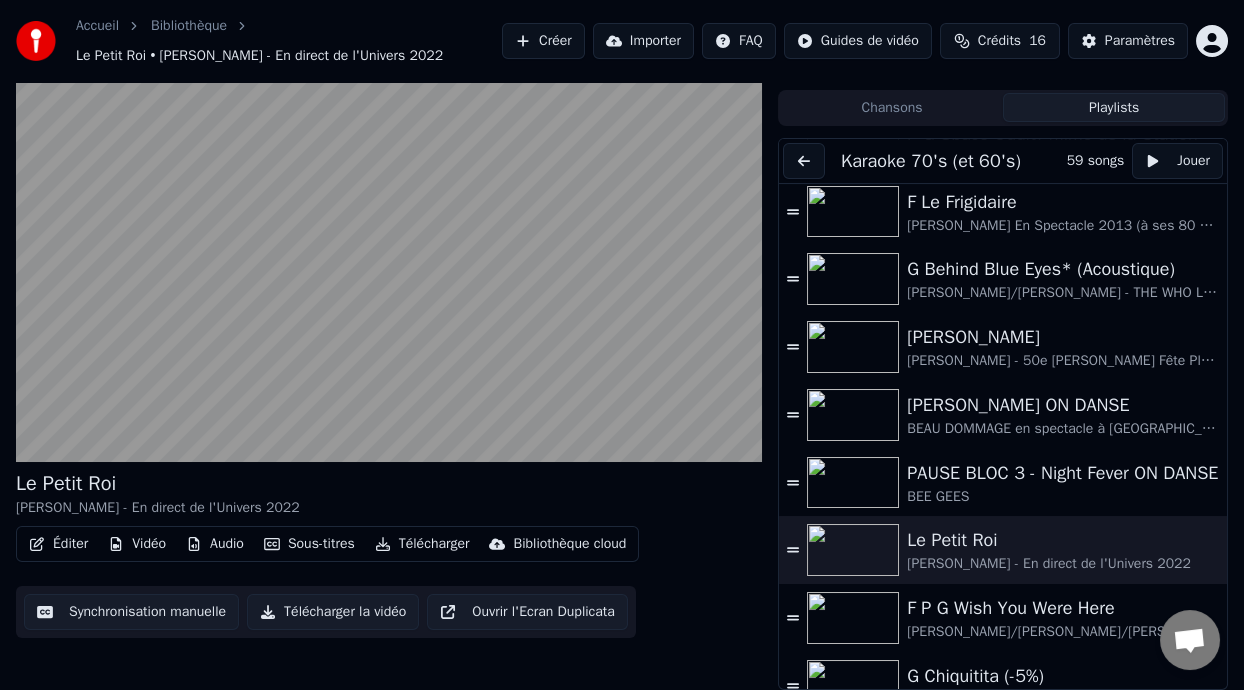 scroll, scrollTop: 1143, scrollLeft: 0, axis: vertical 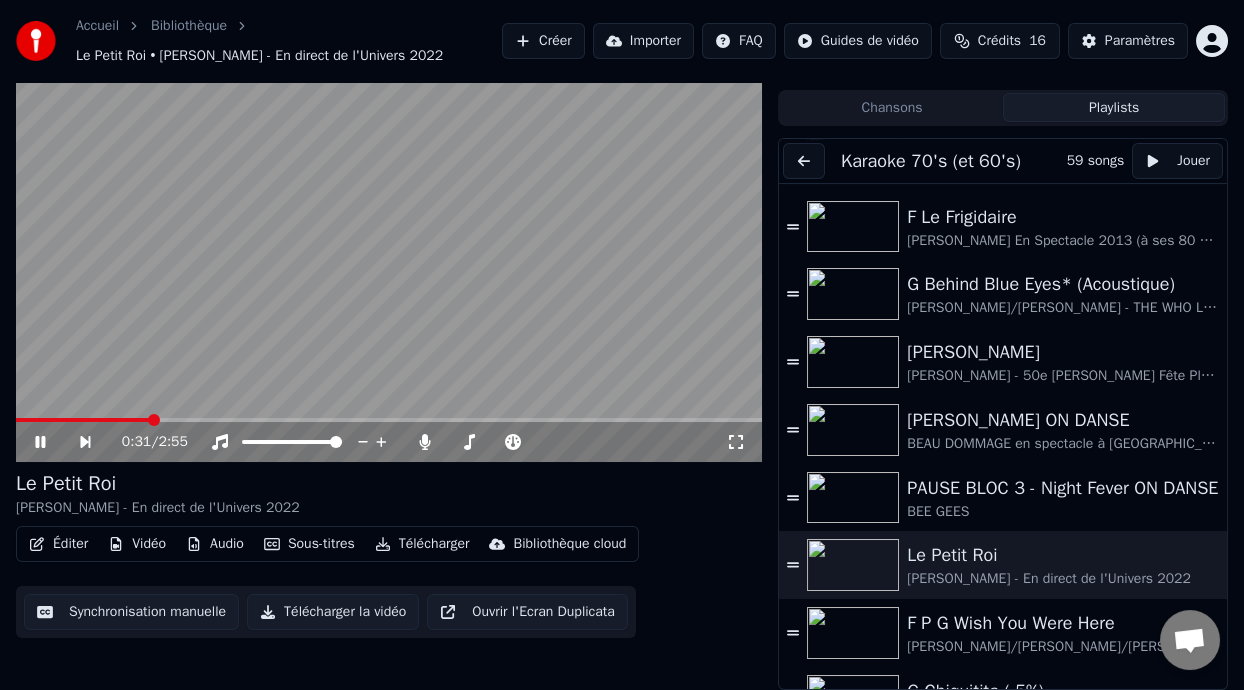click 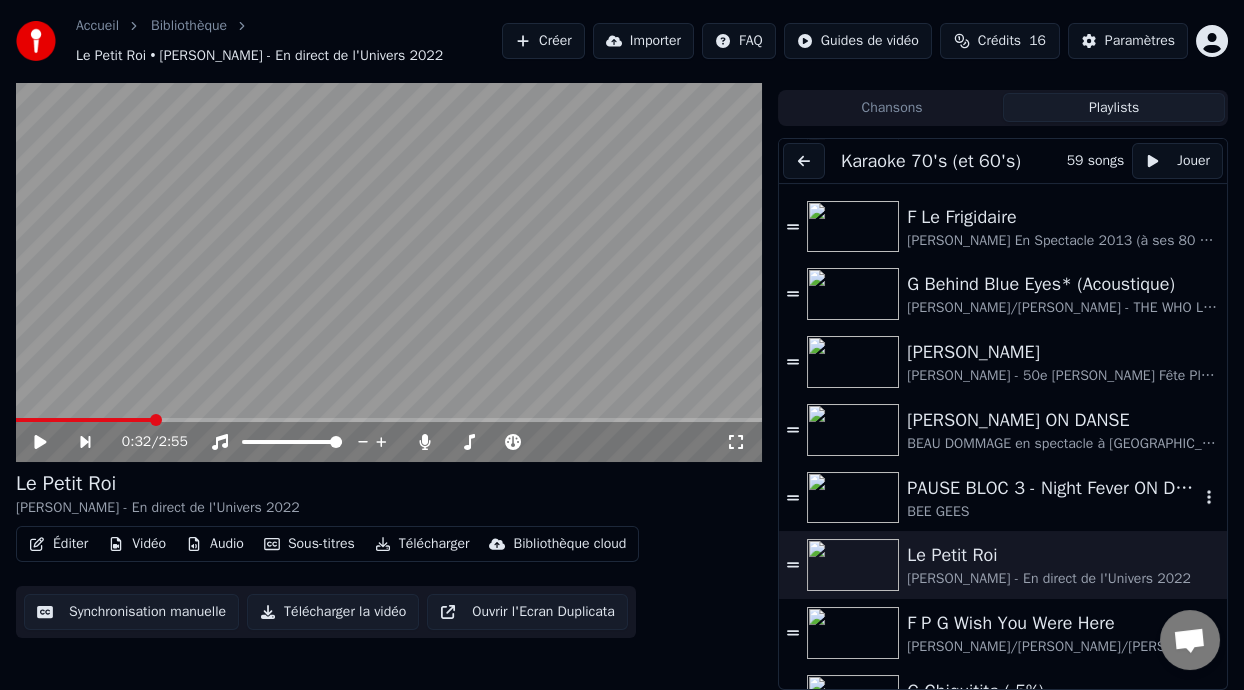 click on "PAUSE BLOC 3 - Night Fever ON DANSE" at bounding box center [1053, 488] 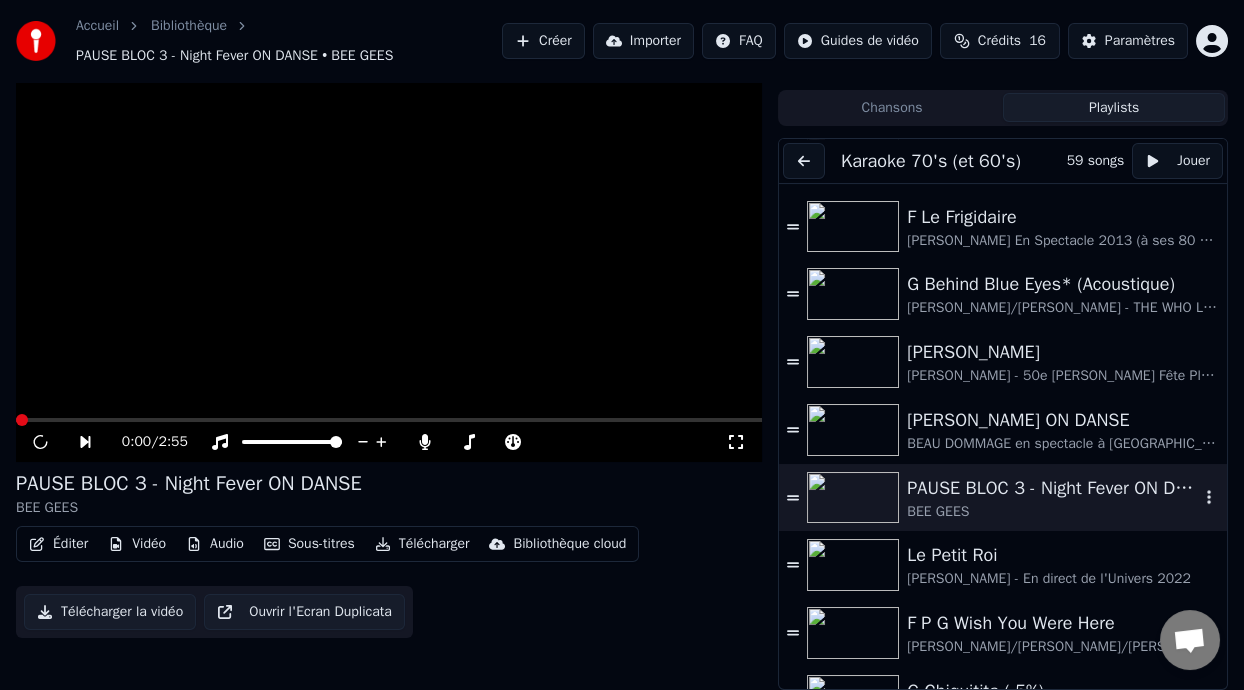 scroll, scrollTop: 39, scrollLeft: 0, axis: vertical 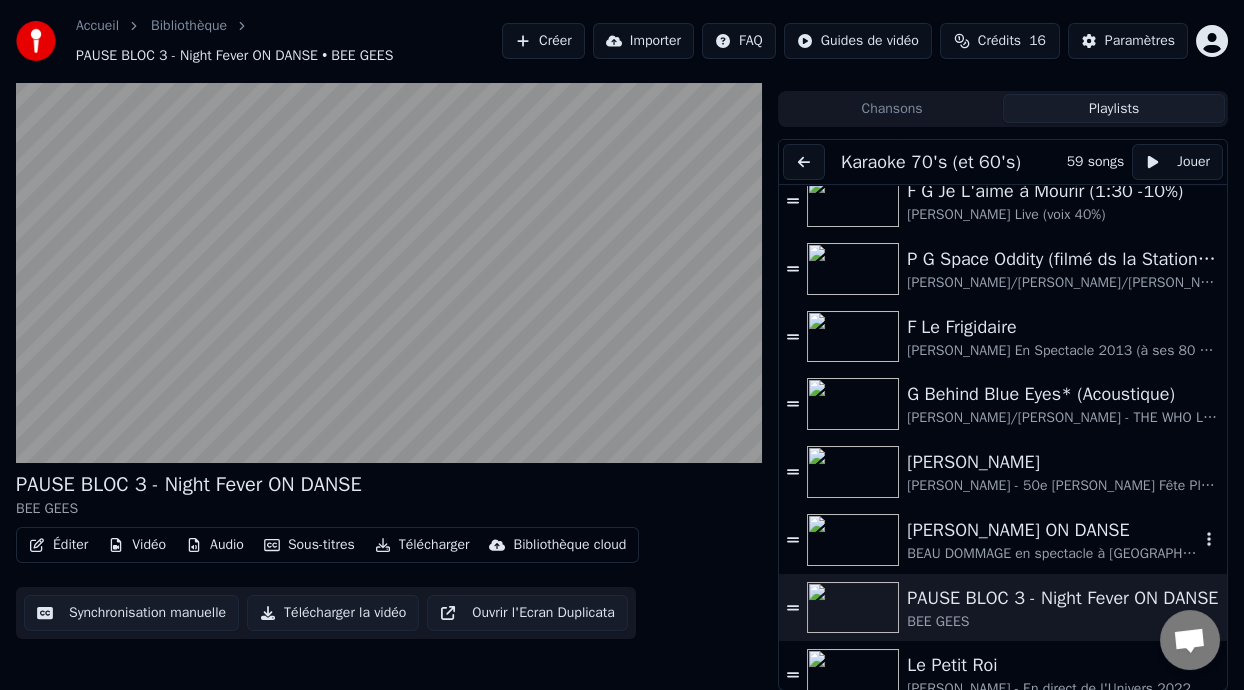 click on "[PERSON_NAME]  ON DANSE" at bounding box center [1053, 530] 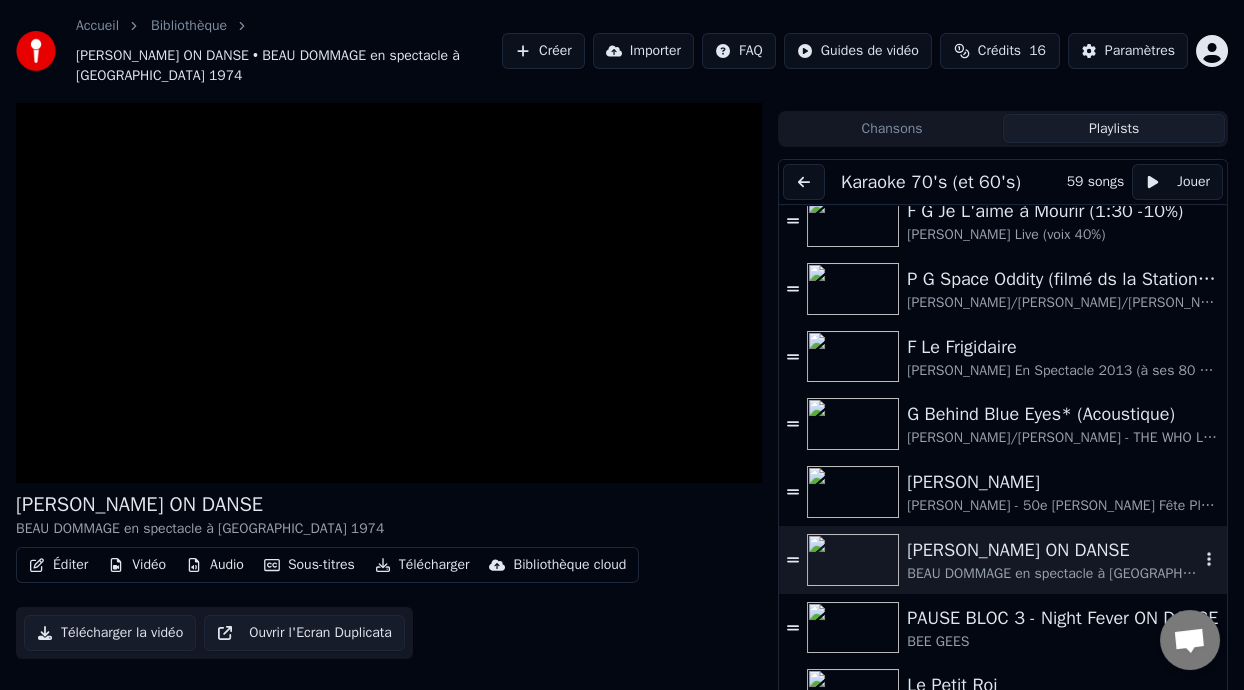 scroll, scrollTop: 59, scrollLeft: 0, axis: vertical 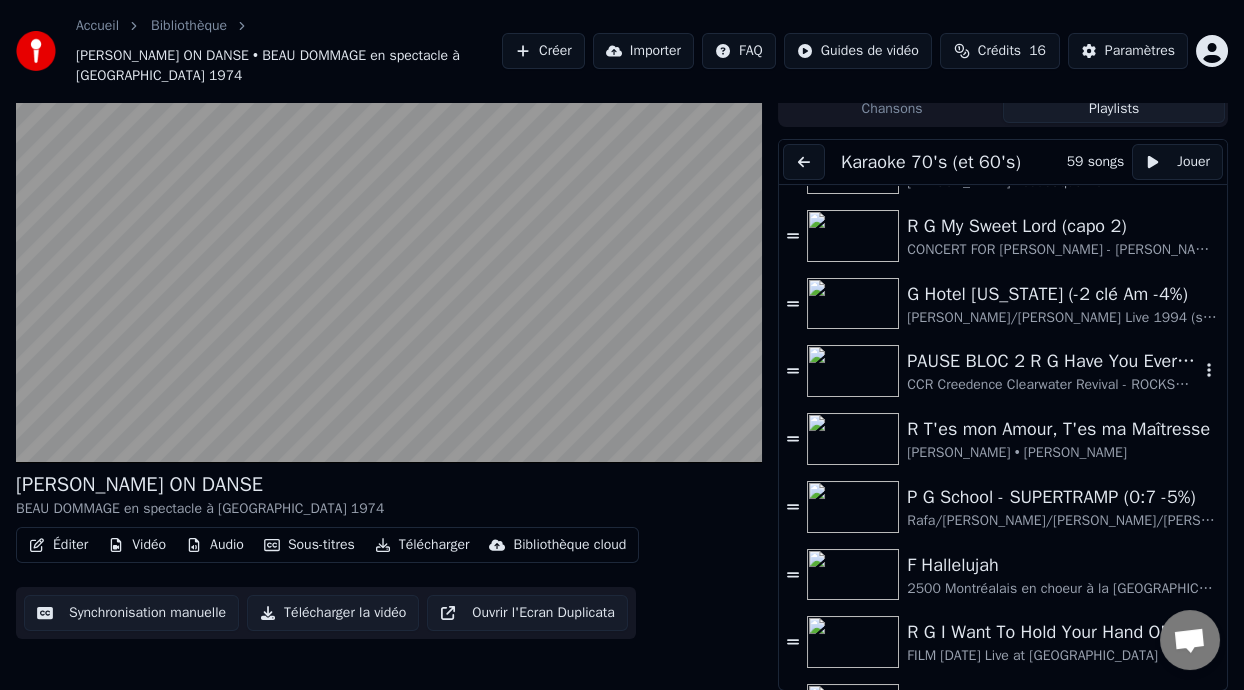 click on "PAUSE BLOC 2 R G Have You Ever Seen the Rain  ON DANSE" at bounding box center (1053, 361) 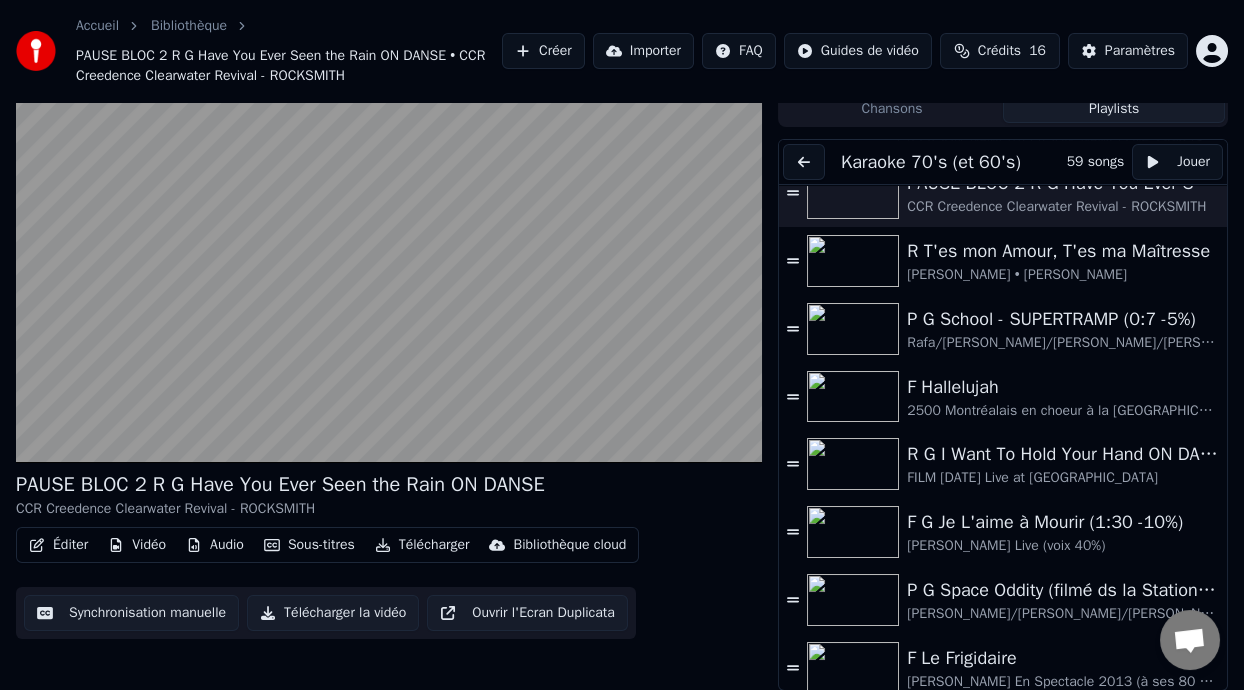 scroll, scrollTop: 698, scrollLeft: 0, axis: vertical 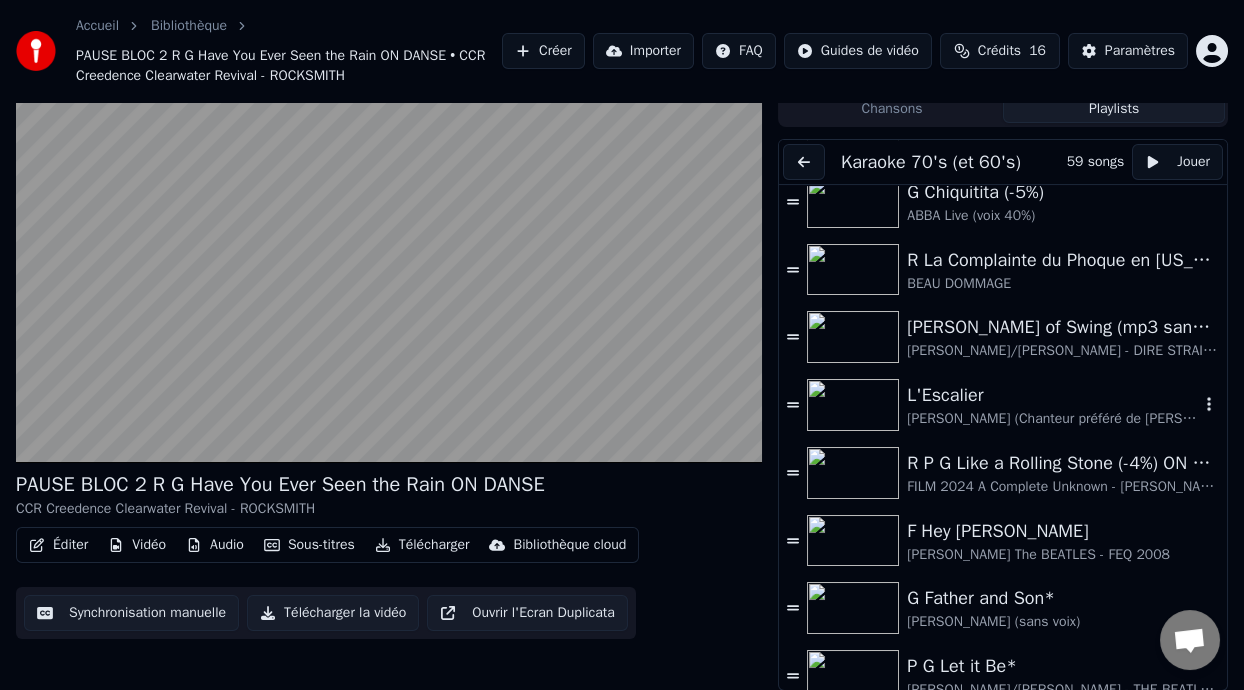 click on "L'Escalier" at bounding box center [1053, 395] 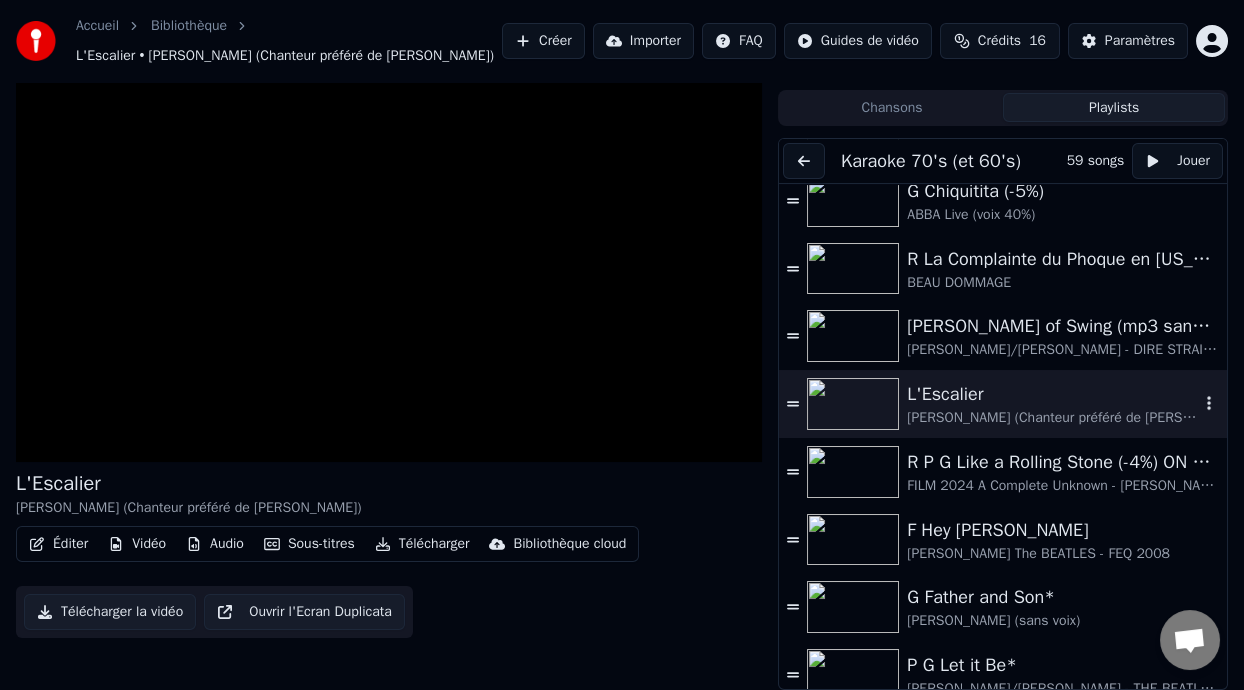 scroll, scrollTop: 39, scrollLeft: 0, axis: vertical 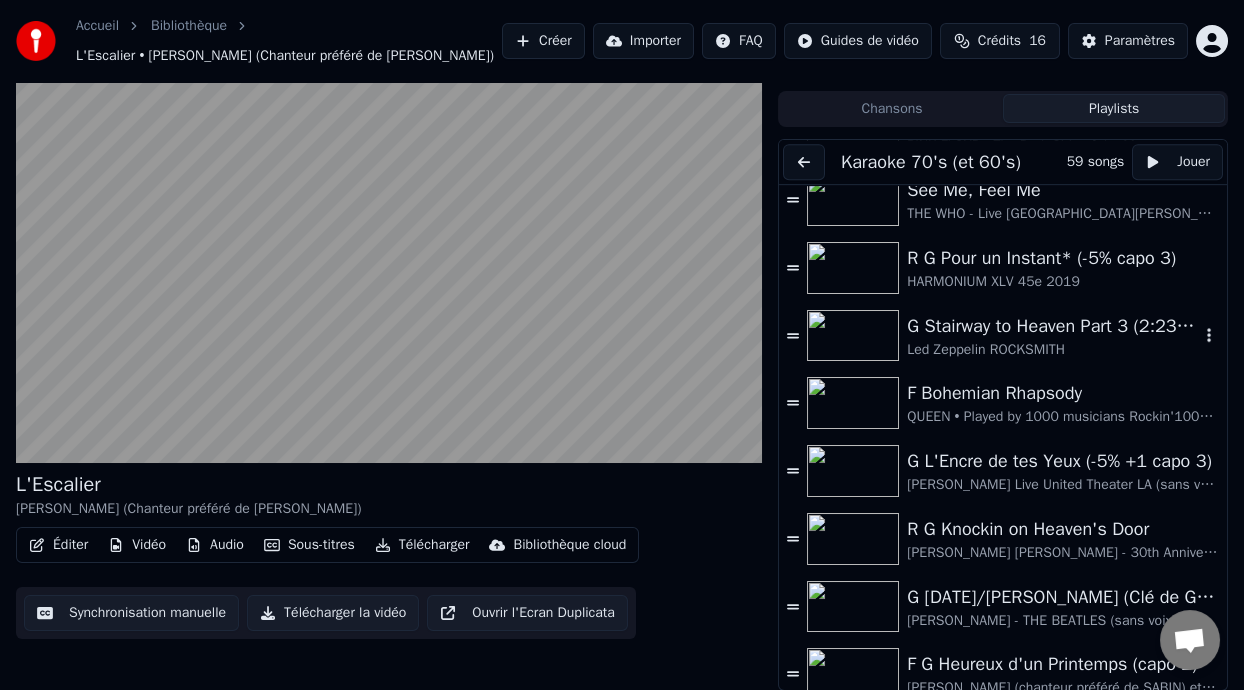 click on "G Stairway to Heaven Part 3 (2:23 - 5:44)" at bounding box center [1053, 326] 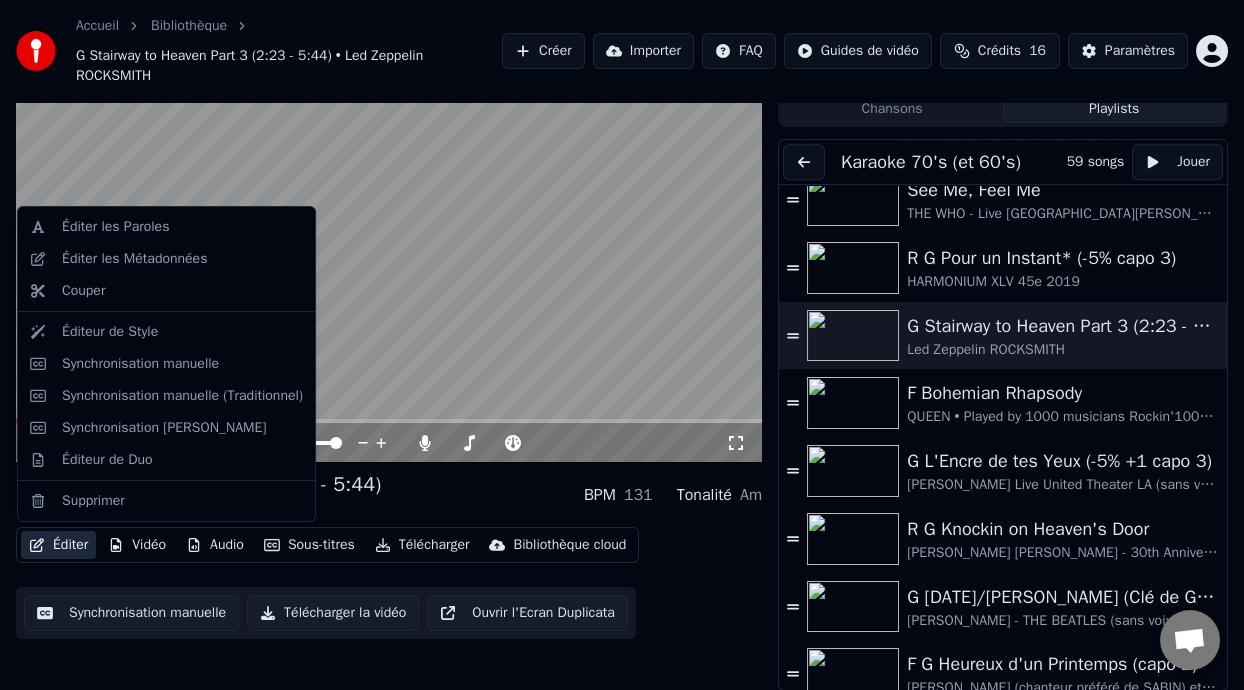 click on "Éditer" at bounding box center (58, 545) 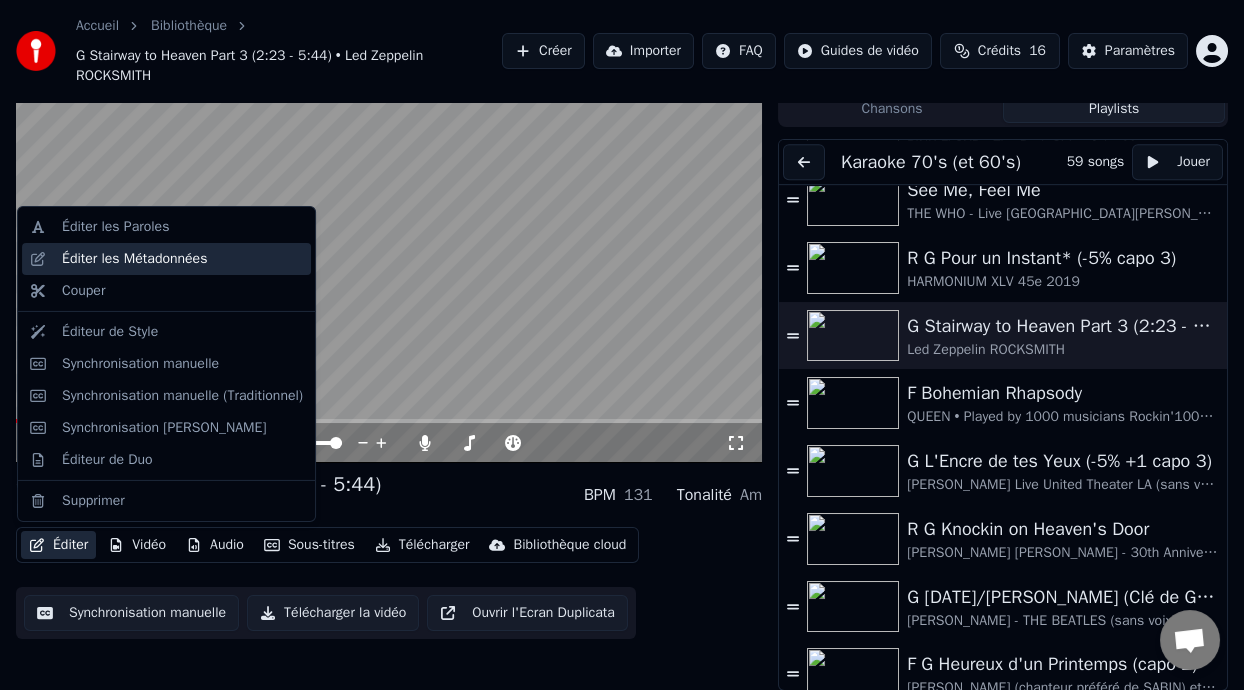 click on "Éditer les Métadonnées" at bounding box center [182, 259] 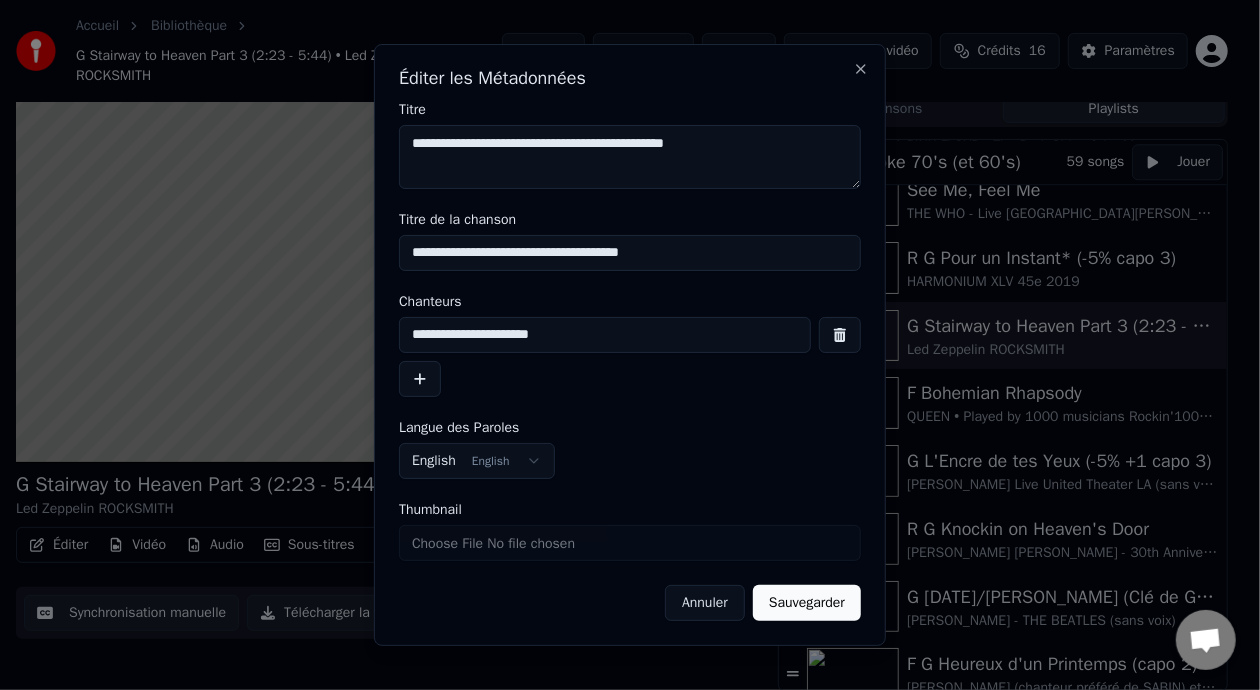click on "**********" at bounding box center [630, 253] 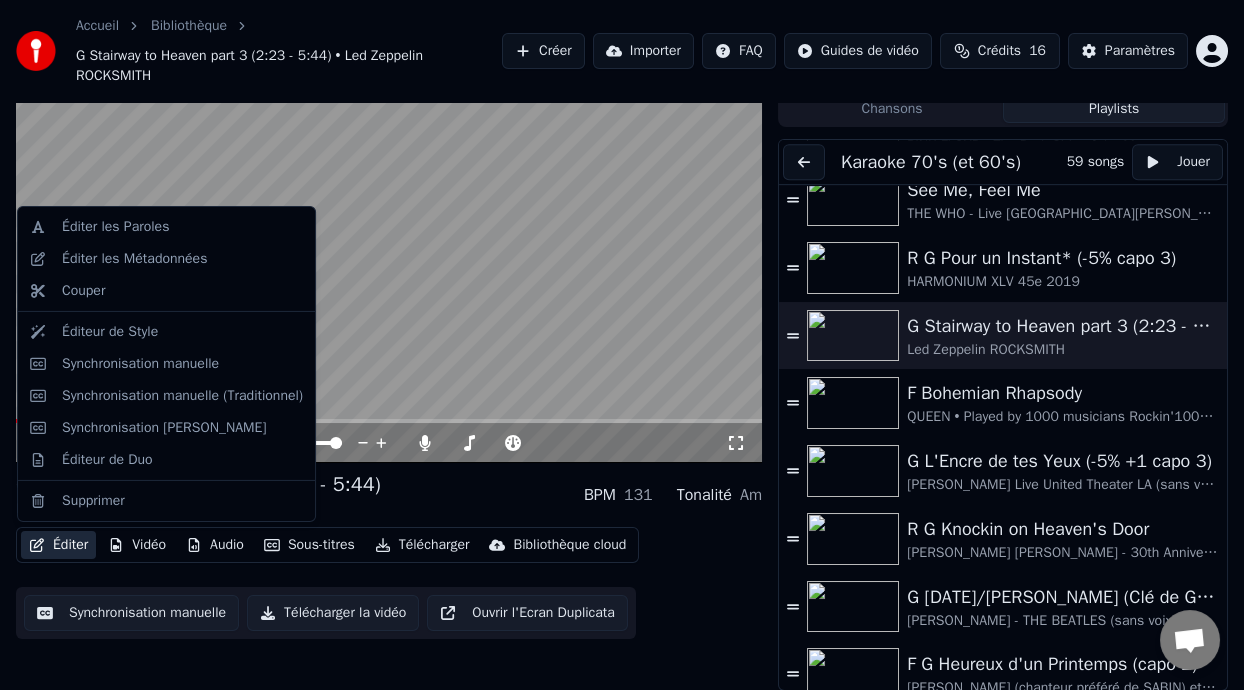 click on "Éditer" at bounding box center [58, 545] 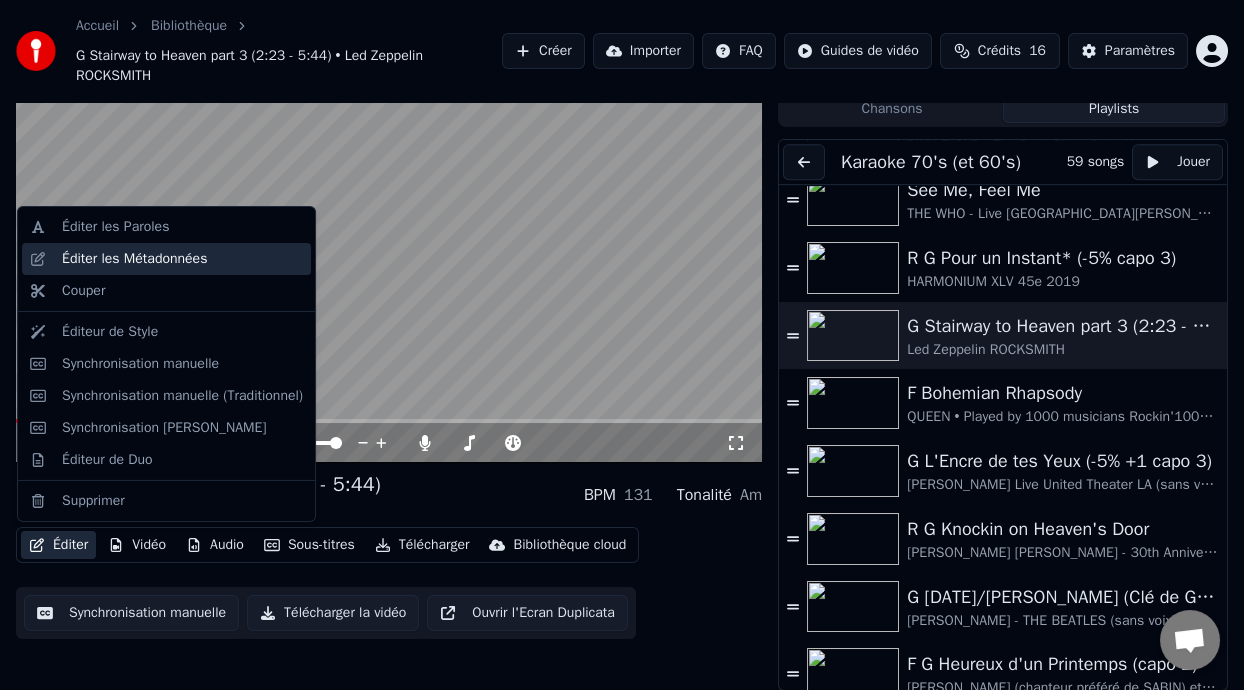 click on "Éditer les Métadonnées" at bounding box center [134, 259] 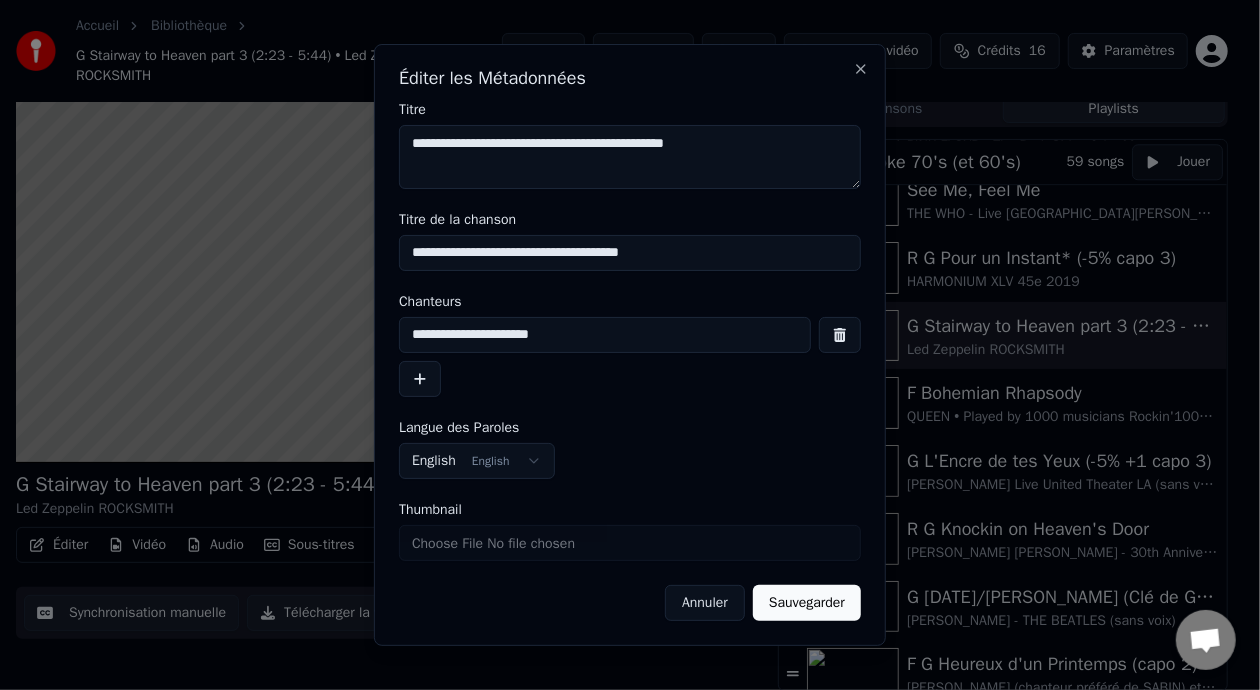 click on "**********" at bounding box center (630, 253) 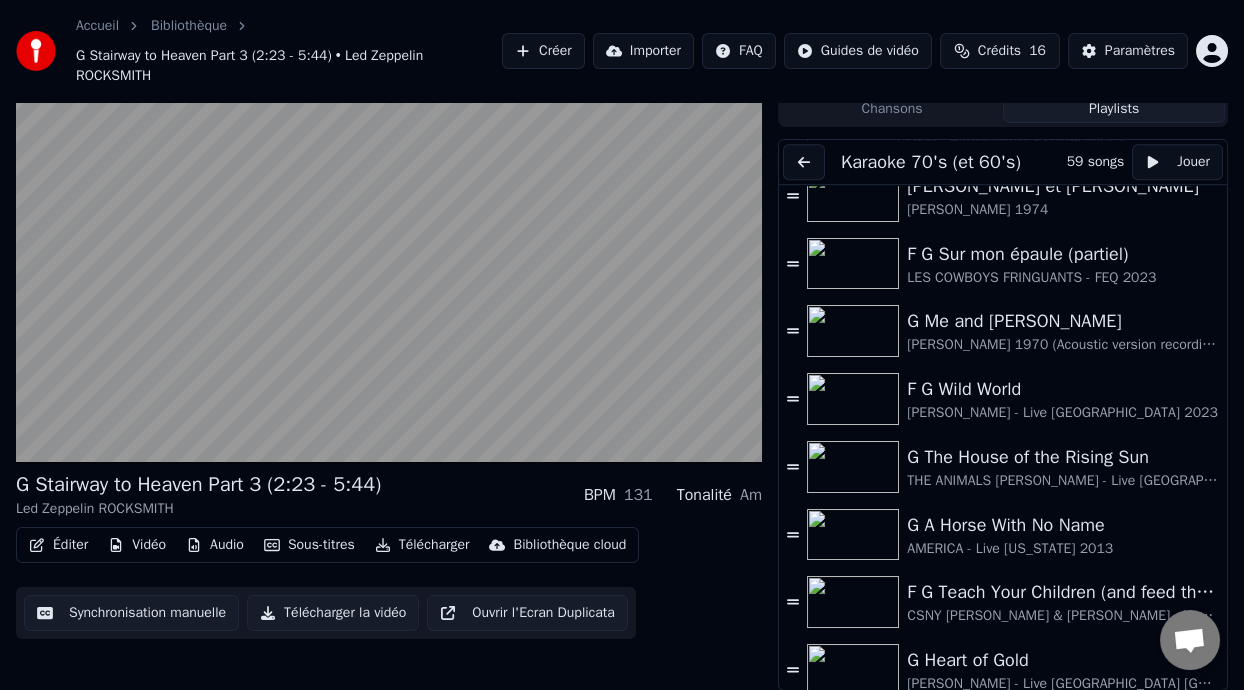 scroll, scrollTop: 3355, scrollLeft: 0, axis: vertical 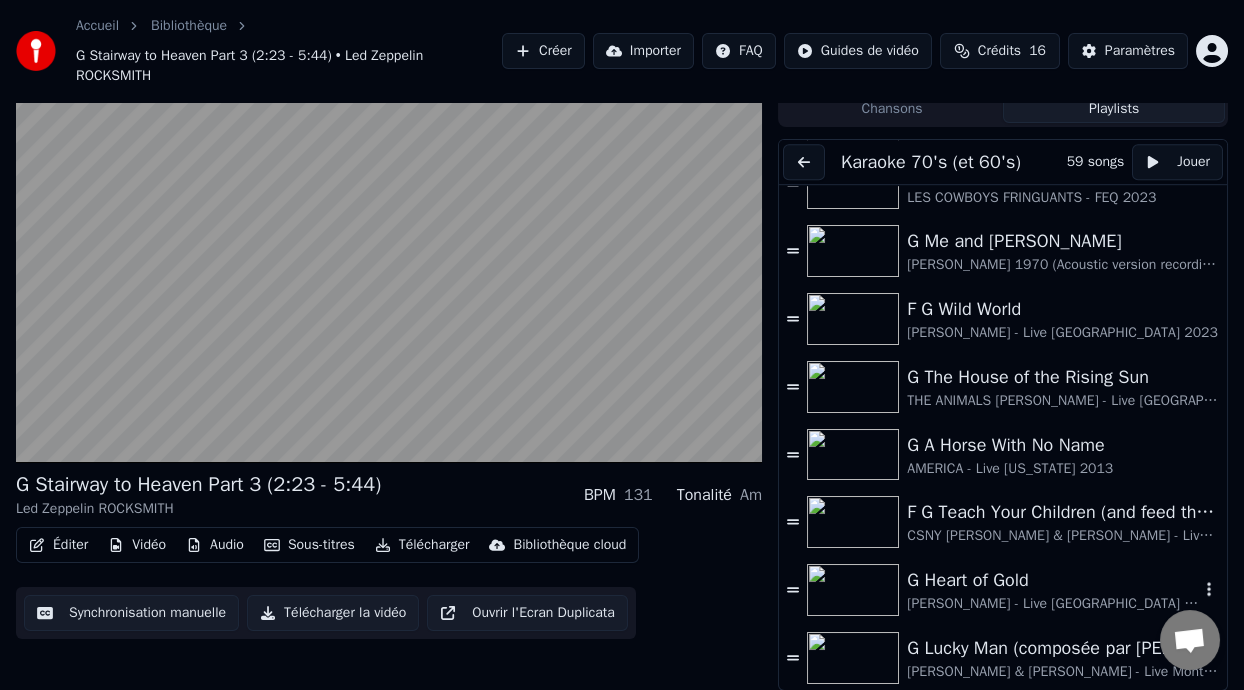 click on "G Heart of Gold" at bounding box center (1053, 580) 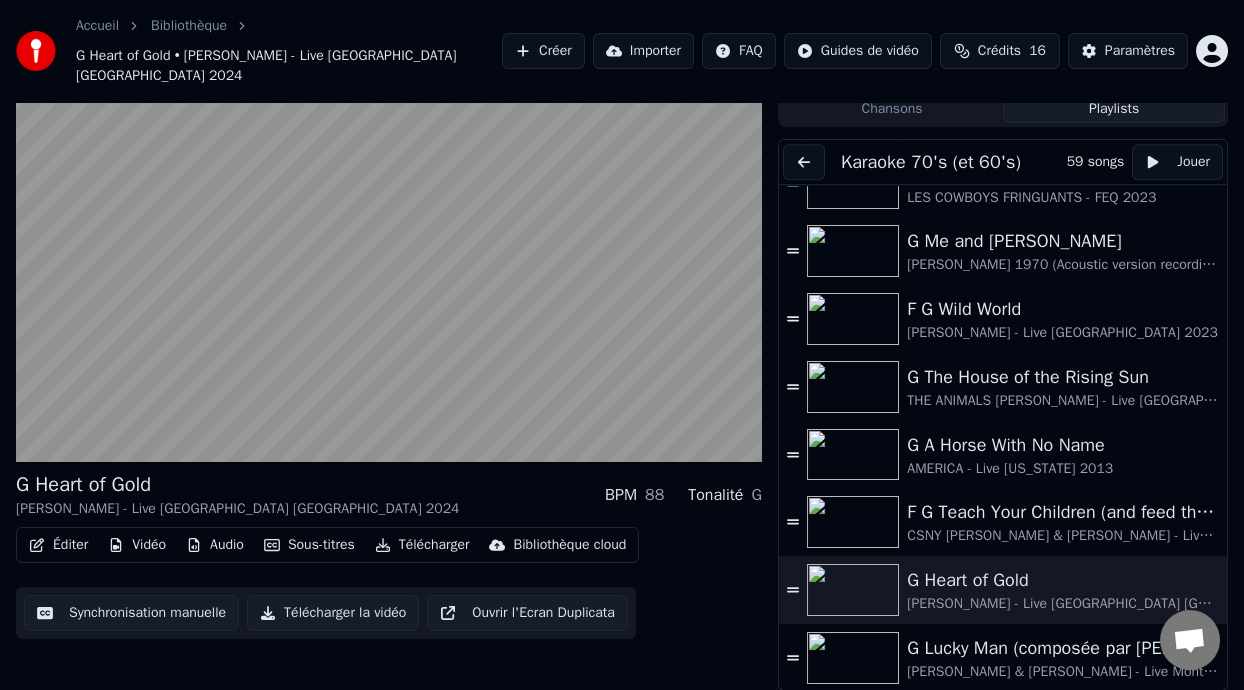 scroll, scrollTop: 0, scrollLeft: 0, axis: both 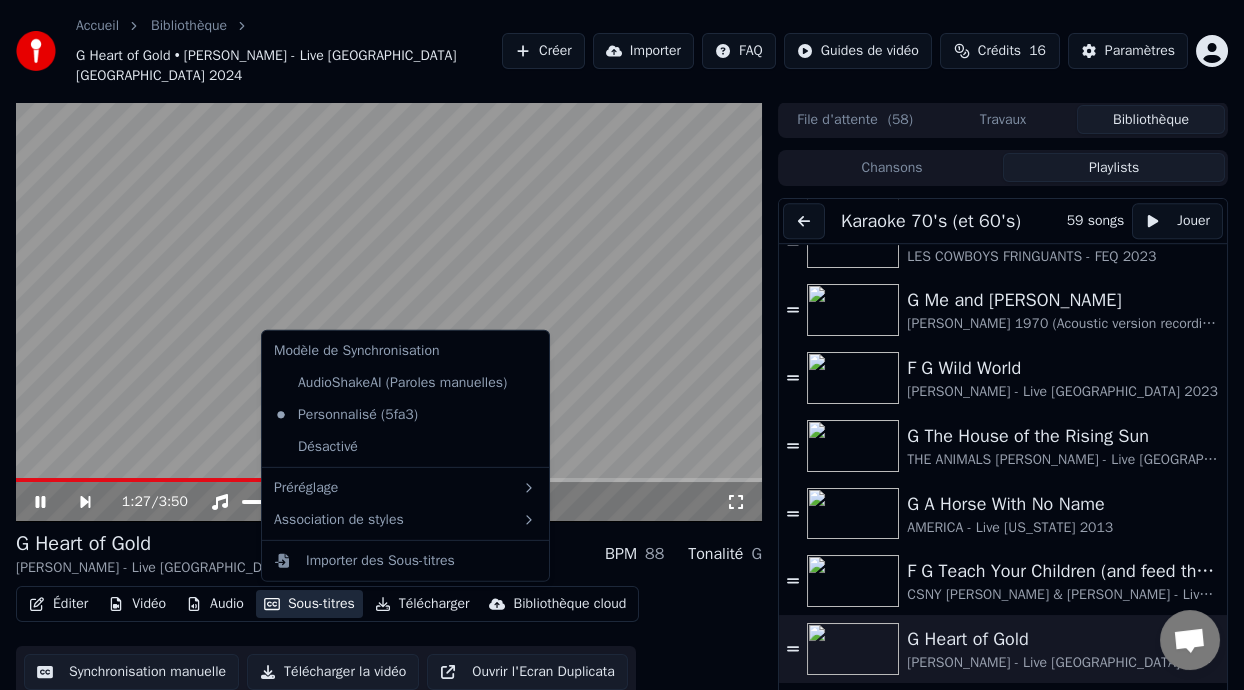click on "Sous-titres" at bounding box center [309, 604] 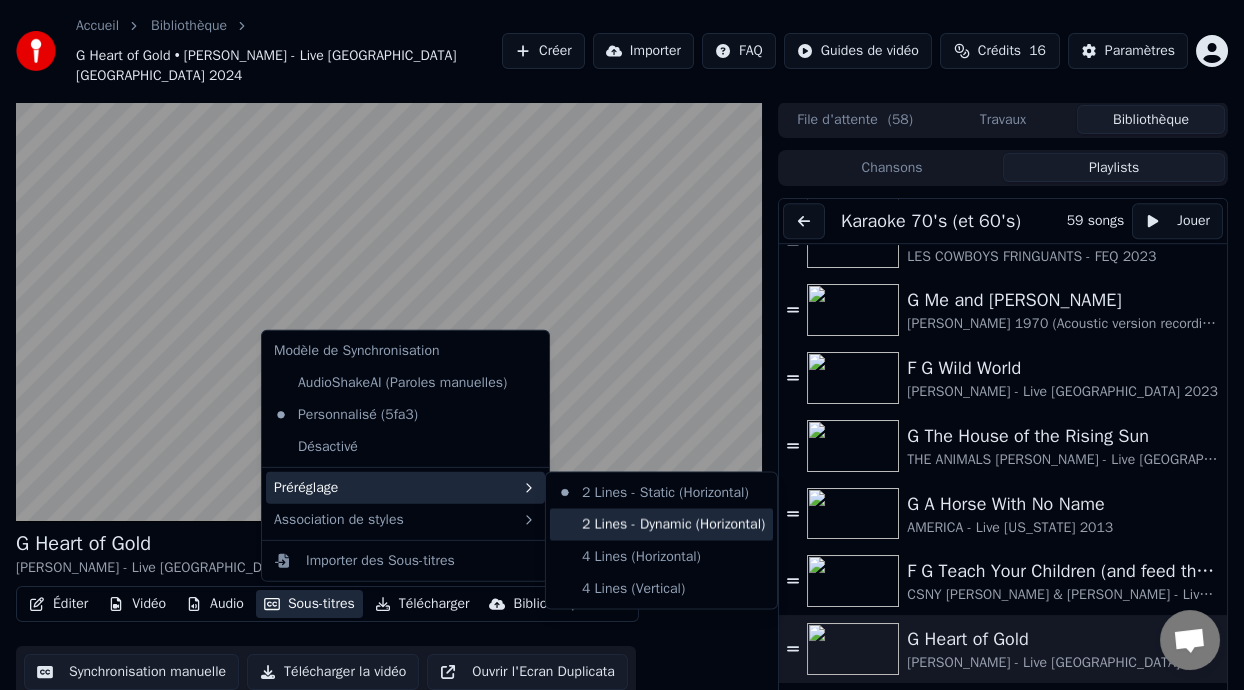 click on "2 Lines - Dynamic (Horizontal)" at bounding box center (661, 524) 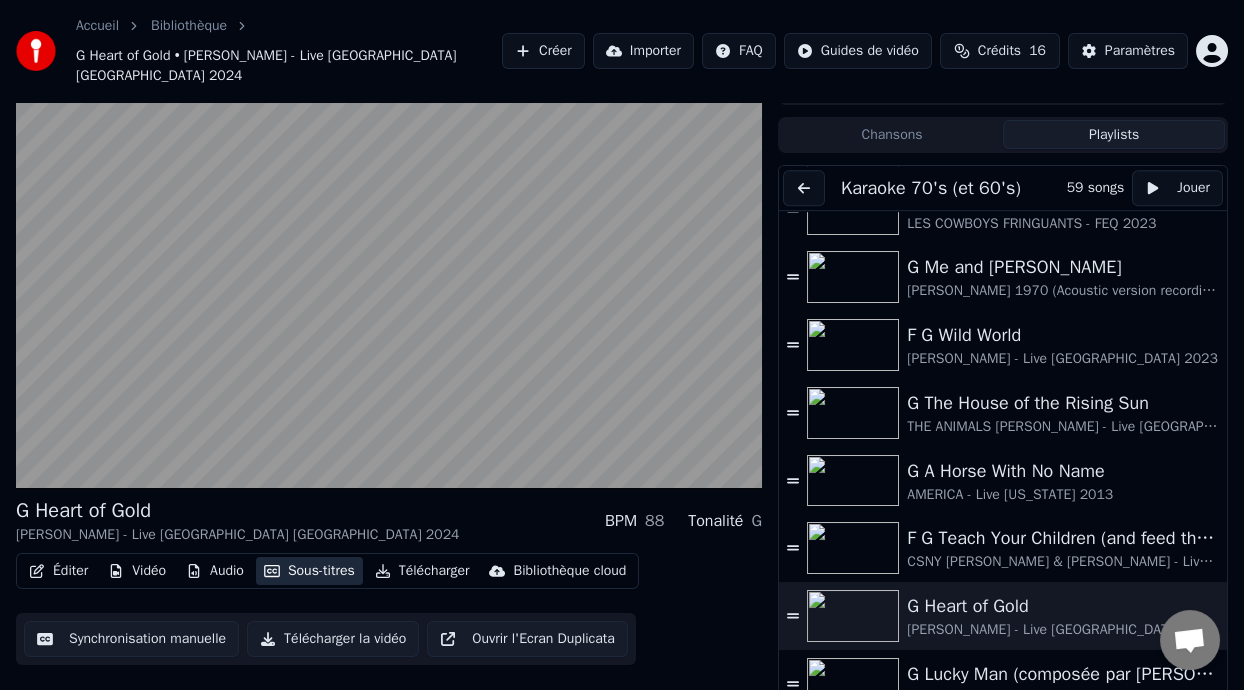 scroll, scrollTop: 59, scrollLeft: 0, axis: vertical 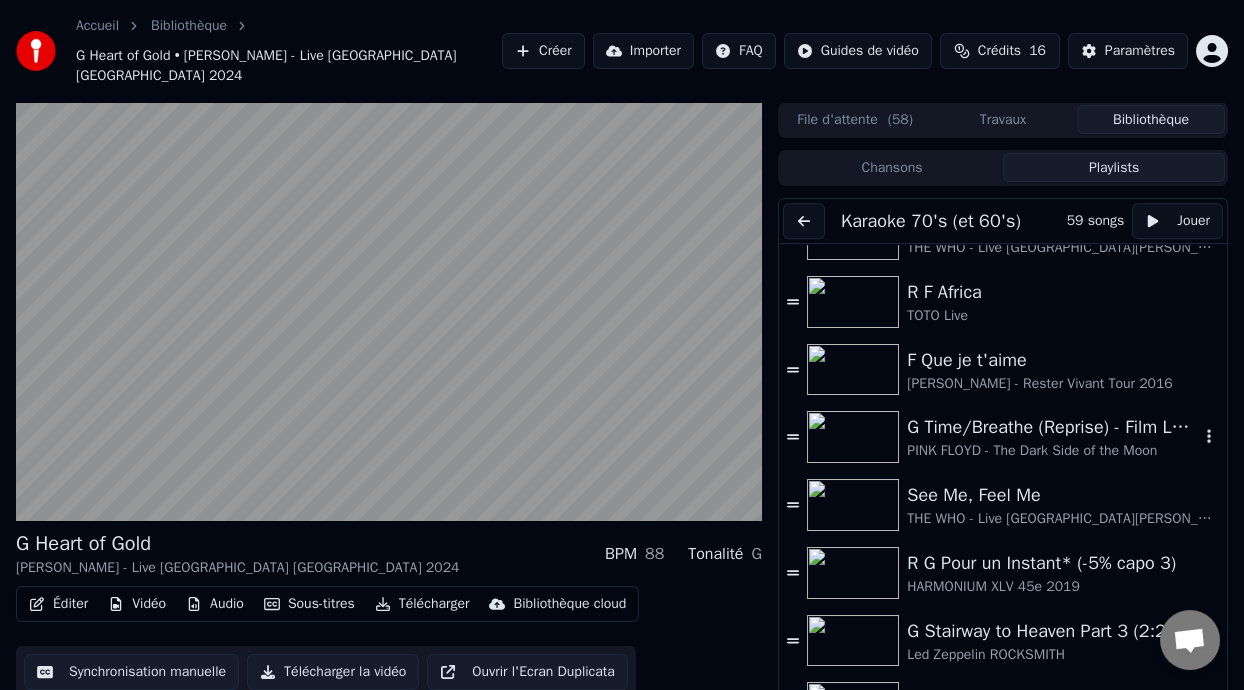 click on "G Time/Breathe (Reprise) - Film LÀ-HAUT (UP Pixar Disney) 0:21 - [PERSON_NAME] & [PERSON_NAME] story" at bounding box center (1053, 427) 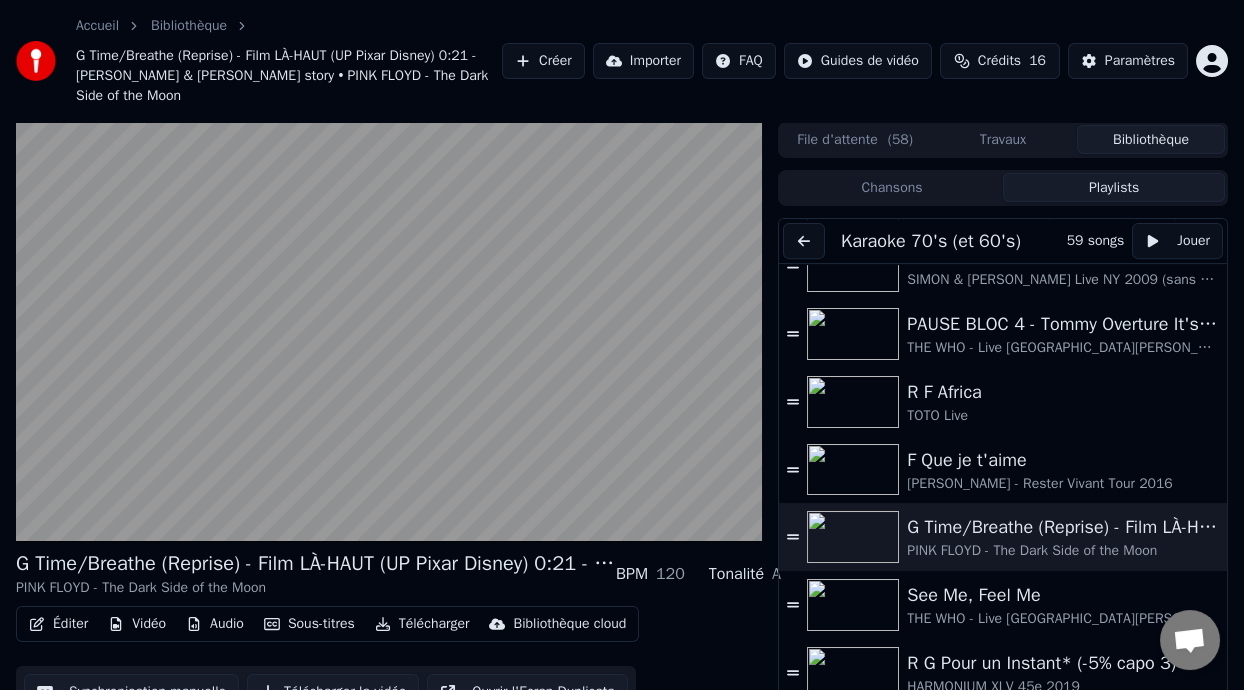 scroll, scrollTop: 2321, scrollLeft: 0, axis: vertical 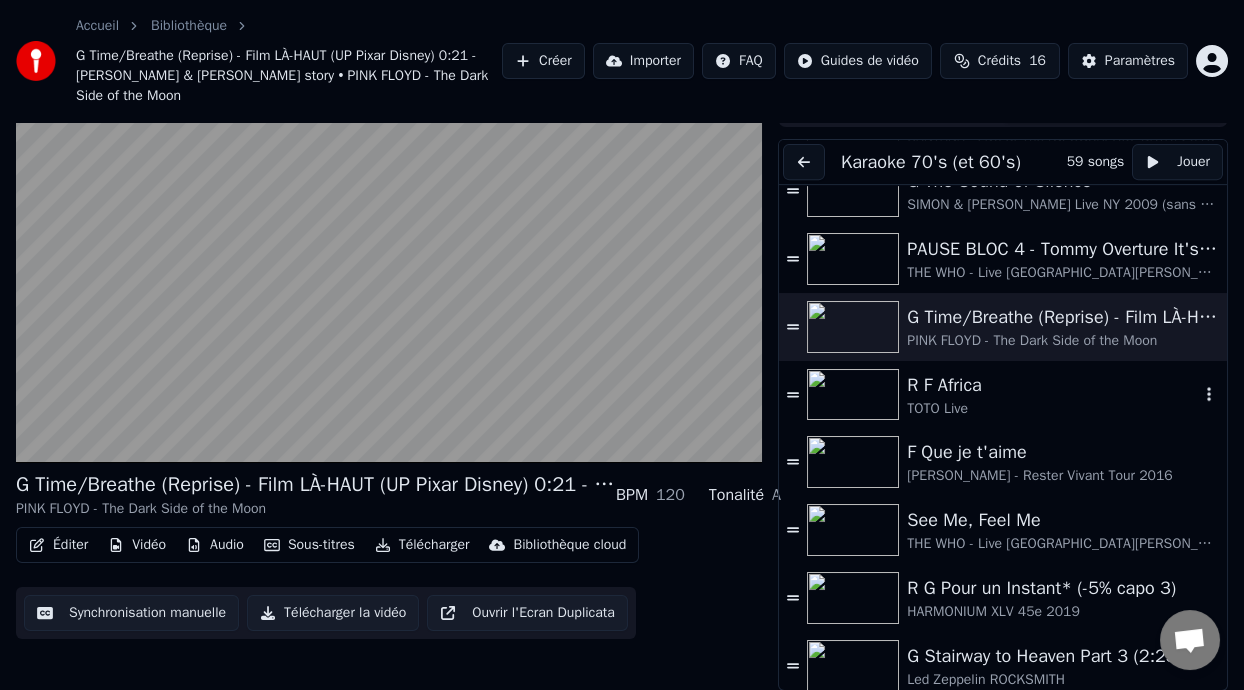 click on "R F Africa" at bounding box center (1053, 385) 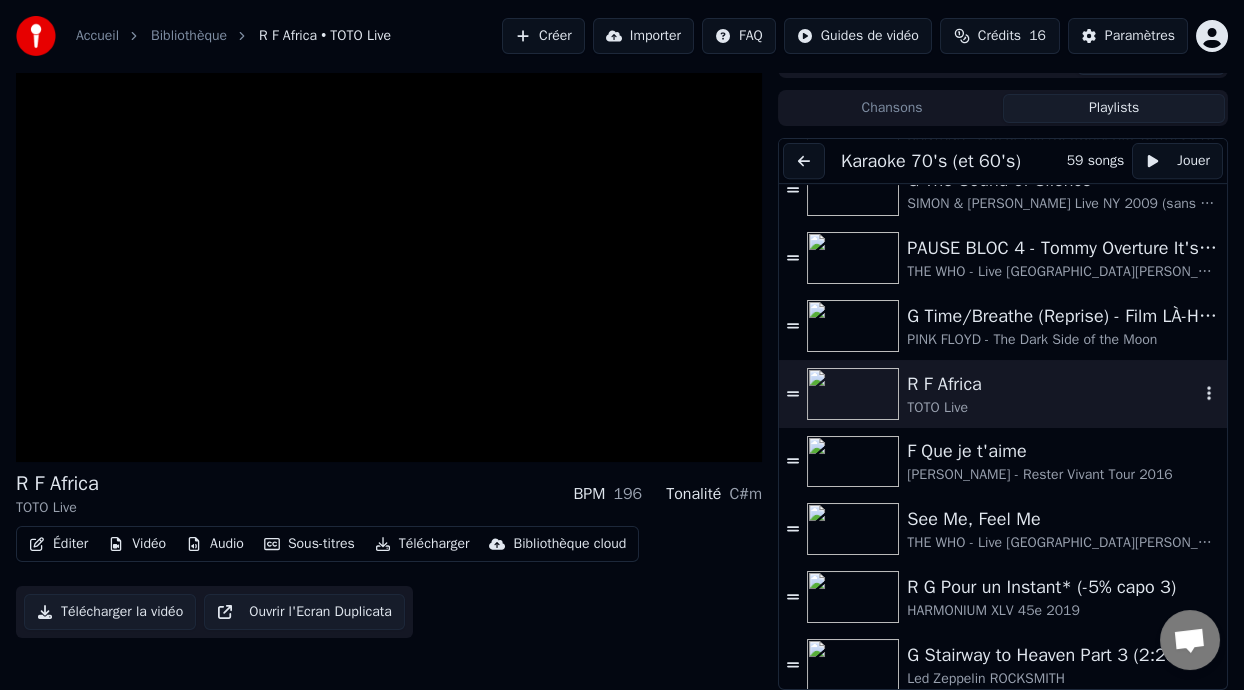 scroll, scrollTop: 30, scrollLeft: 0, axis: vertical 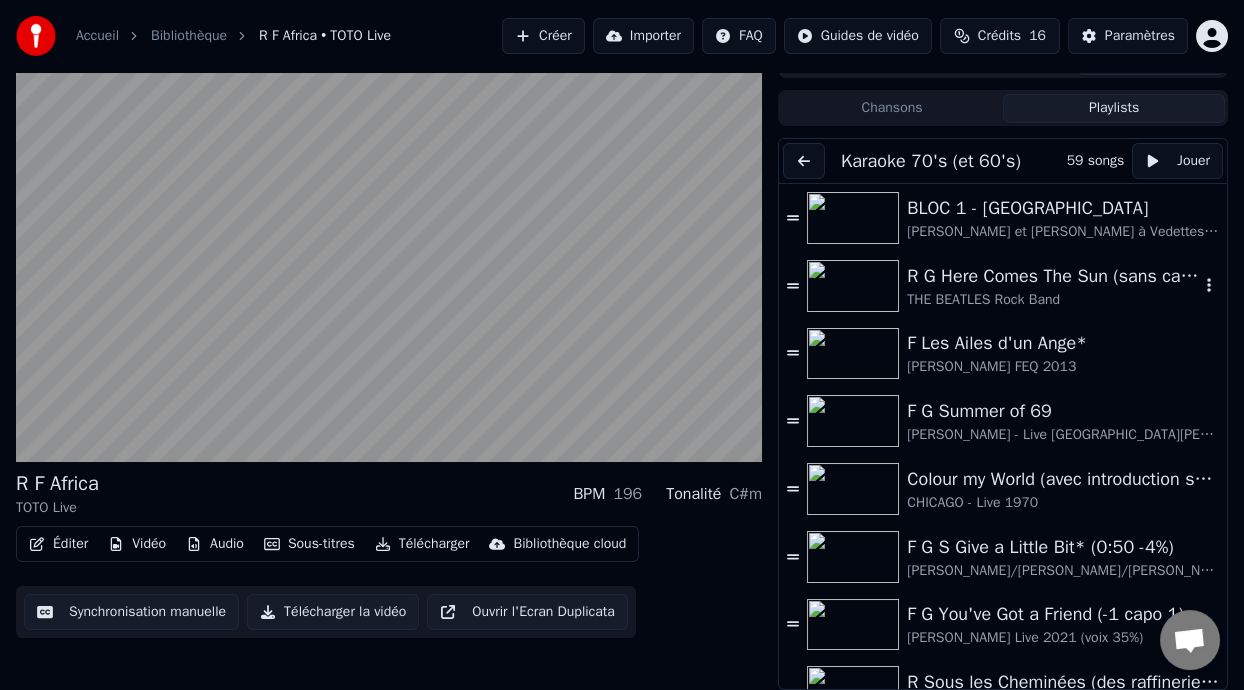 click on "R G Here Comes The Sun (sans capo)" at bounding box center [1053, 276] 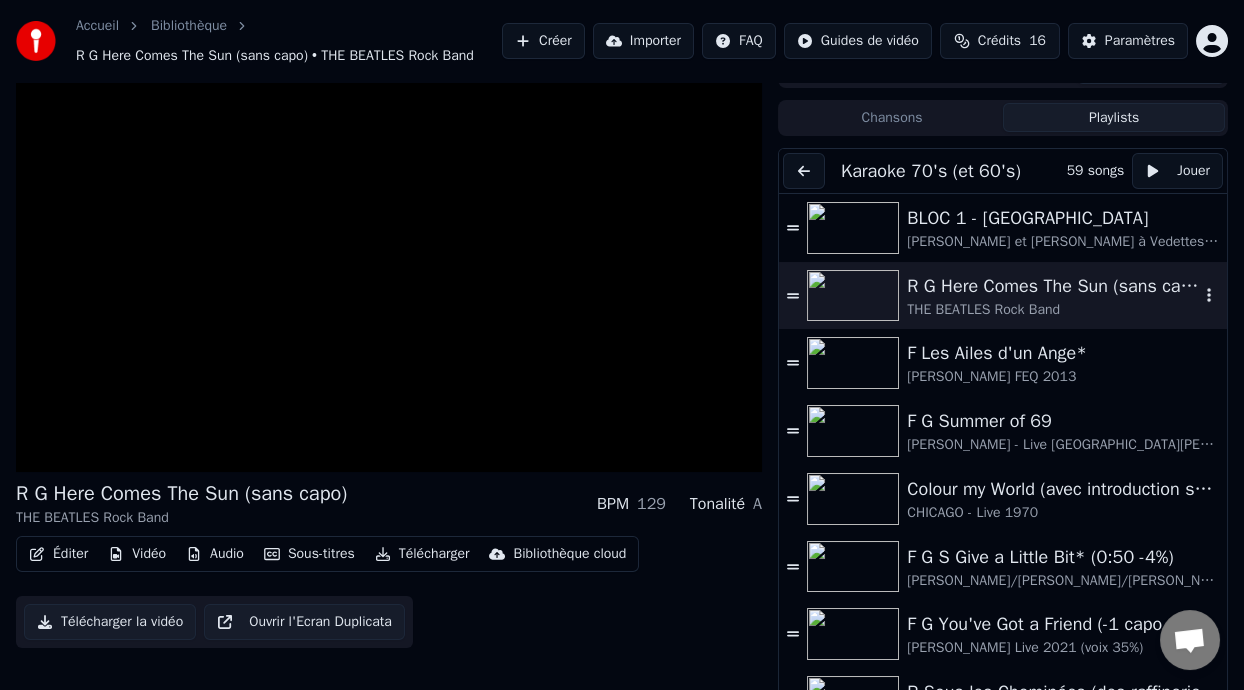 scroll, scrollTop: 59, scrollLeft: 0, axis: vertical 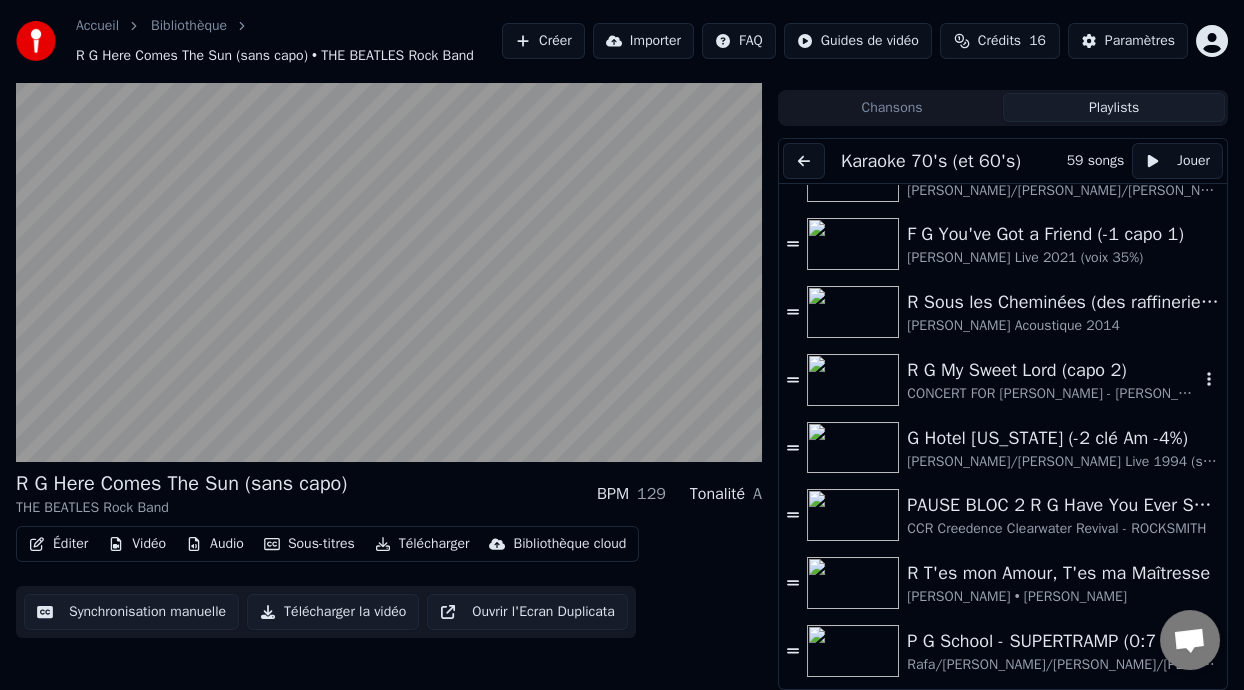 click on "R G My Sweet Lord (capo 2)" at bounding box center [1053, 370] 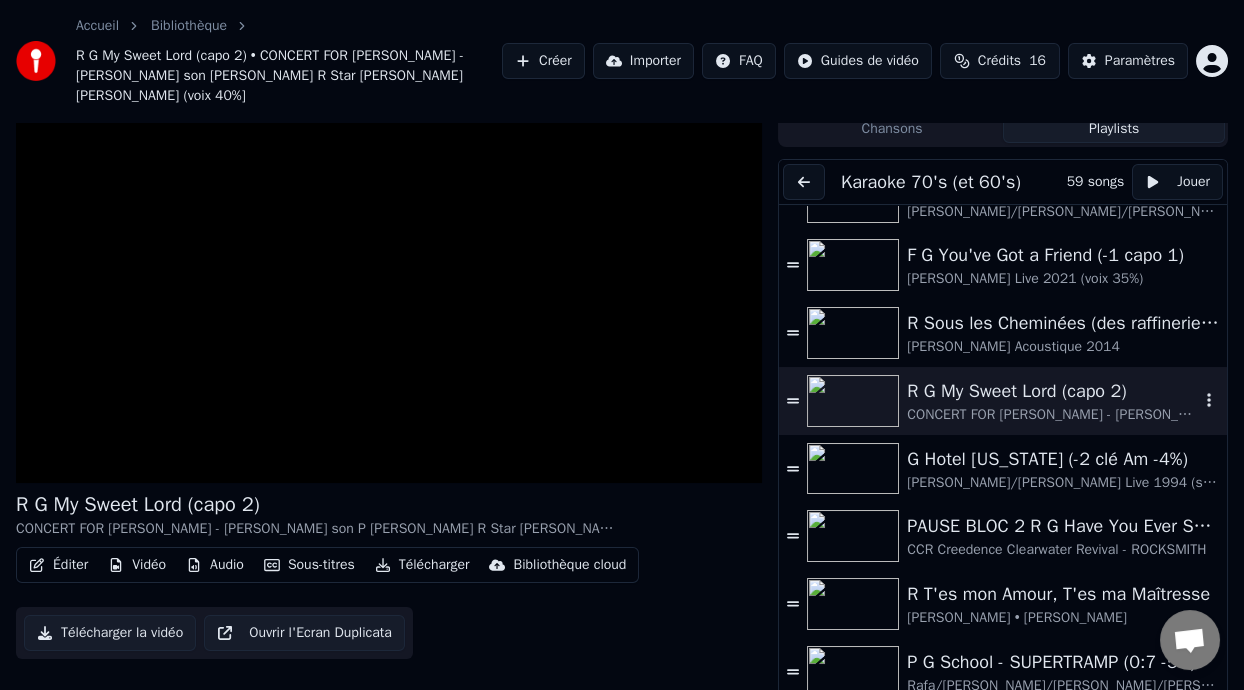 scroll, scrollTop: 79, scrollLeft: 0, axis: vertical 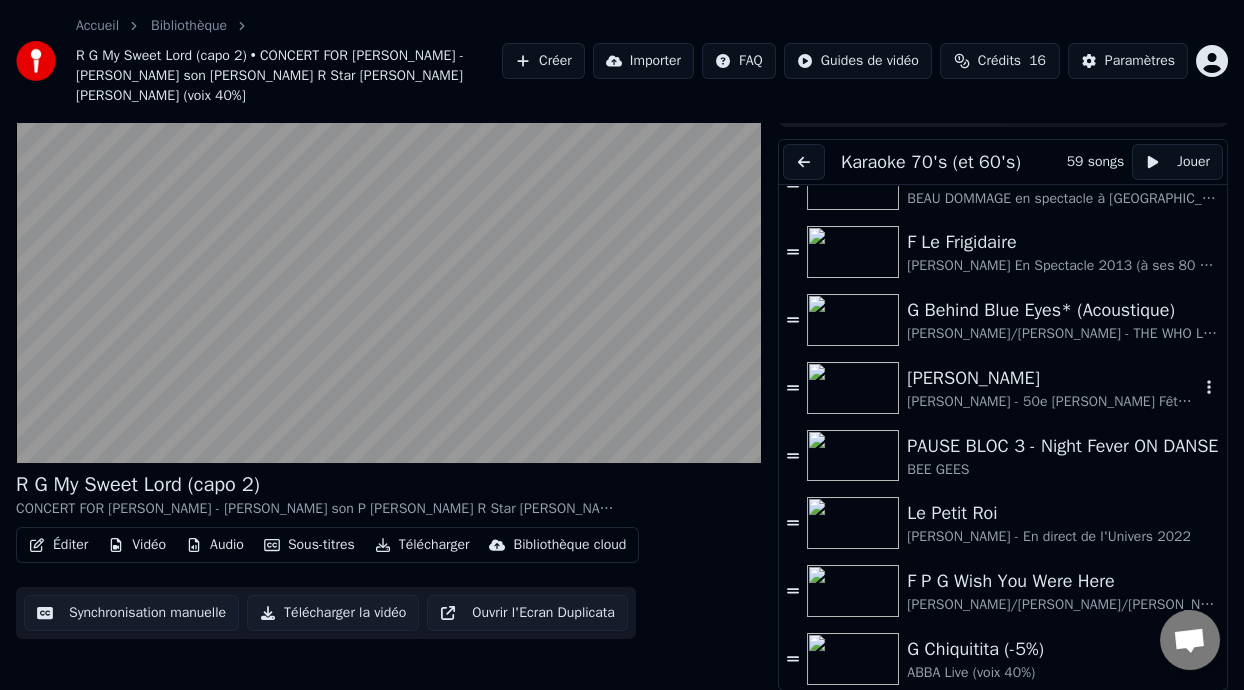 click on "[PERSON_NAME]" at bounding box center [1053, 378] 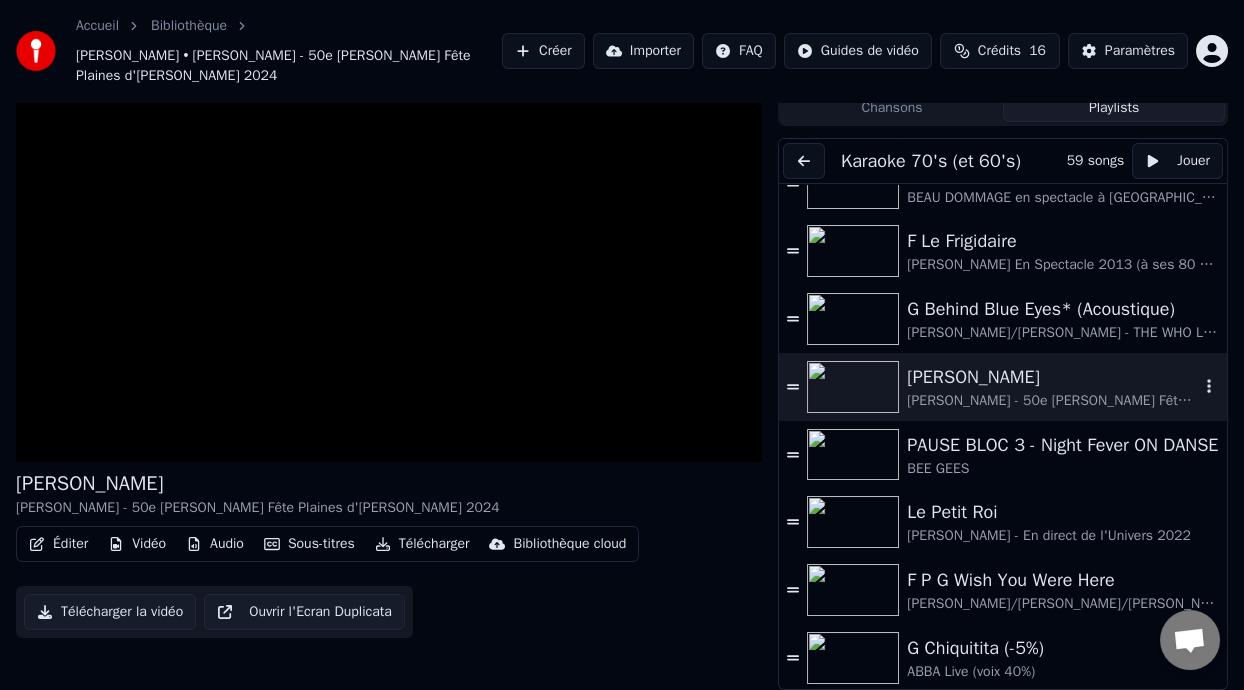 scroll, scrollTop: 59, scrollLeft: 0, axis: vertical 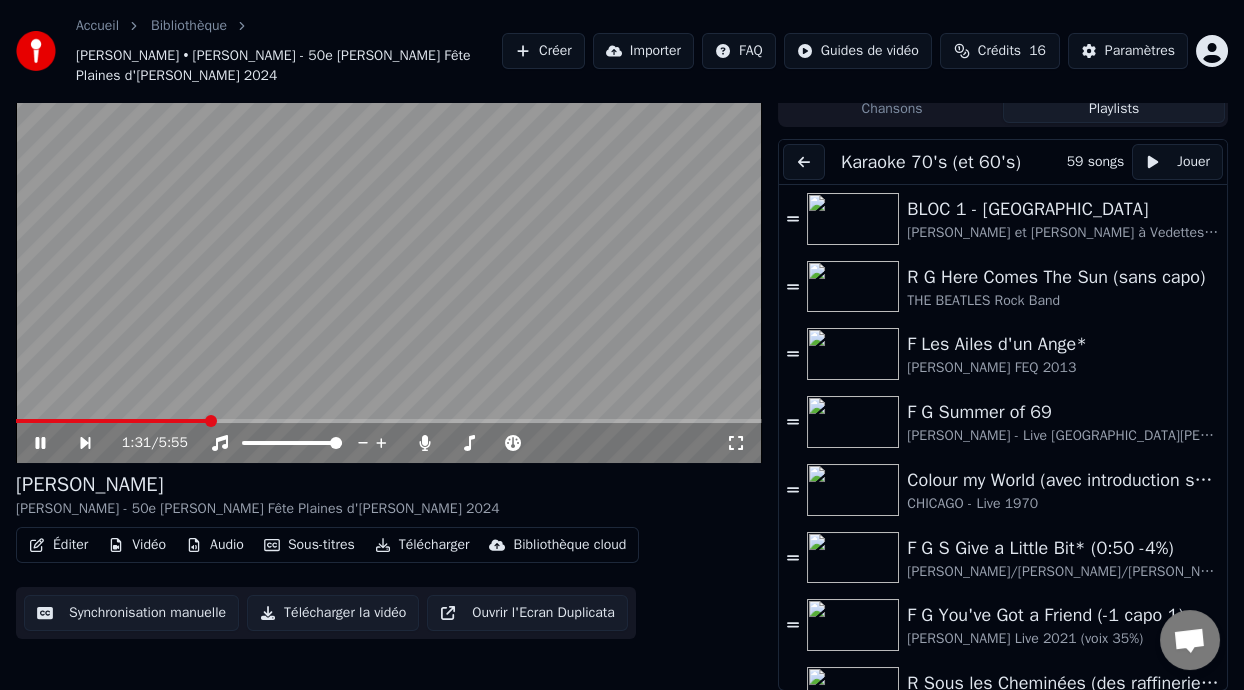 click 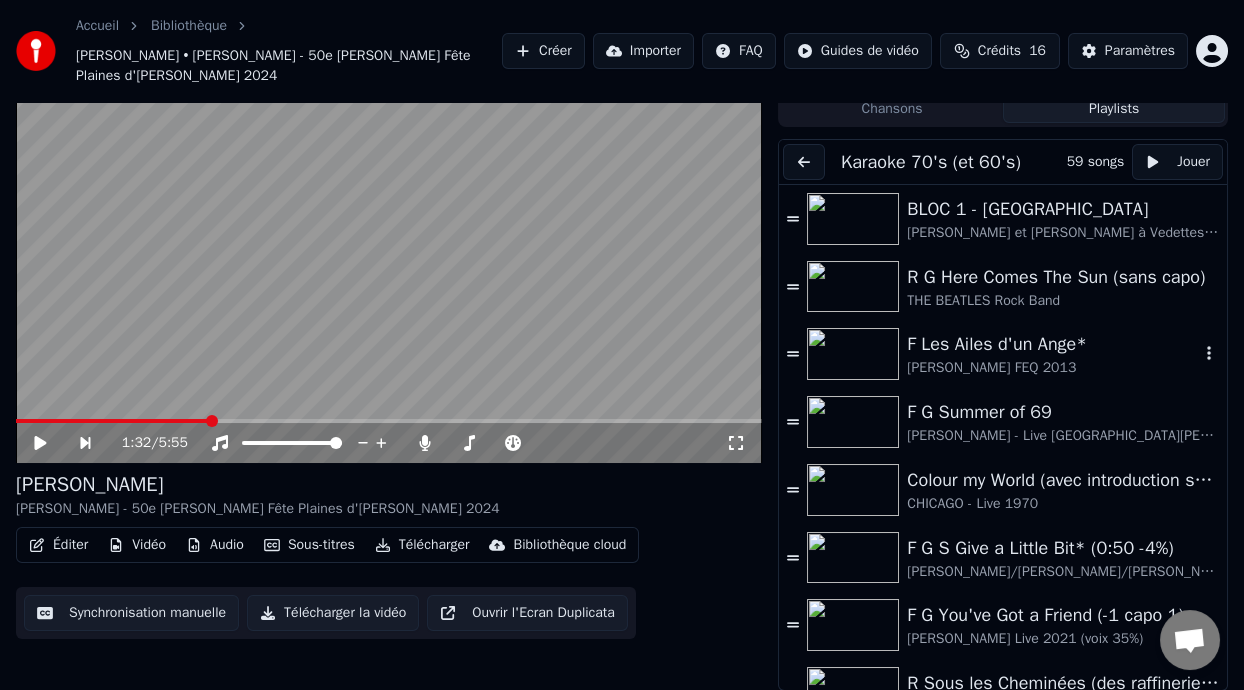 click on "[PERSON_NAME] FEQ 2013" at bounding box center [1053, 368] 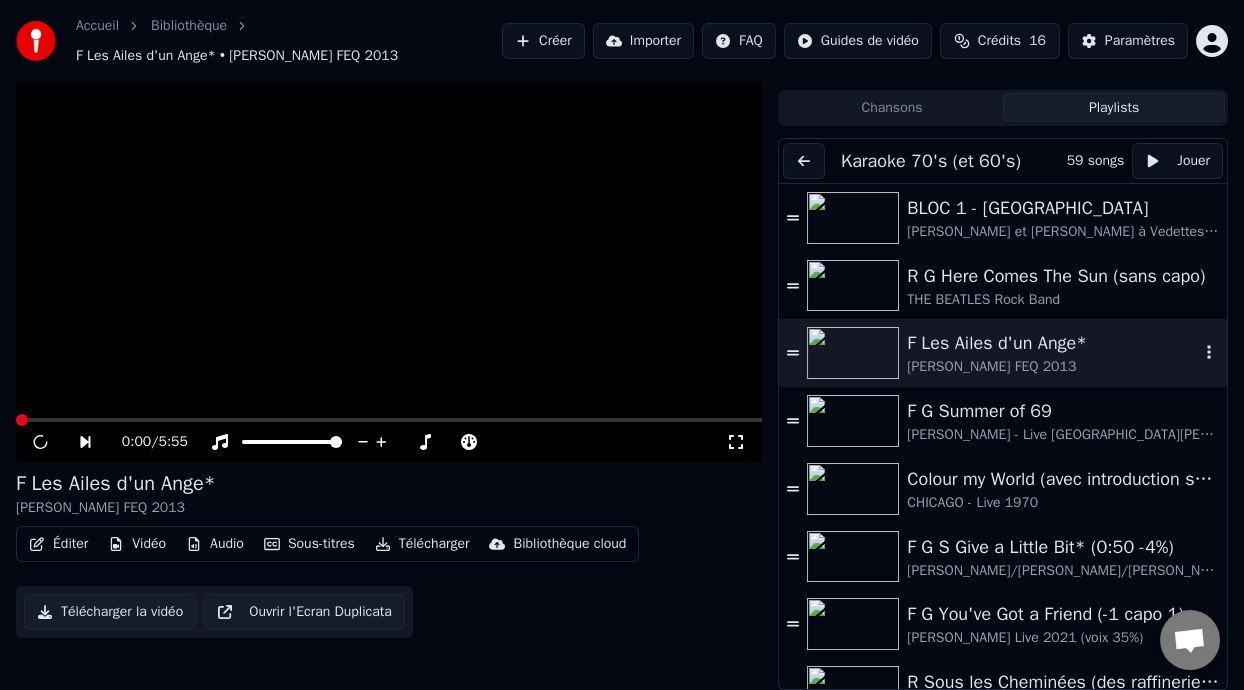 scroll, scrollTop: 39, scrollLeft: 0, axis: vertical 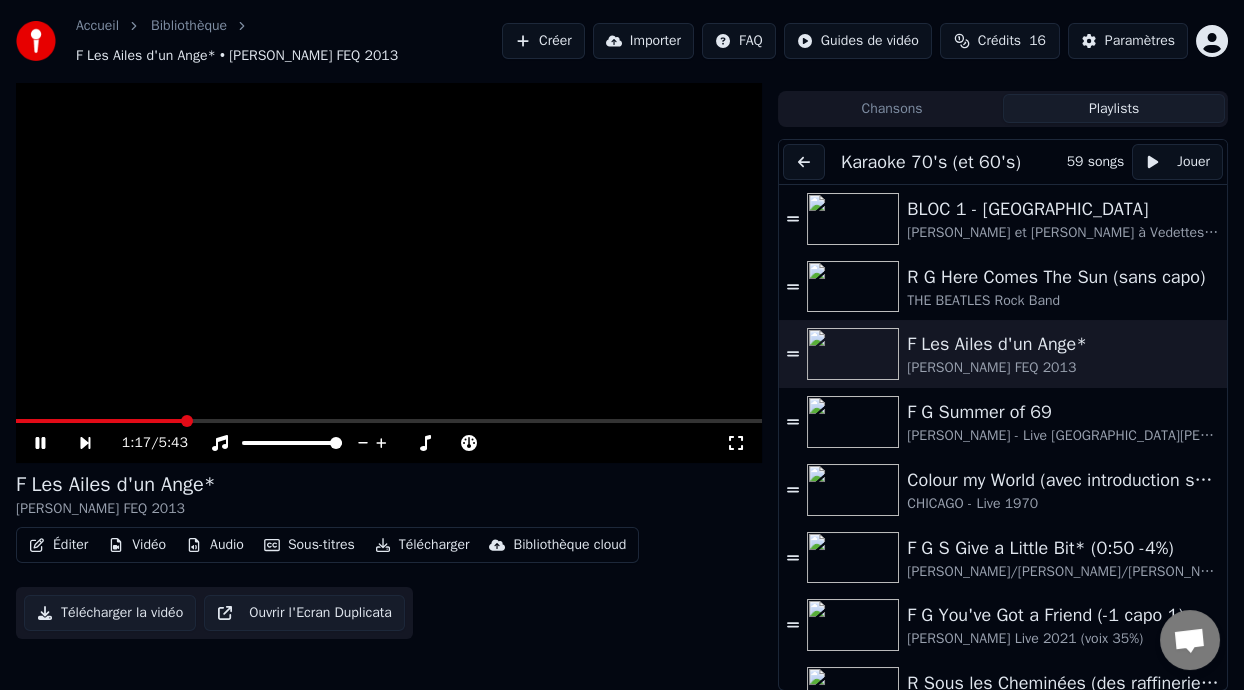 click on "Éditer" at bounding box center (58, 545) 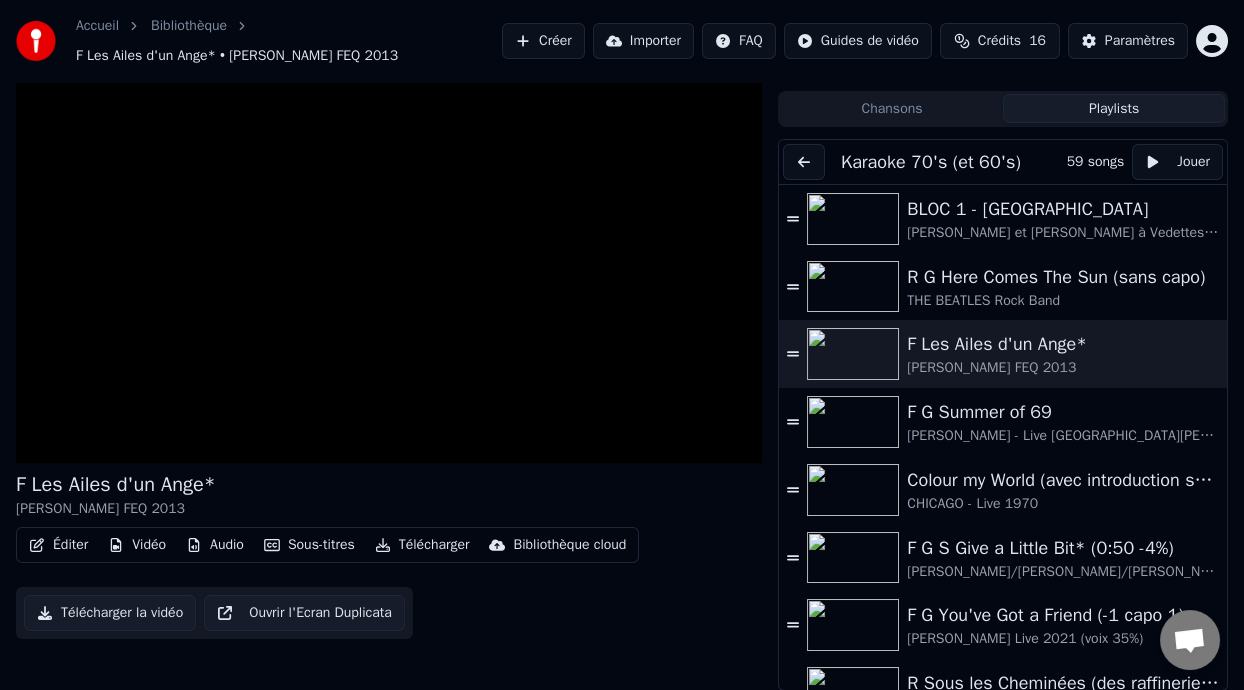 click on "Éditer Vidéo Audio Sous-titres Télécharger Bibliothèque cloud Télécharger la vidéo Ouvrir l'Ecran Duplicata" at bounding box center [389, 583] 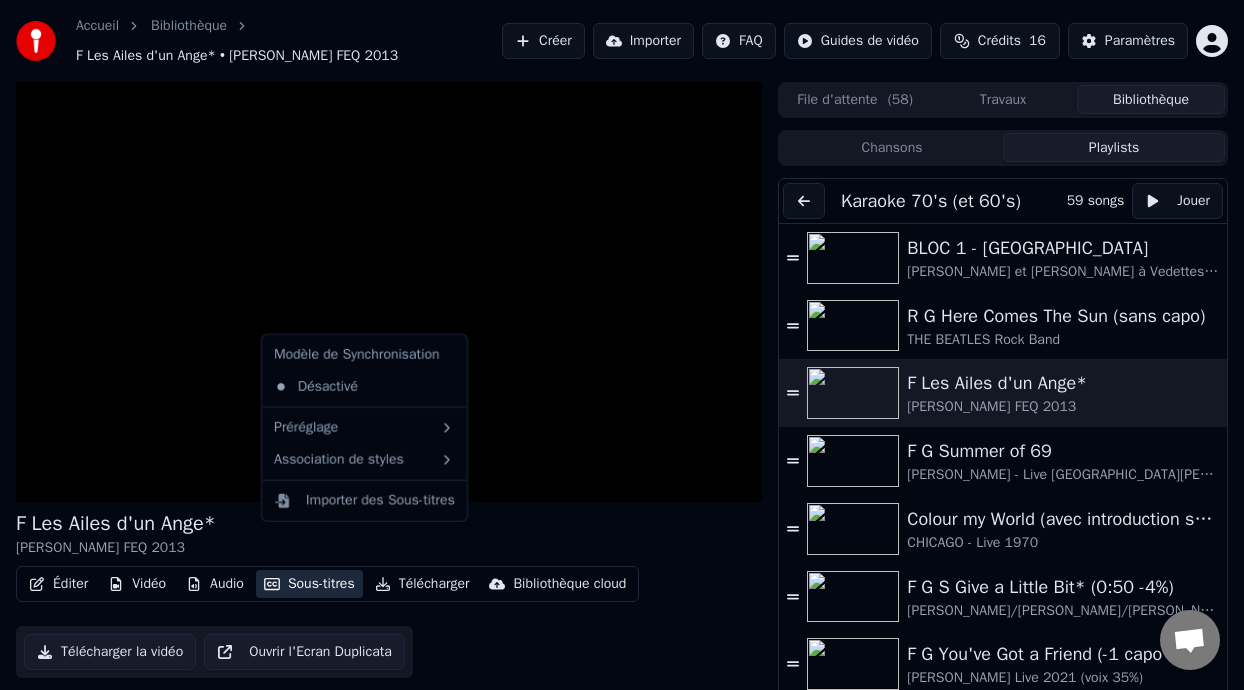 scroll, scrollTop: 39, scrollLeft: 0, axis: vertical 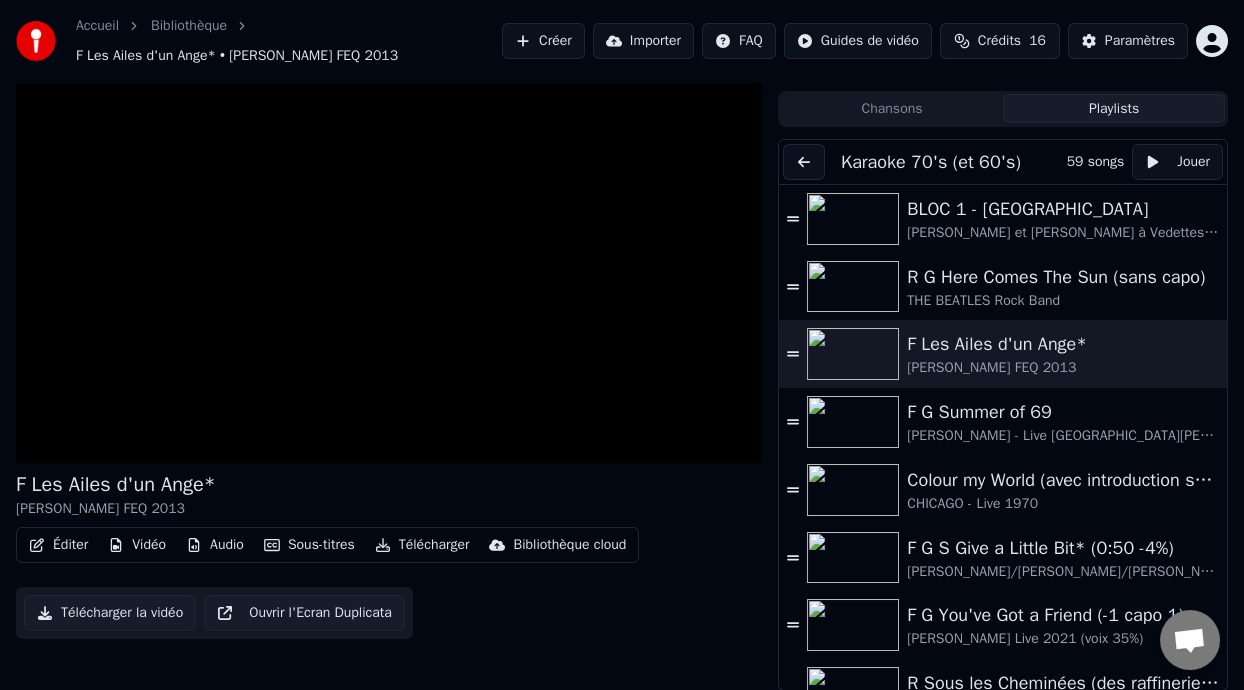 click on "F Les Ailes d'un Ange*   ROBERT CHARLEBOIS FEQ 2013 Éditer Vidéo Audio Sous-titres Télécharger Bibliothèque cloud Télécharger la vidéo Ouvrir l'Ecran Duplicata" at bounding box center (389, 367) 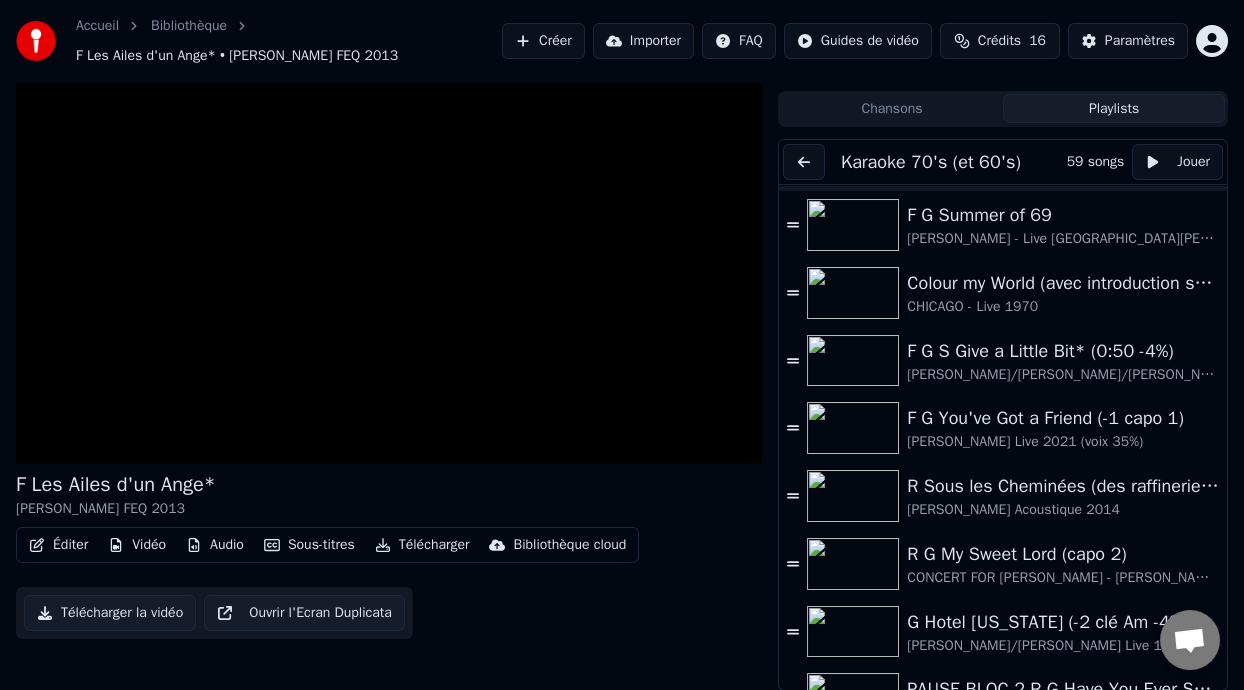 scroll, scrollTop: 187, scrollLeft: 0, axis: vertical 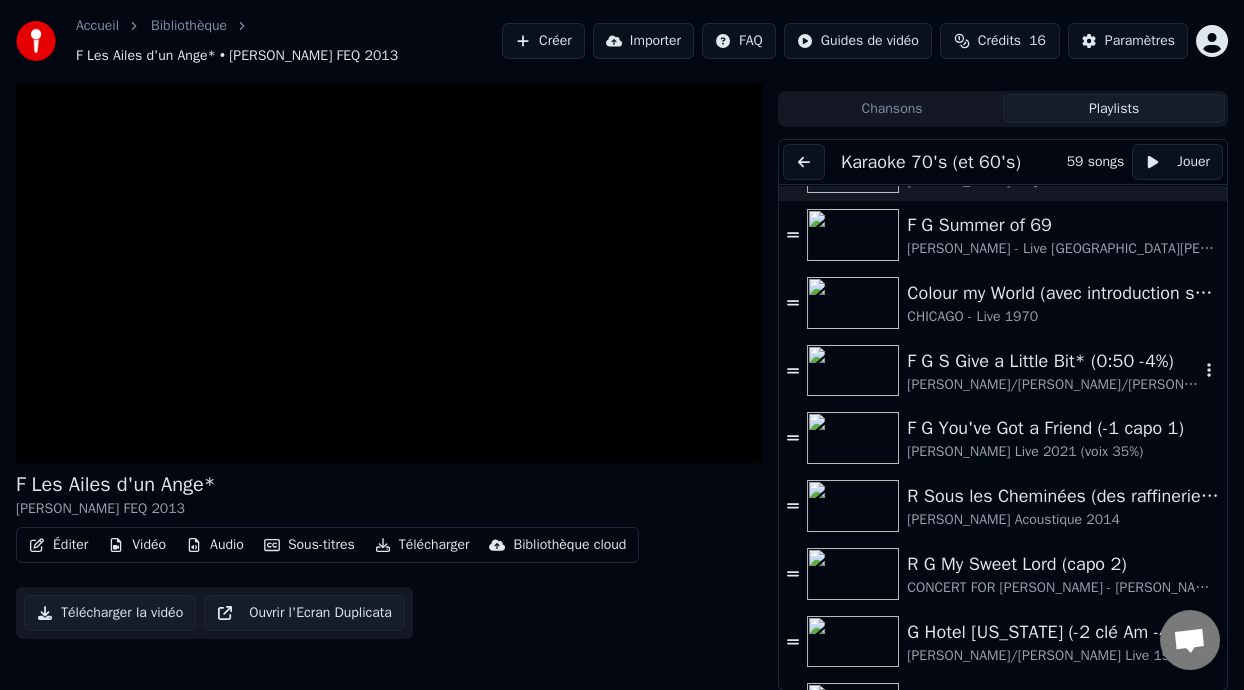 click on "F G S Give a Little Bit* (0:50 -4%)" at bounding box center (1053, 361) 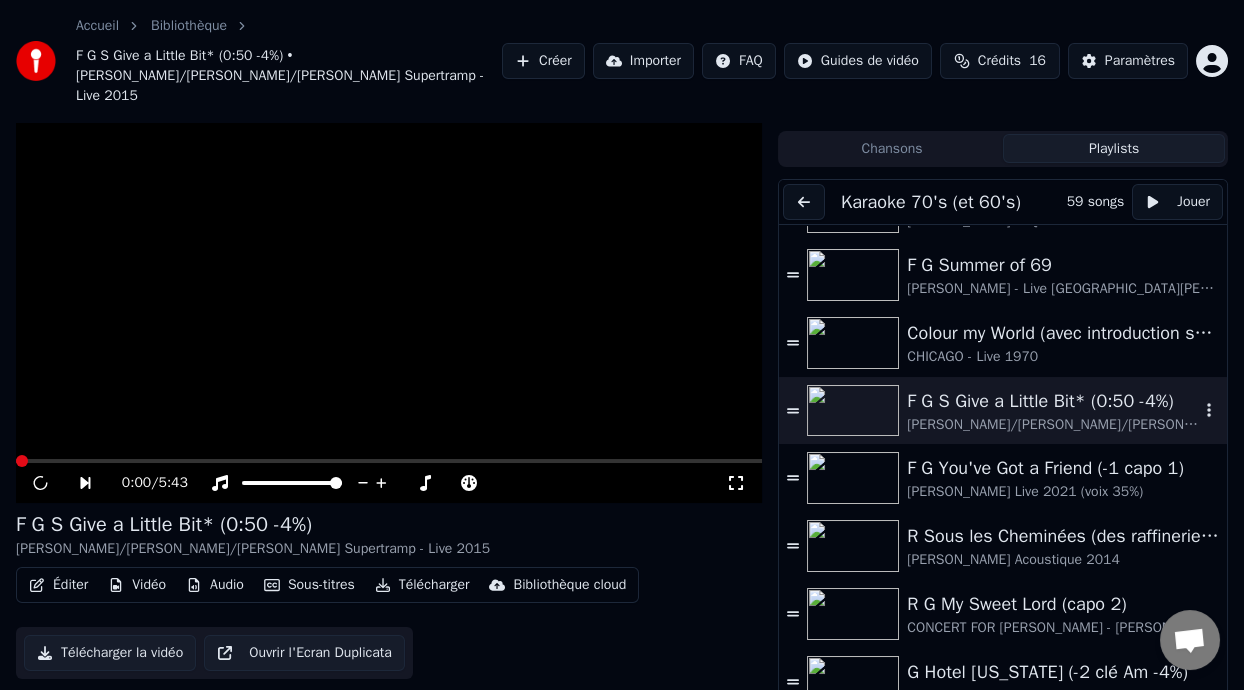 scroll, scrollTop: 79, scrollLeft: 0, axis: vertical 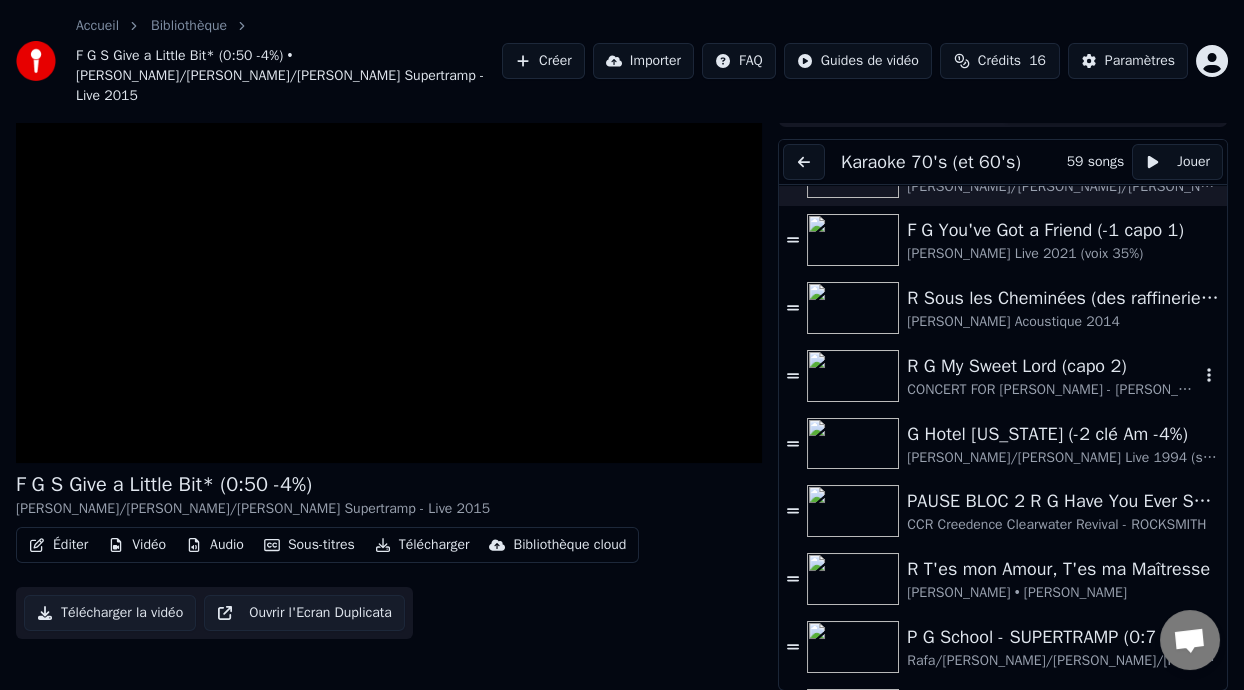 click on "R G My Sweet Lord (capo 2)" at bounding box center [1053, 366] 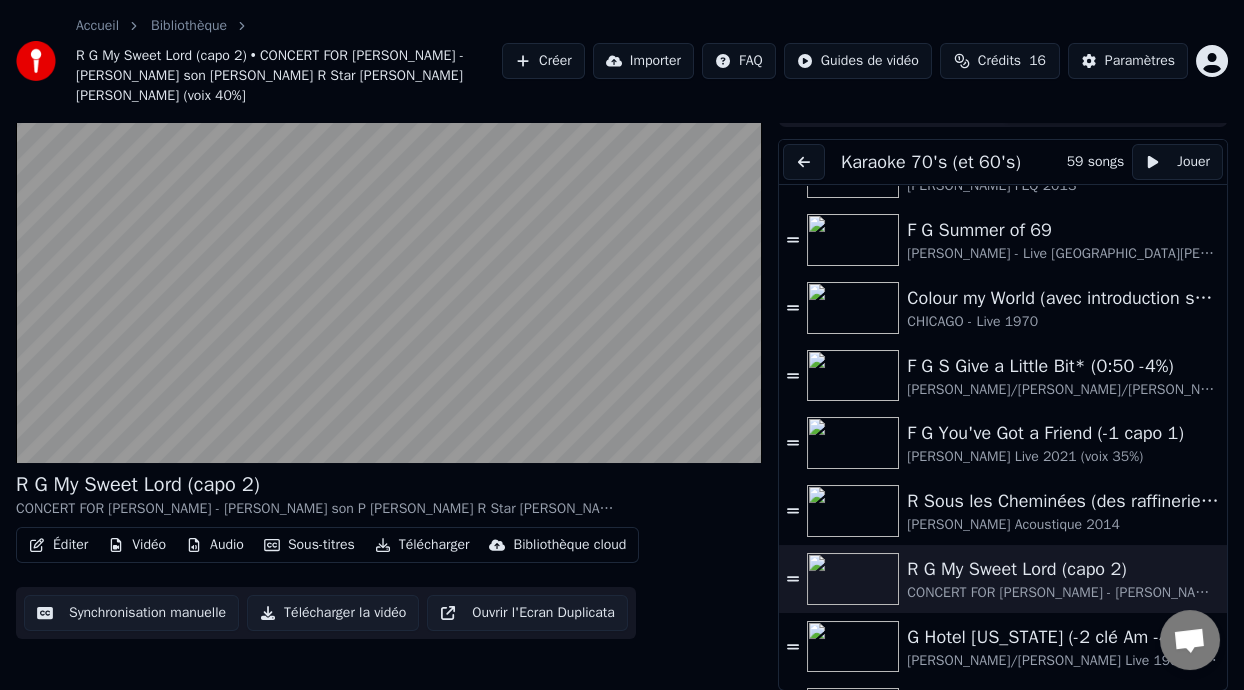 scroll, scrollTop: 158, scrollLeft: 0, axis: vertical 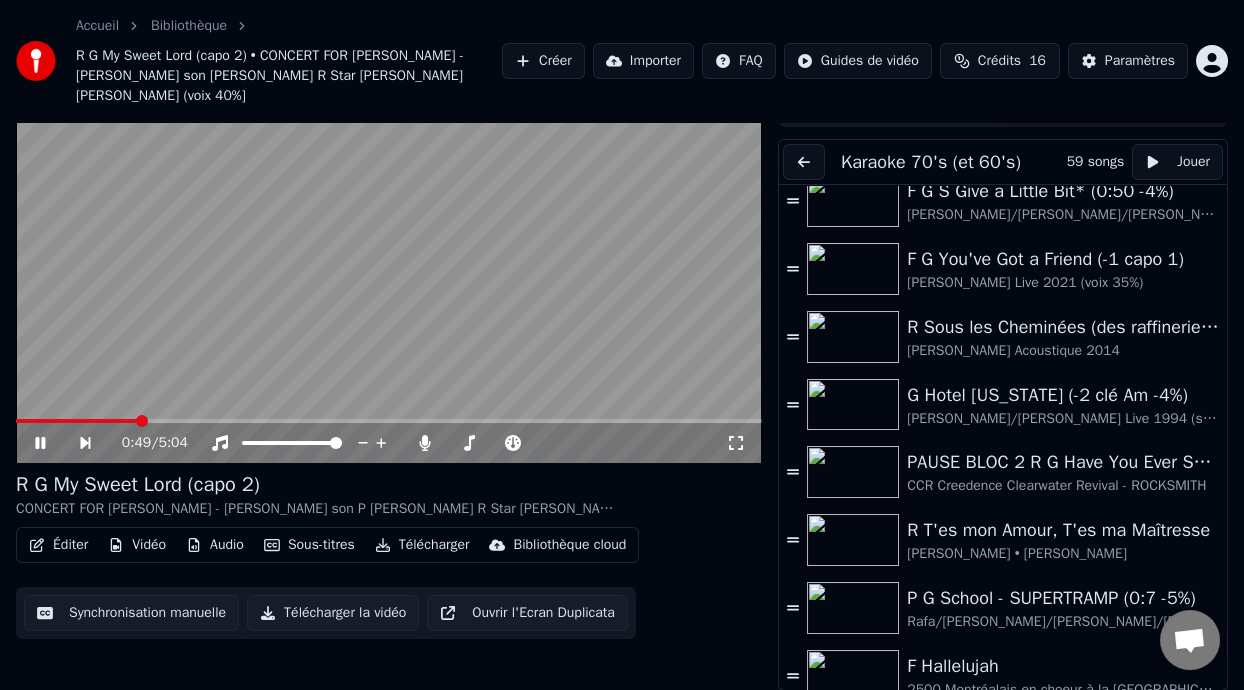 click at bounding box center [77, 421] 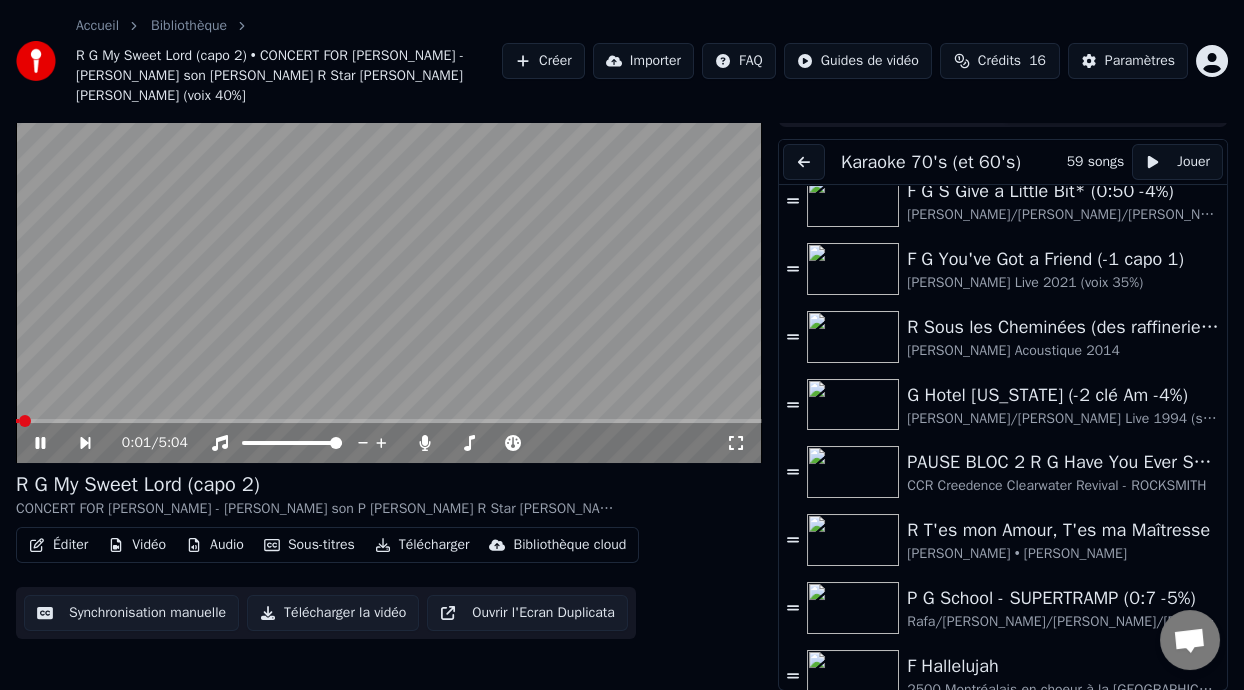 click 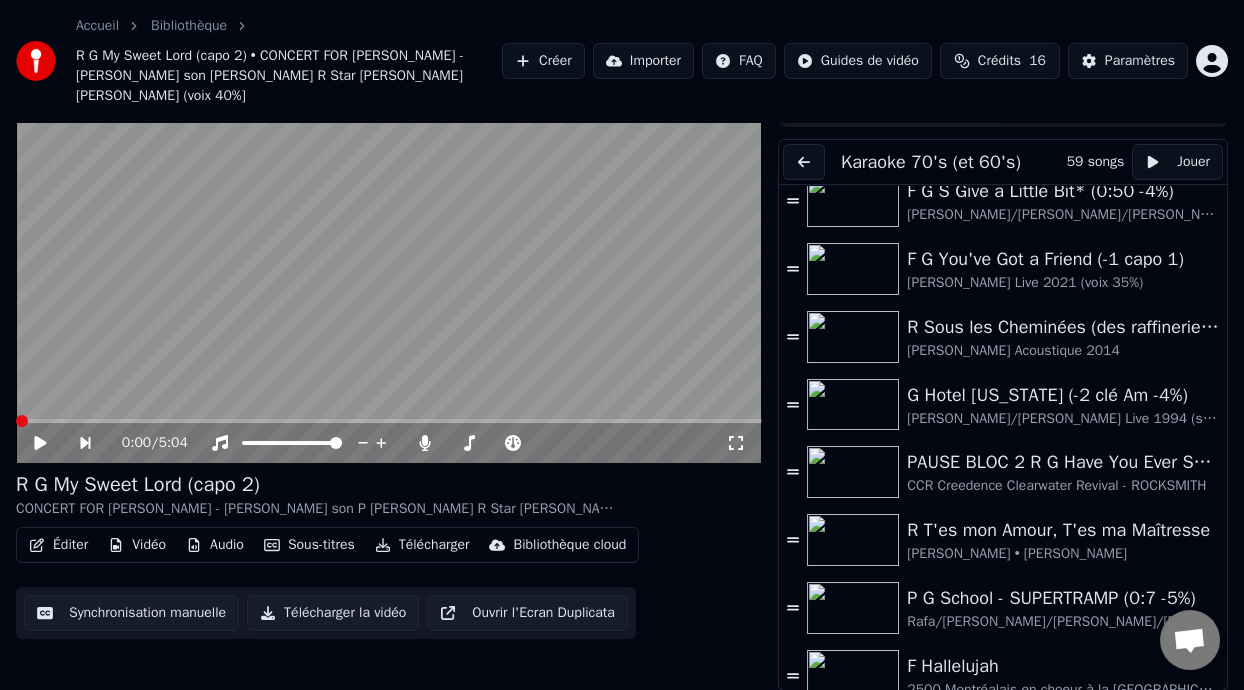 click 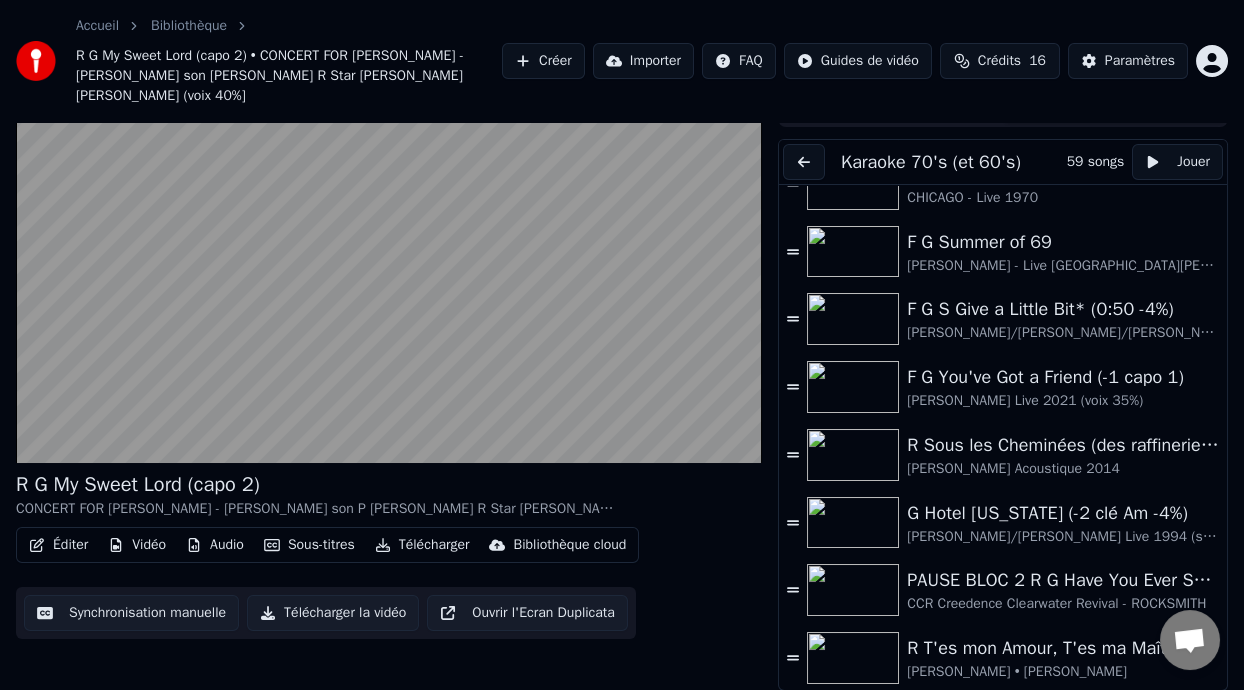 scroll, scrollTop: 321, scrollLeft: 0, axis: vertical 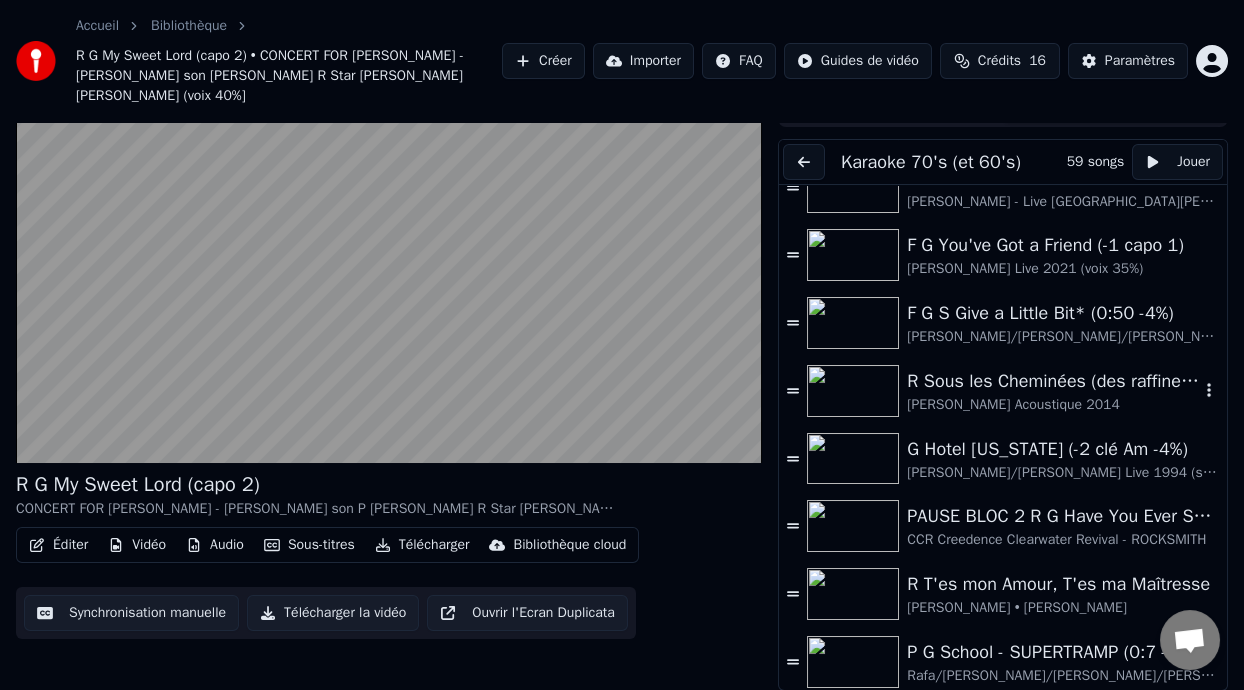 click on "R Sous les Cheminées (des raffineries de [GEOGRAPHIC_DATA] où il a grandi)" at bounding box center (1053, 381) 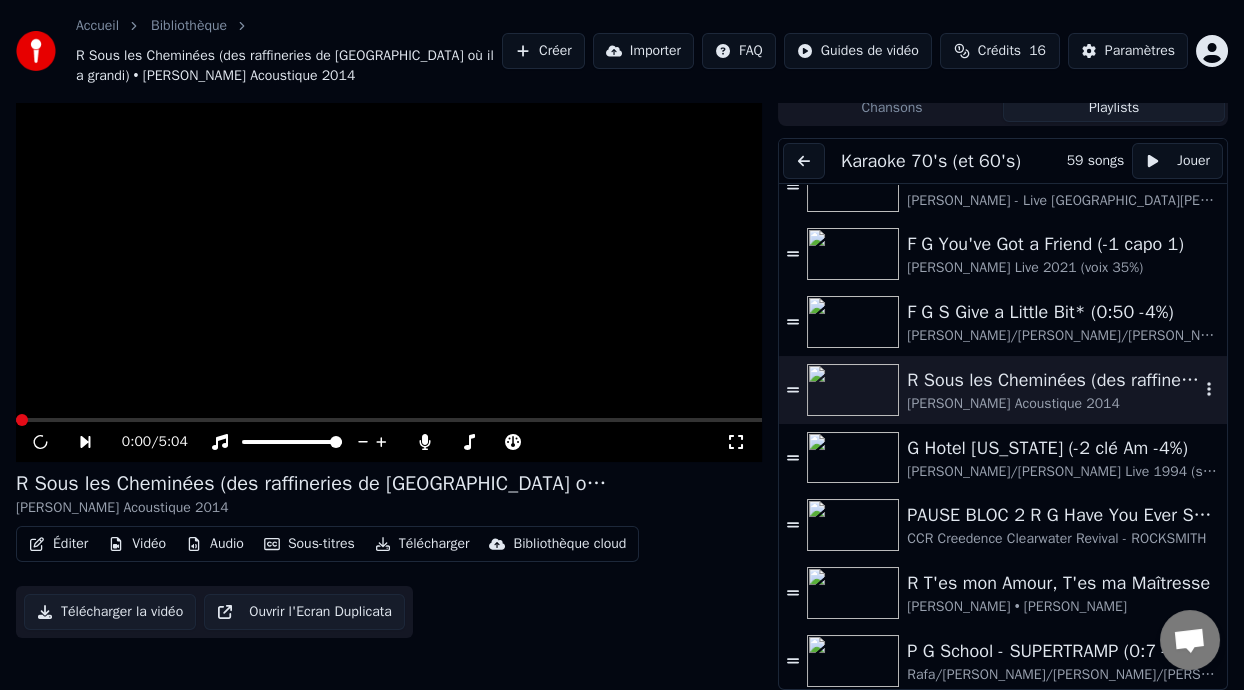 scroll, scrollTop: 59, scrollLeft: 0, axis: vertical 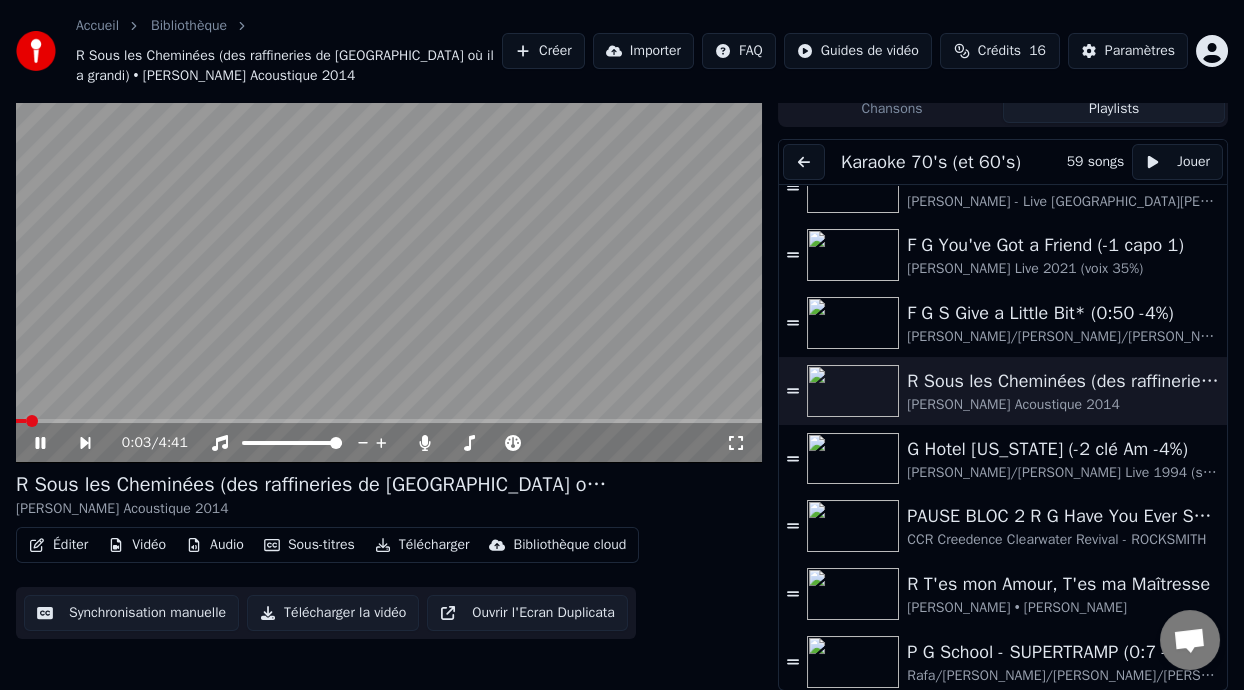 click 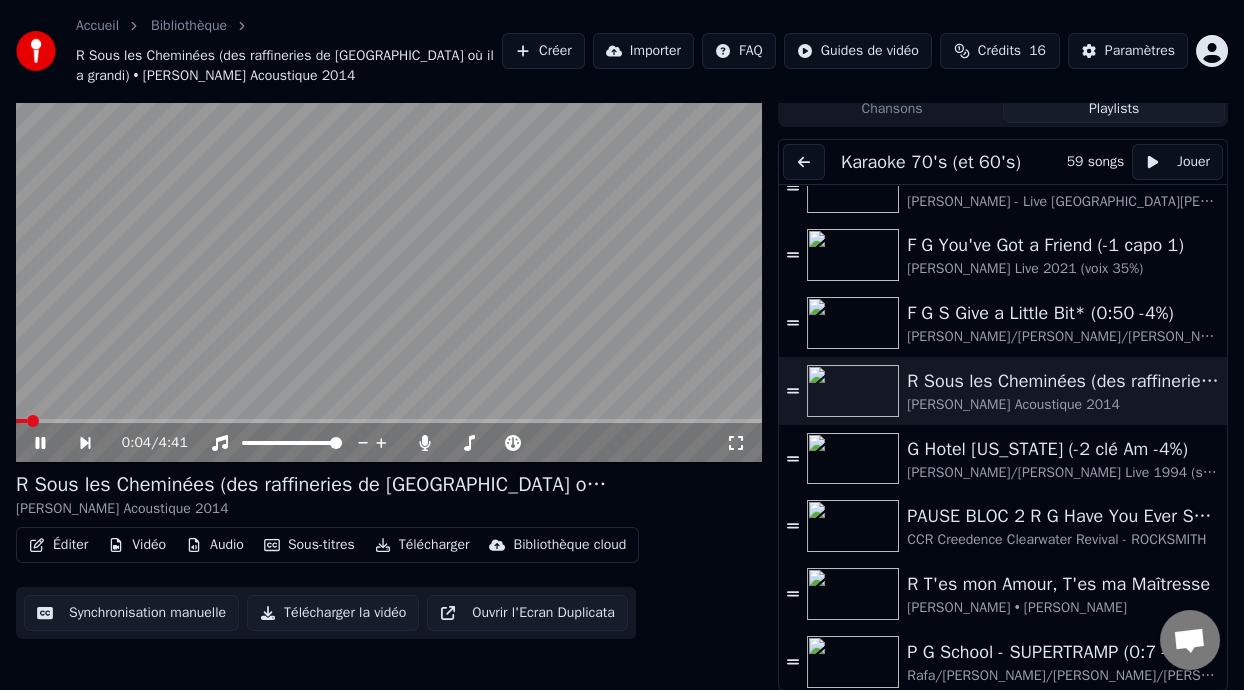 scroll, scrollTop: 0, scrollLeft: 0, axis: both 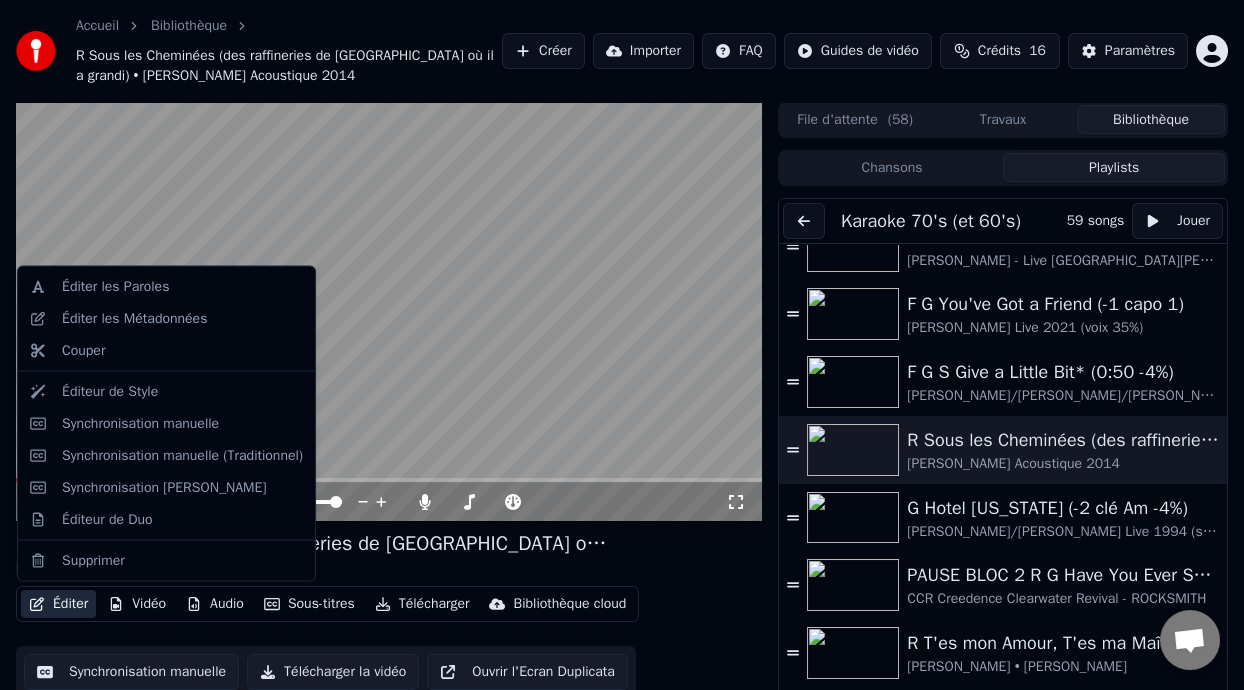 click on "Éditer" at bounding box center [58, 604] 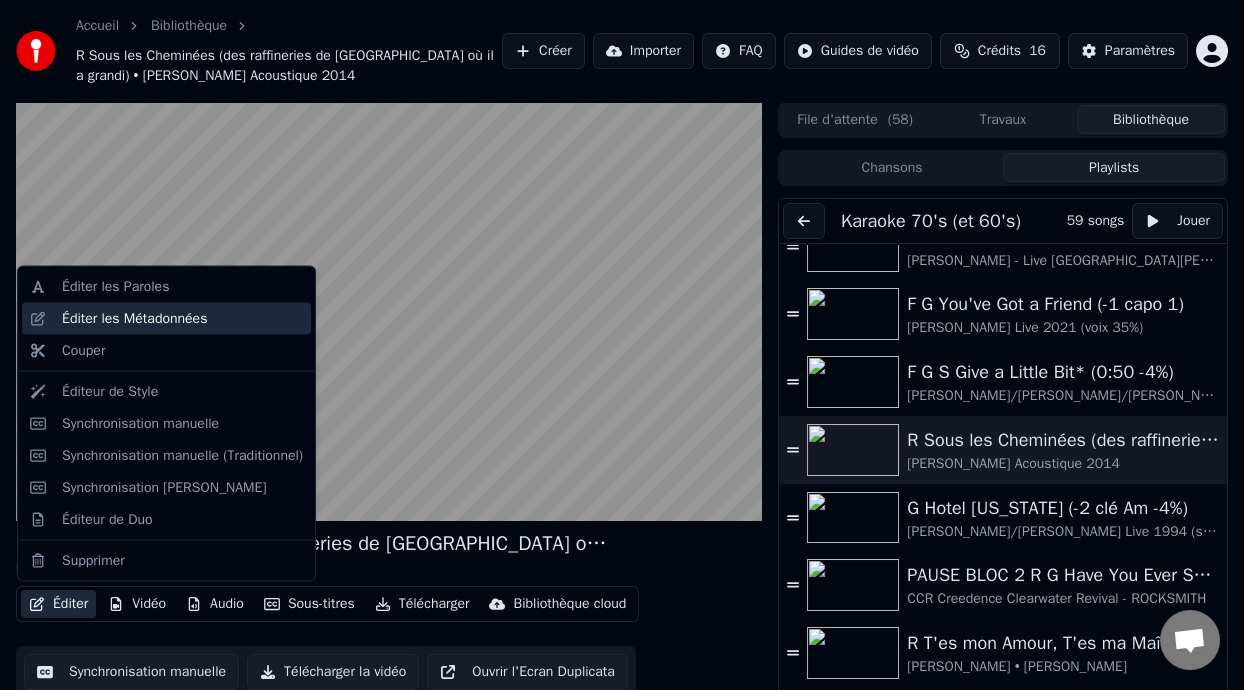 click on "Éditer les Métadonnées" at bounding box center (182, 319) 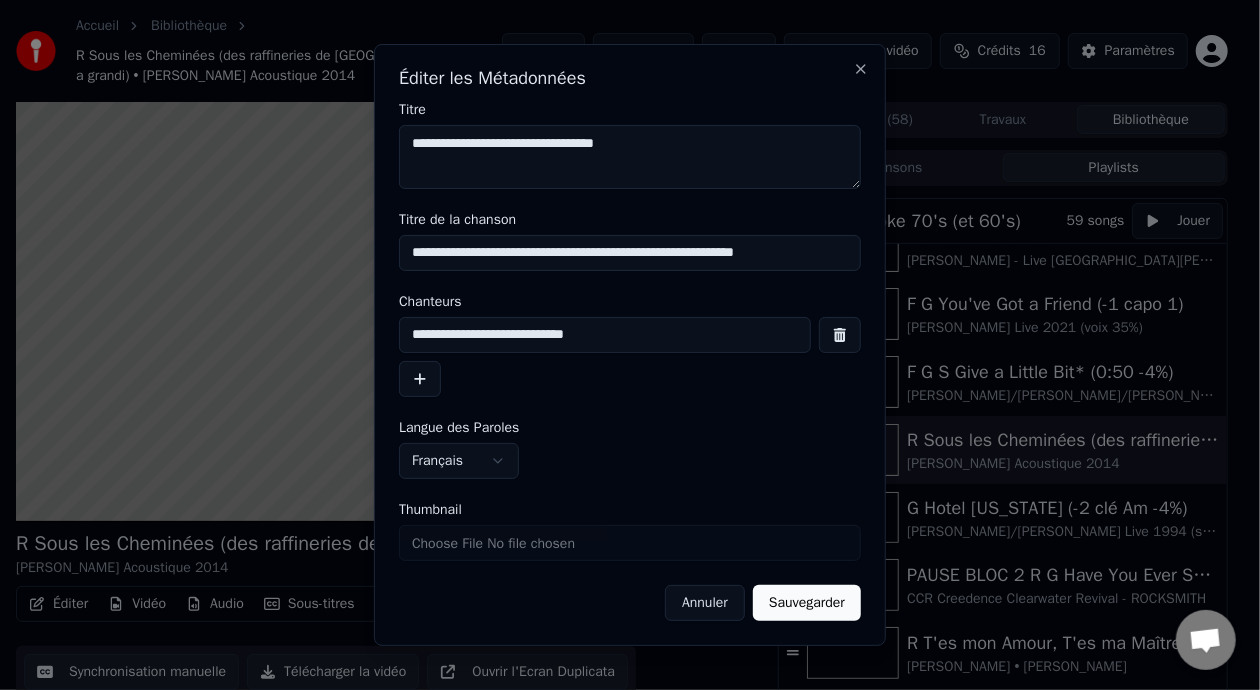 click on "**********" at bounding box center (605, 335) 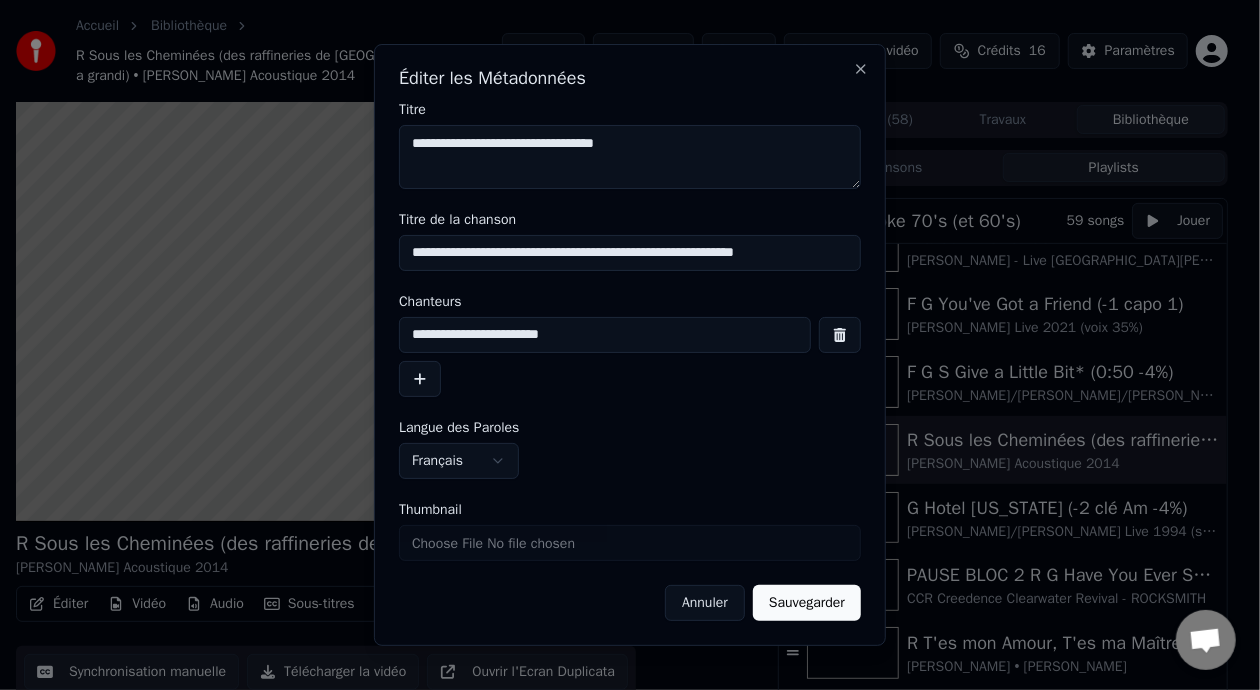 type on "**********" 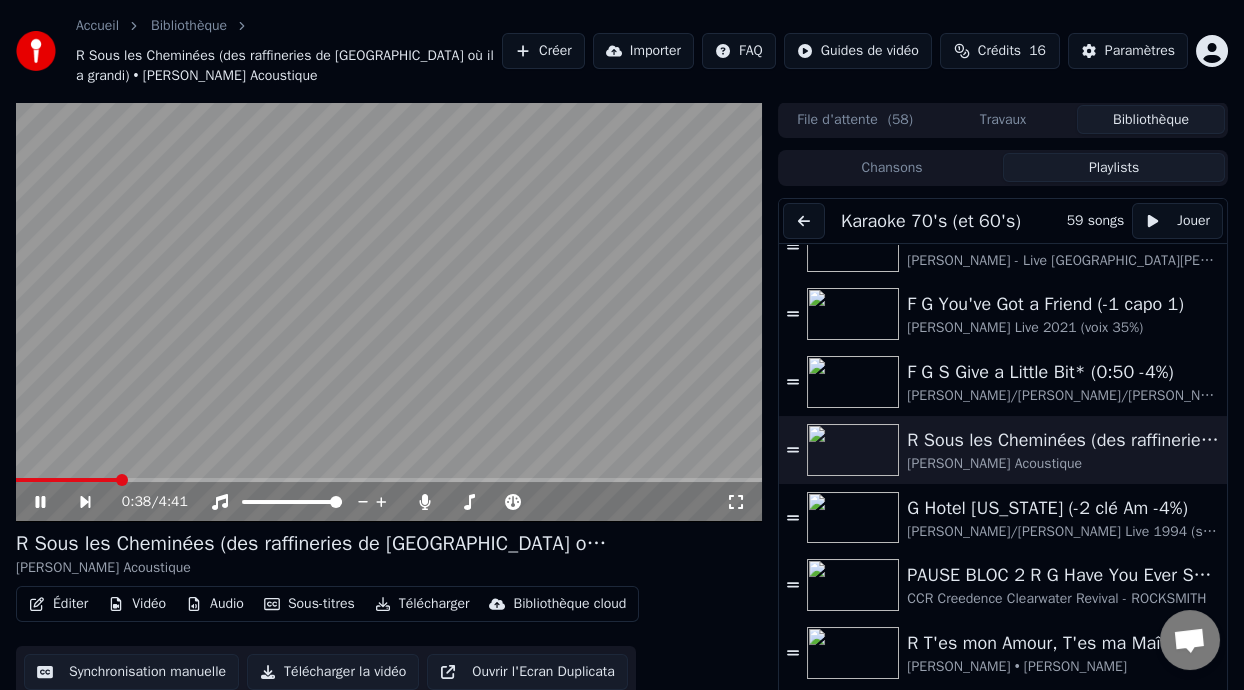 click 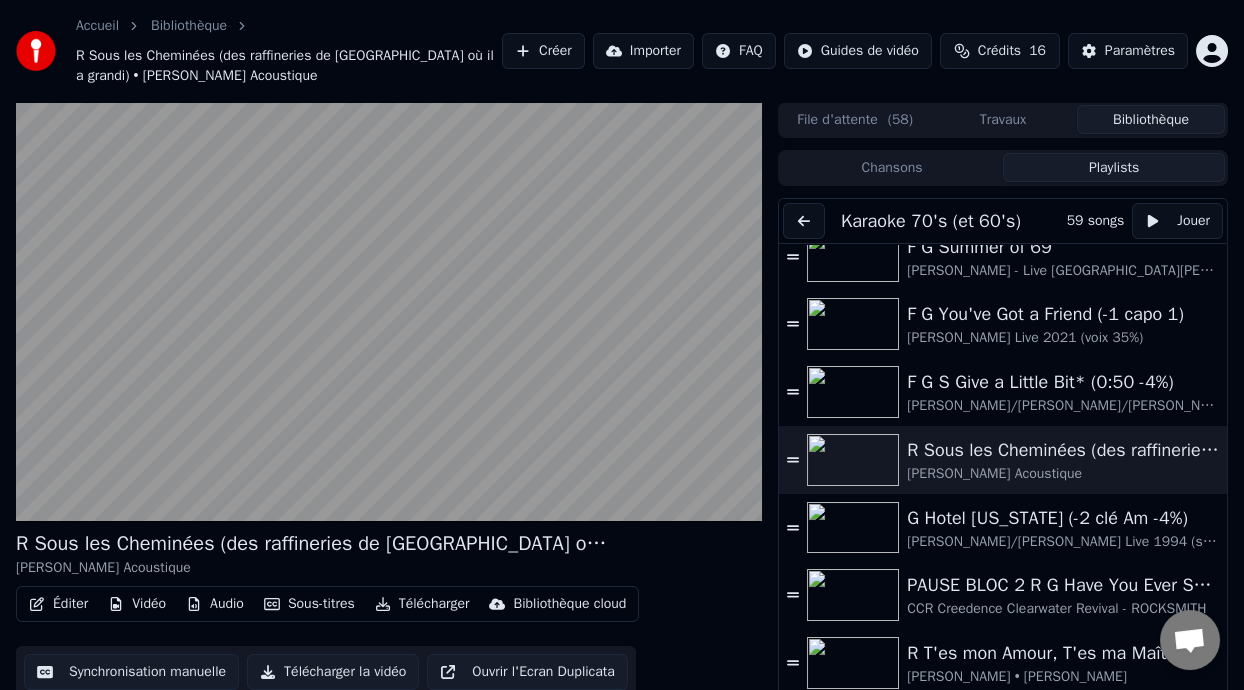 scroll, scrollTop: 409, scrollLeft: 0, axis: vertical 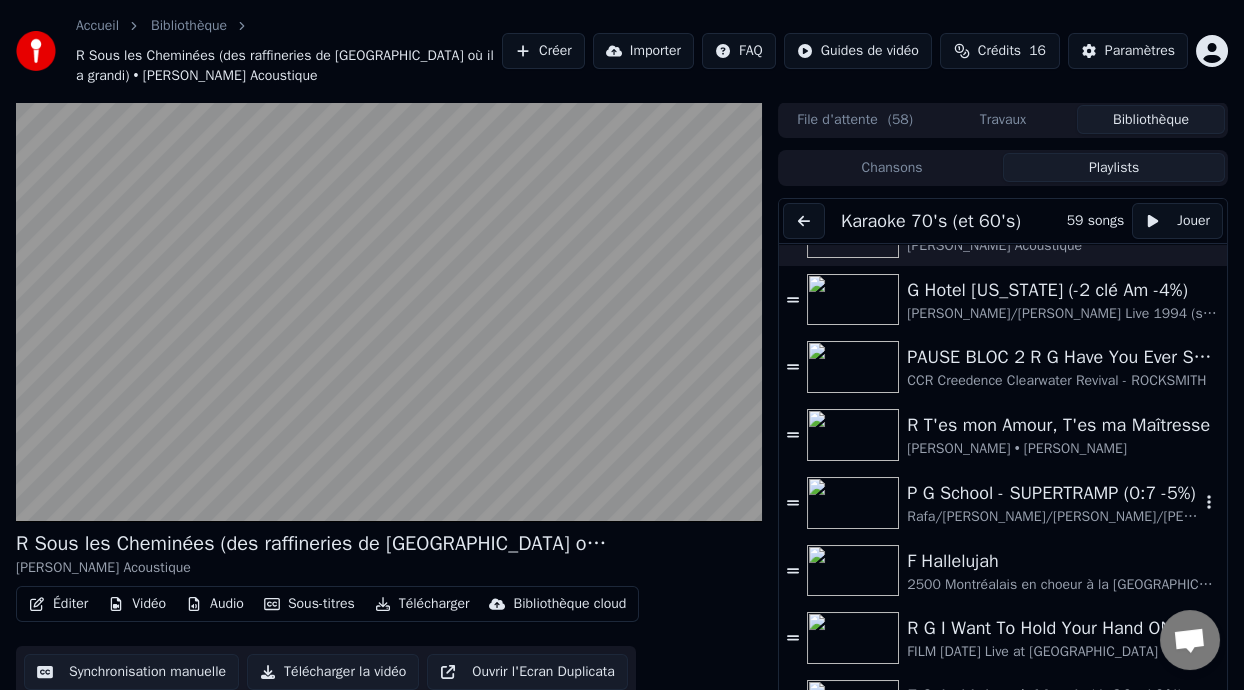 click on "Rafa/[PERSON_NAME]/[PERSON_NAME]/[PERSON_NAME] Live [GEOGRAPHIC_DATA] voix 30%" at bounding box center [1053, 517] 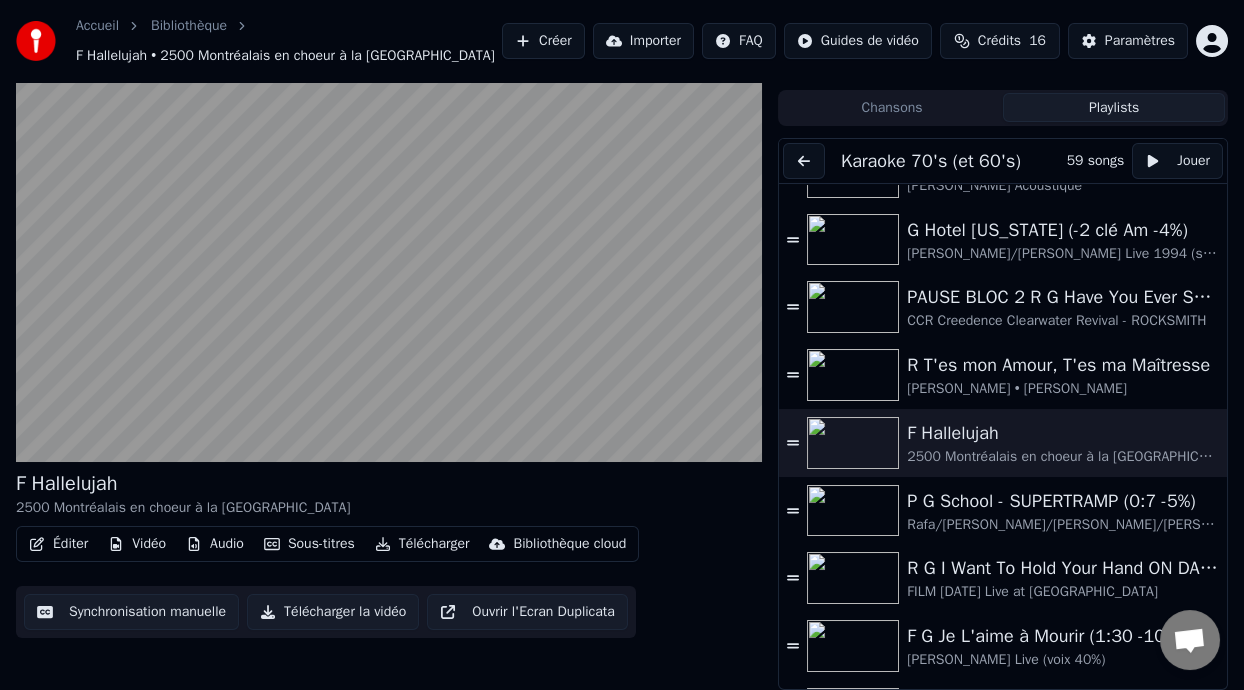 scroll, scrollTop: 59, scrollLeft: 0, axis: vertical 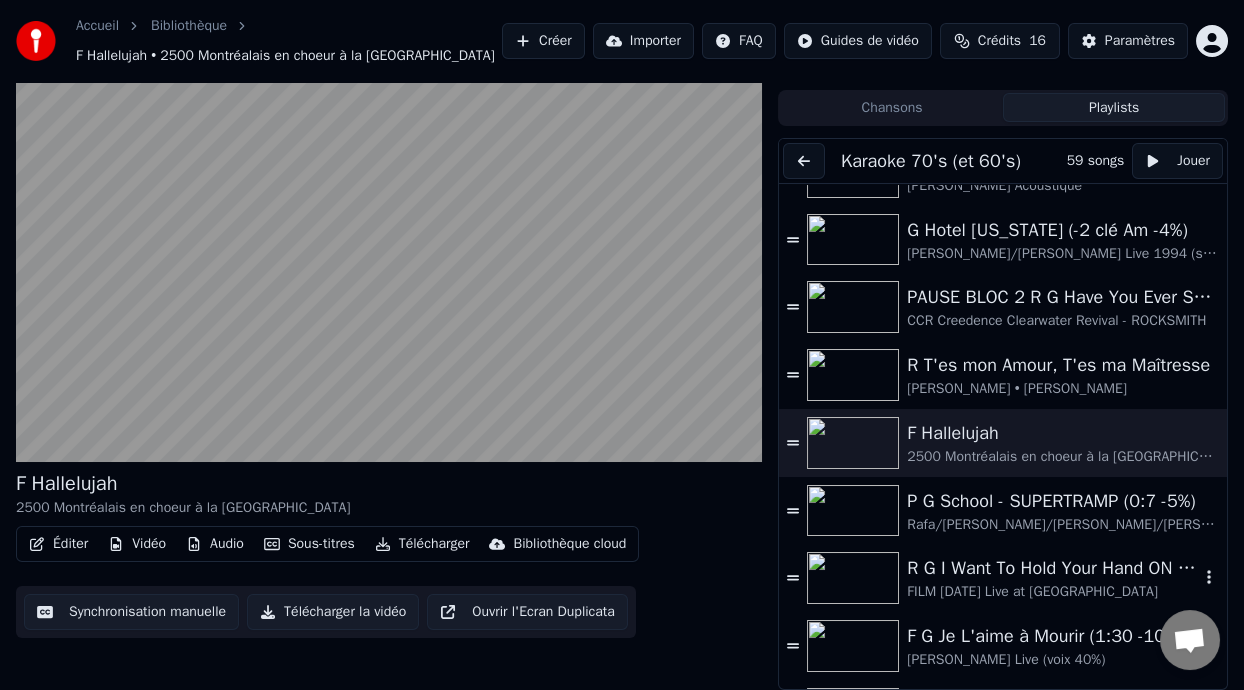 click on "R G I Want To Hold Your Hand   ON DANSE" at bounding box center [1053, 568] 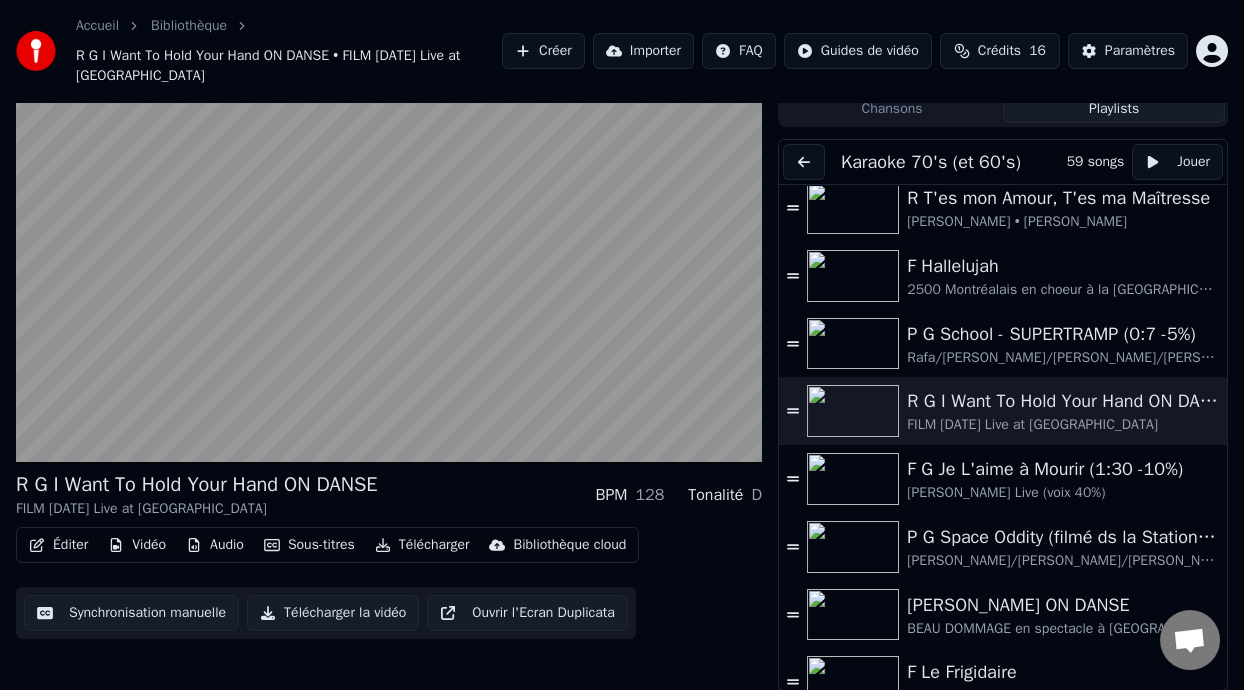 scroll, scrollTop: 751, scrollLeft: 0, axis: vertical 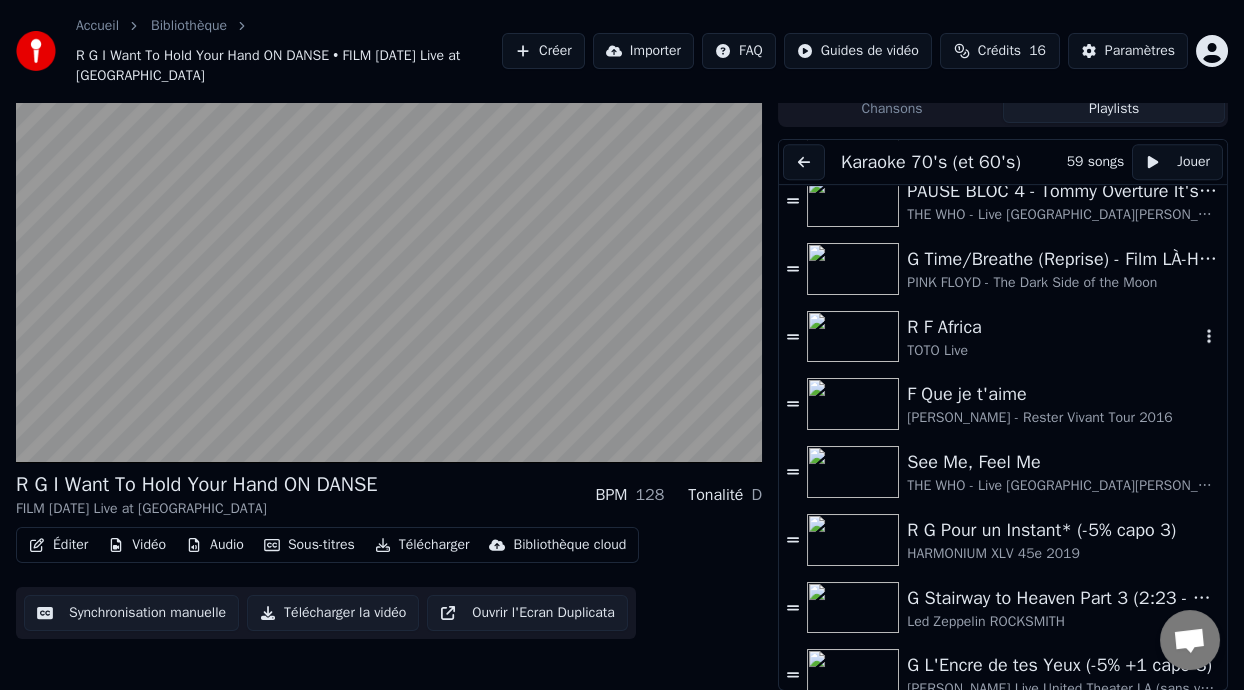 click on "R F Africa" at bounding box center (1053, 327) 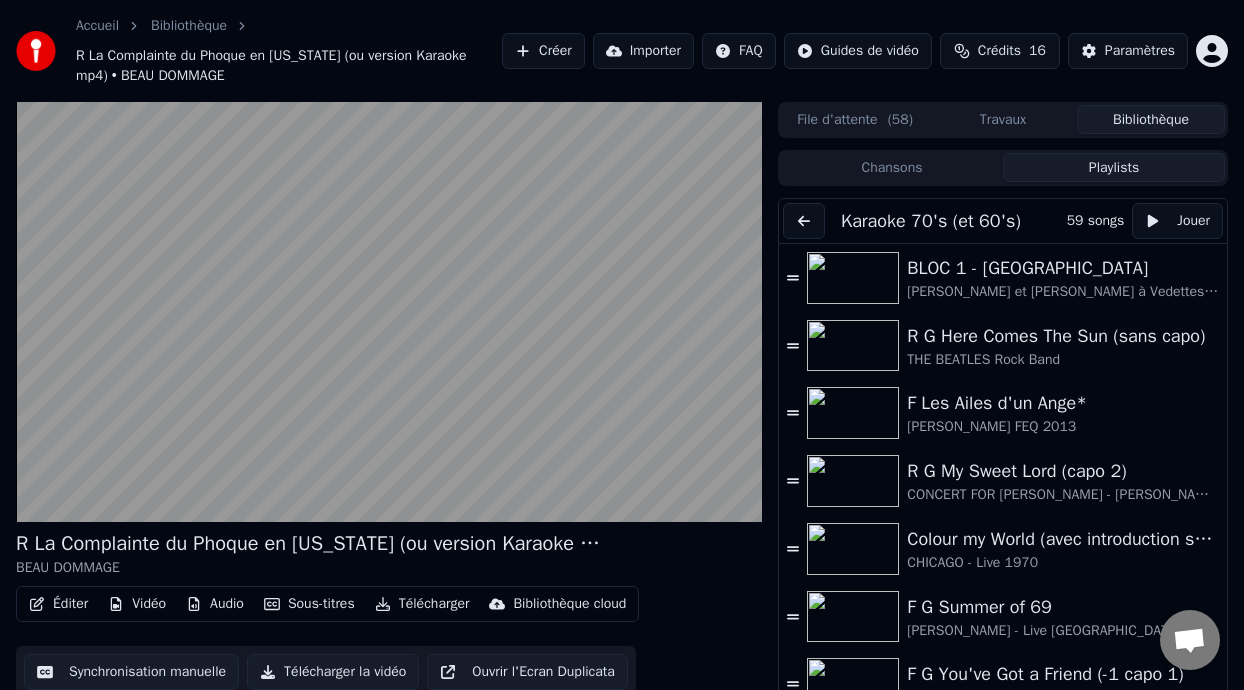 scroll, scrollTop: 12, scrollLeft: 0, axis: vertical 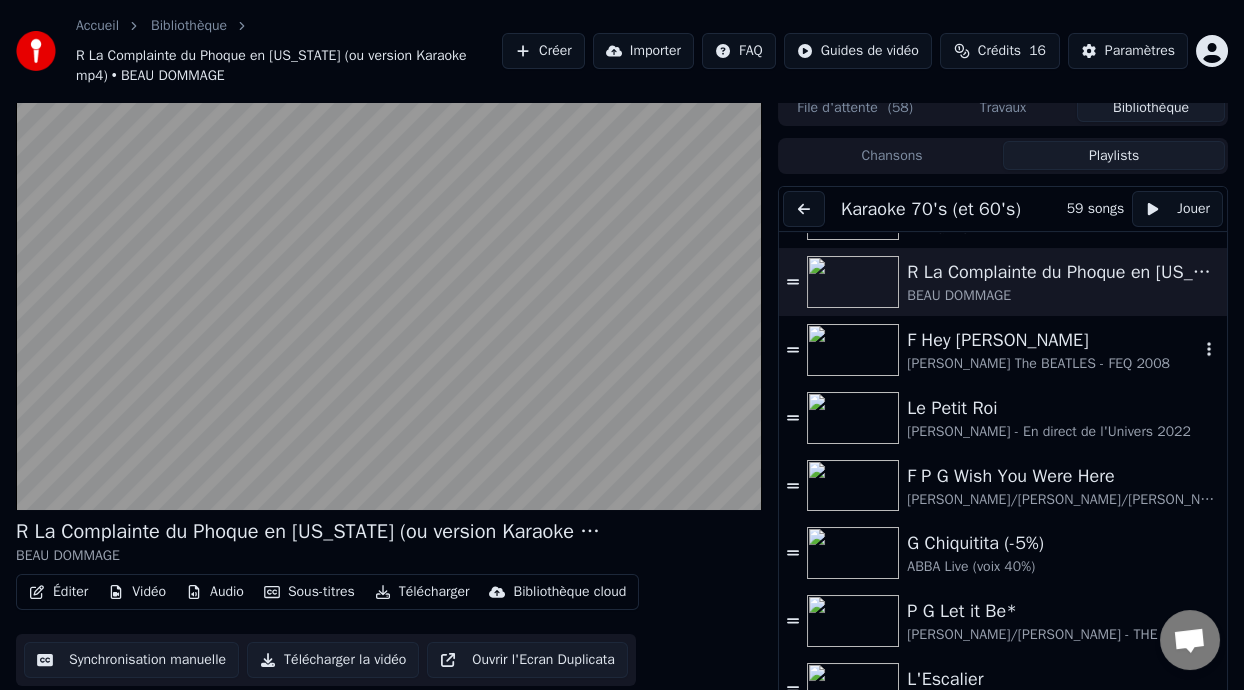 click on "F Hey [PERSON_NAME]" at bounding box center [1053, 340] 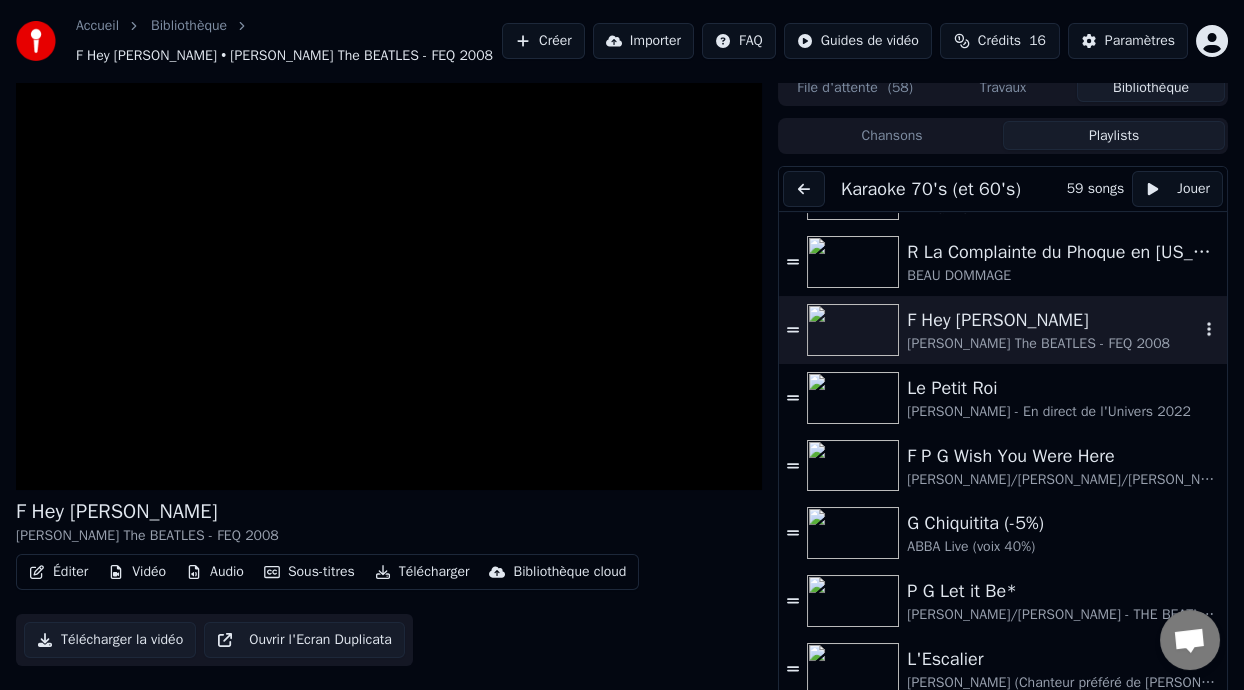 scroll, scrollTop: 0, scrollLeft: 0, axis: both 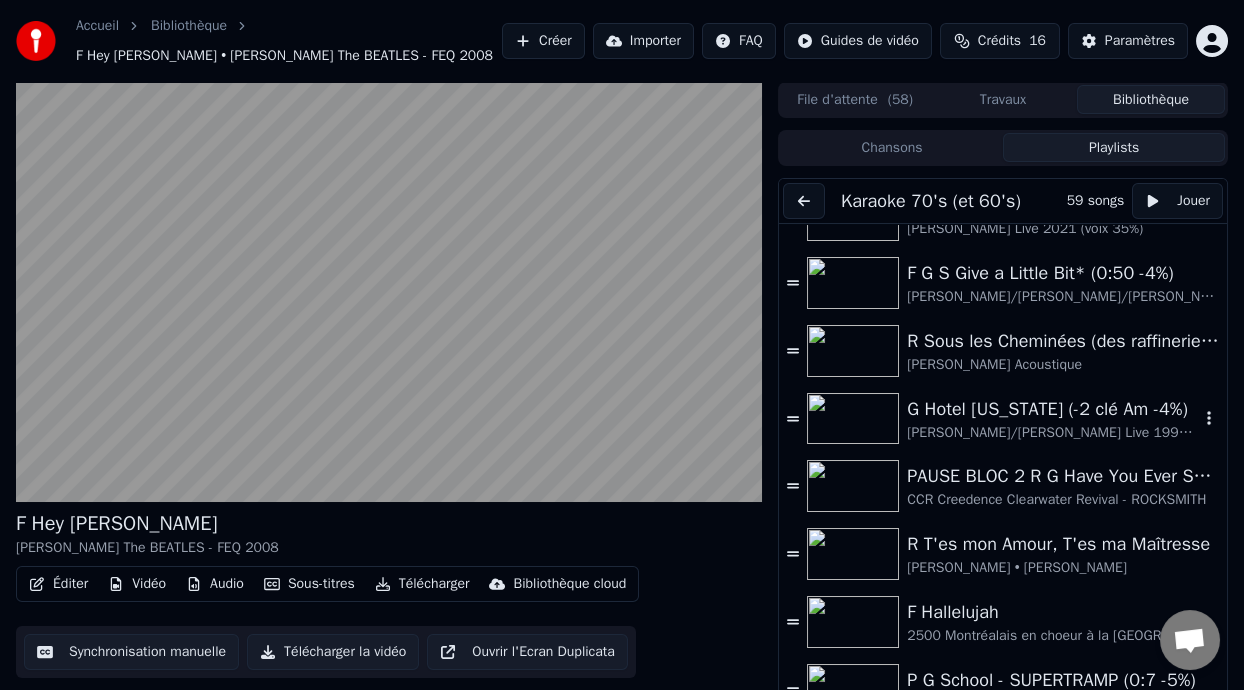 click on "G Hotel [US_STATE] (-2 clé Am -4%)" at bounding box center (1053, 409) 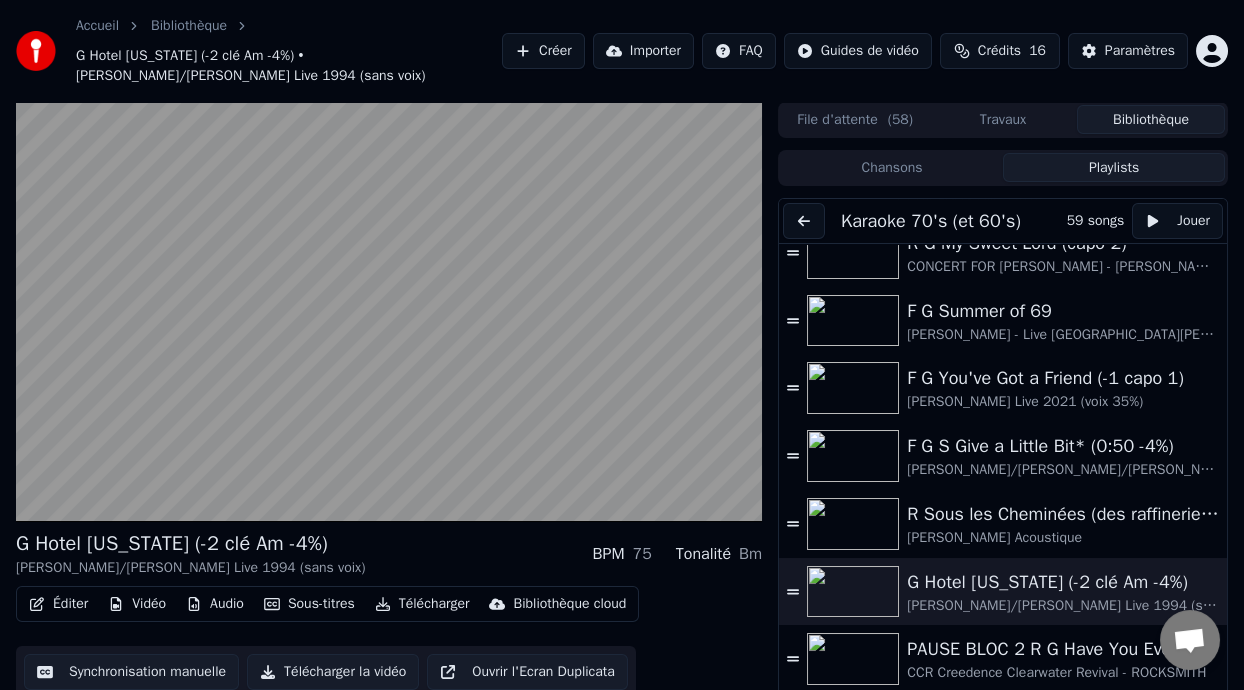 scroll, scrollTop: 310, scrollLeft: 0, axis: vertical 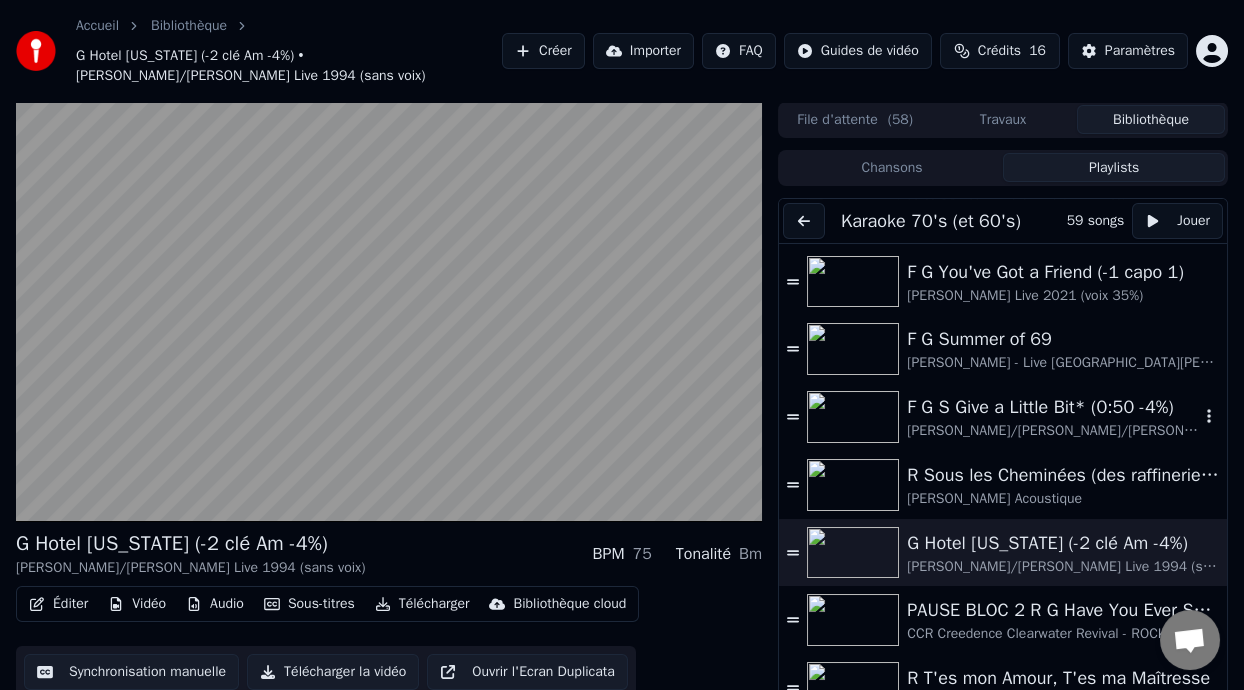 click on "F G S Give a Little Bit* (0:50 -4%)" at bounding box center (1053, 407) 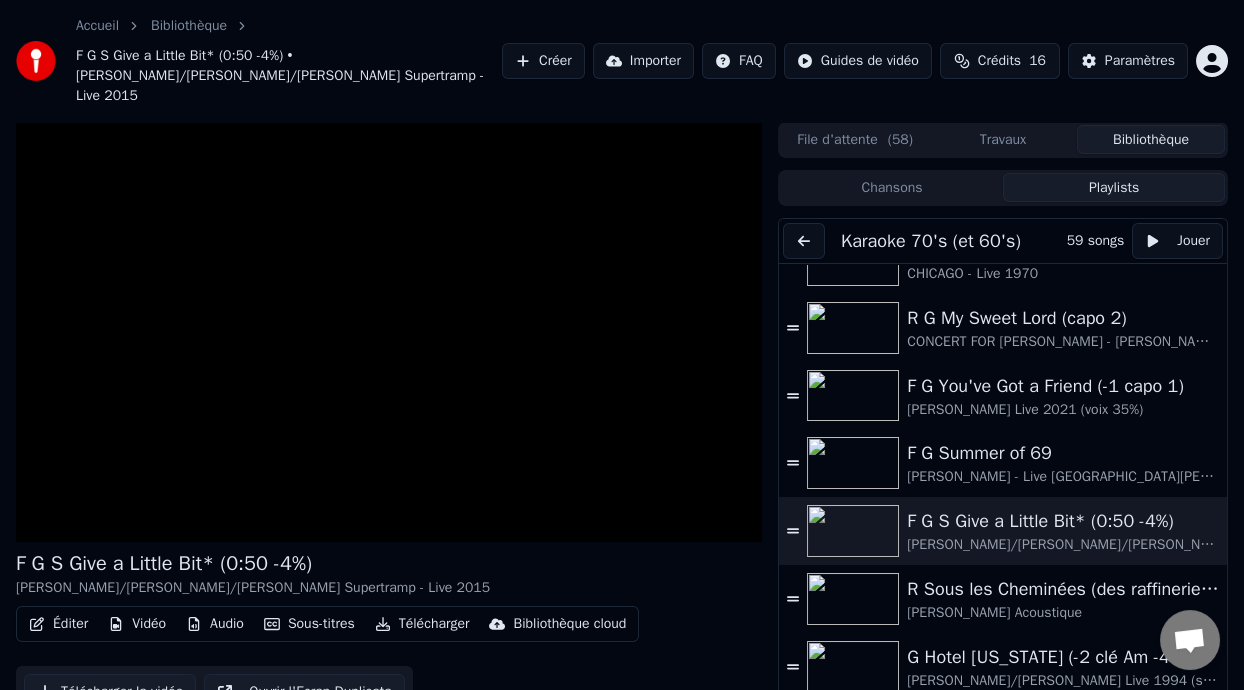 scroll, scrollTop: 217, scrollLeft: 0, axis: vertical 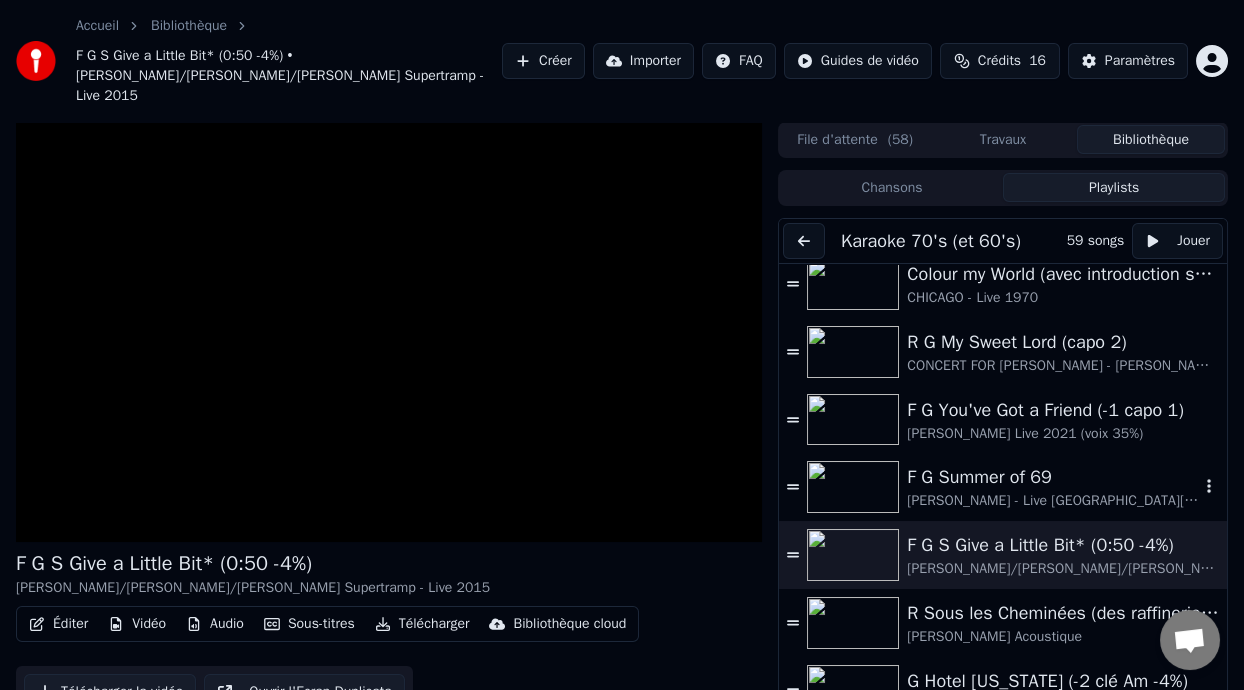 click on "F G Summer of 69" at bounding box center (1053, 477) 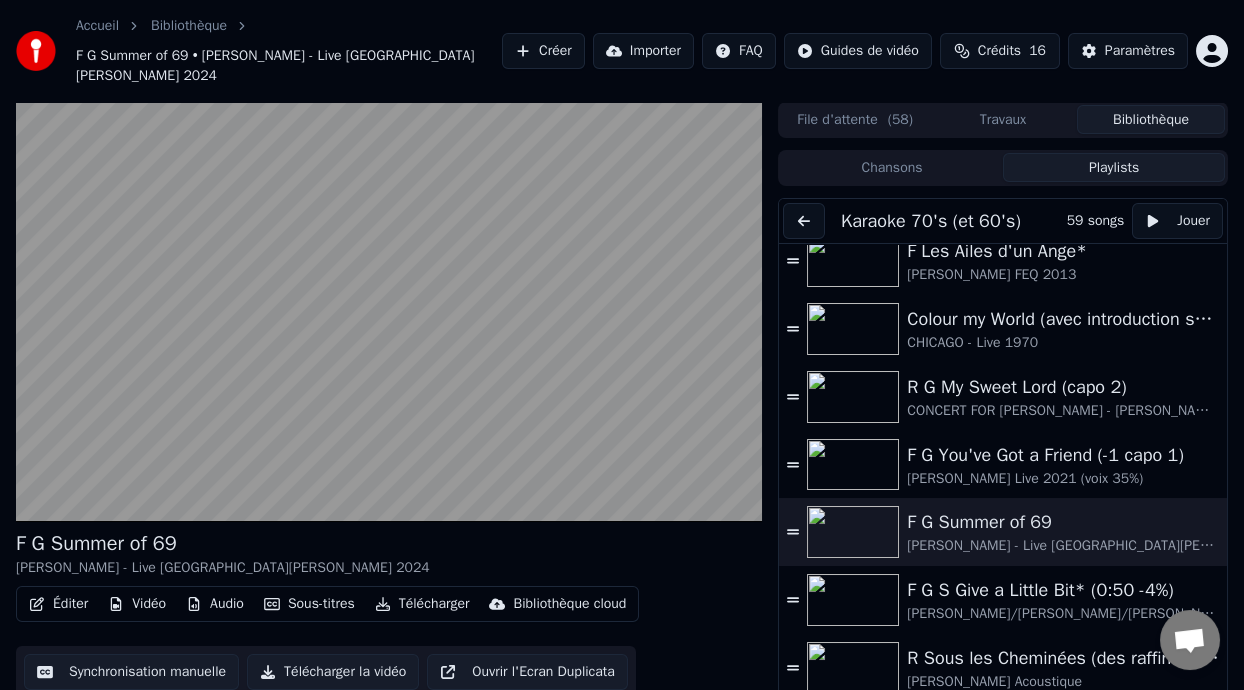 scroll, scrollTop: 148, scrollLeft: 0, axis: vertical 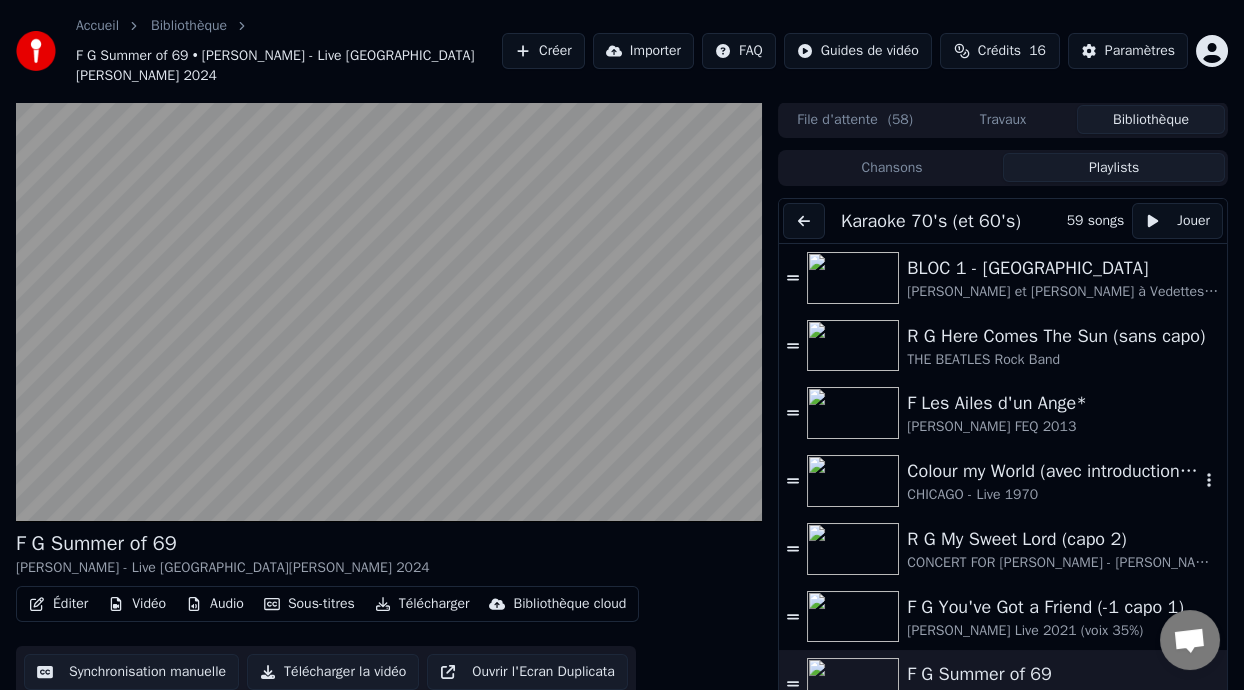 click on "Colour my World (avec introduction sur son origine)" at bounding box center [1053, 471] 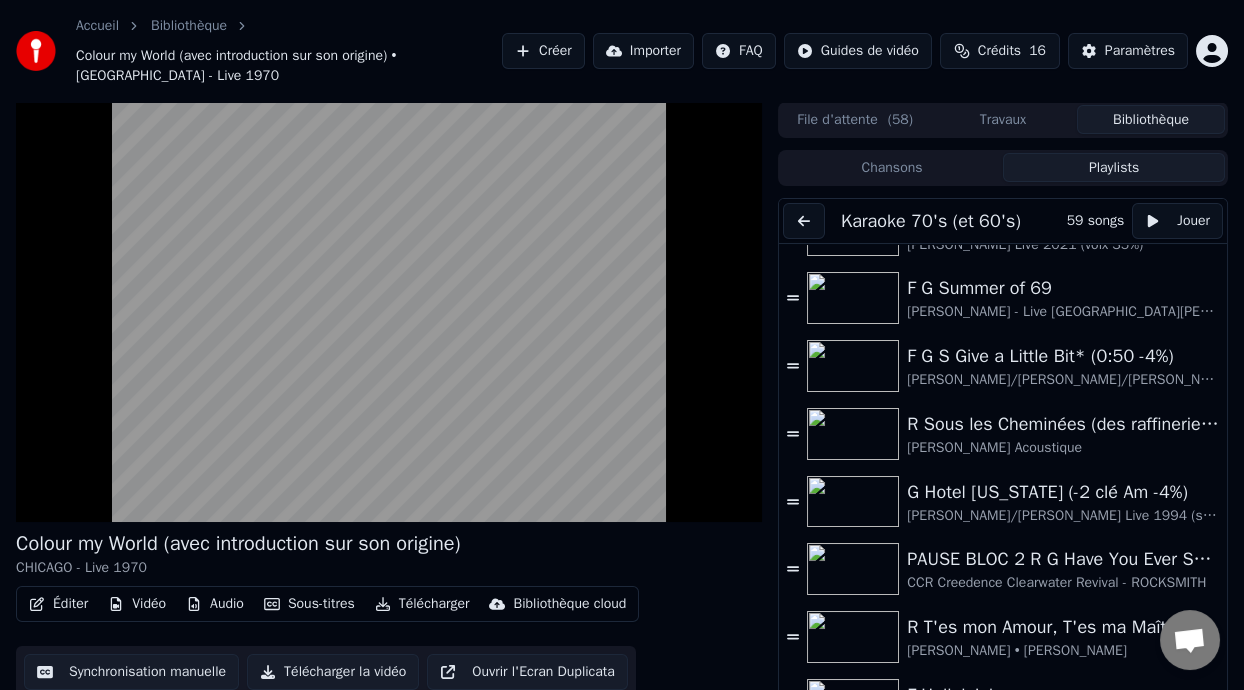 scroll, scrollTop: 405, scrollLeft: 0, axis: vertical 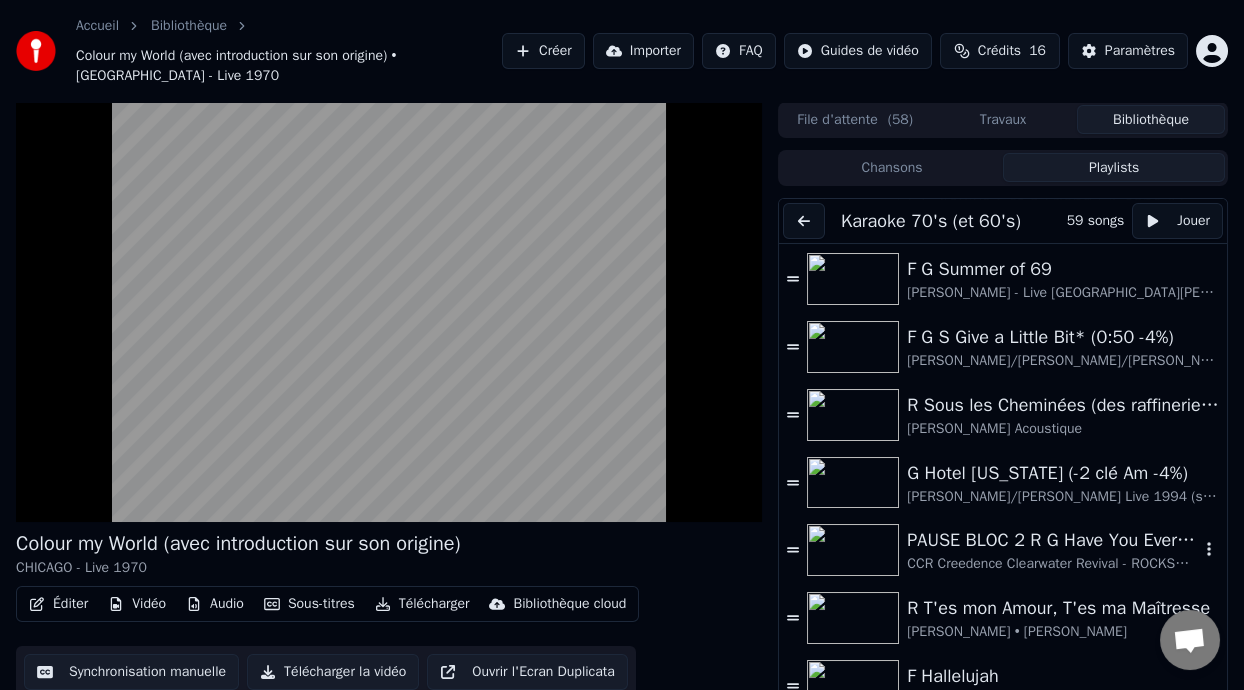 click on "PAUSE BLOC 2 R G Have You Ever Seen the Rain  ON DANSE" at bounding box center (1053, 540) 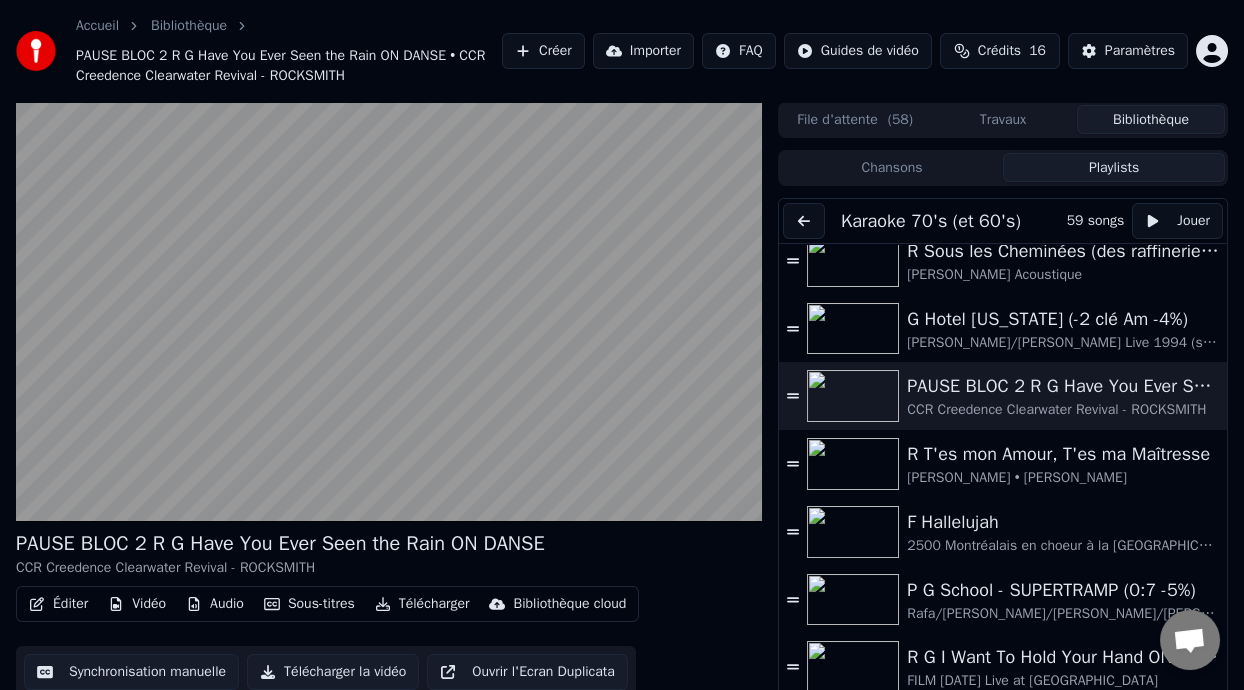 scroll, scrollTop: 569, scrollLeft: 0, axis: vertical 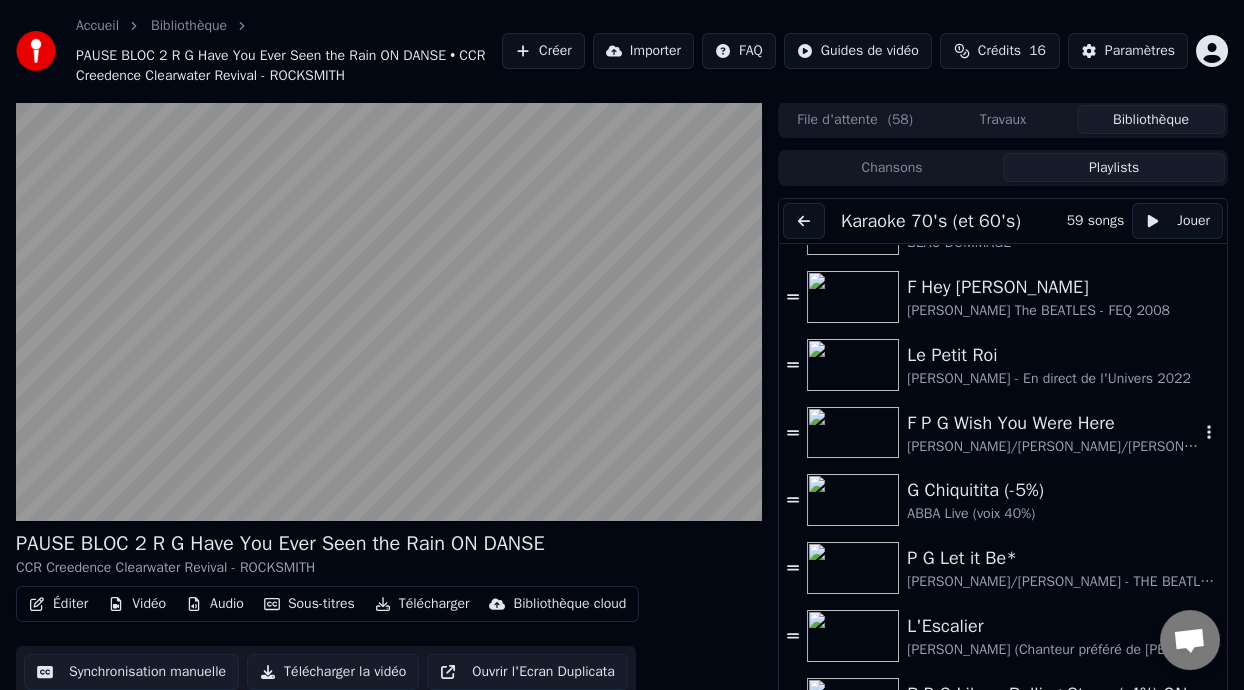 click on "F P G  Wish You Were Here" at bounding box center (1053, 423) 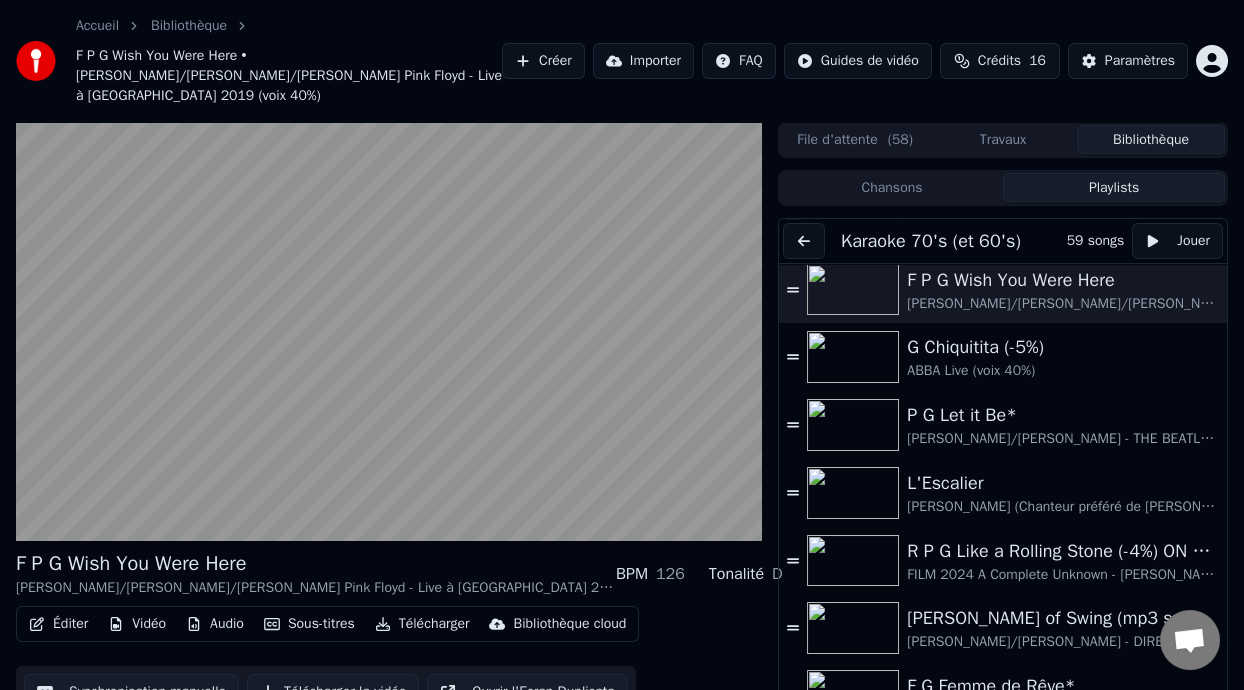 scroll, scrollTop: 1697, scrollLeft: 0, axis: vertical 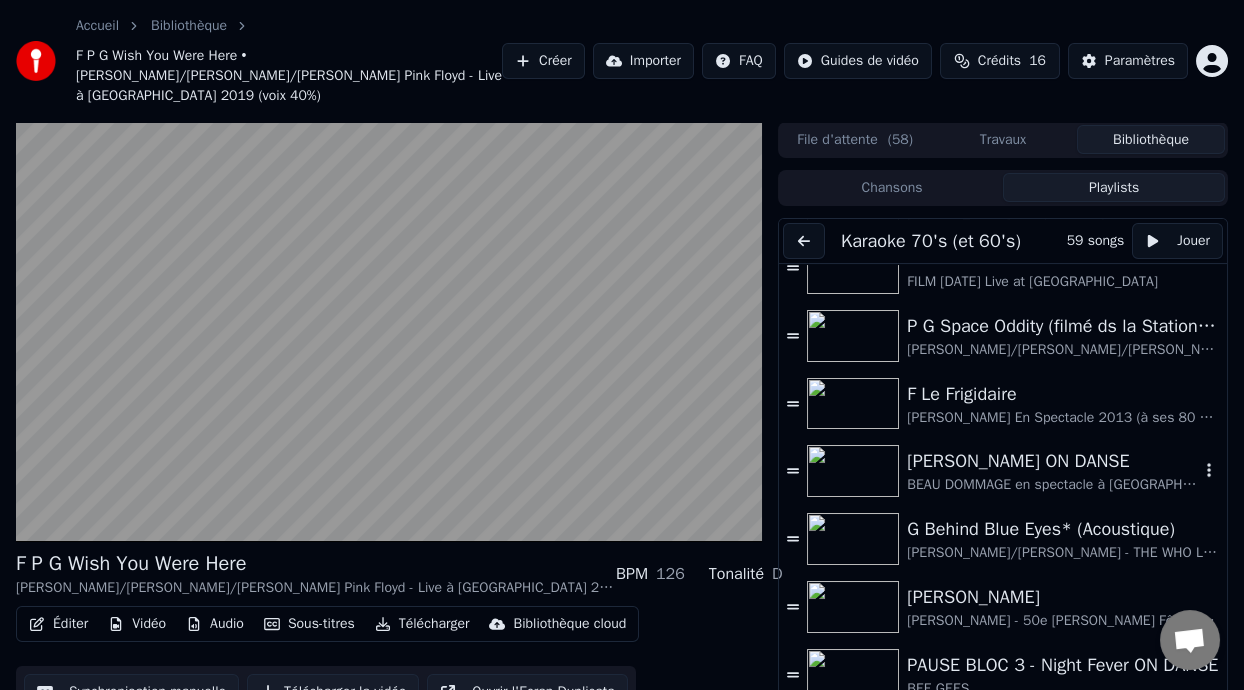 click on "BEAU DOMMAGE en spectacle à [GEOGRAPHIC_DATA] 1974" at bounding box center (1053, 485) 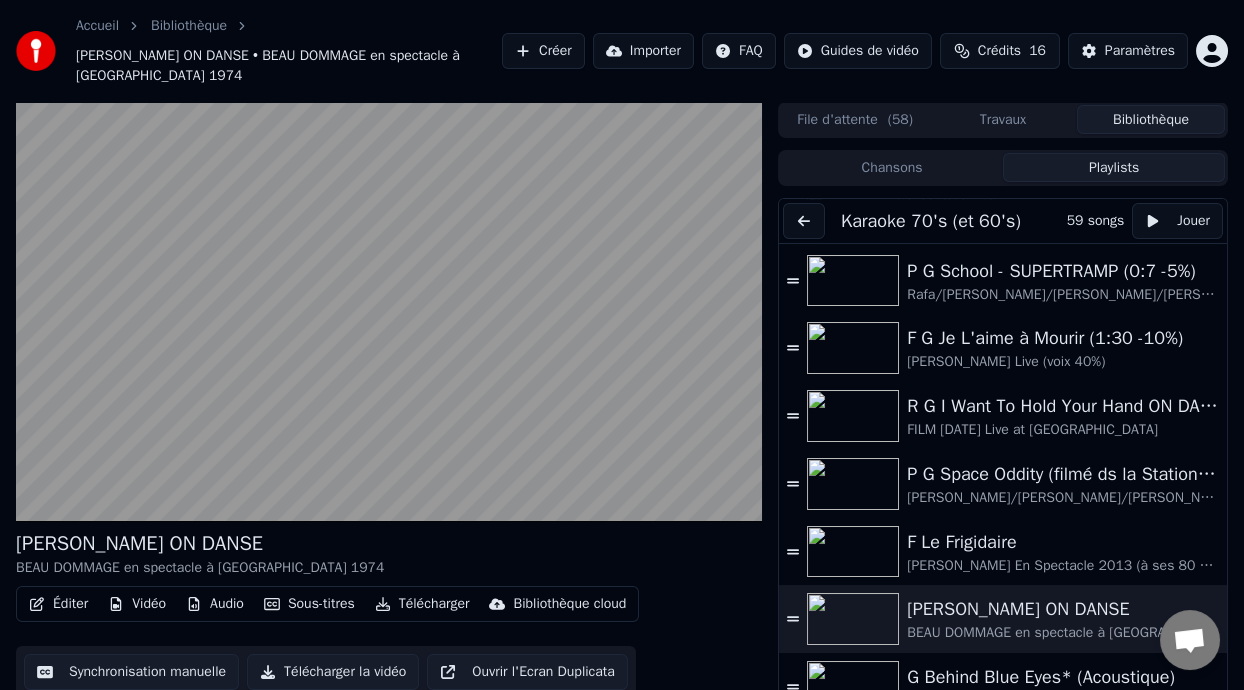 scroll, scrollTop: 873, scrollLeft: 0, axis: vertical 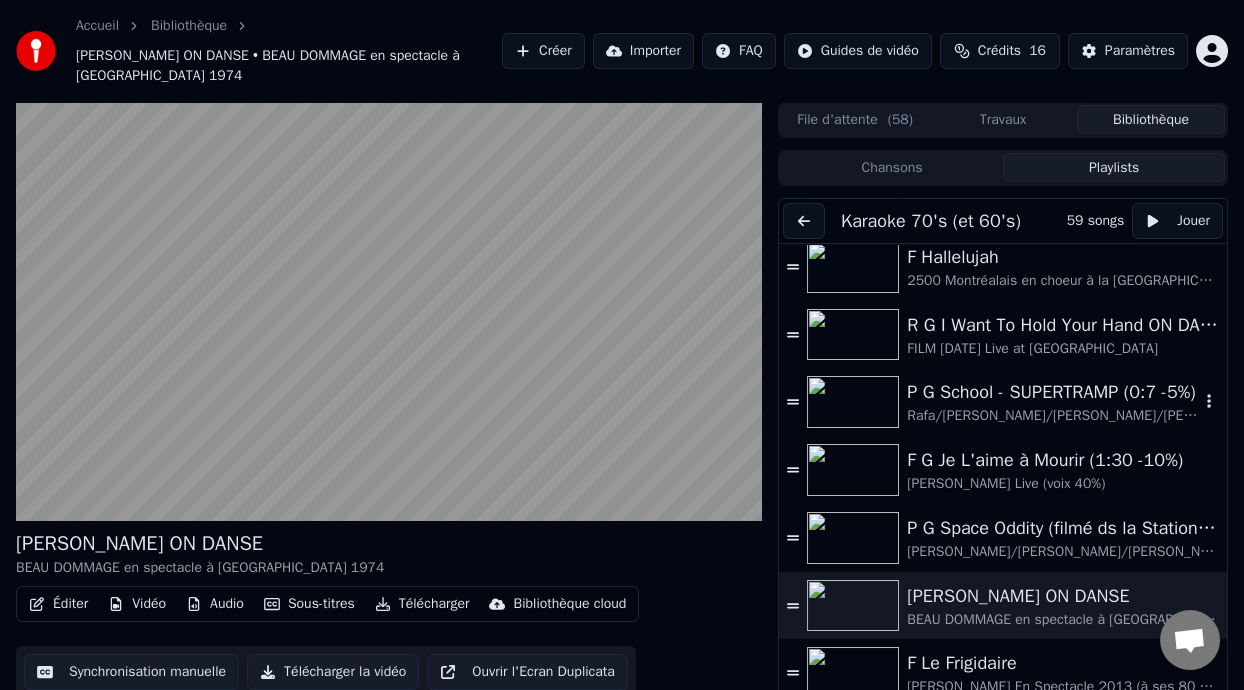 click on "P G School - SUPERTRAMP (0:7 -5%)" at bounding box center (1053, 392) 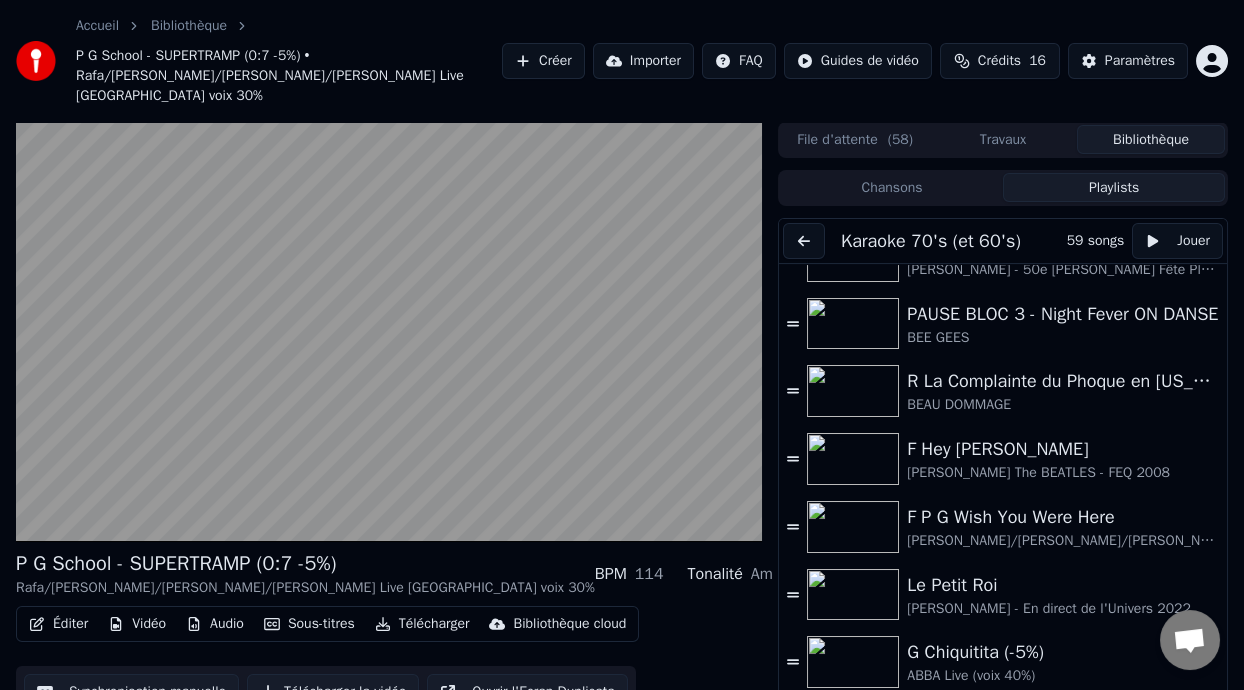 scroll, scrollTop: 1130, scrollLeft: 0, axis: vertical 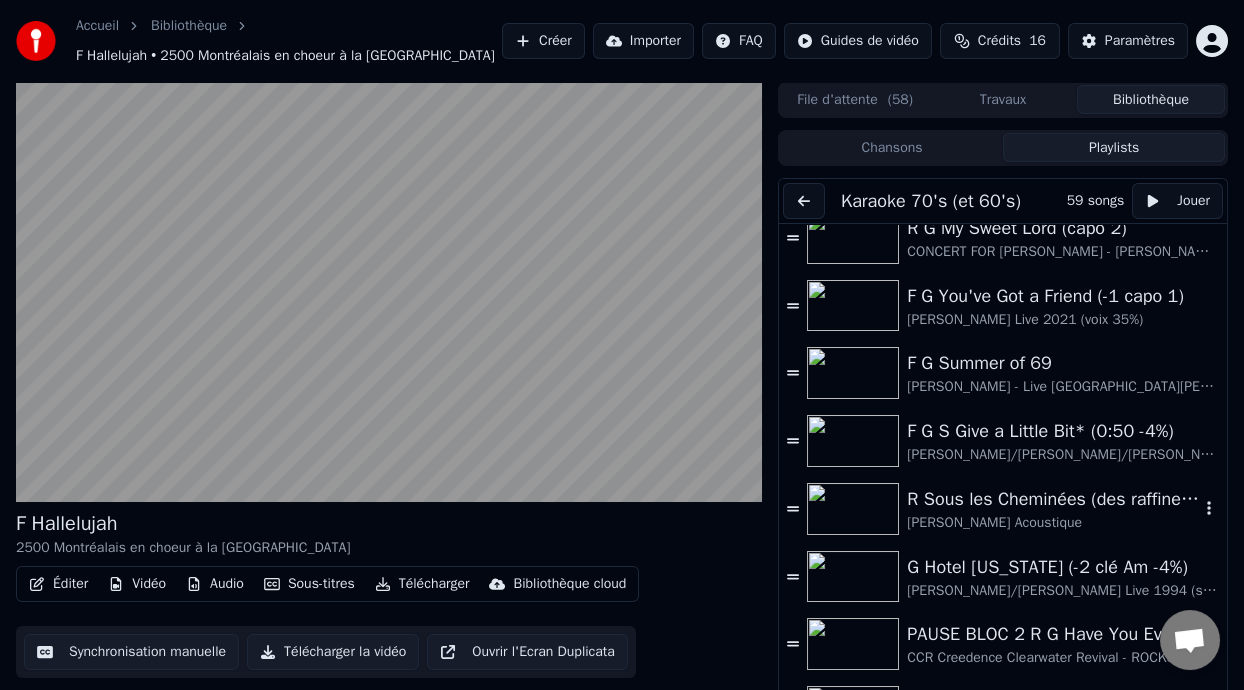 click on "R Sous les Cheminées (des raffineries de [GEOGRAPHIC_DATA] où il a grandi)" at bounding box center (1053, 499) 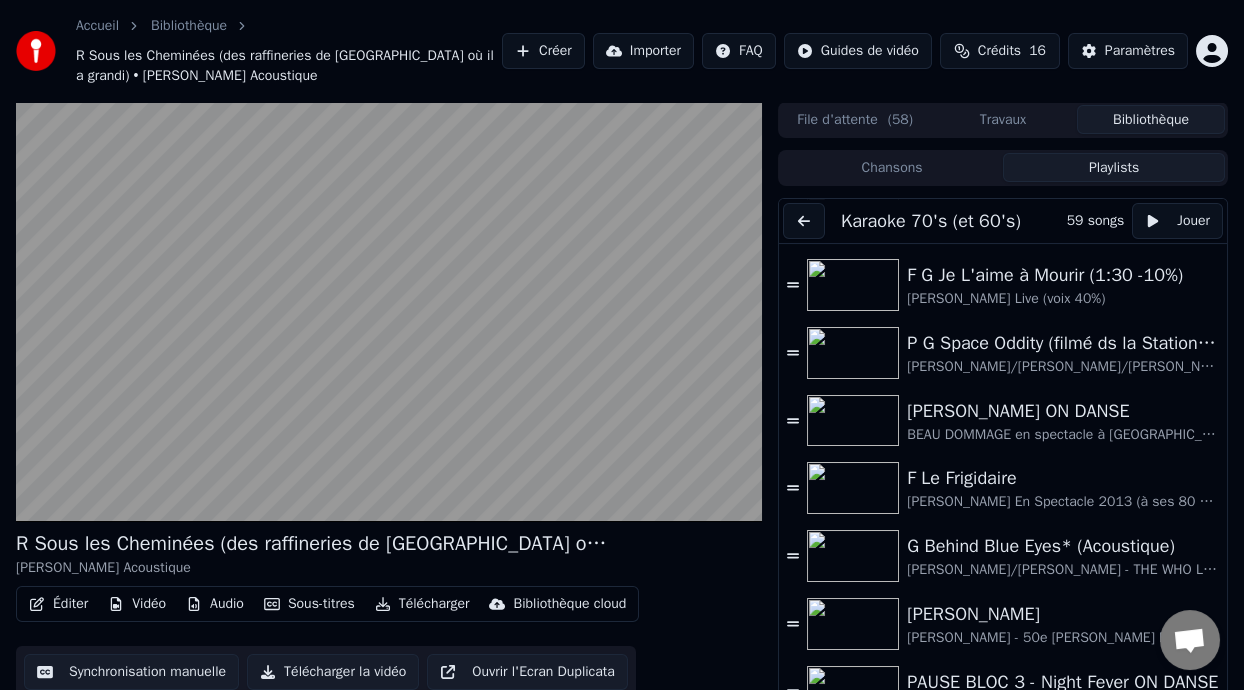 scroll, scrollTop: 1004, scrollLeft: 0, axis: vertical 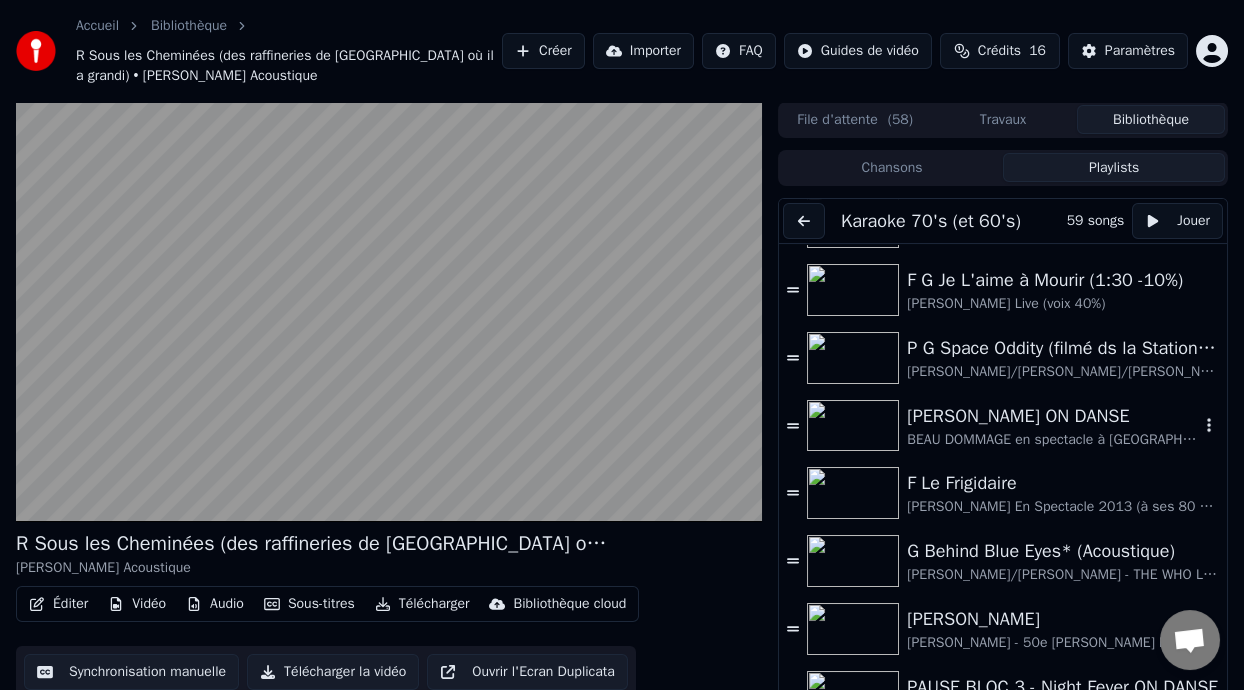 click on "[PERSON_NAME]  ON DANSE" at bounding box center (1053, 416) 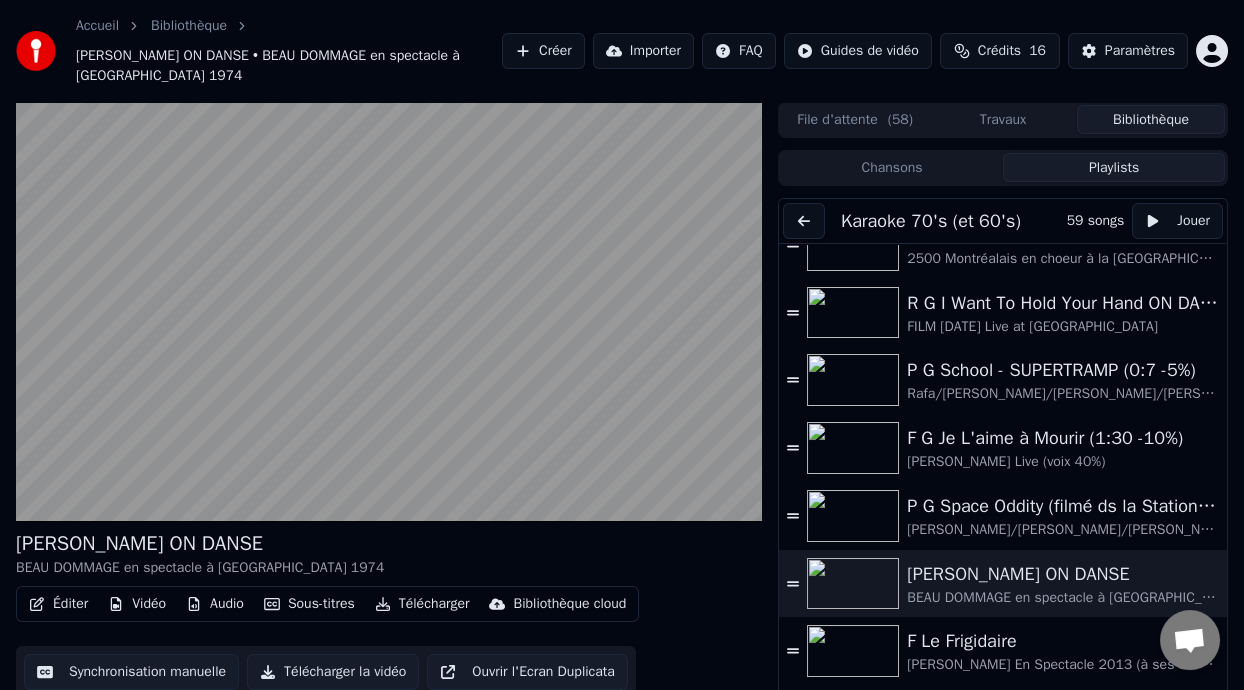 scroll, scrollTop: 876, scrollLeft: 0, axis: vertical 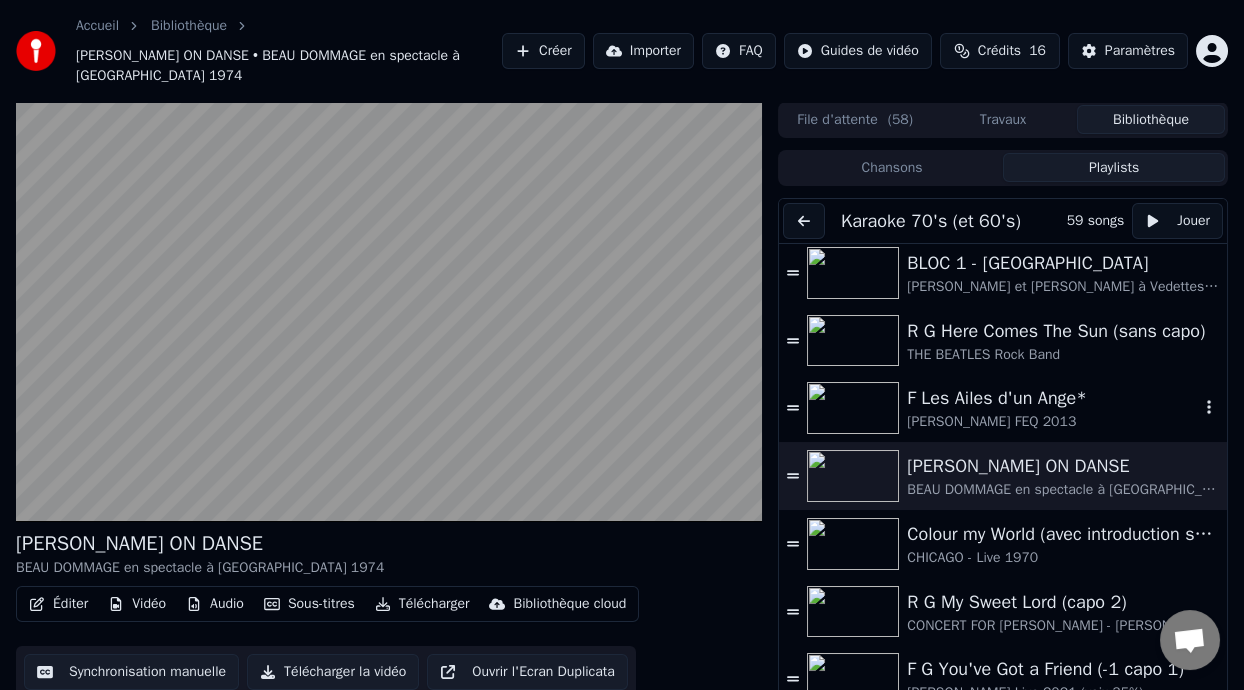 click on "F Les Ailes d'un Ange*" at bounding box center [1053, 398] 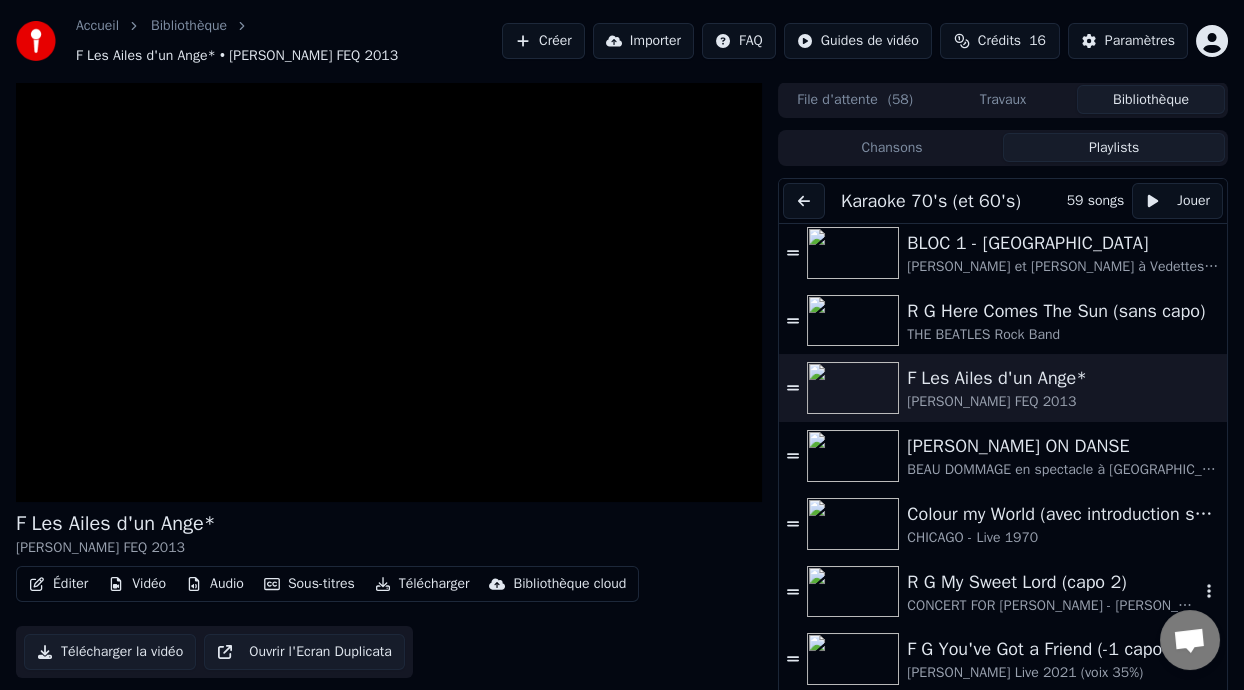click on "R G My Sweet Lord (capo 2)" at bounding box center (1053, 582) 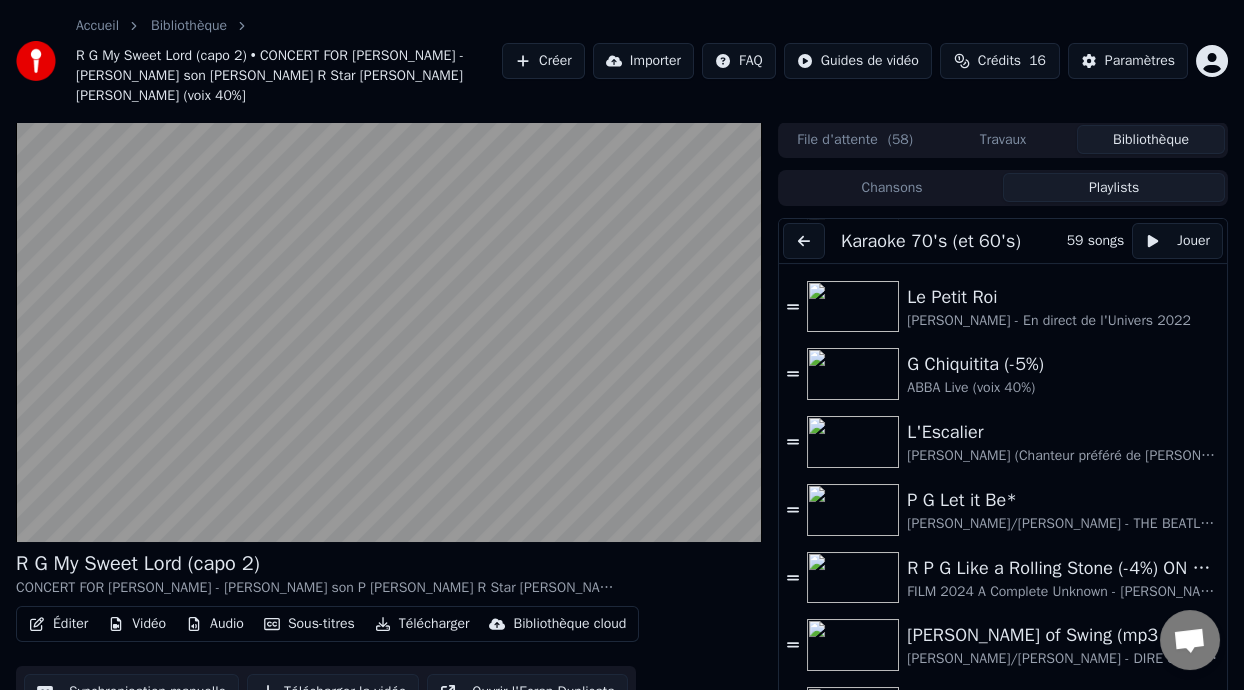 scroll, scrollTop: 1744, scrollLeft: 0, axis: vertical 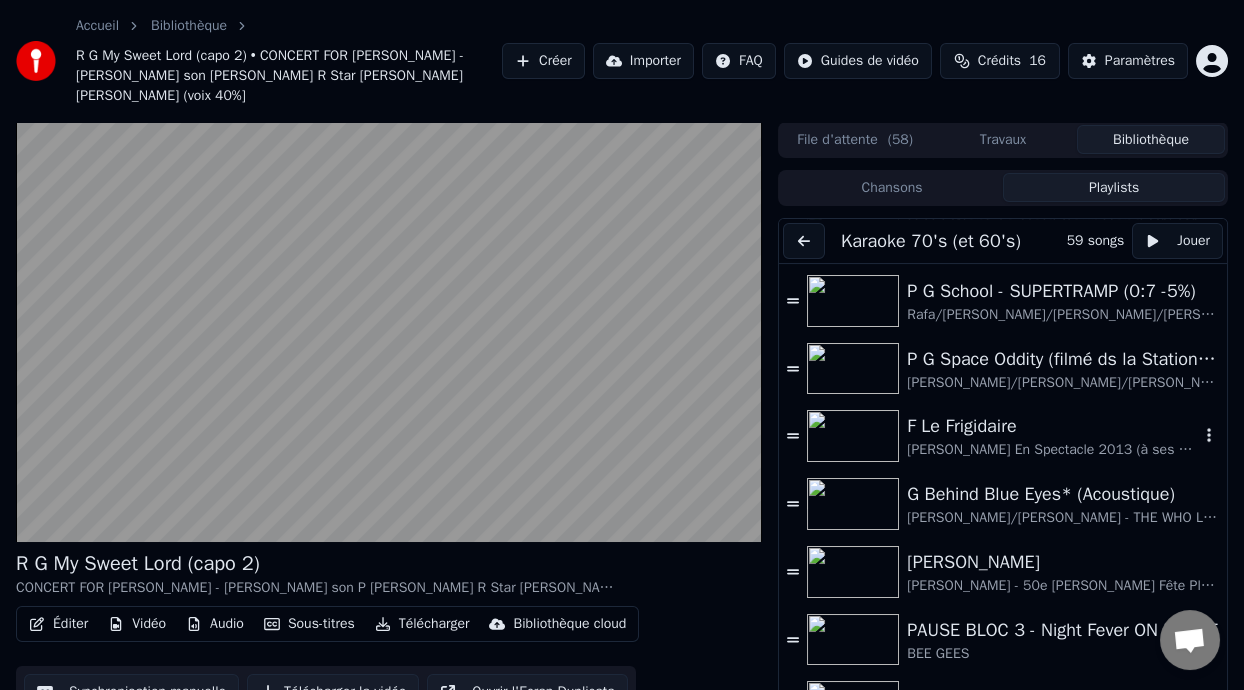 click on "F Le Frigidaire" at bounding box center (1053, 426) 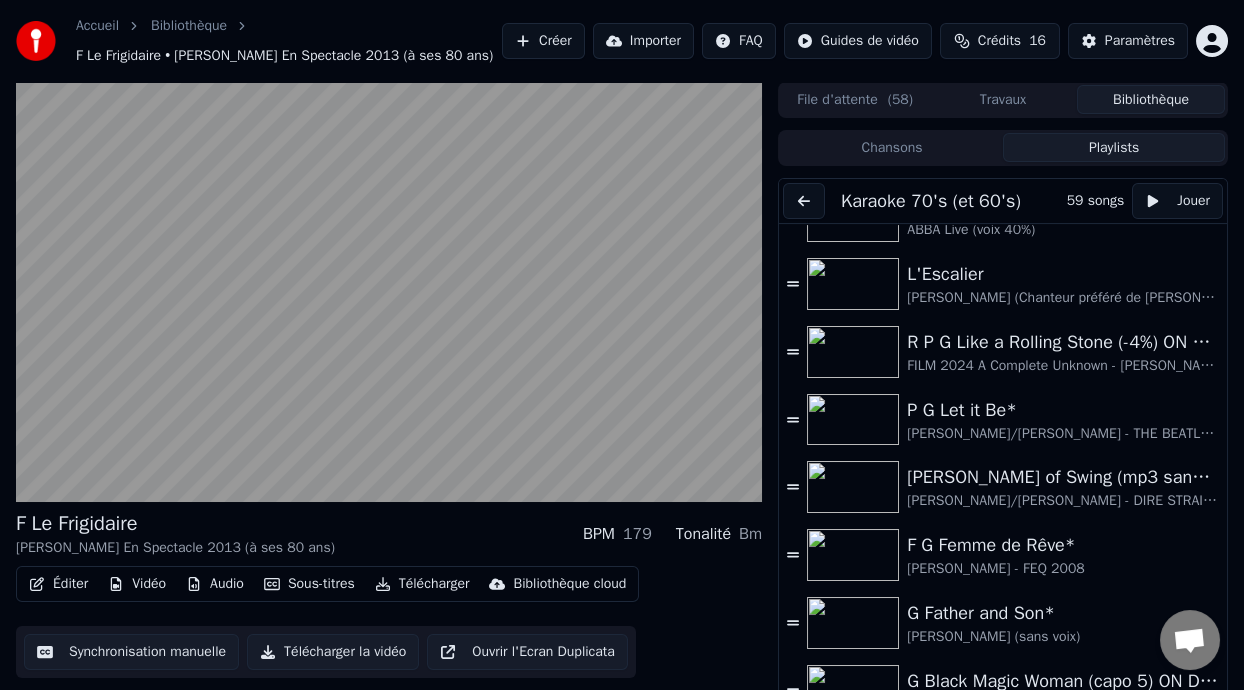 scroll, scrollTop: 1858, scrollLeft: 0, axis: vertical 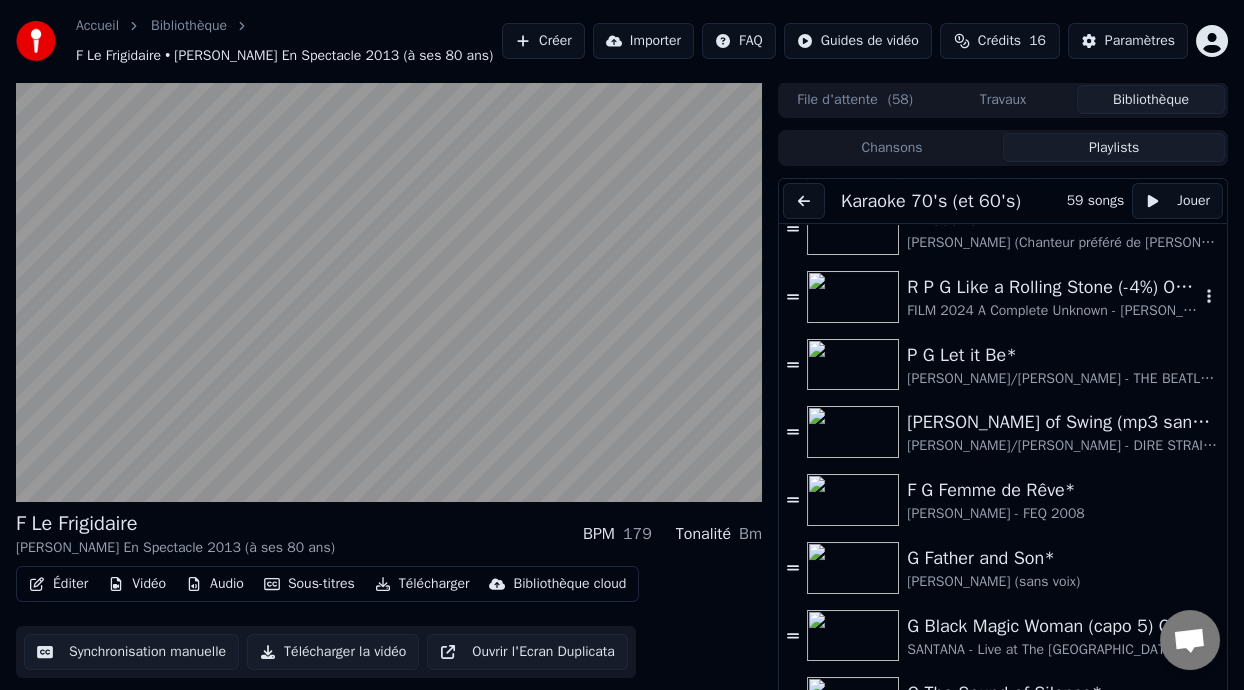 click on "R P G Like a Rolling Stone (-4%) ON DANSE" at bounding box center (1053, 287) 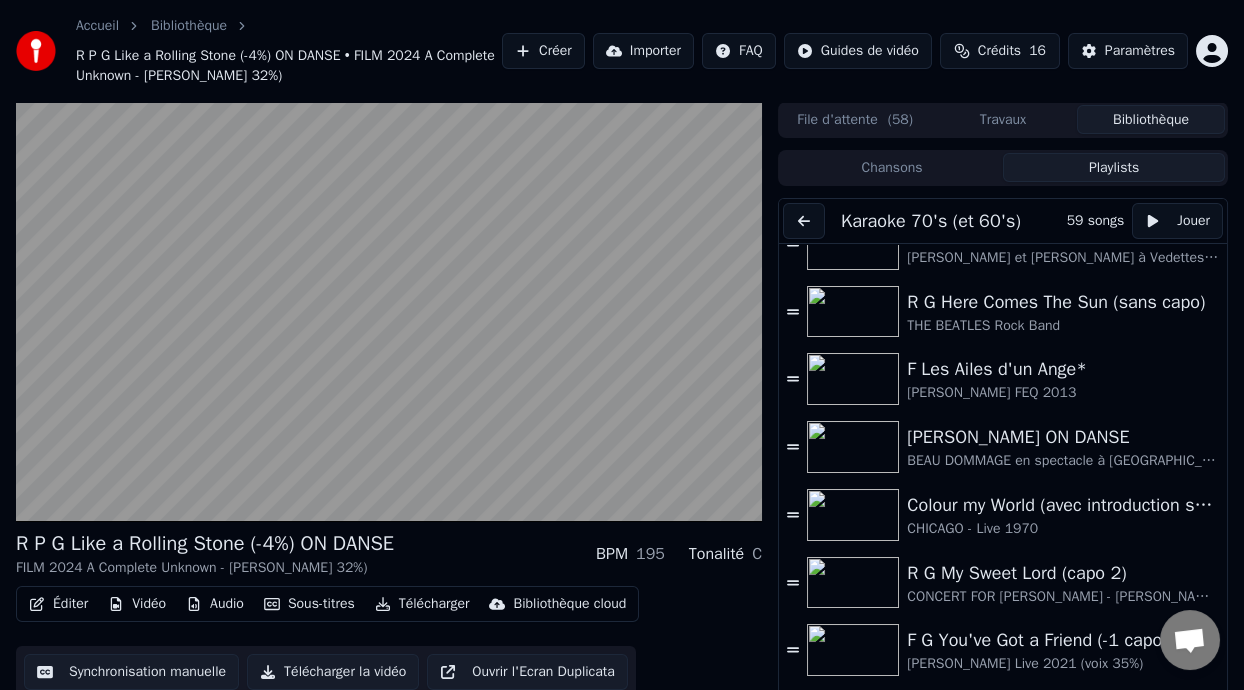 scroll, scrollTop: 0, scrollLeft: 0, axis: both 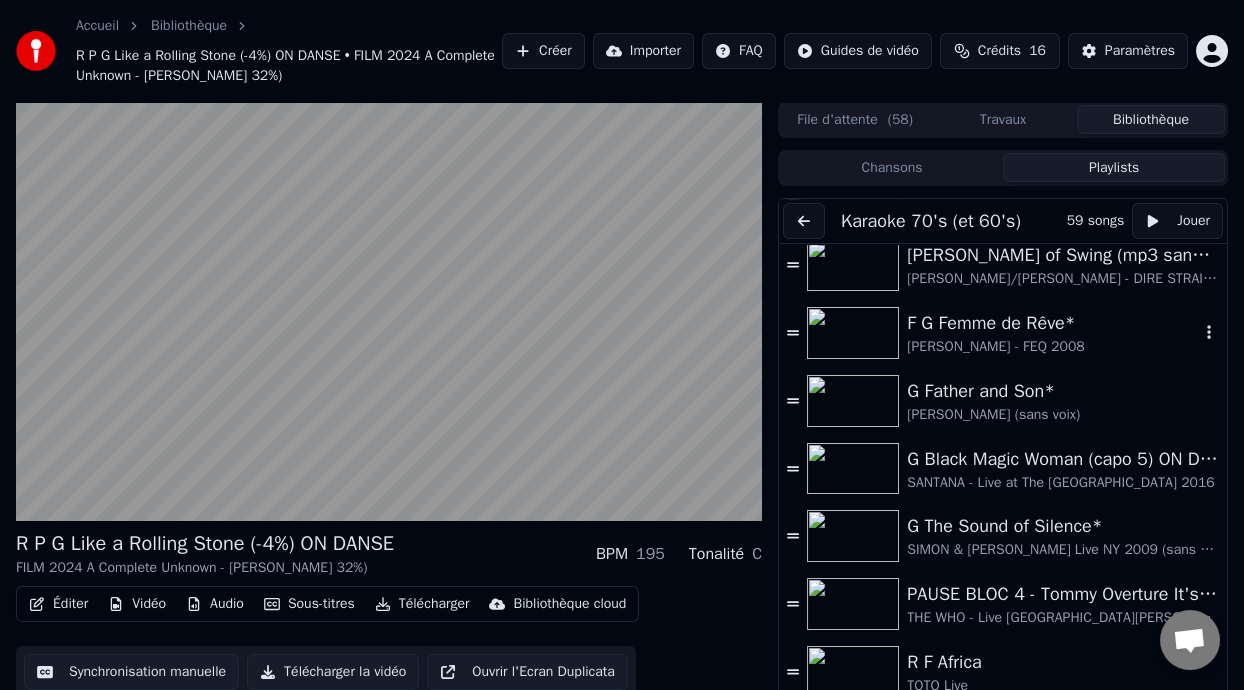 click on "[PERSON_NAME] - FEQ 2008" at bounding box center (1053, 347) 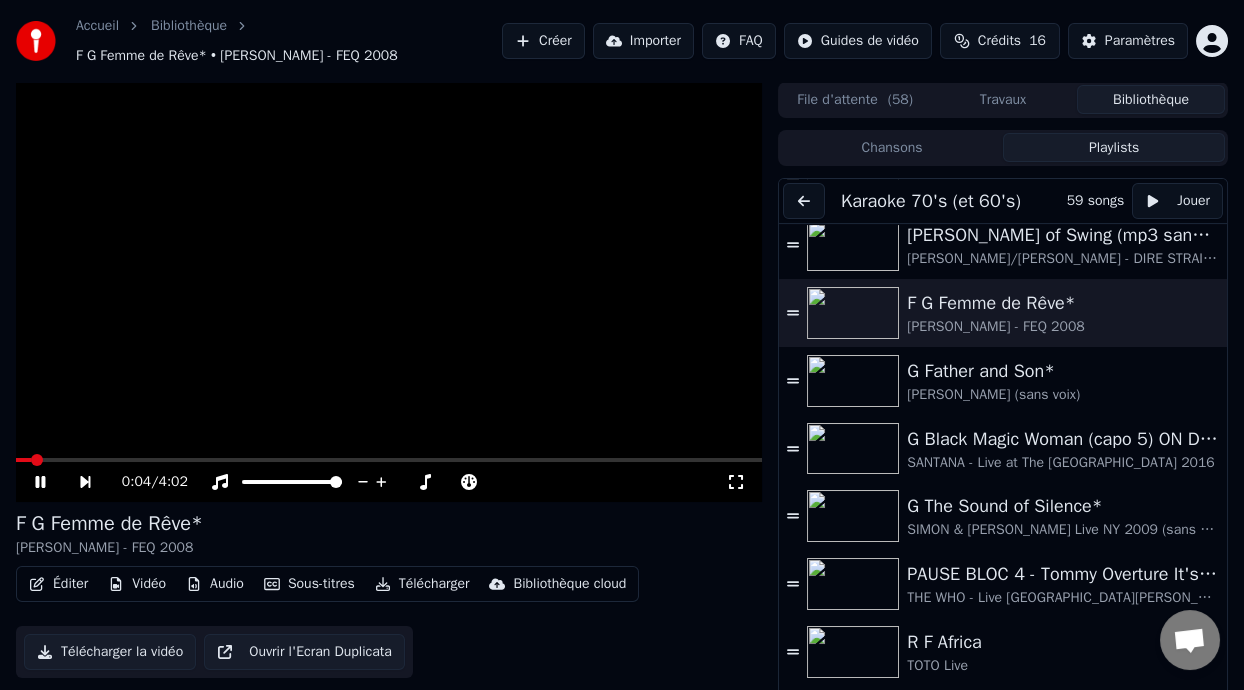 click 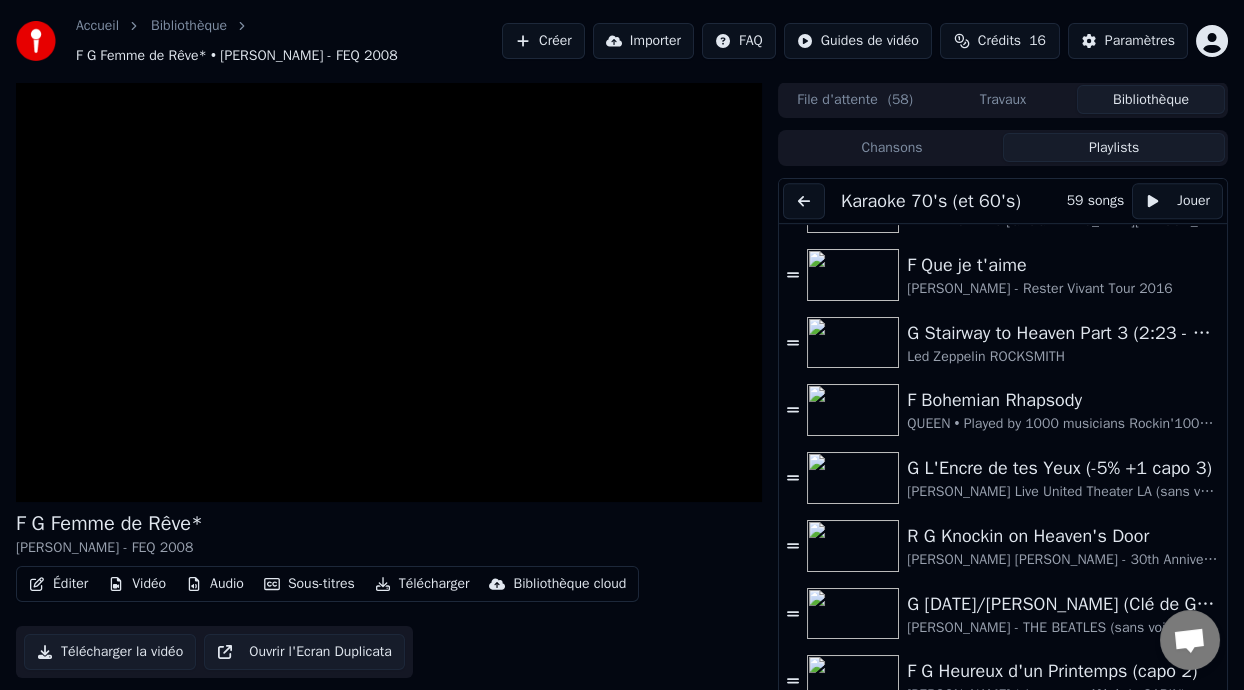 scroll, scrollTop: 2658, scrollLeft: 0, axis: vertical 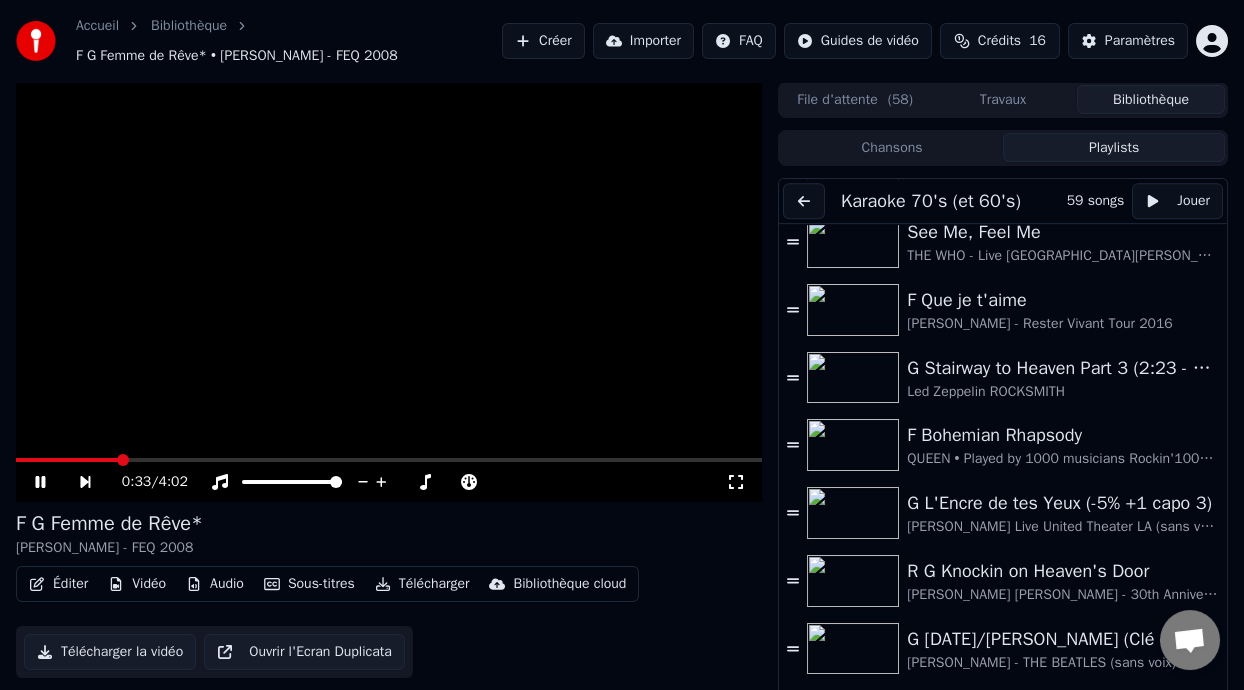 click 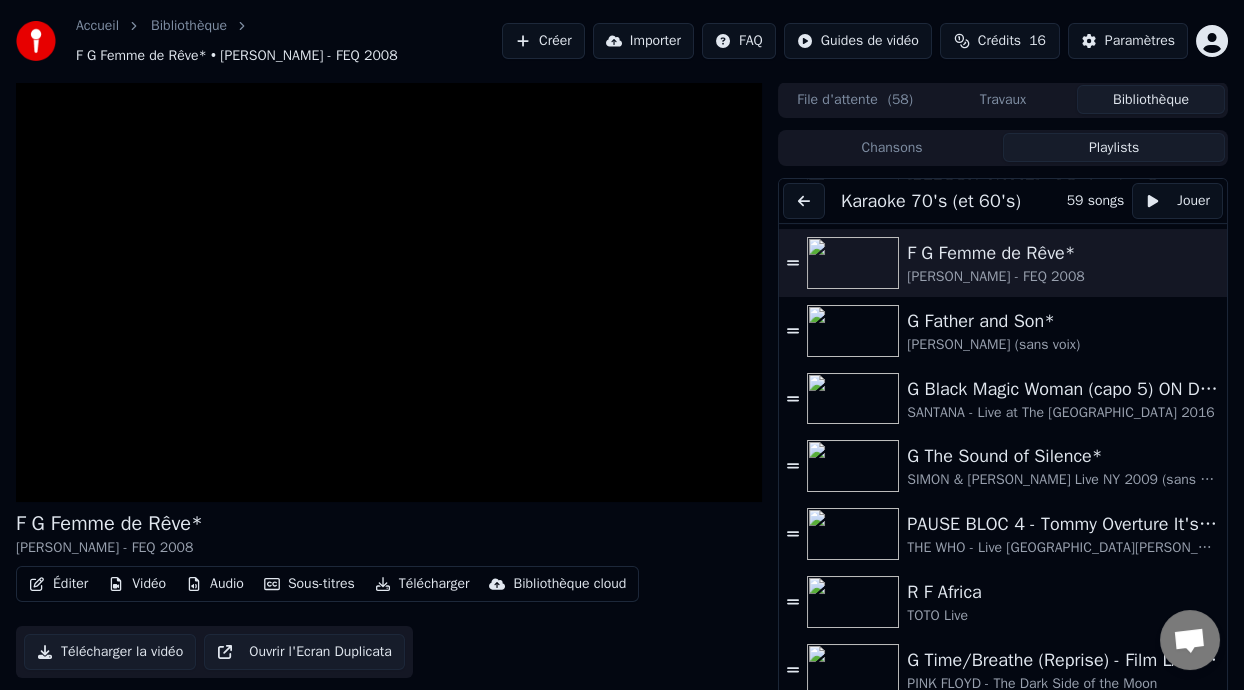 scroll, scrollTop: 2075, scrollLeft: 0, axis: vertical 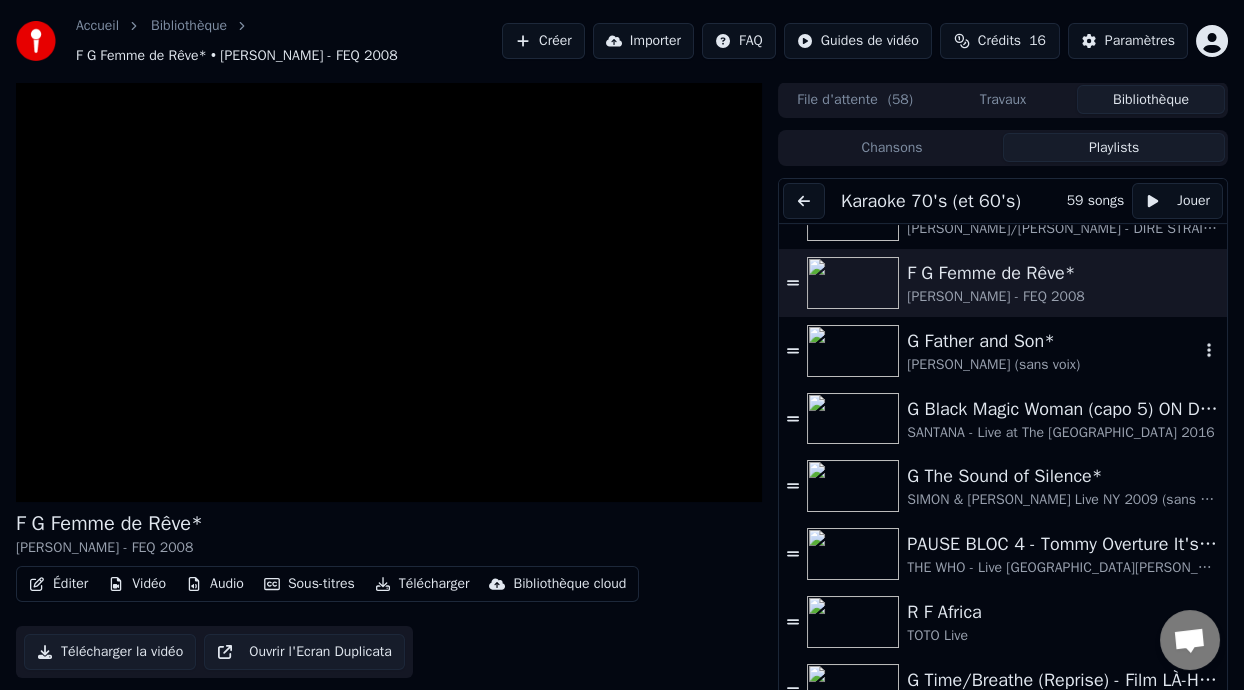 click on "G Father and Son*" at bounding box center [1053, 341] 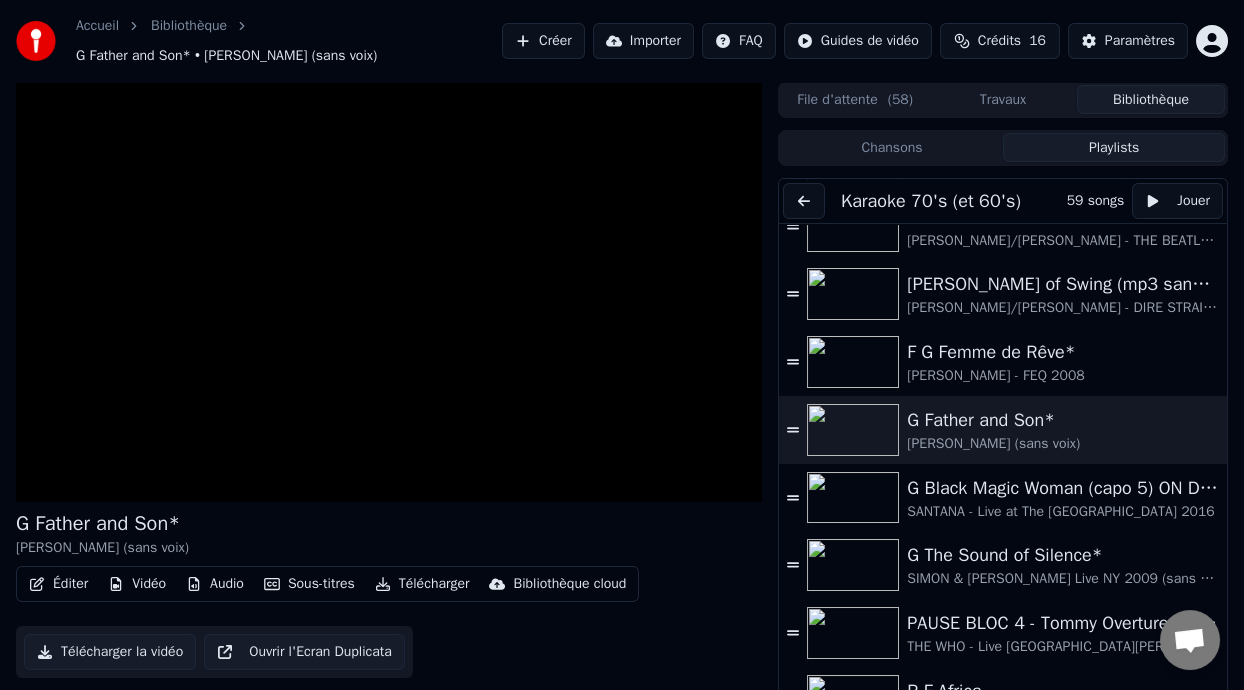 scroll, scrollTop: 2011, scrollLeft: 0, axis: vertical 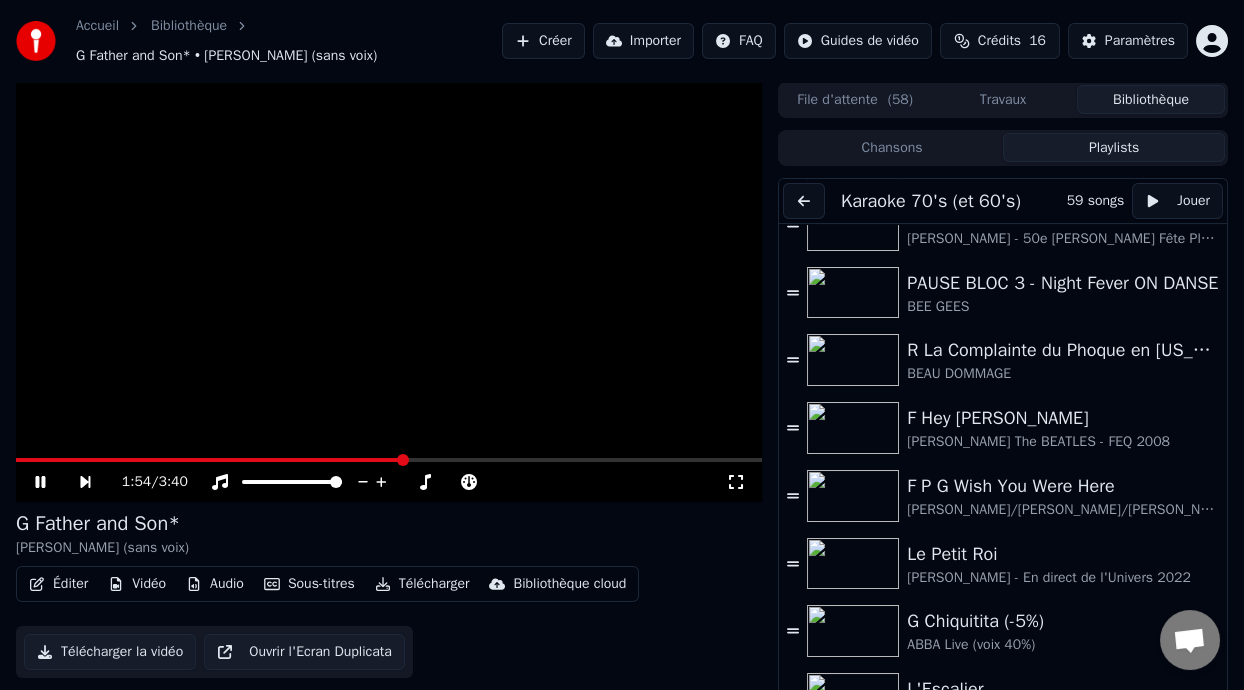 click on "Éditer" at bounding box center (58, 584) 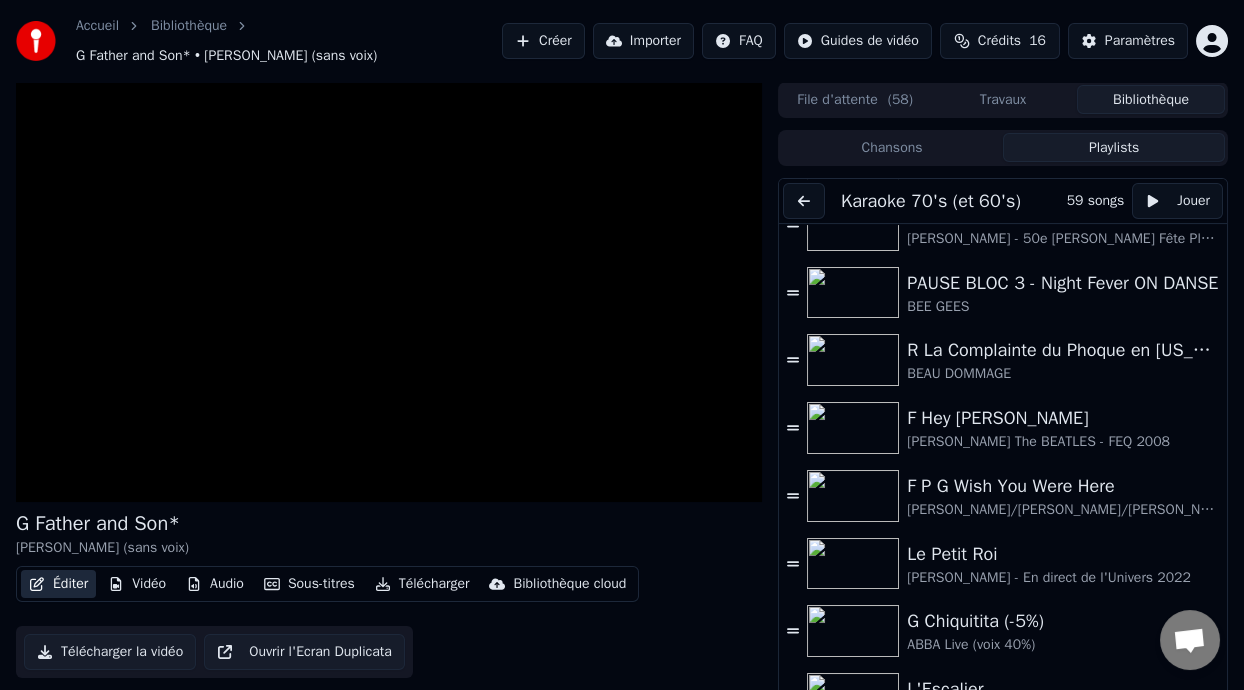 click on "Éditer" at bounding box center [58, 584] 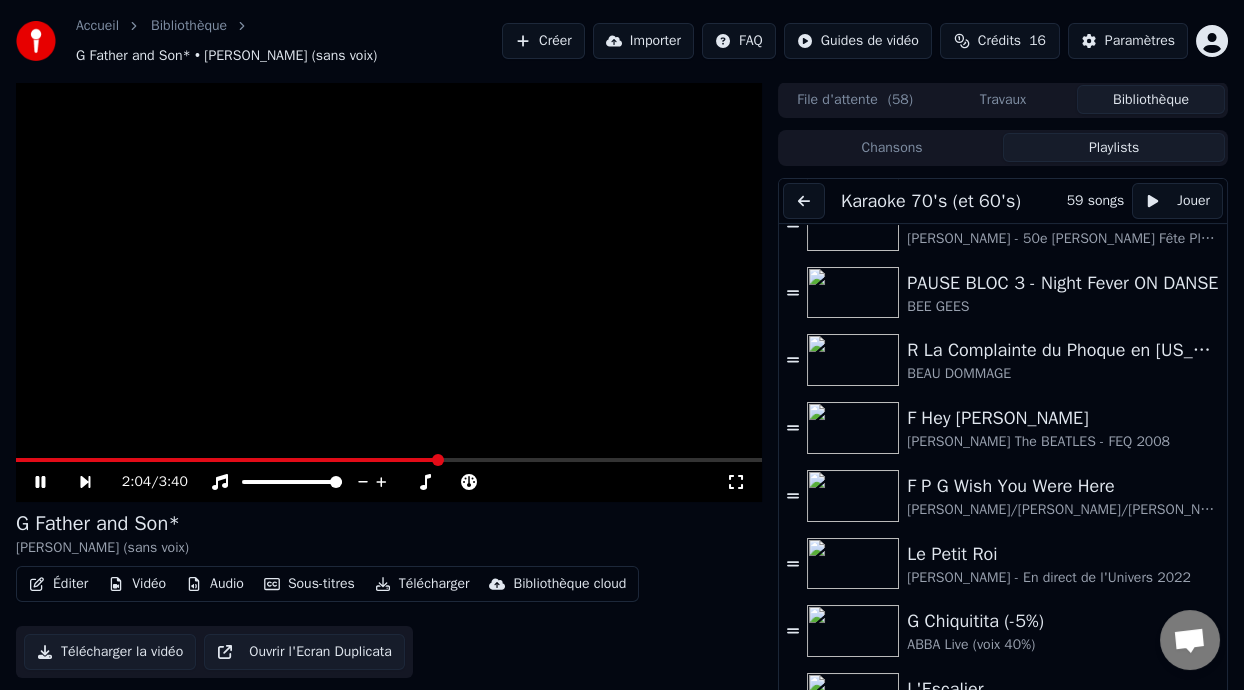 click on "Vidéo" at bounding box center [137, 584] 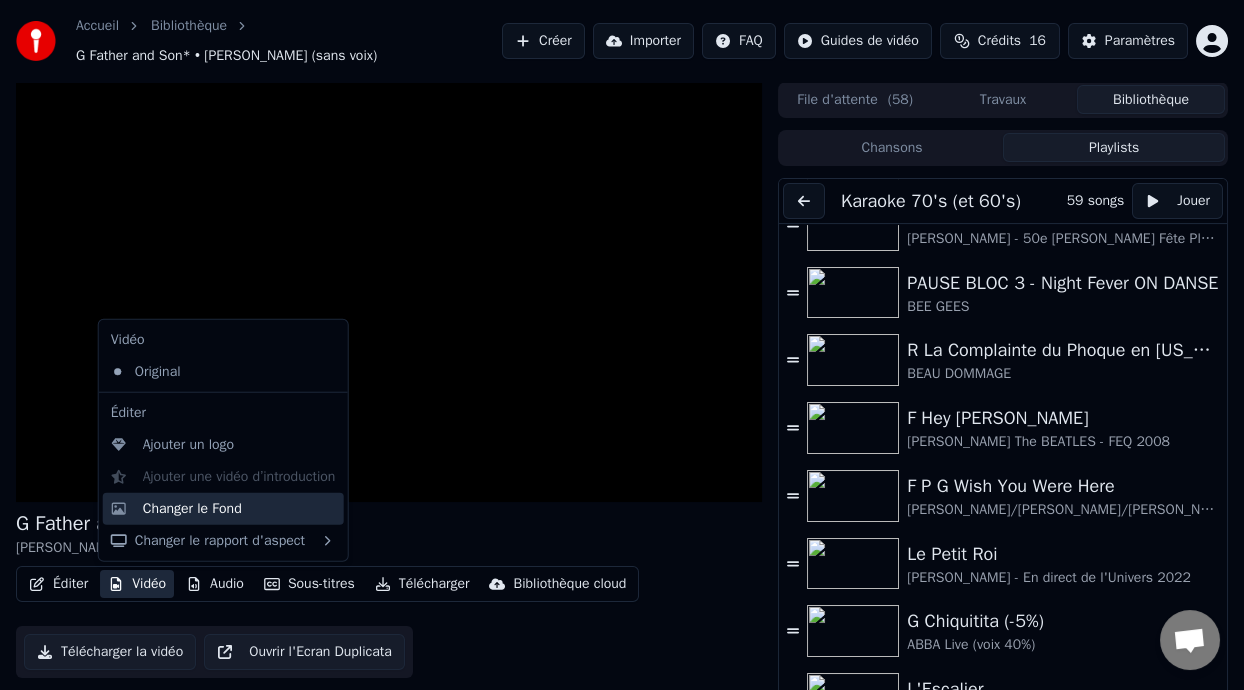 click on "Changer le Fond" at bounding box center (239, 509) 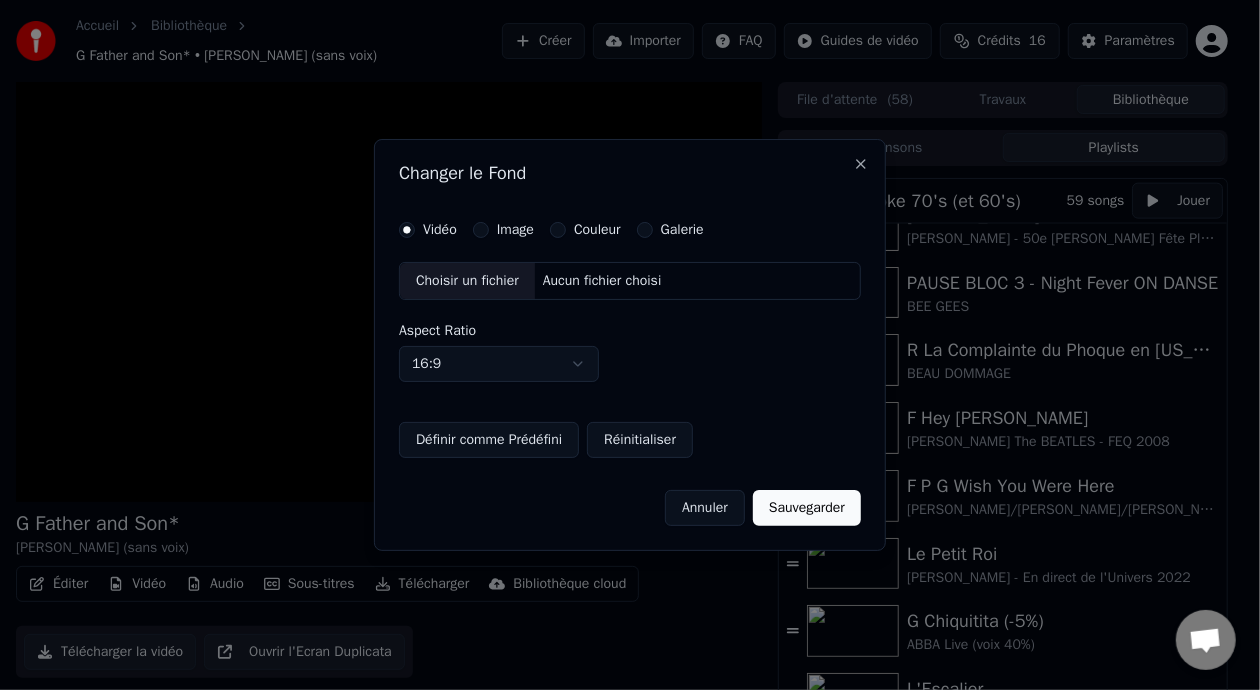 click on "Choisir un fichier" at bounding box center [467, 281] 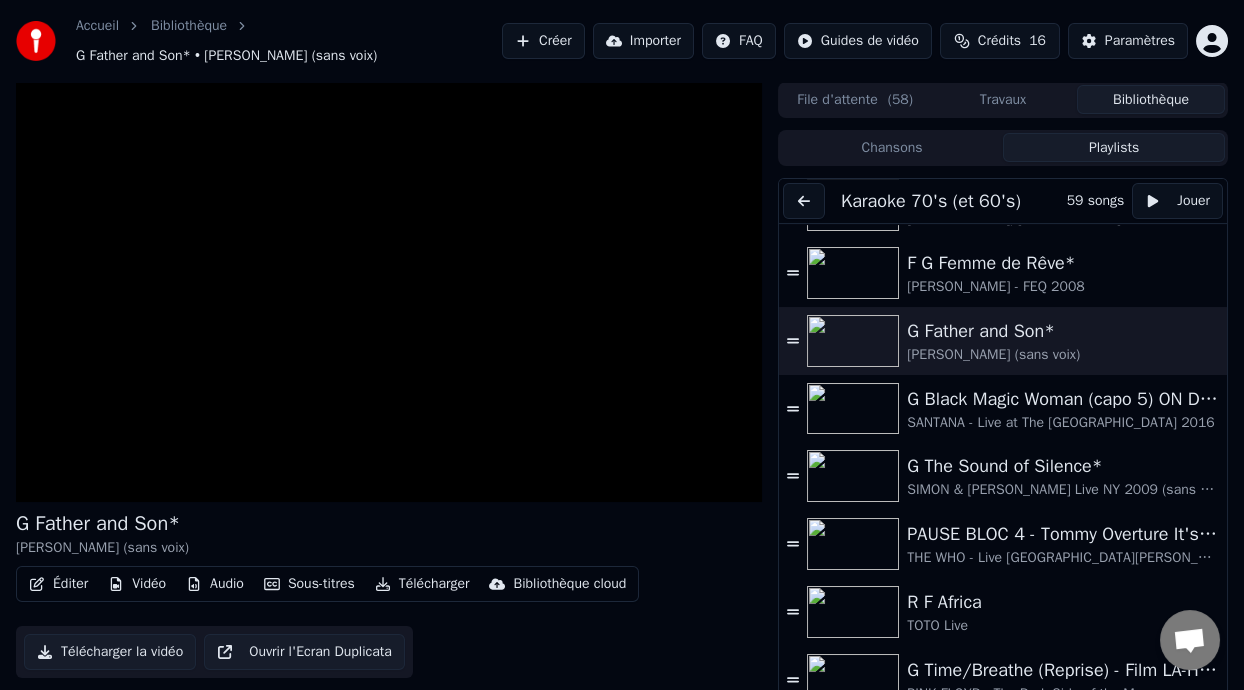 scroll, scrollTop: 2095, scrollLeft: 0, axis: vertical 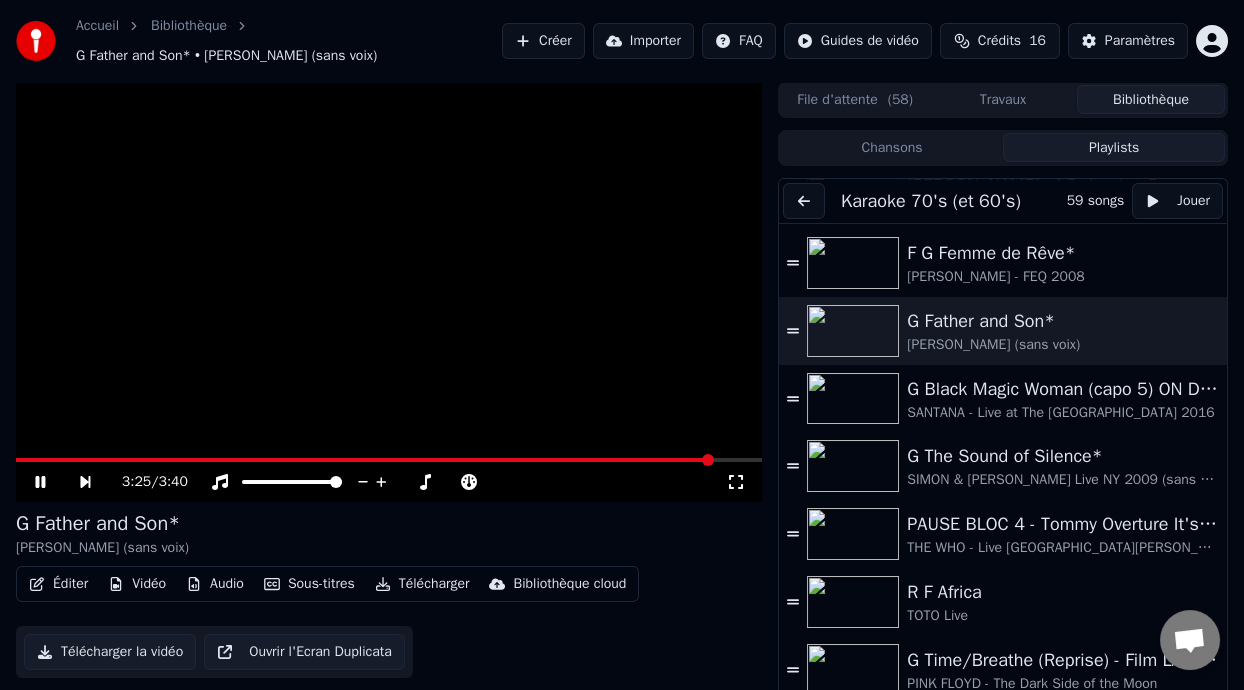 click 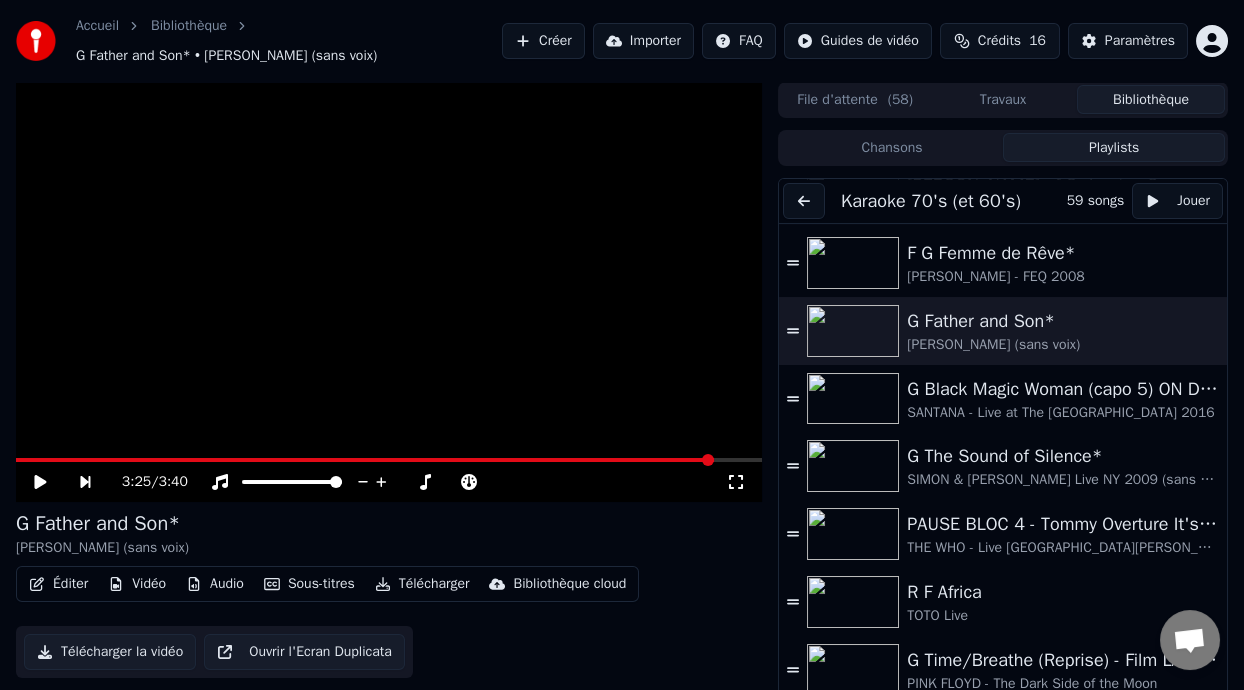 click on "Vidéo" at bounding box center [137, 584] 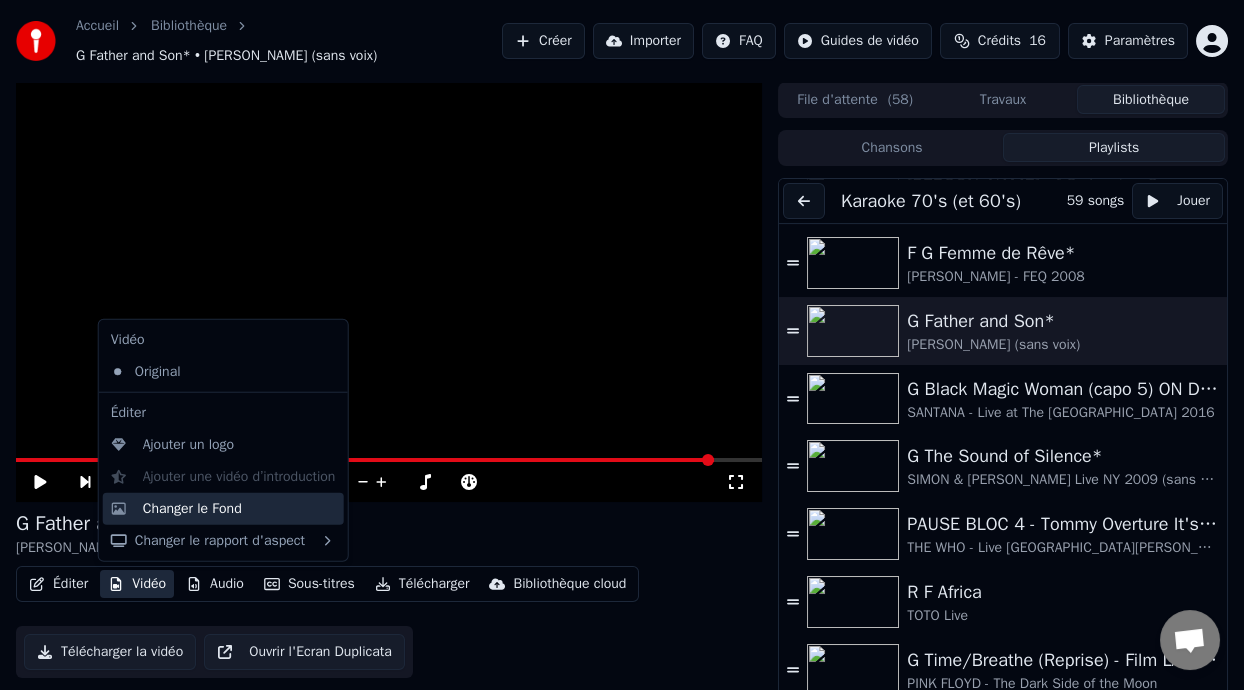click on "Changer le Fond" at bounding box center (192, 509) 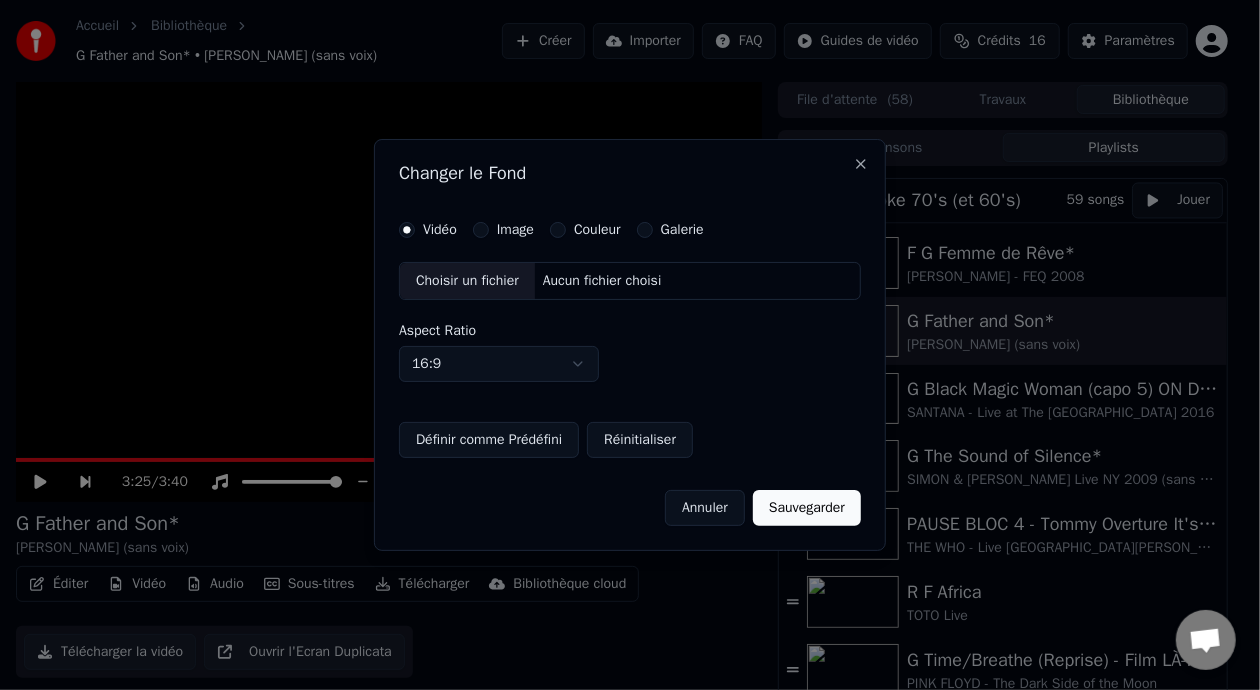 click on "Choisir un fichier" at bounding box center (467, 281) 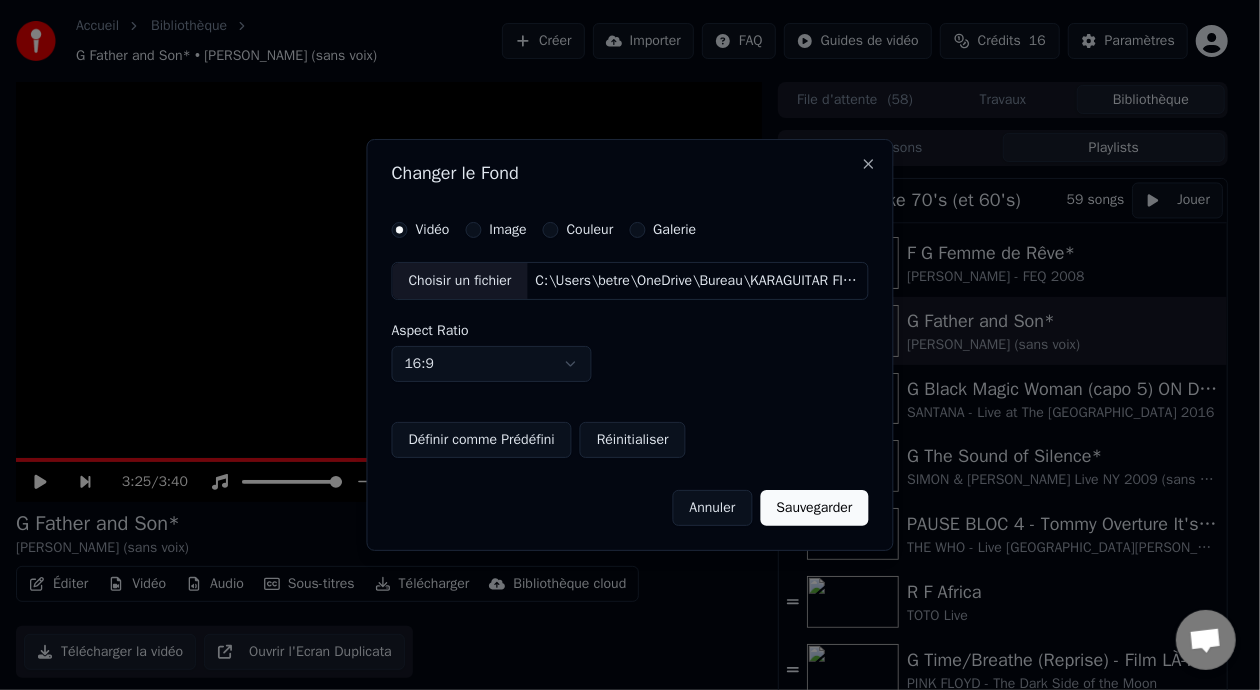 click on "Sauvegarder" at bounding box center (814, 508) 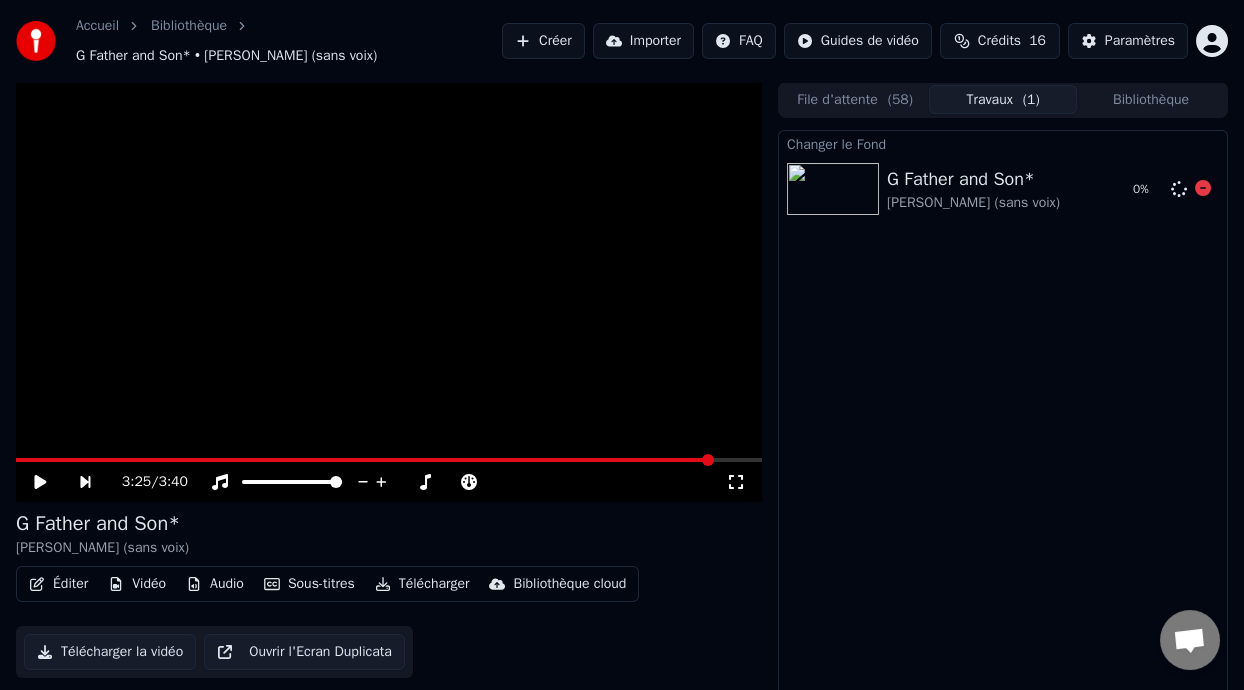 click on "[PERSON_NAME] (sans voix)" at bounding box center [973, 203] 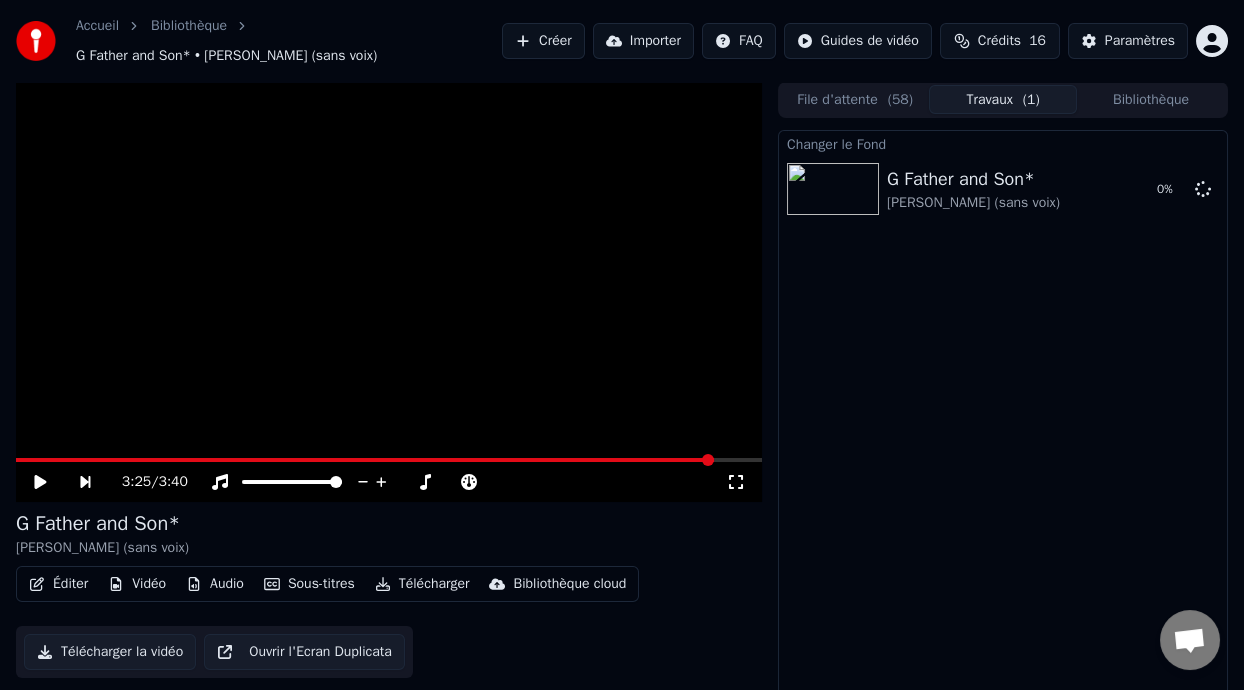 click 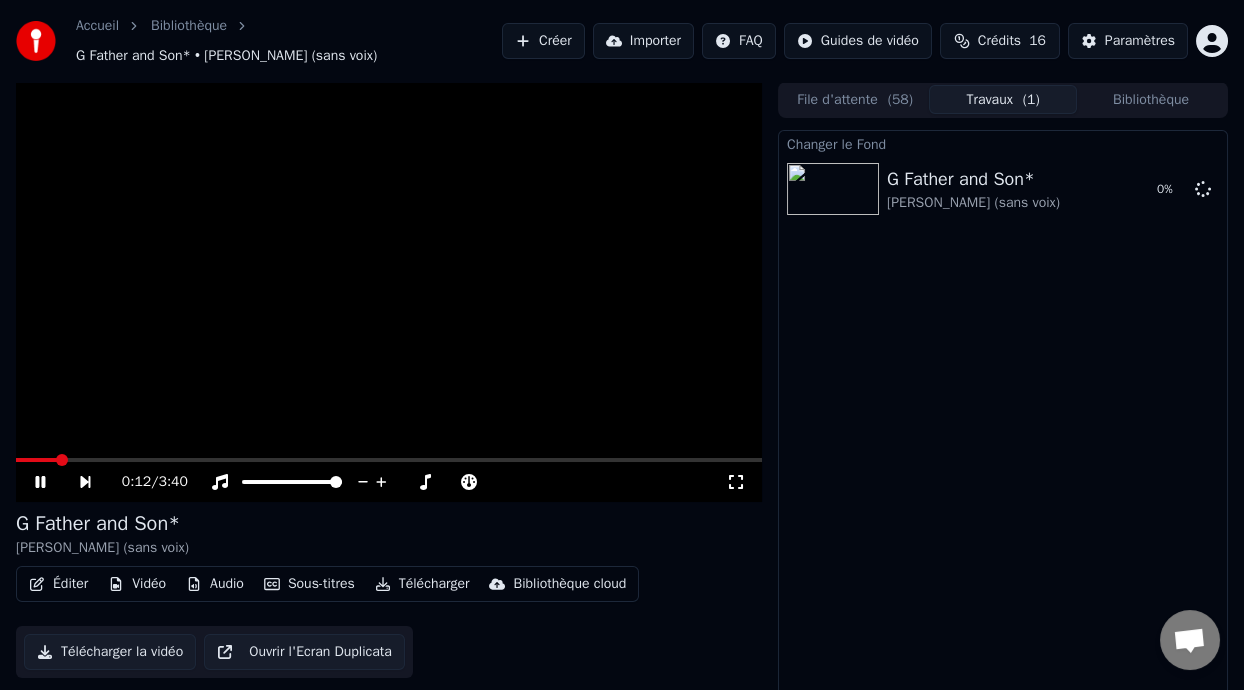 click at bounding box center [36, 460] 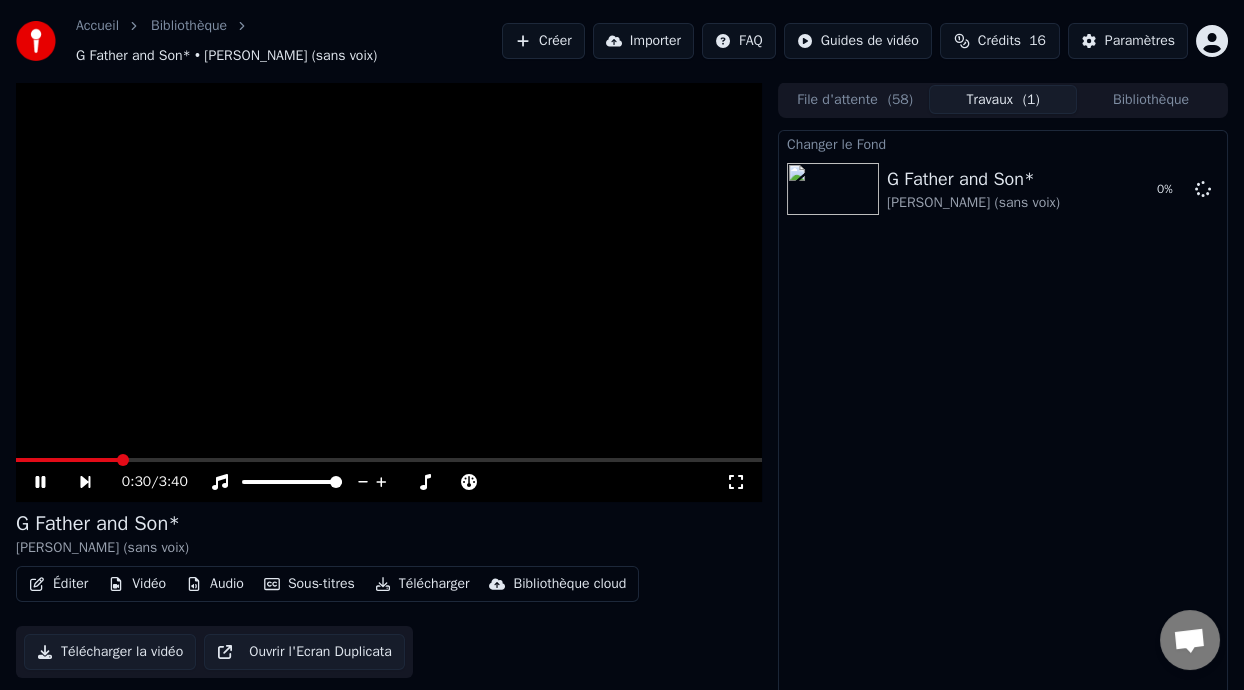 click 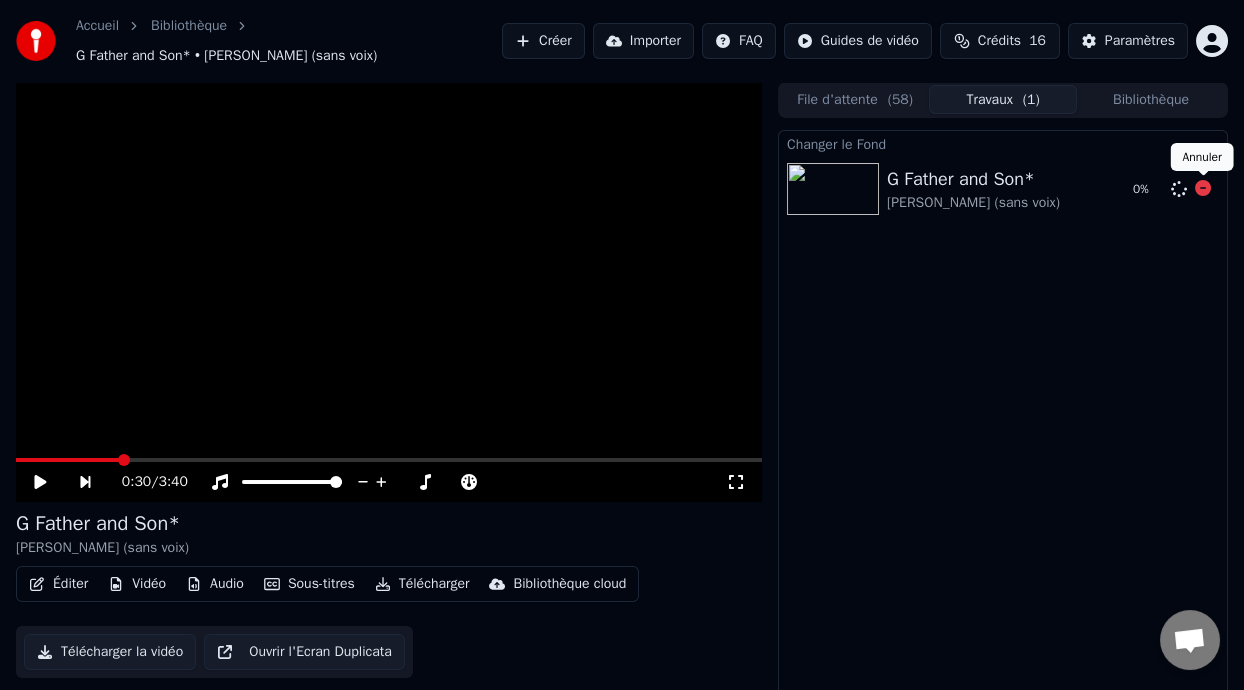 click 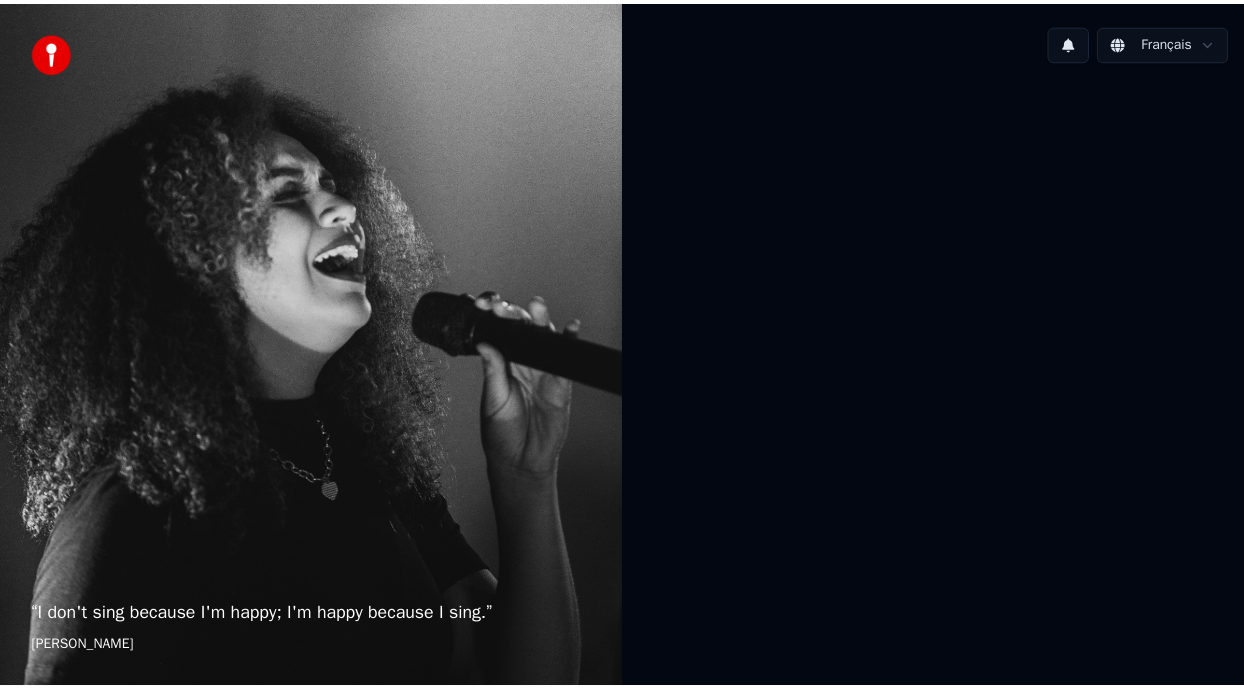 scroll, scrollTop: 0, scrollLeft: 0, axis: both 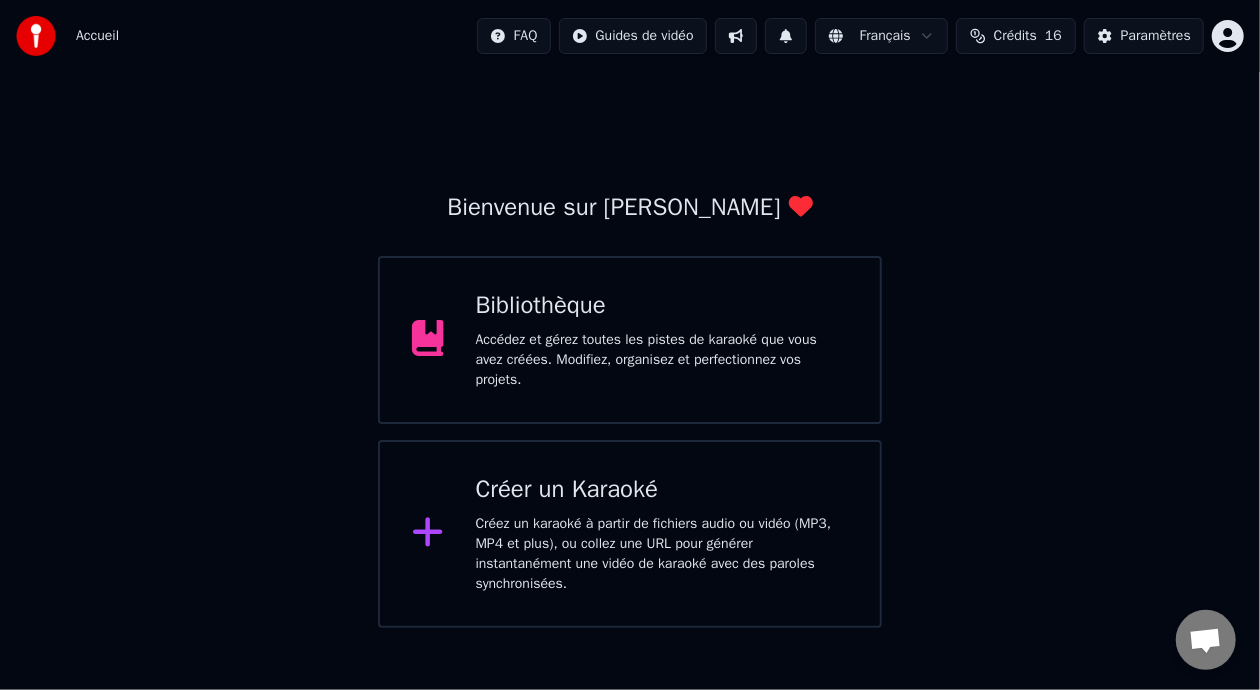 click on "Bibliothèque Accédez et gérez toutes les pistes de karaoké que vous avez créées. Modifiez, organisez et perfectionnez vos projets." at bounding box center [630, 340] 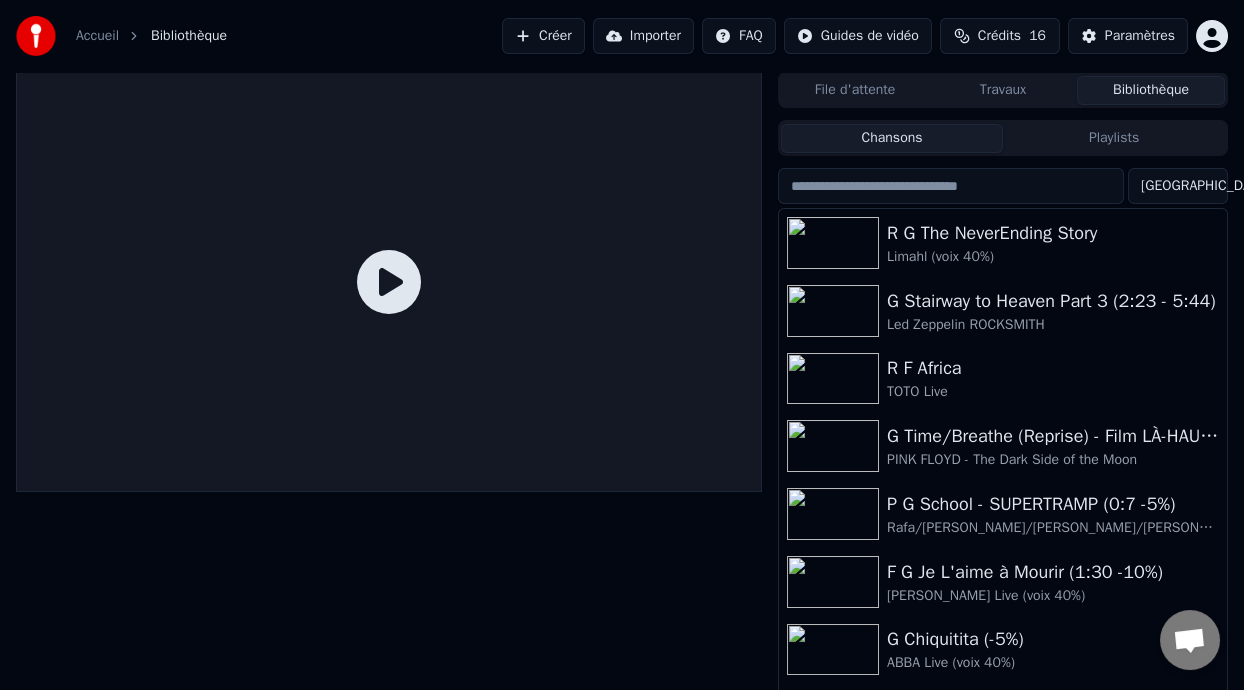click at bounding box center (951, 186) 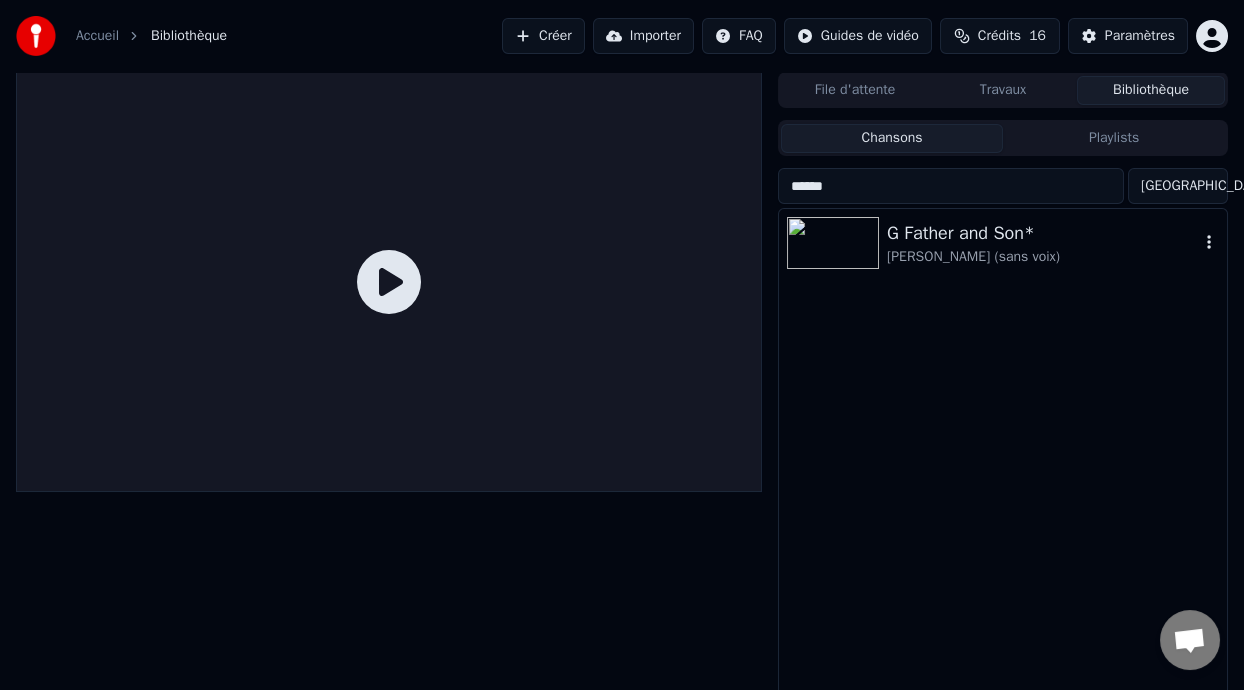 type on "******" 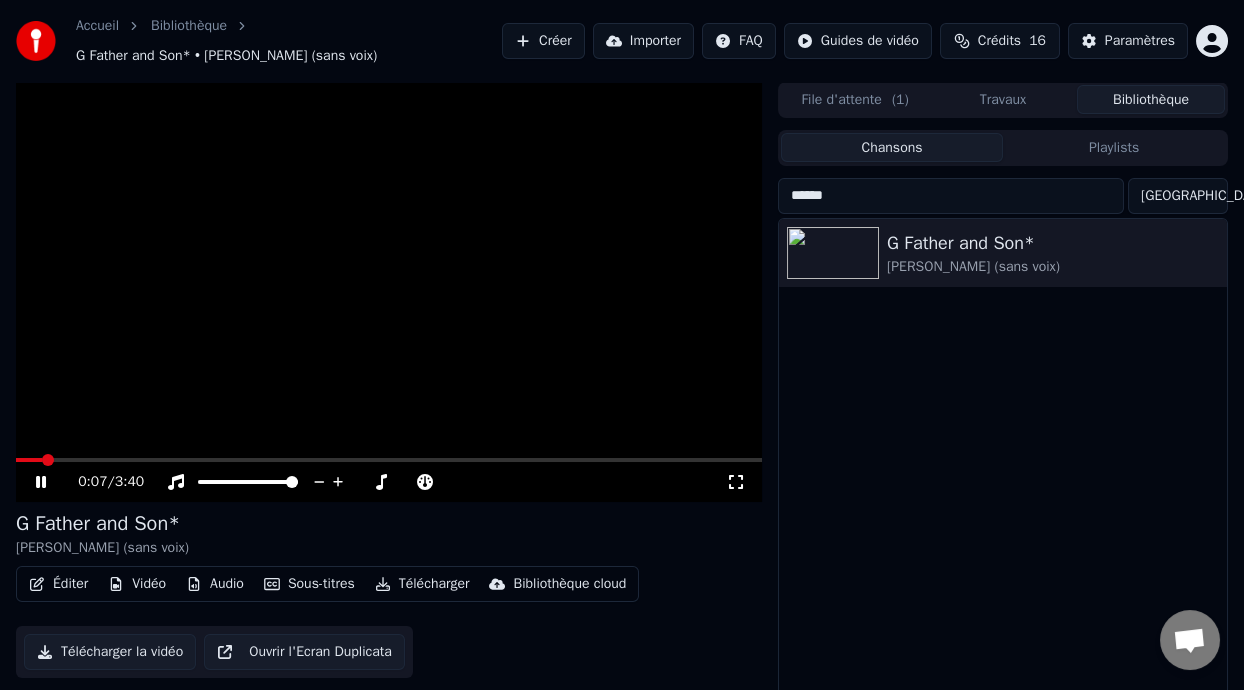 click 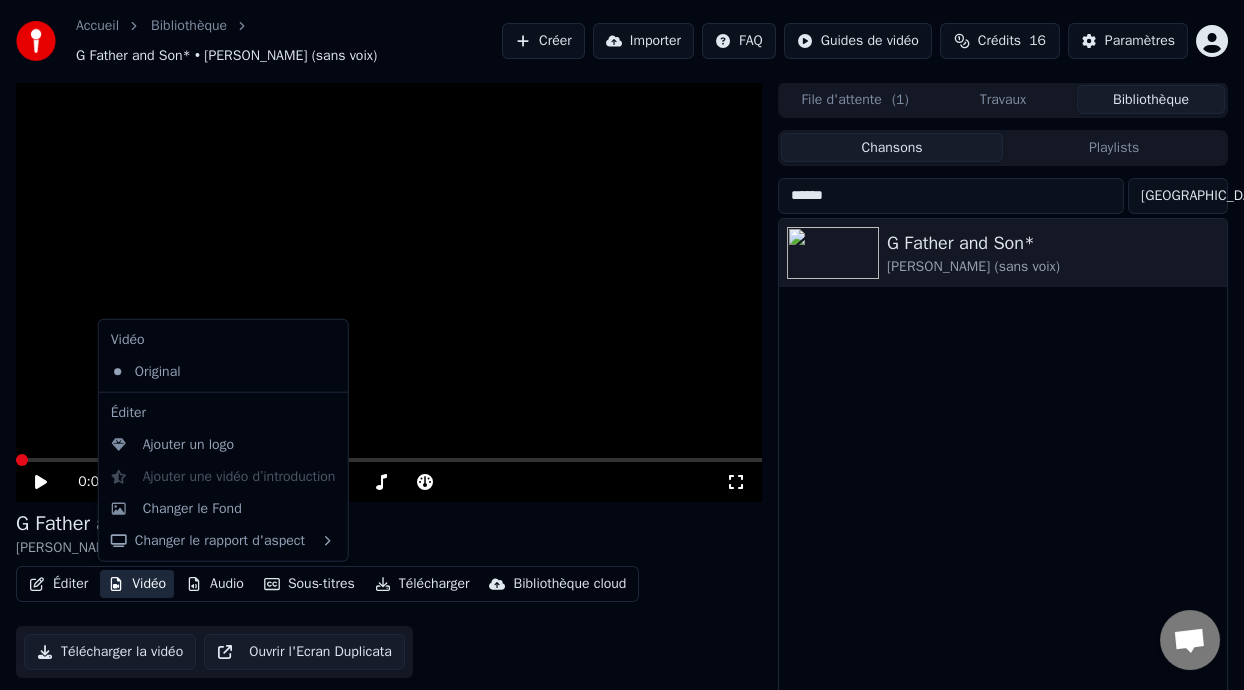 click on "Vidéo" at bounding box center (137, 584) 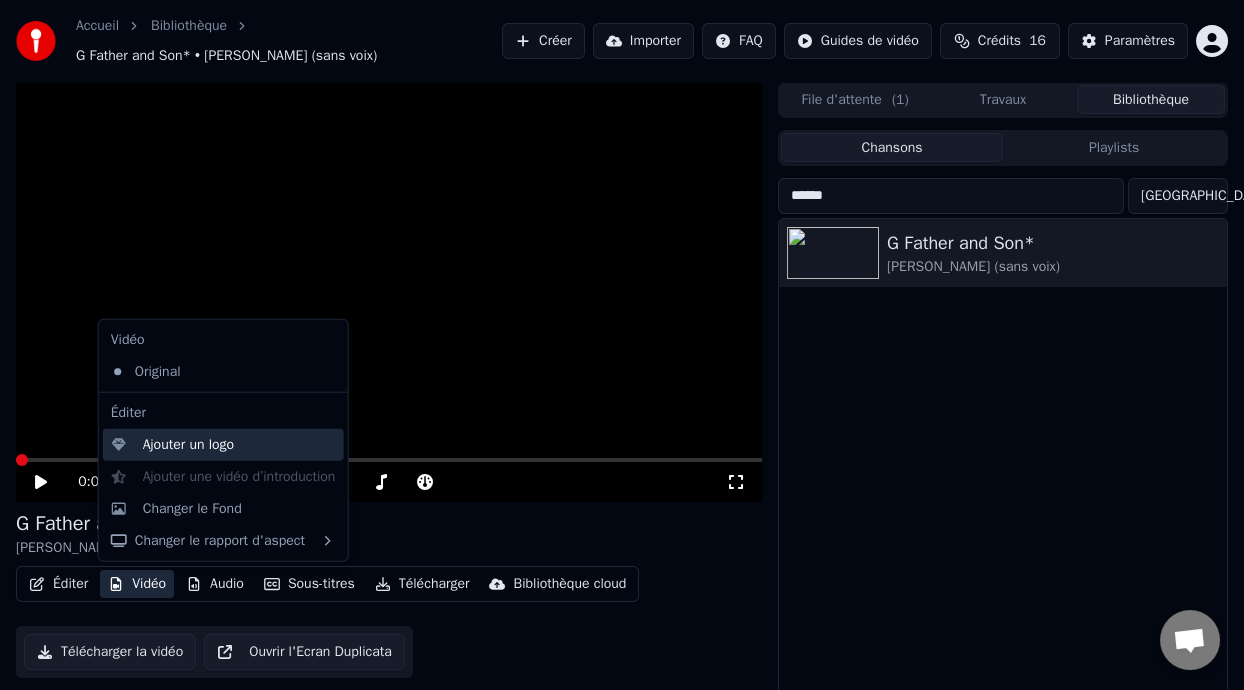 click on "Ajouter un logo" at bounding box center [188, 445] 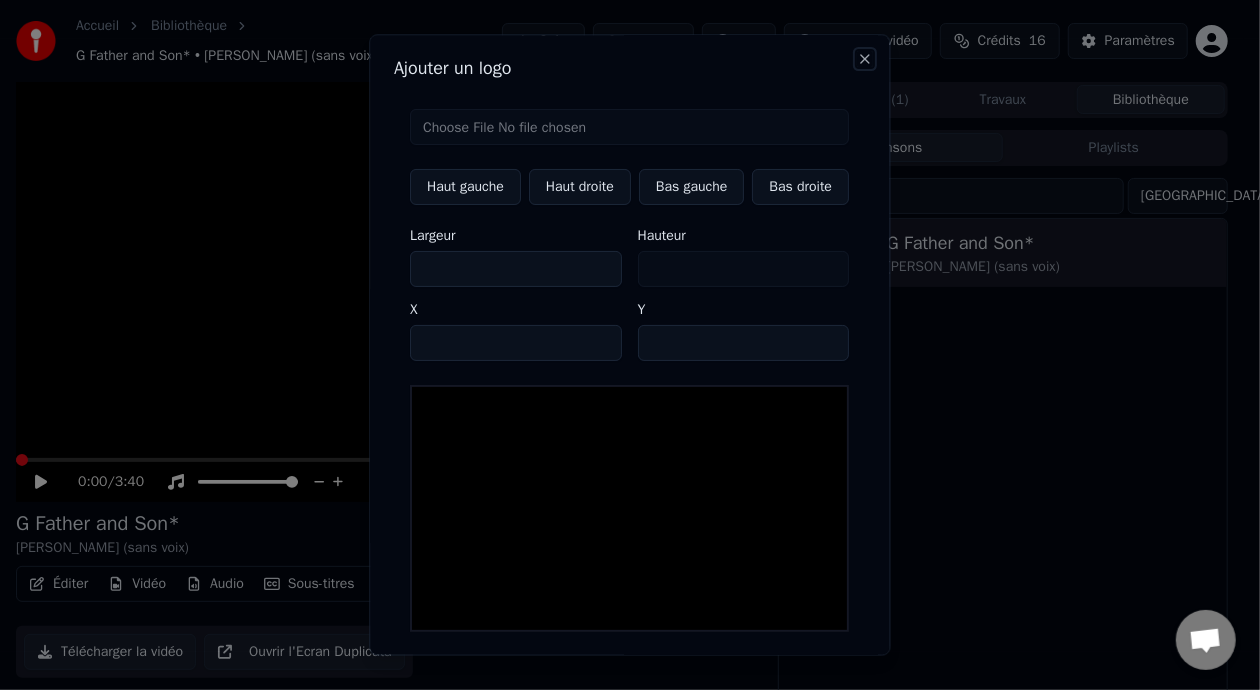 click on "Close" at bounding box center [866, 60] 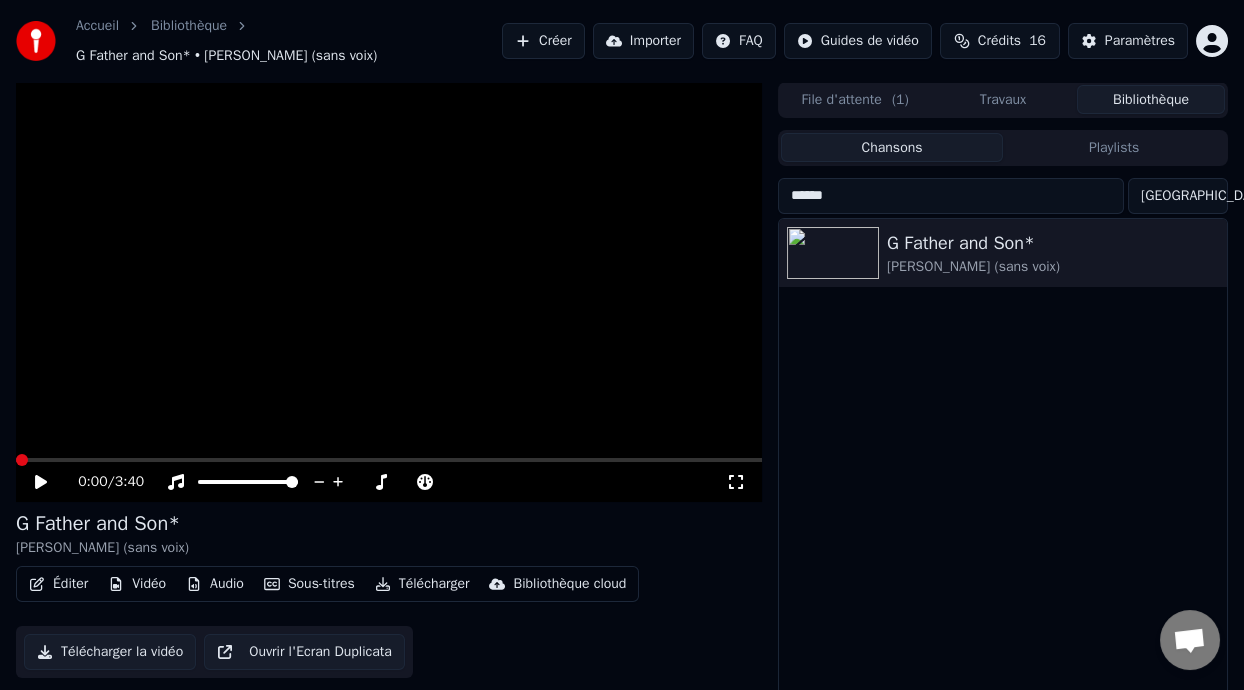 click on "Vidéo" at bounding box center [137, 584] 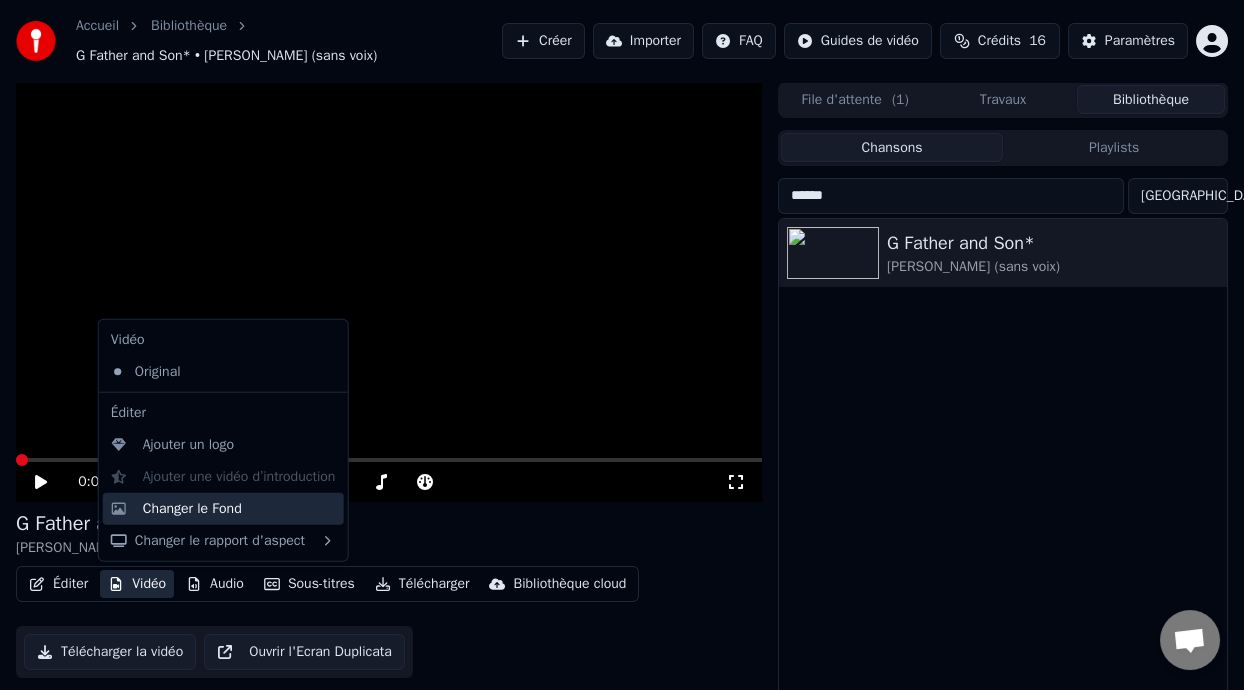 click on "Changer le Fond" at bounding box center (239, 509) 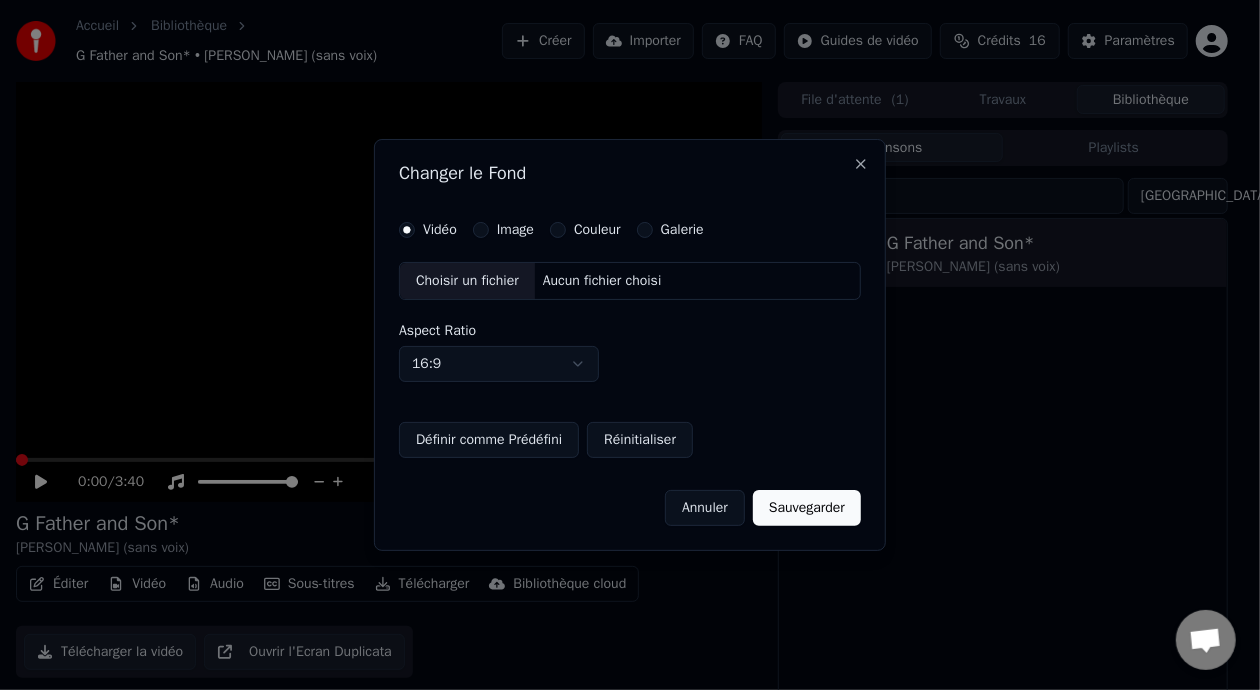 click on "Image" at bounding box center [515, 230] 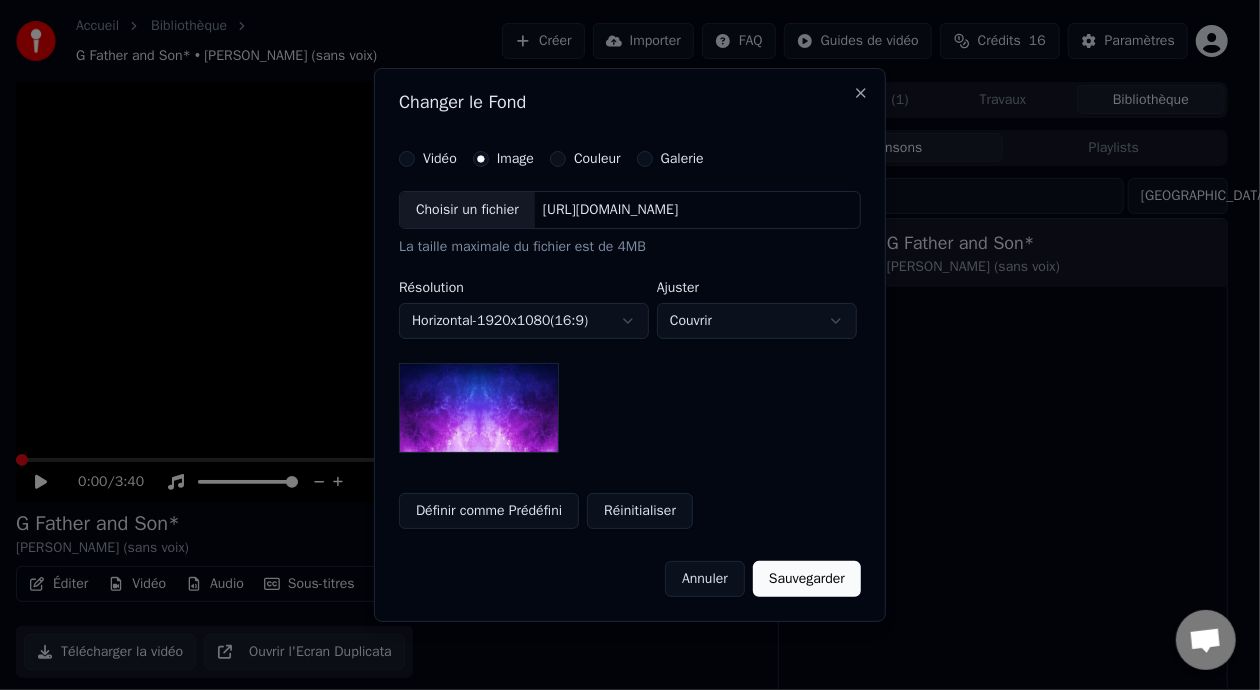 click on "Choisir un fichier" at bounding box center (467, 210) 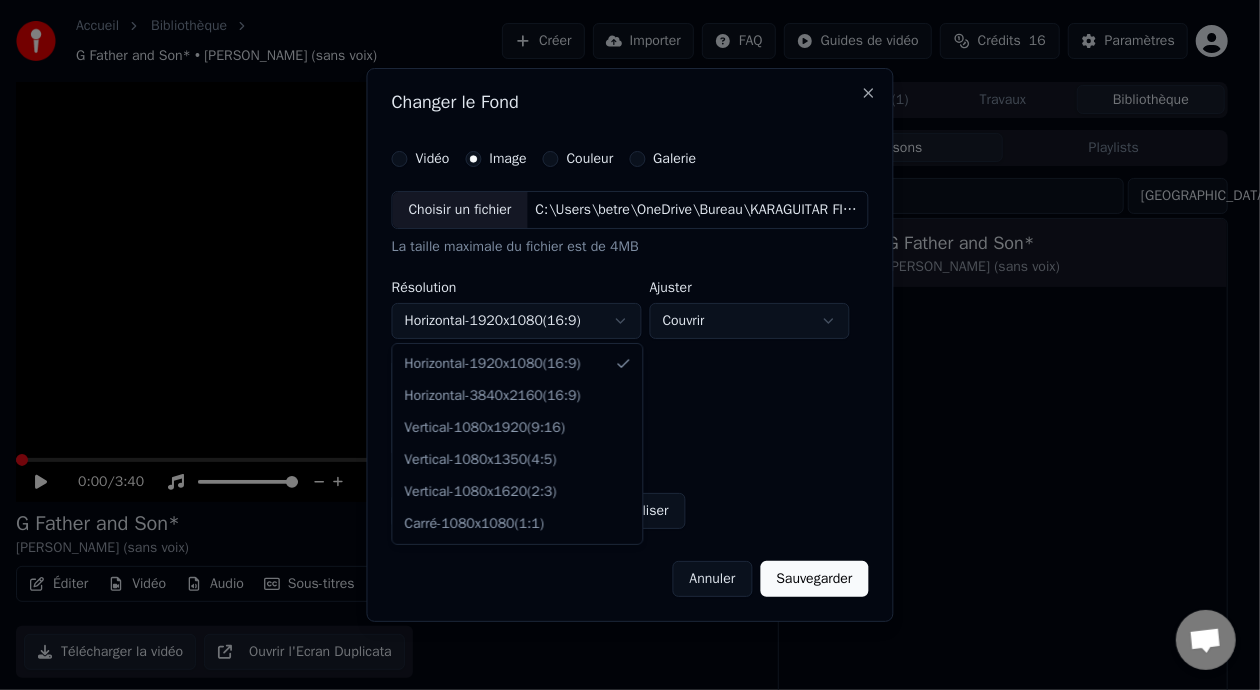 click on "**********" at bounding box center (622, 345) 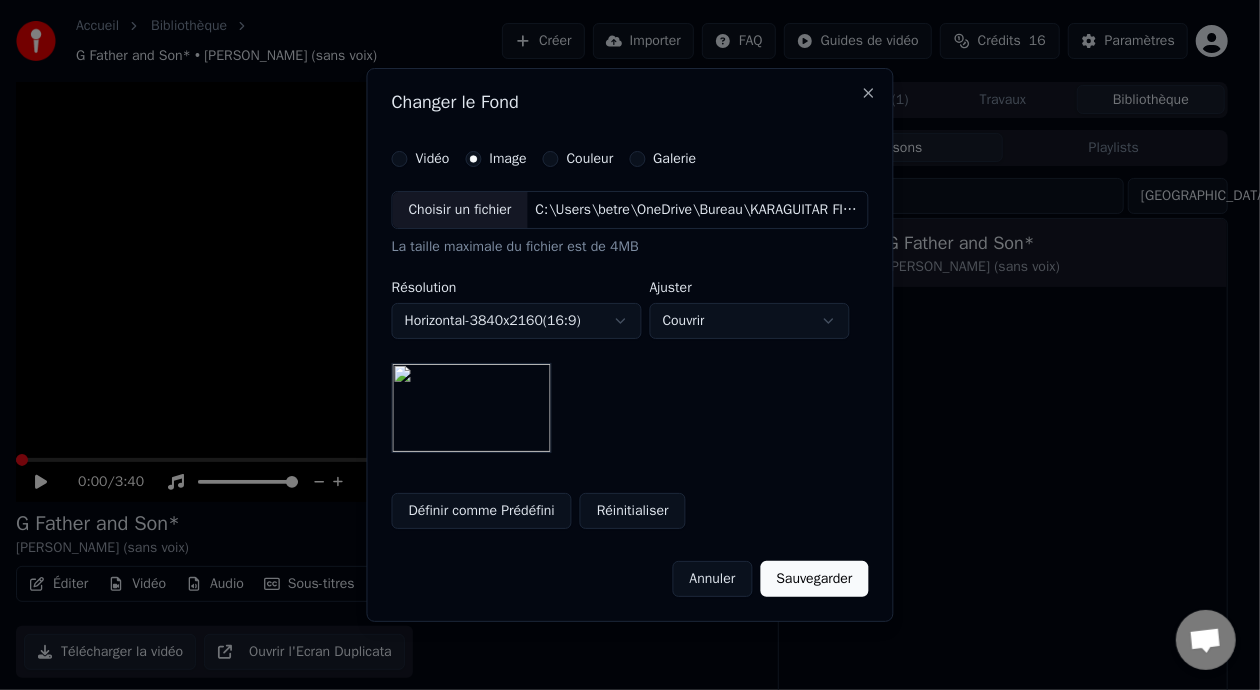 click on "**********" at bounding box center [622, 345] 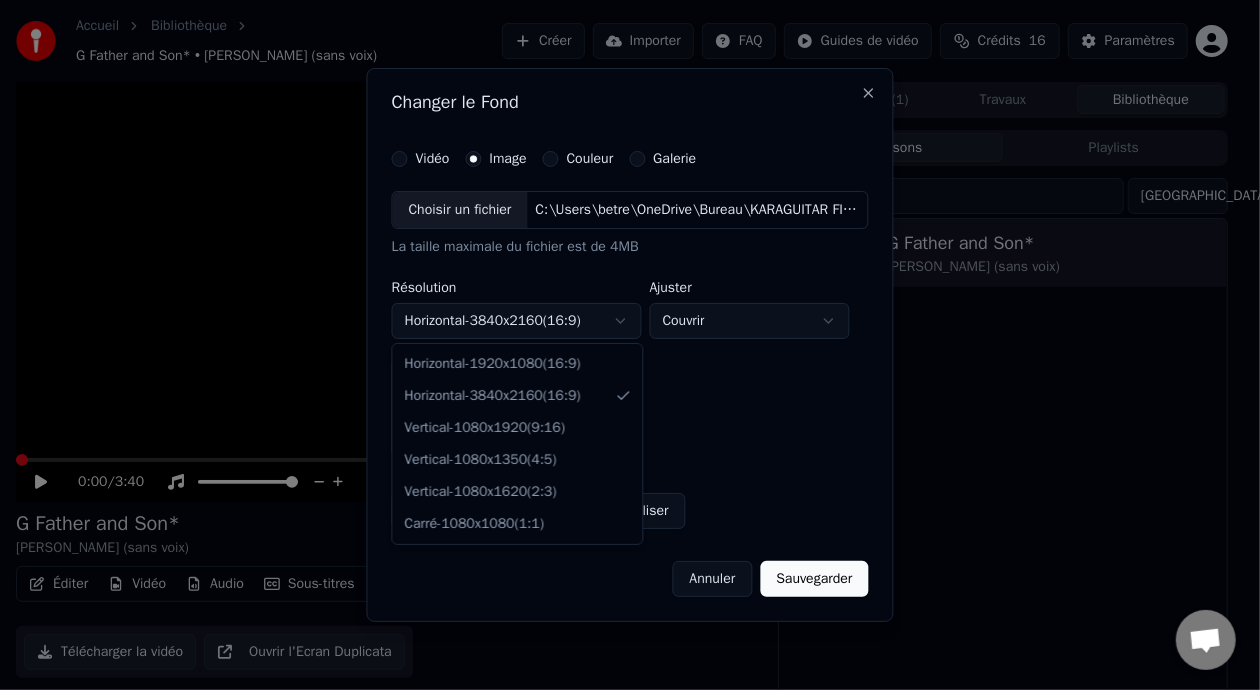 select on "*********" 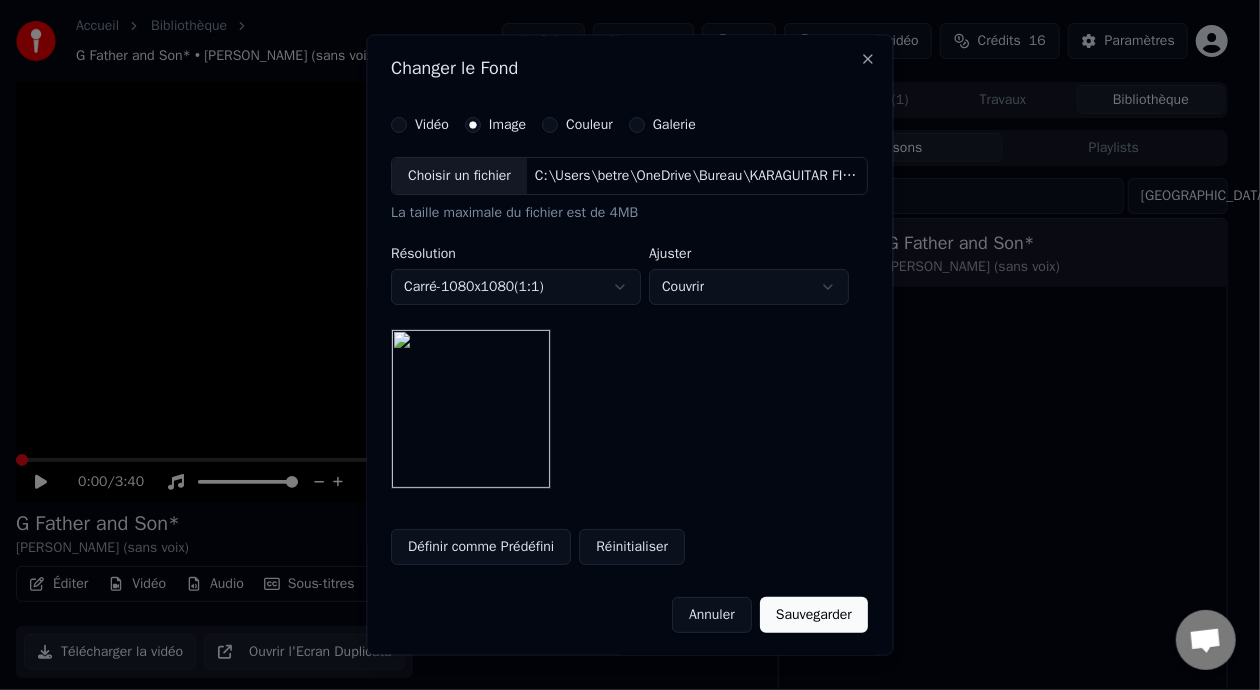 click on "Sauvegarder" at bounding box center (814, 615) 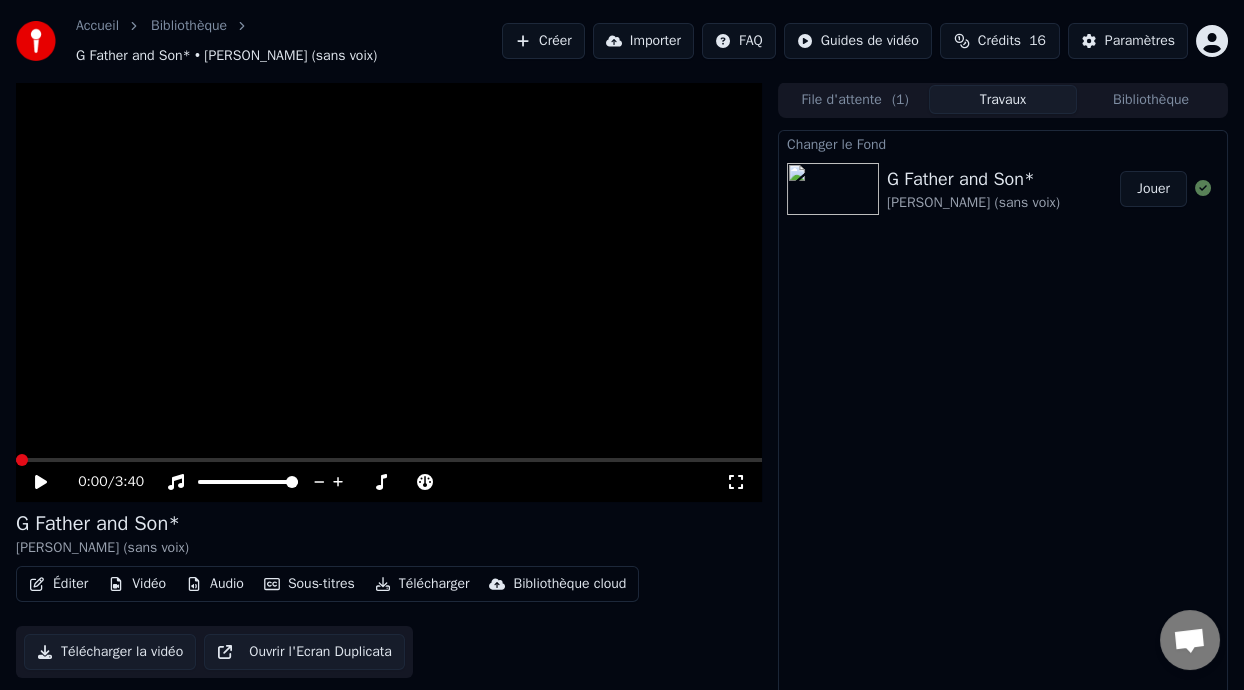 click on "Jouer" at bounding box center (1153, 189) 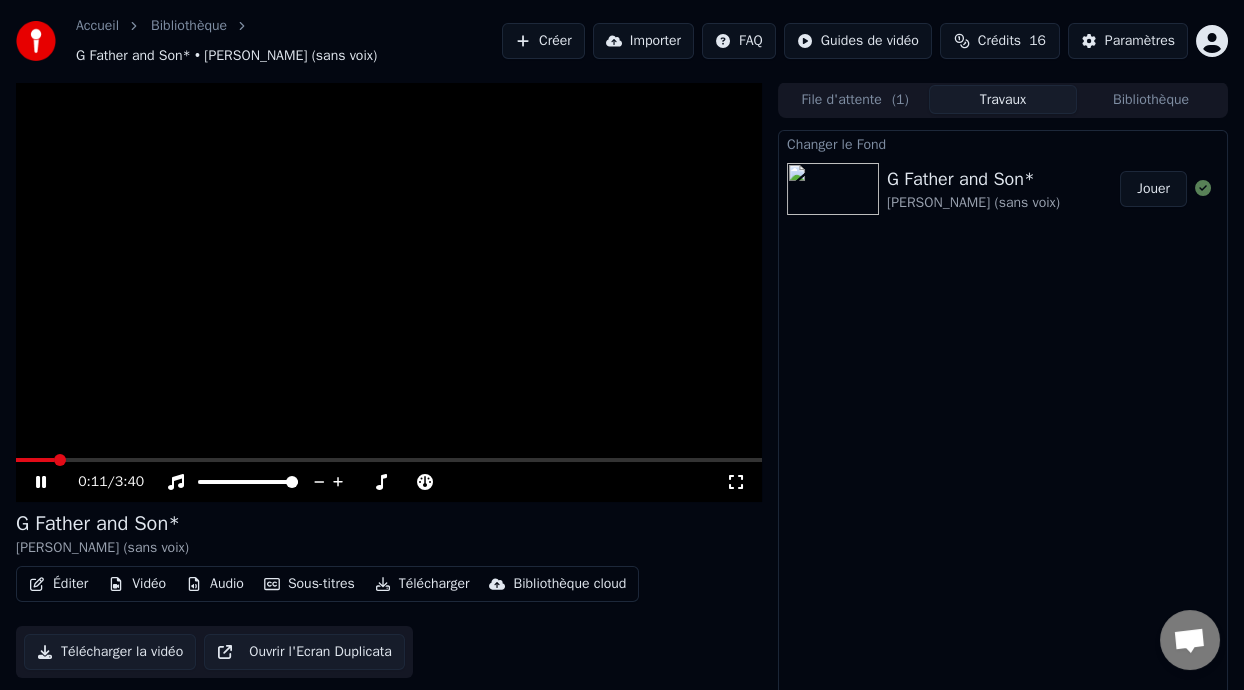 click 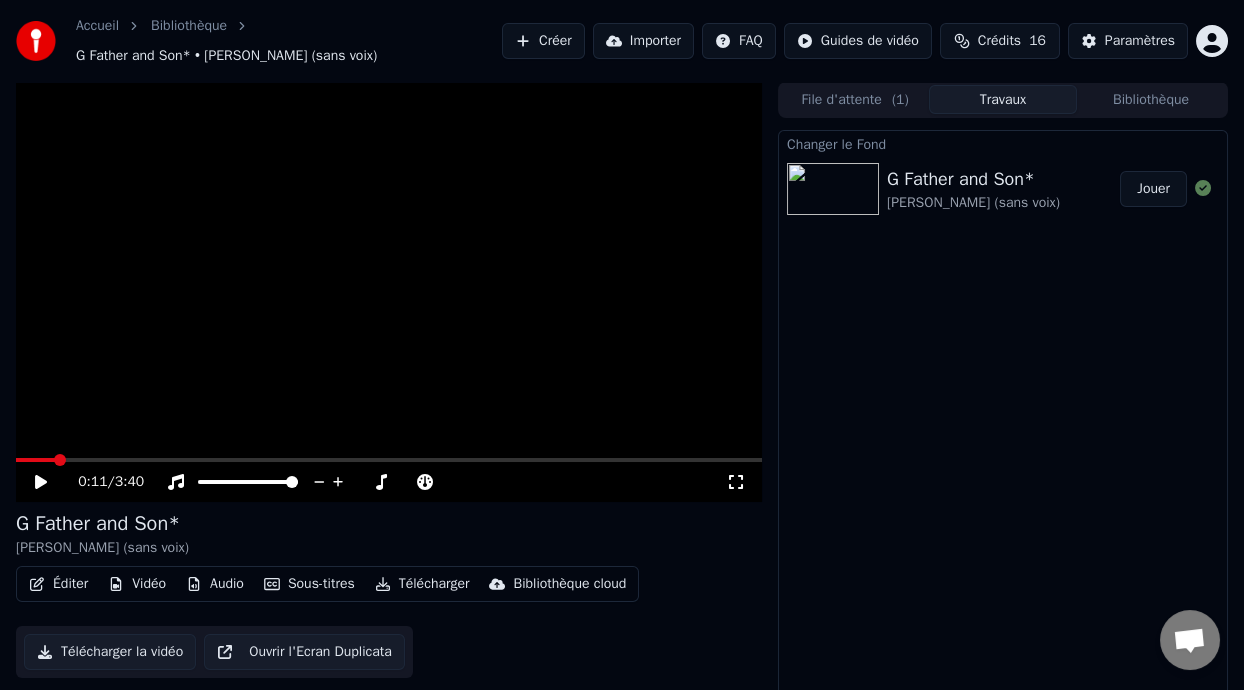 click on "Vidéo" at bounding box center [137, 584] 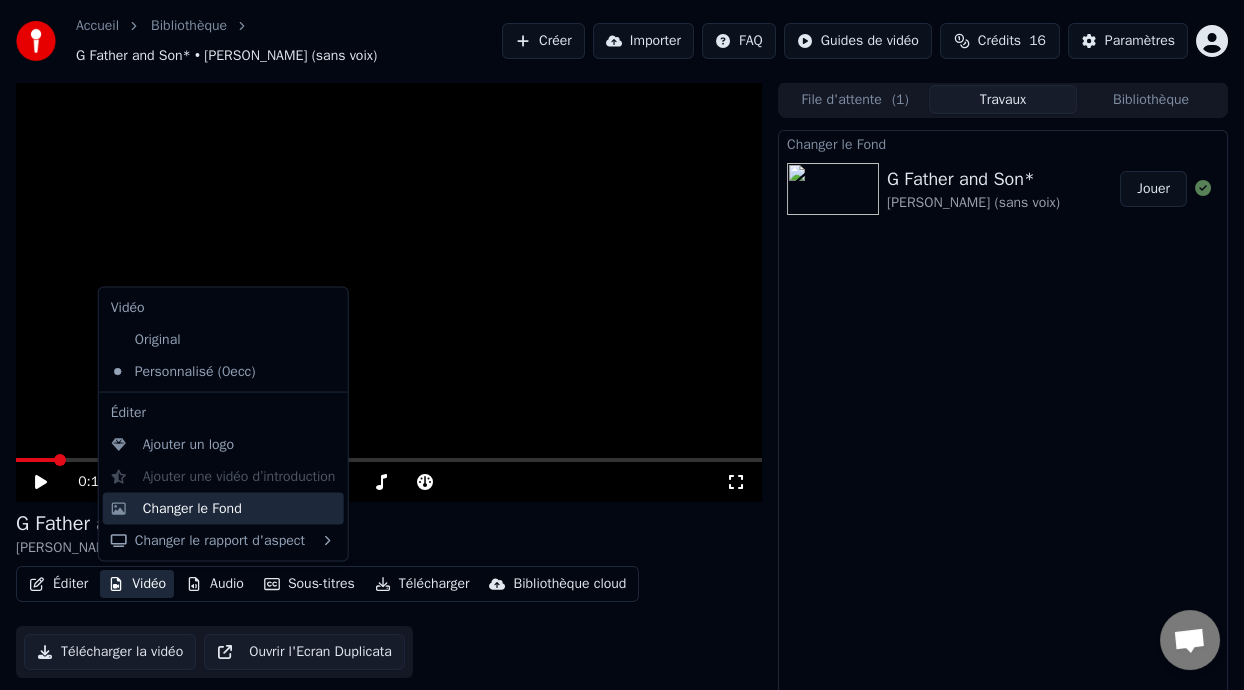 click on "Changer le Fond" at bounding box center [239, 508] 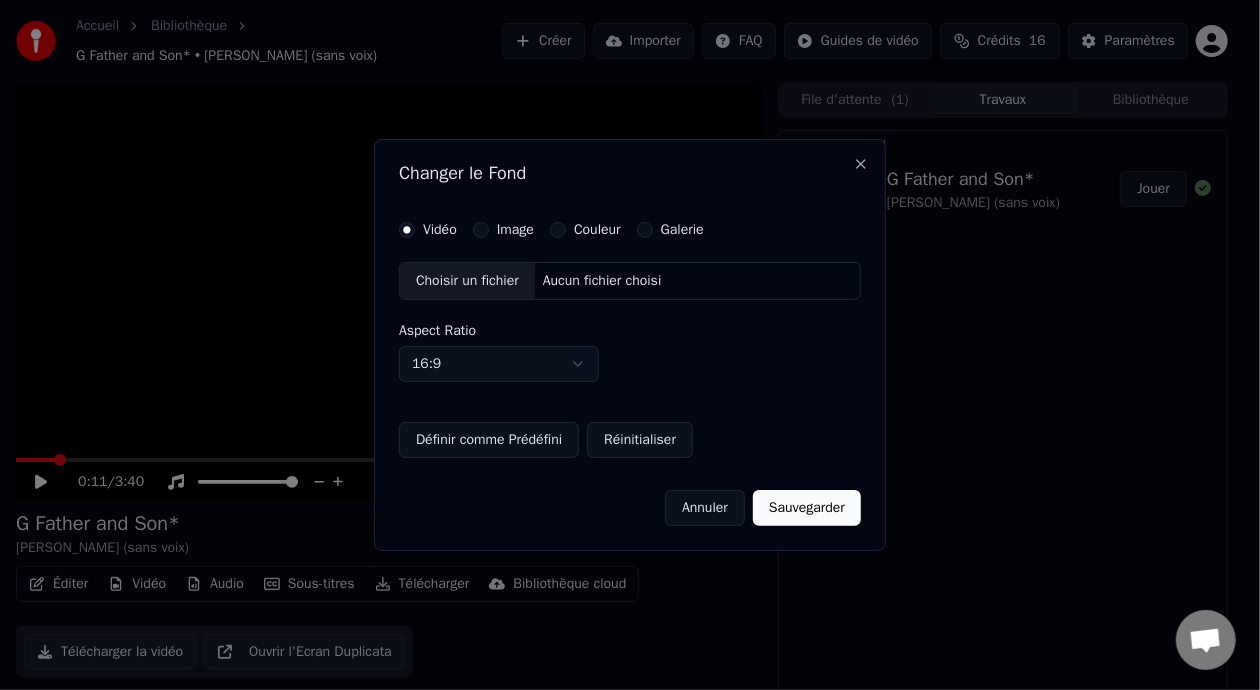 click on "Image" at bounding box center [481, 230] 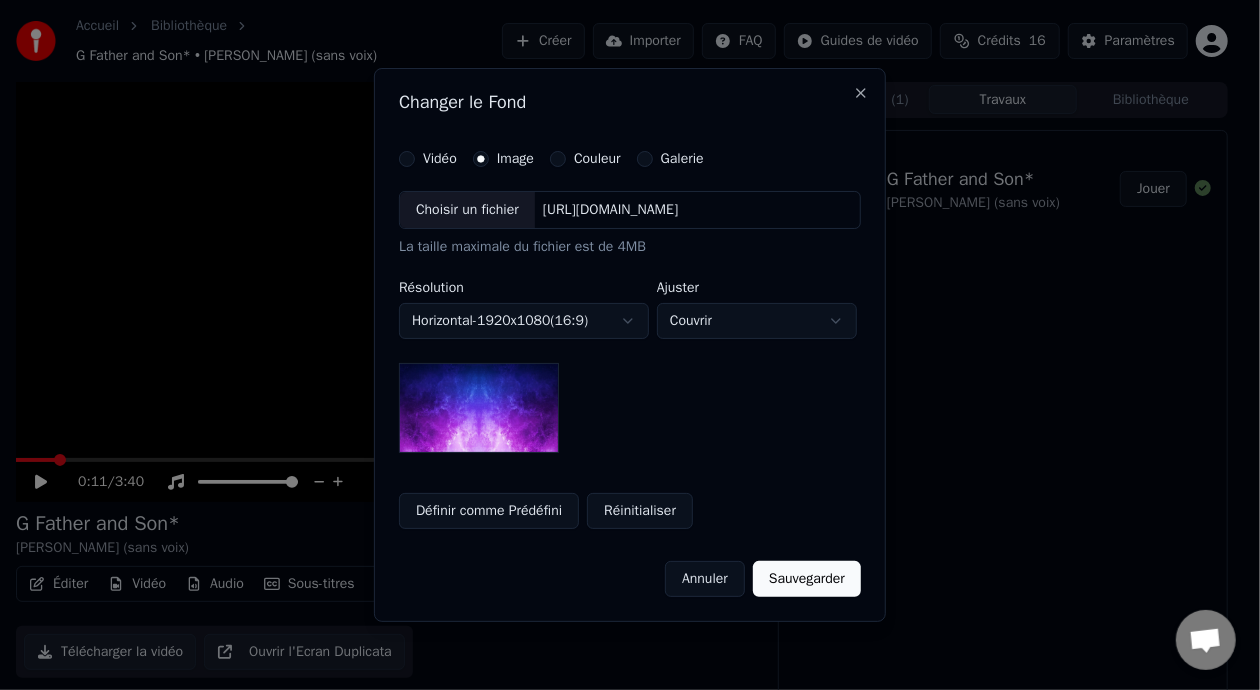 click on "Galerie" at bounding box center [645, 159] 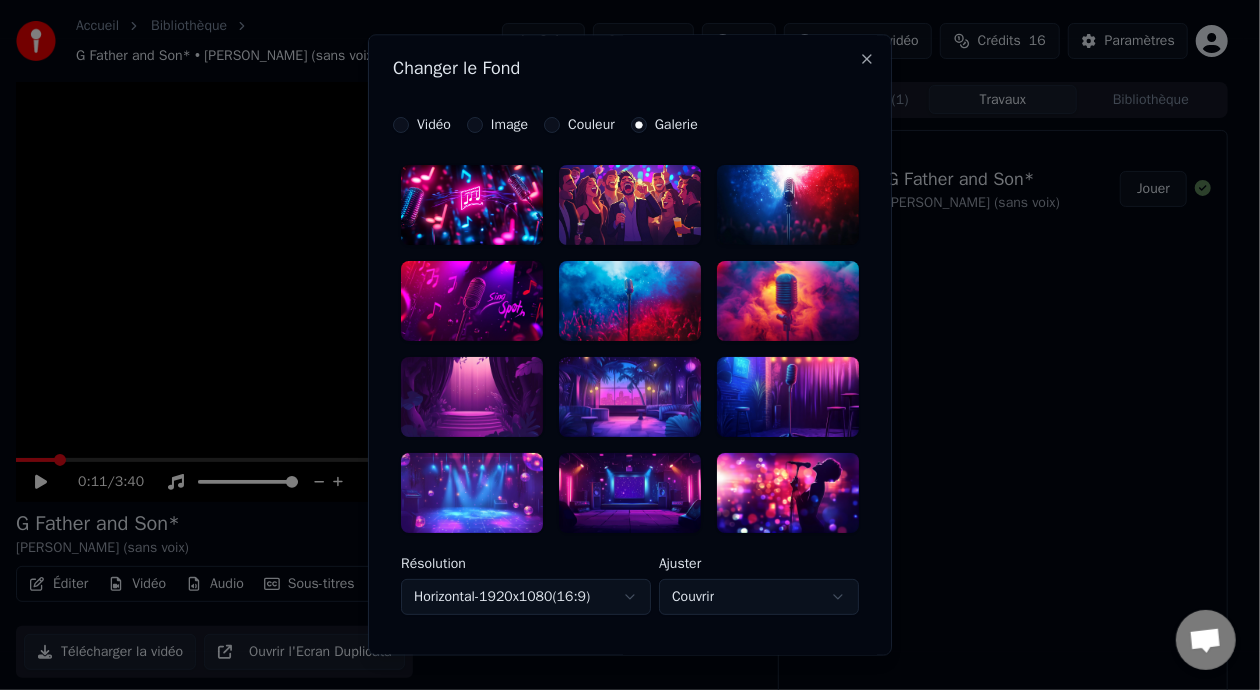 click on "Couleur" at bounding box center [552, 126] 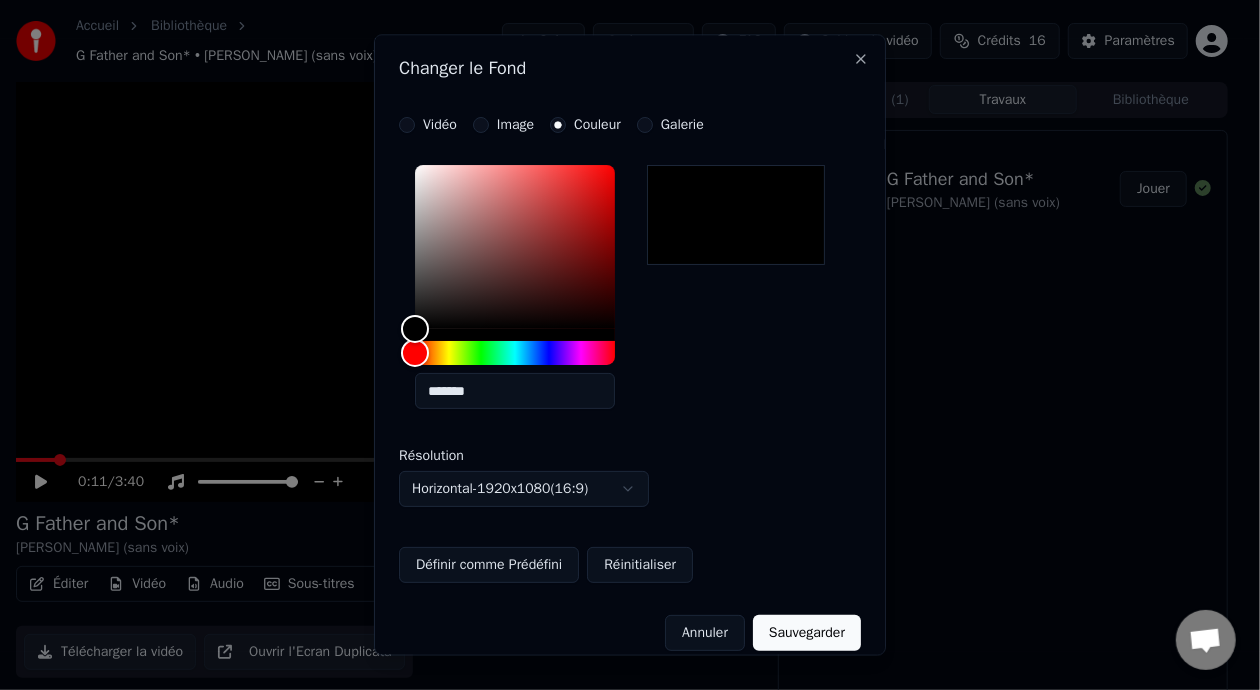 click on "Image" at bounding box center [481, 126] 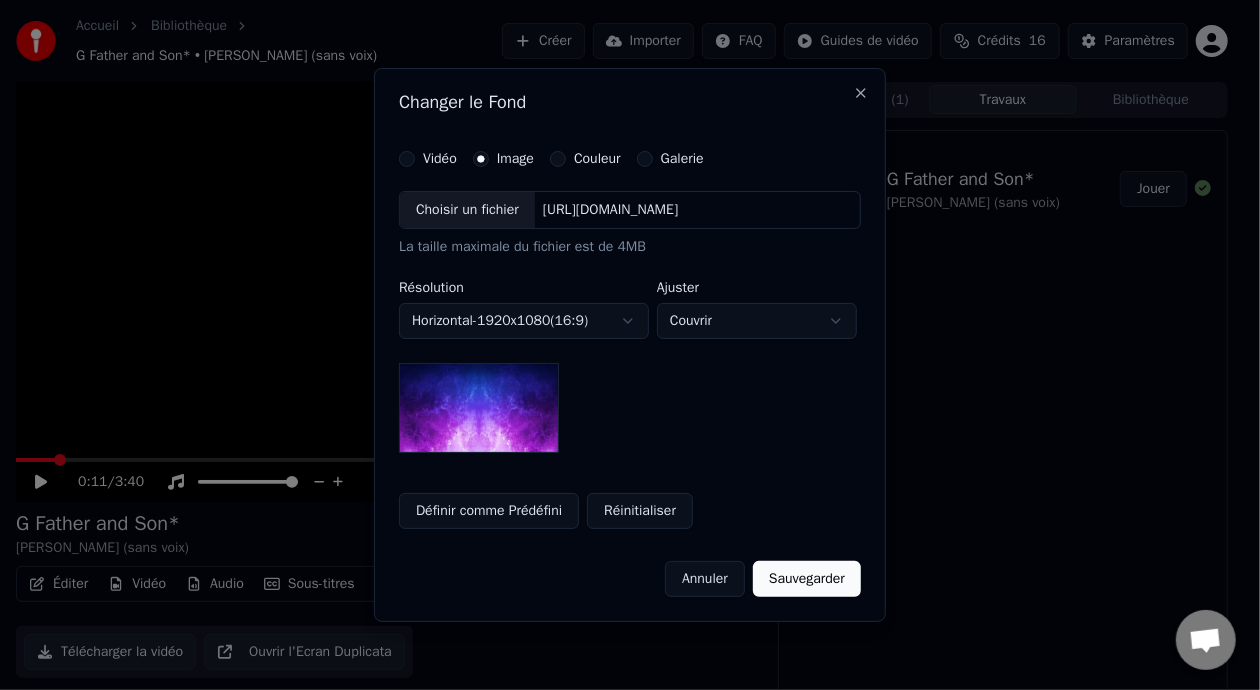 click on "**********" at bounding box center (622, 345) 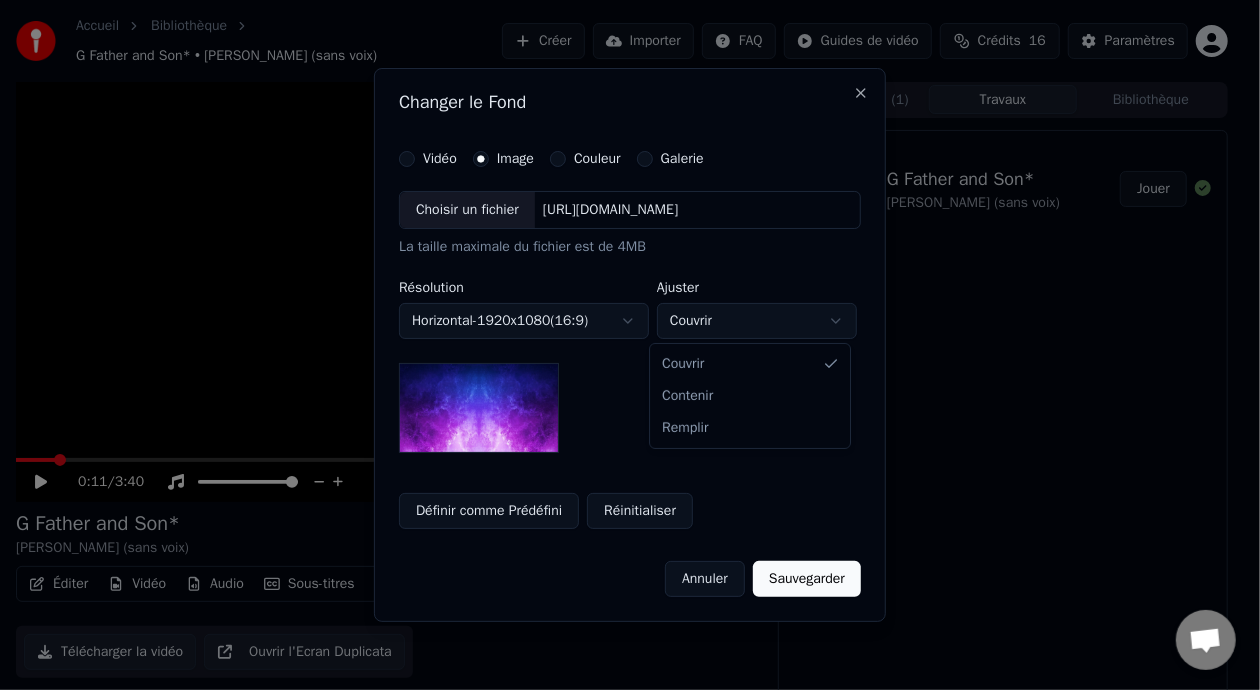 select on "****" 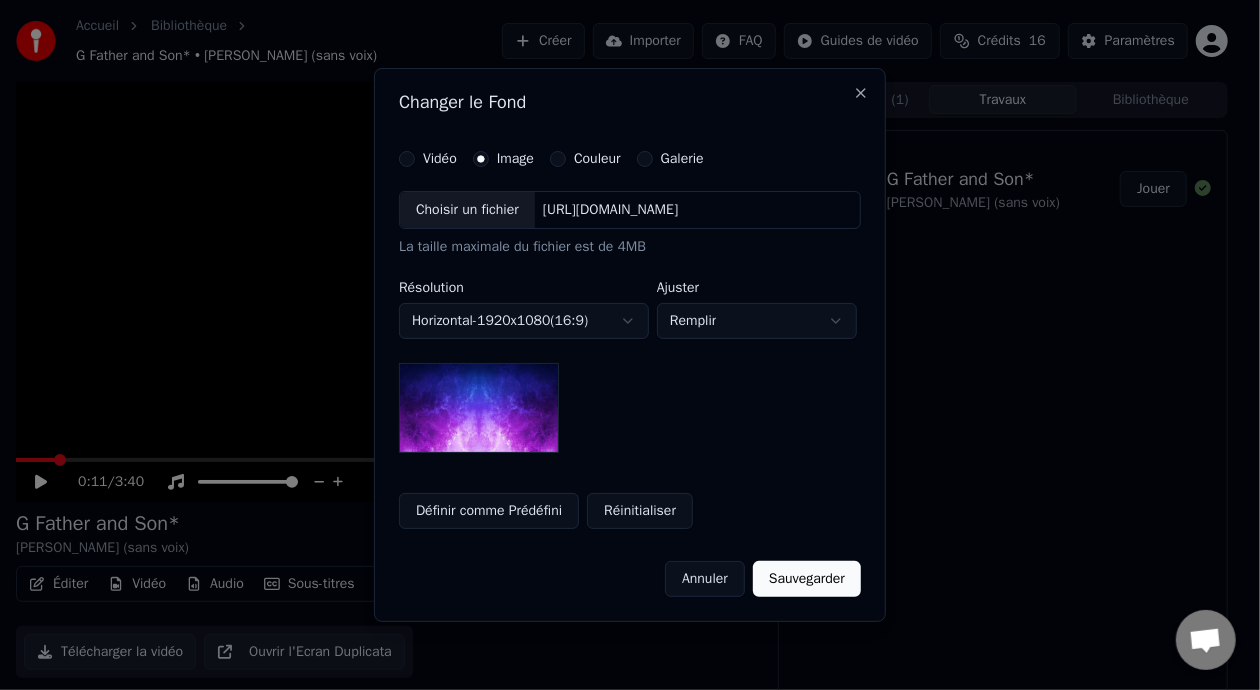 click on "Choisir un fichier" at bounding box center (467, 210) 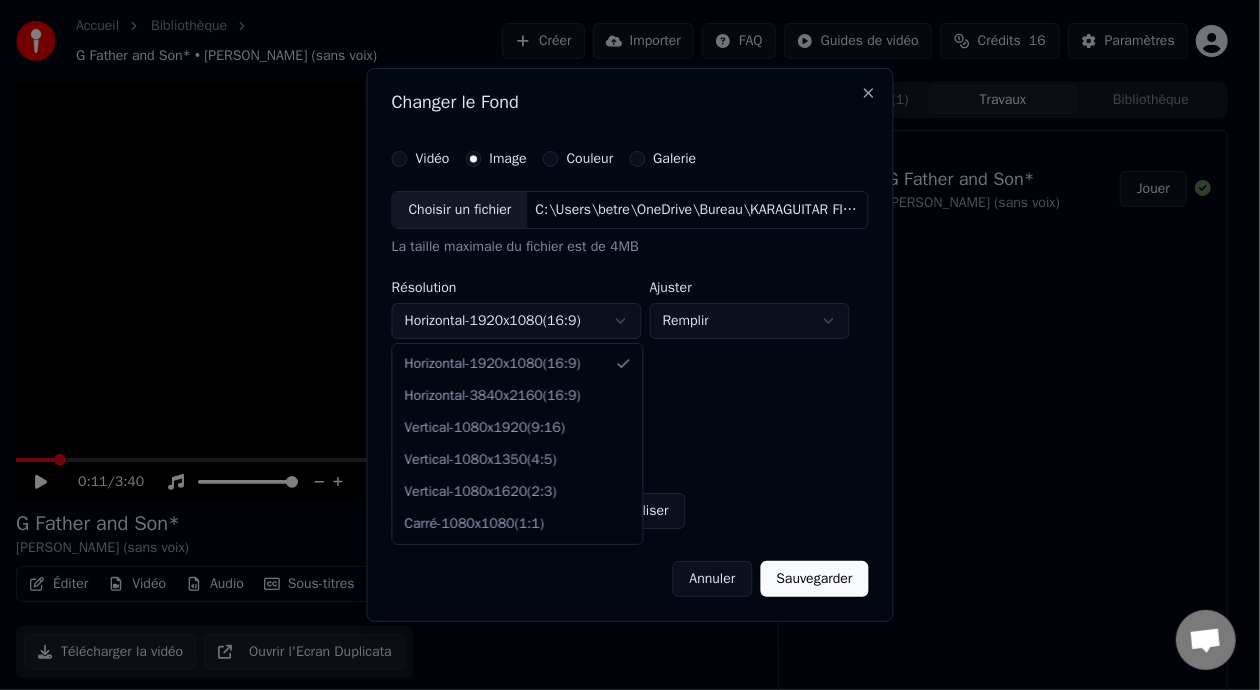 click on "**********" at bounding box center [622, 345] 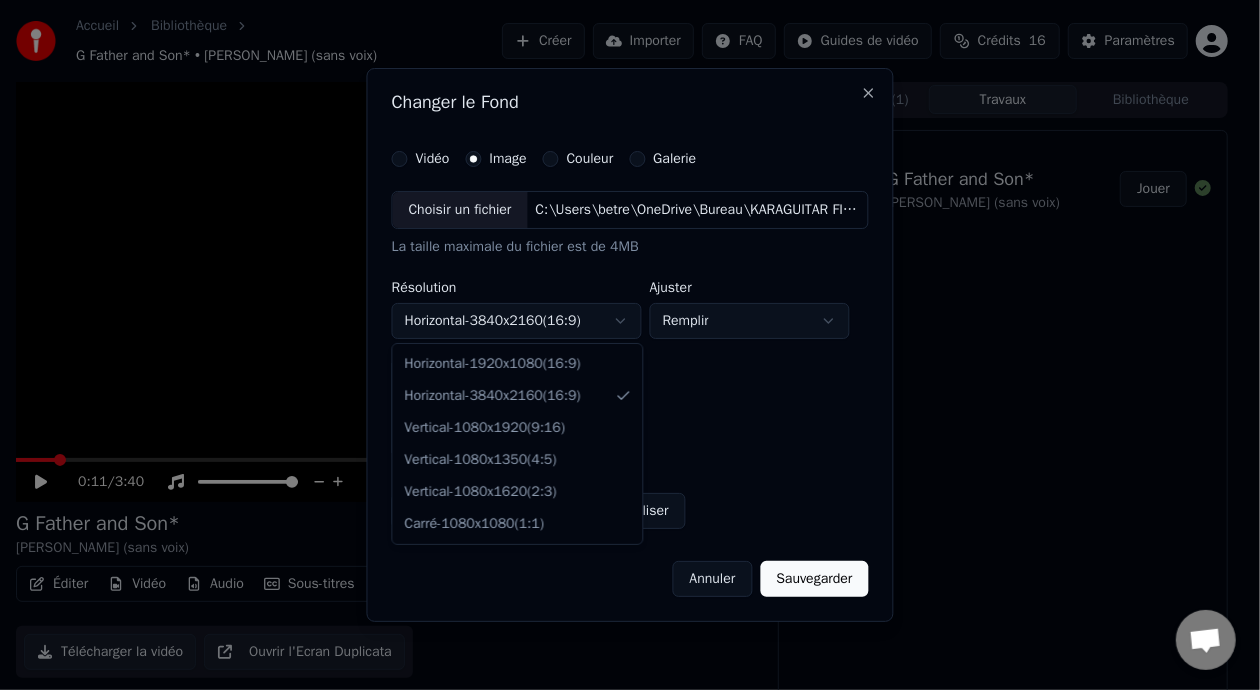 click on "**********" at bounding box center [622, 345] 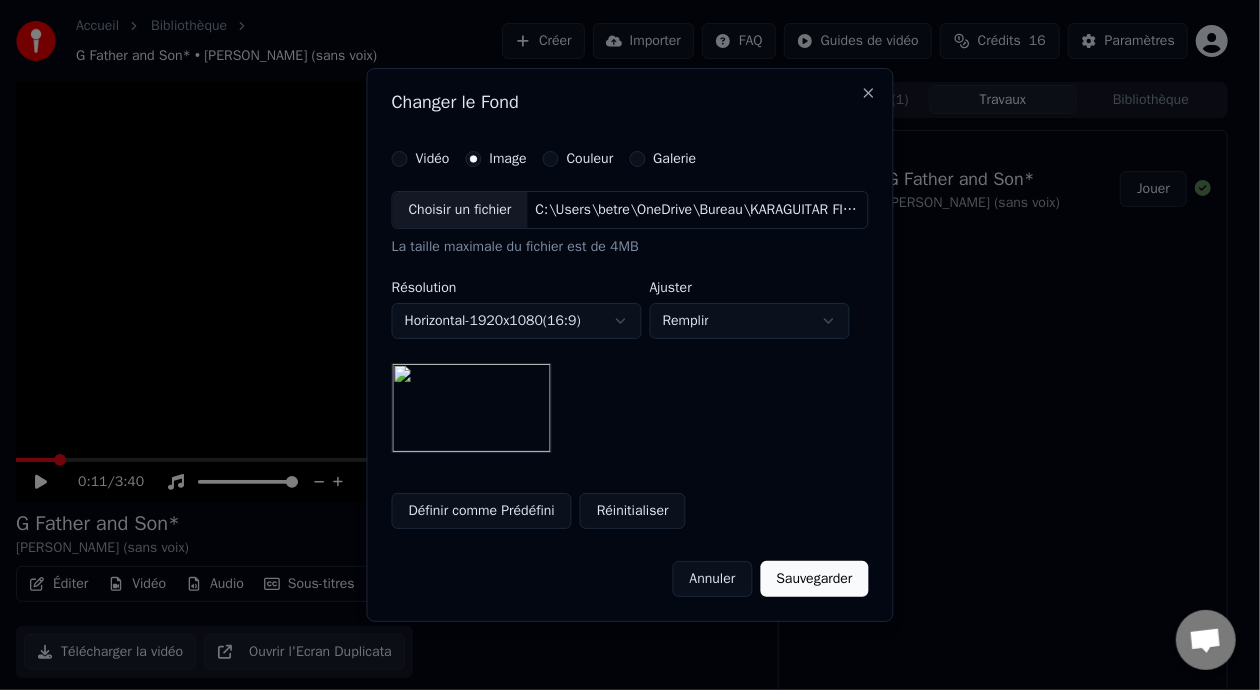 click on "**********" at bounding box center [622, 345] 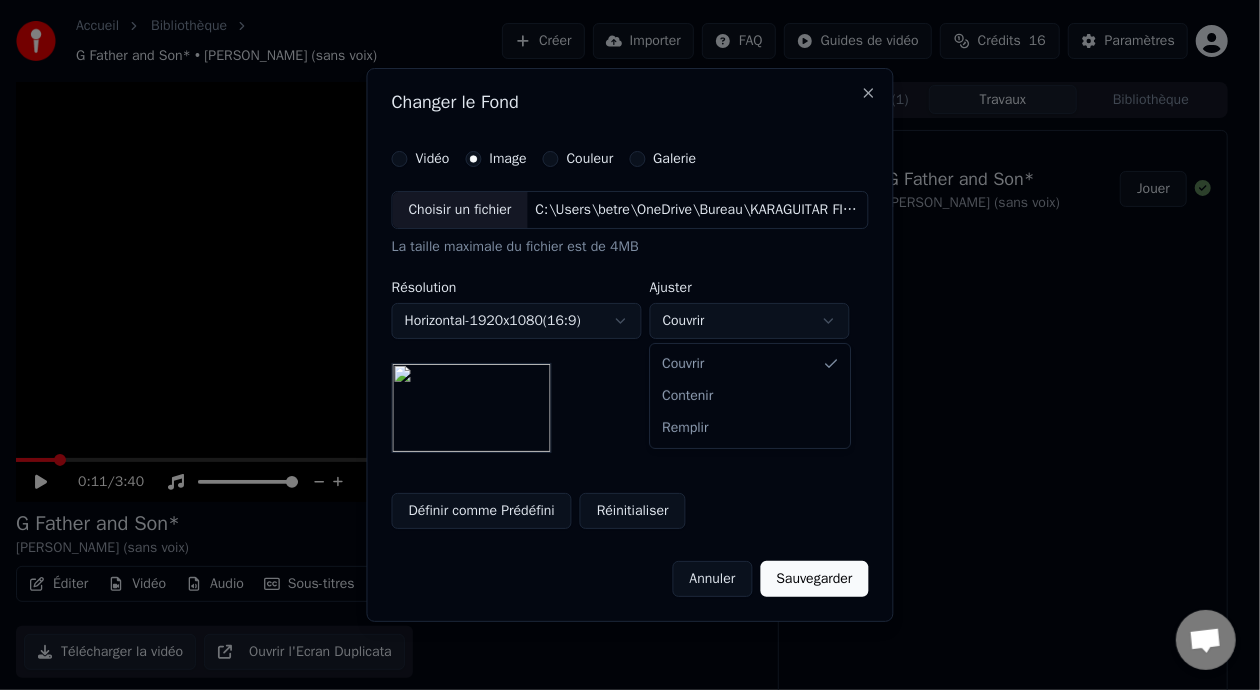click on "**********" at bounding box center (622, 345) 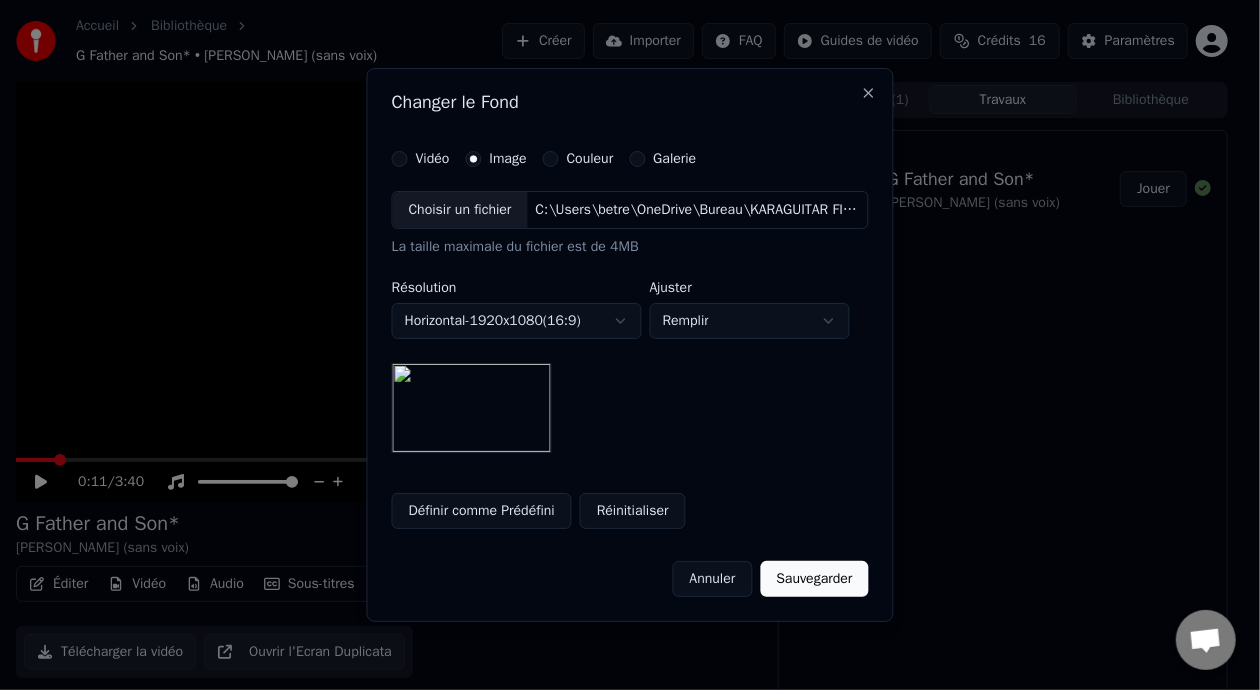 click on "**********" at bounding box center (622, 345) 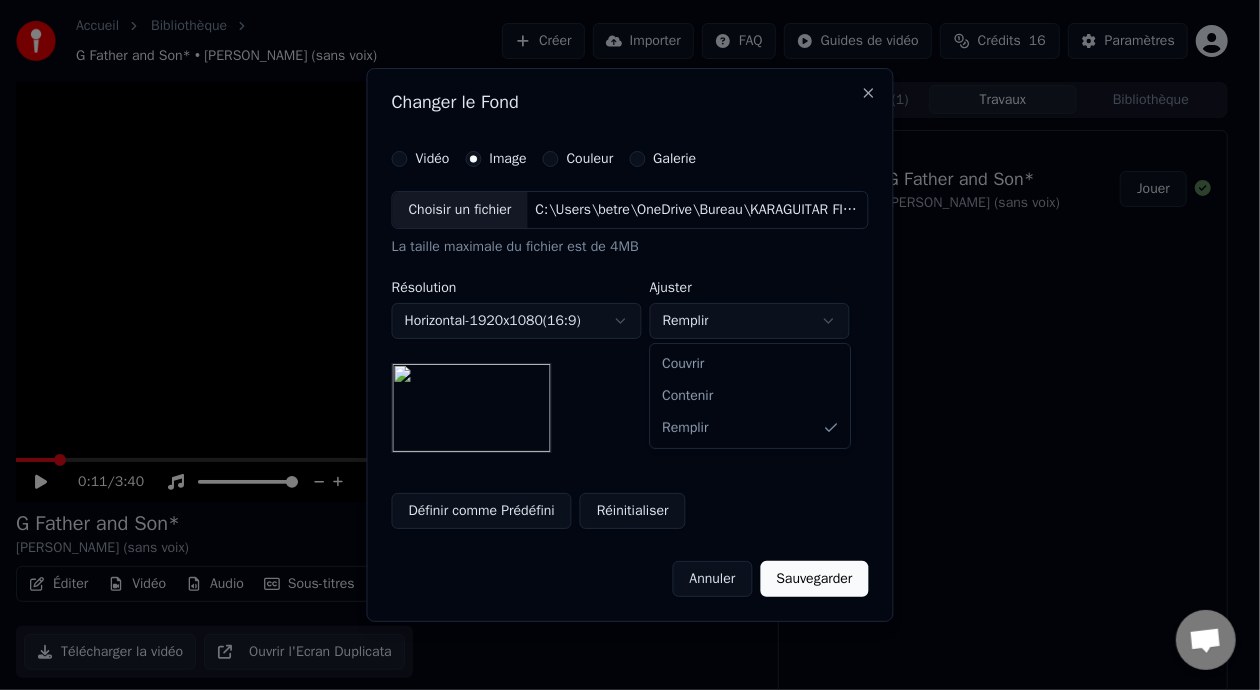 select on "*******" 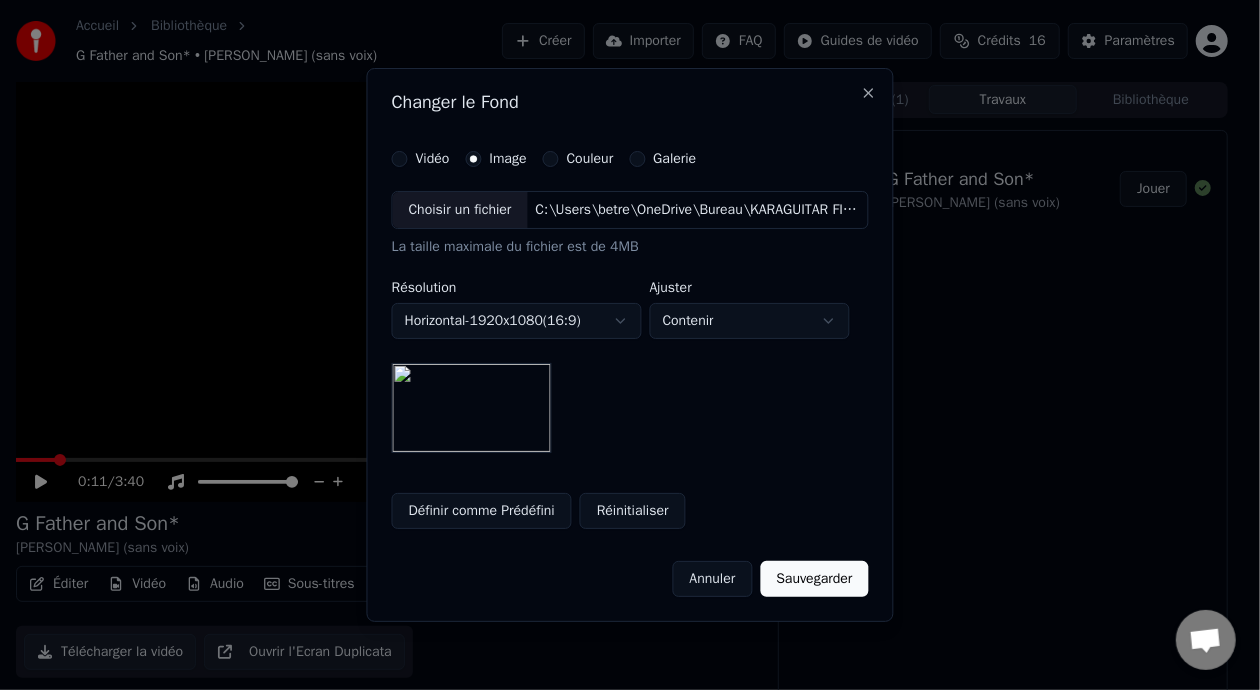 click on "Sauvegarder" at bounding box center [814, 579] 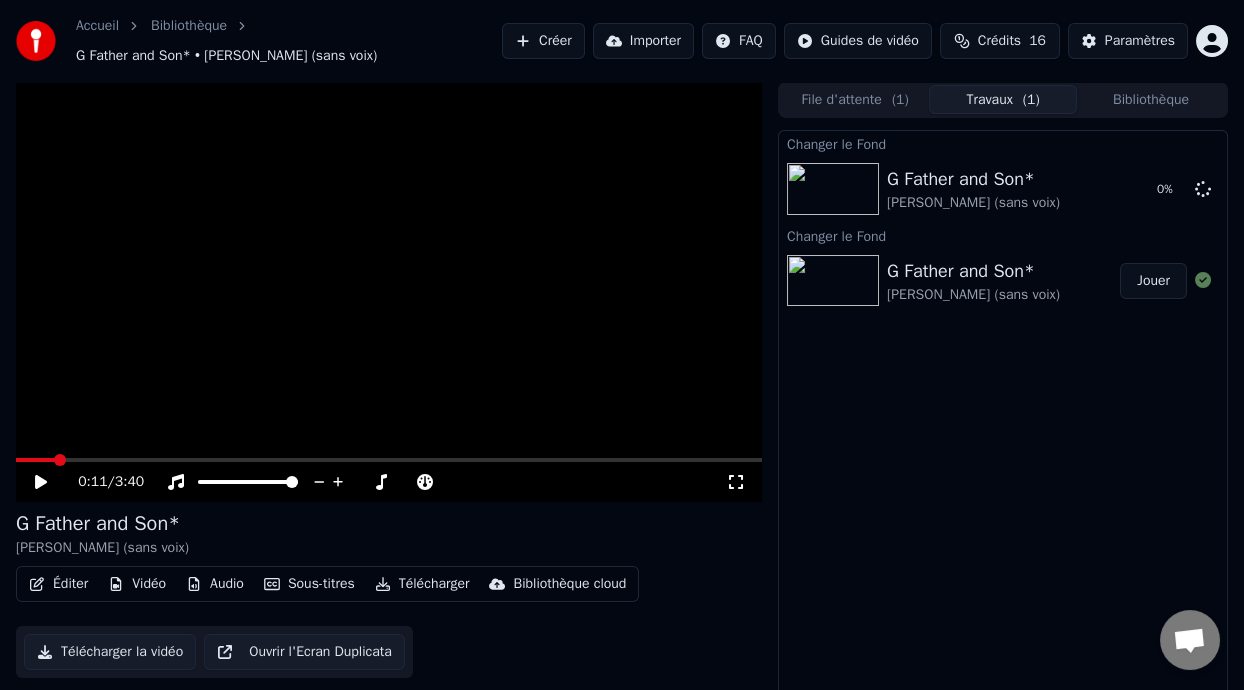 click 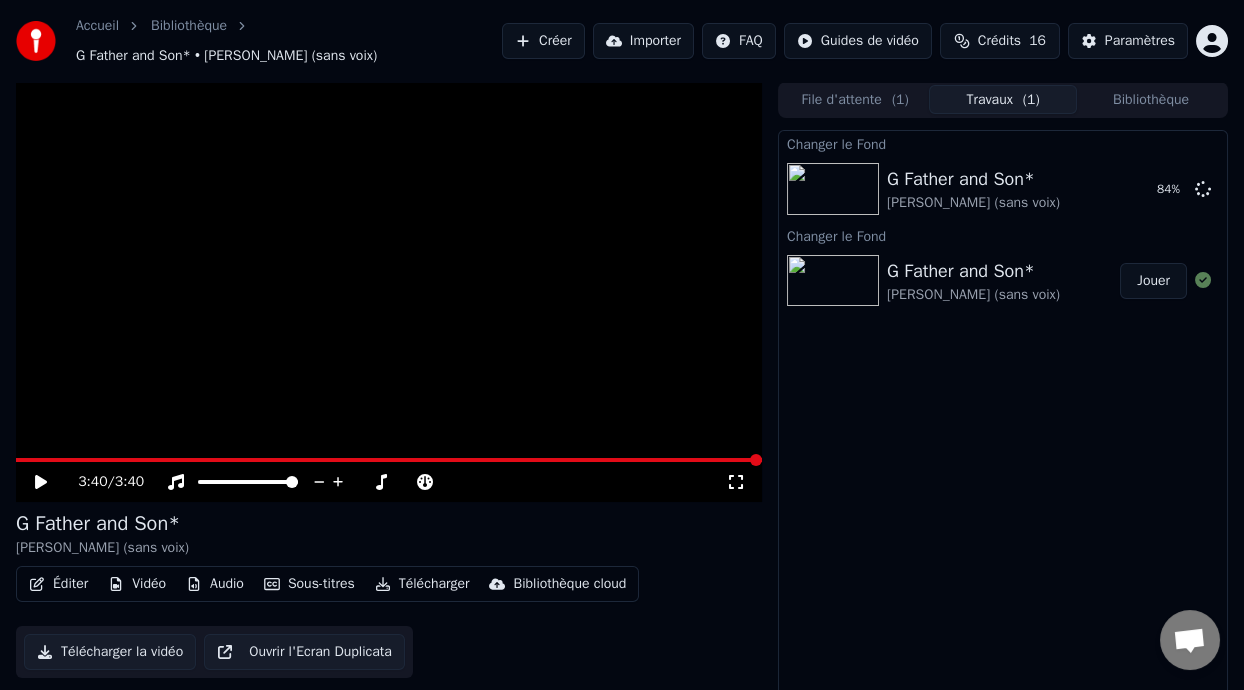 click on "Éditer" at bounding box center [58, 584] 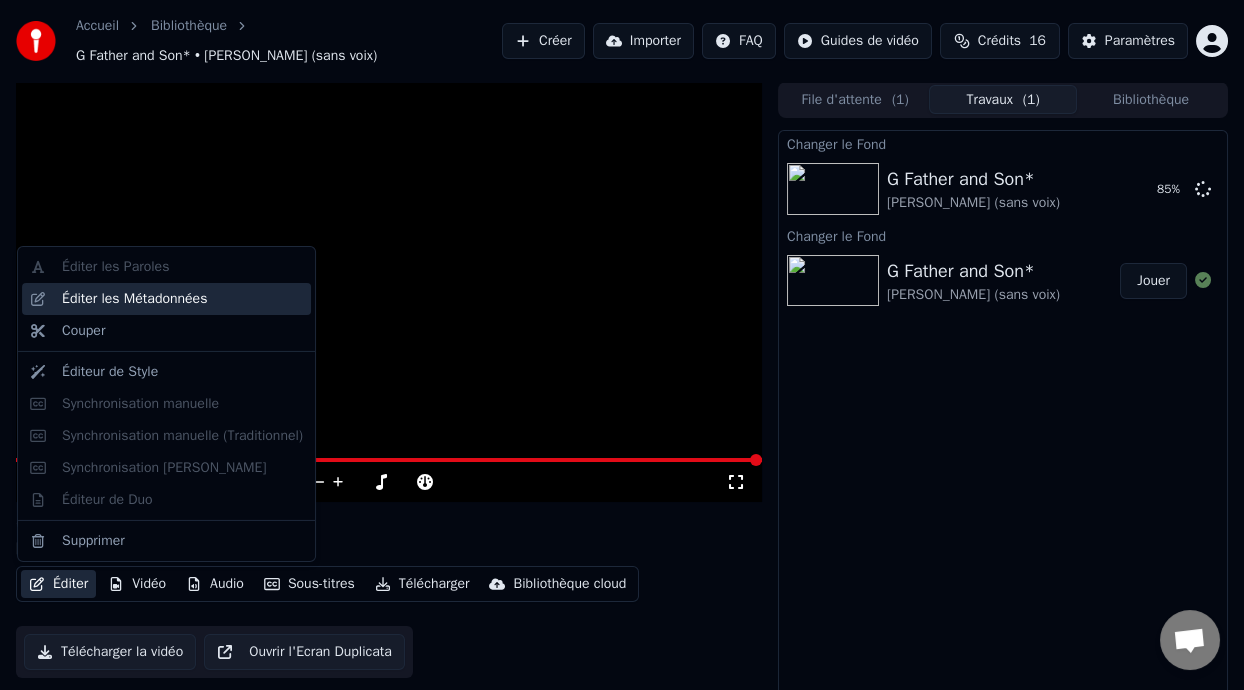 click on "Éditer les Métadonnées" at bounding box center (182, 299) 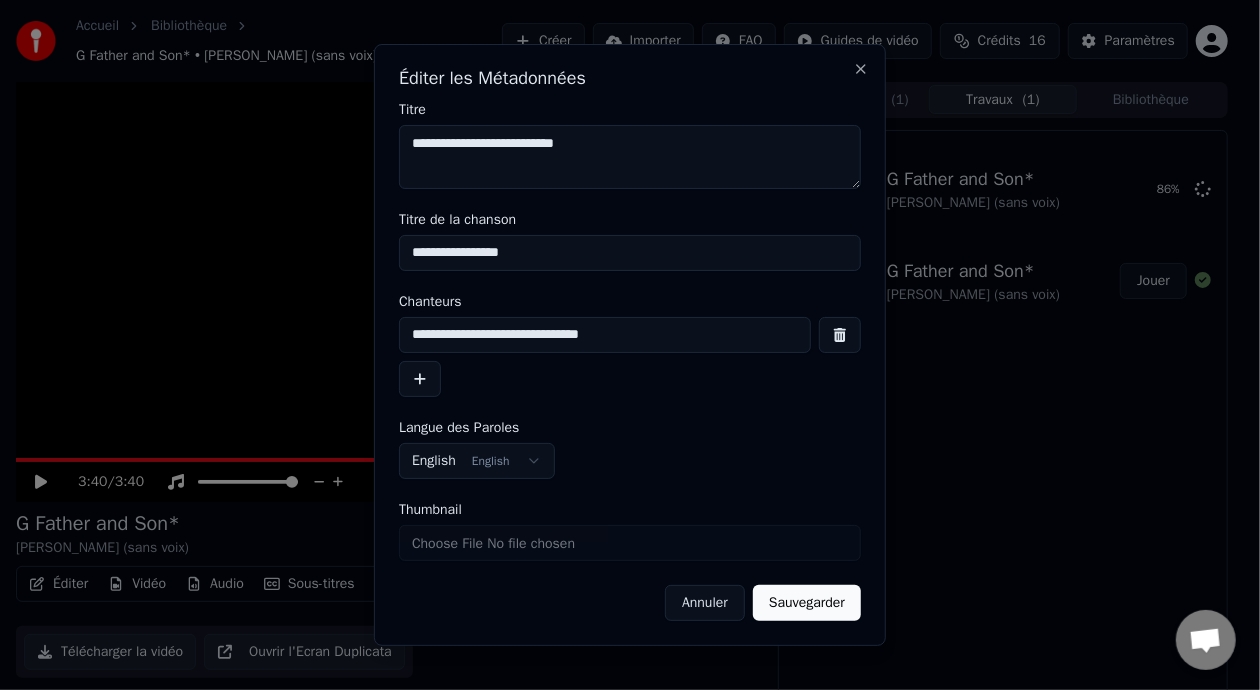 click on "Thumbnail" at bounding box center [630, 543] 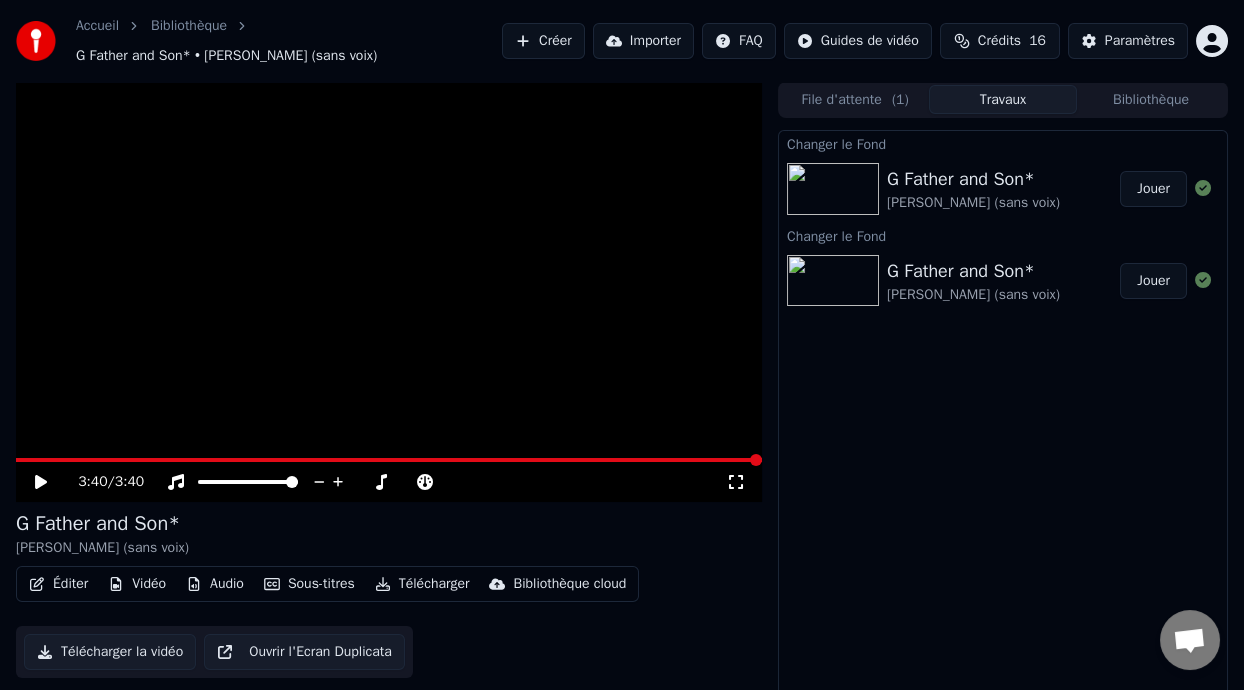 click on "Jouer" at bounding box center [1153, 189] 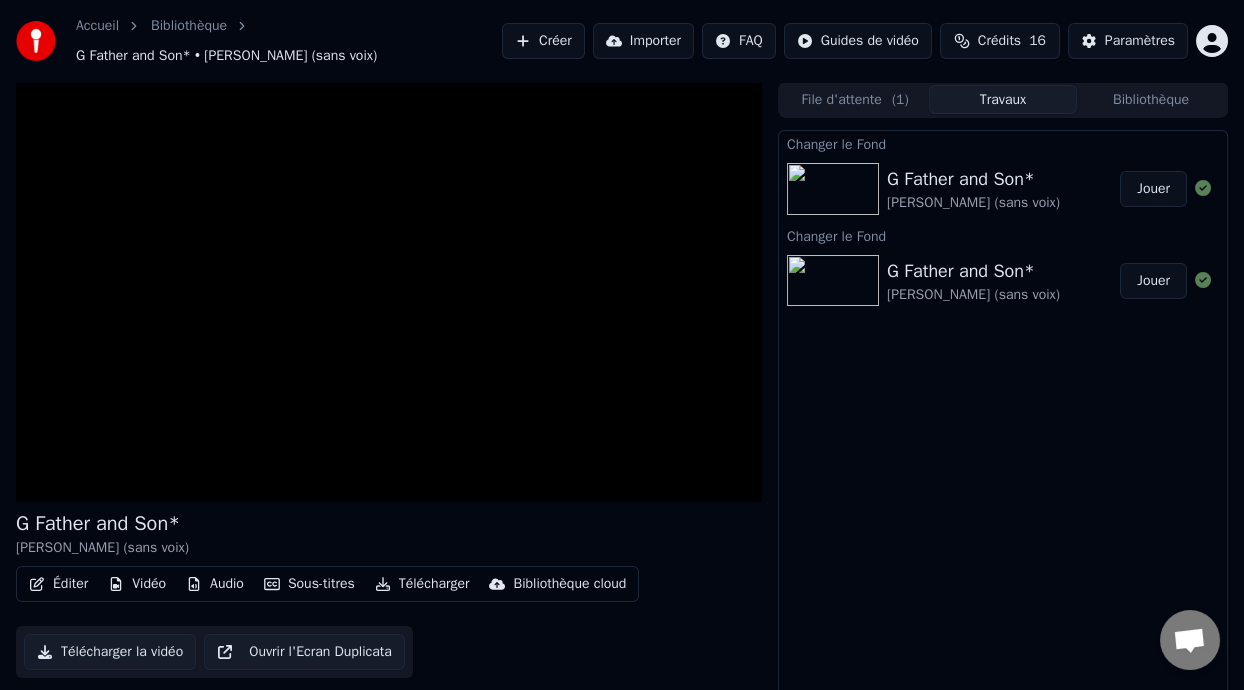 click on "Jouer" at bounding box center [1153, 281] 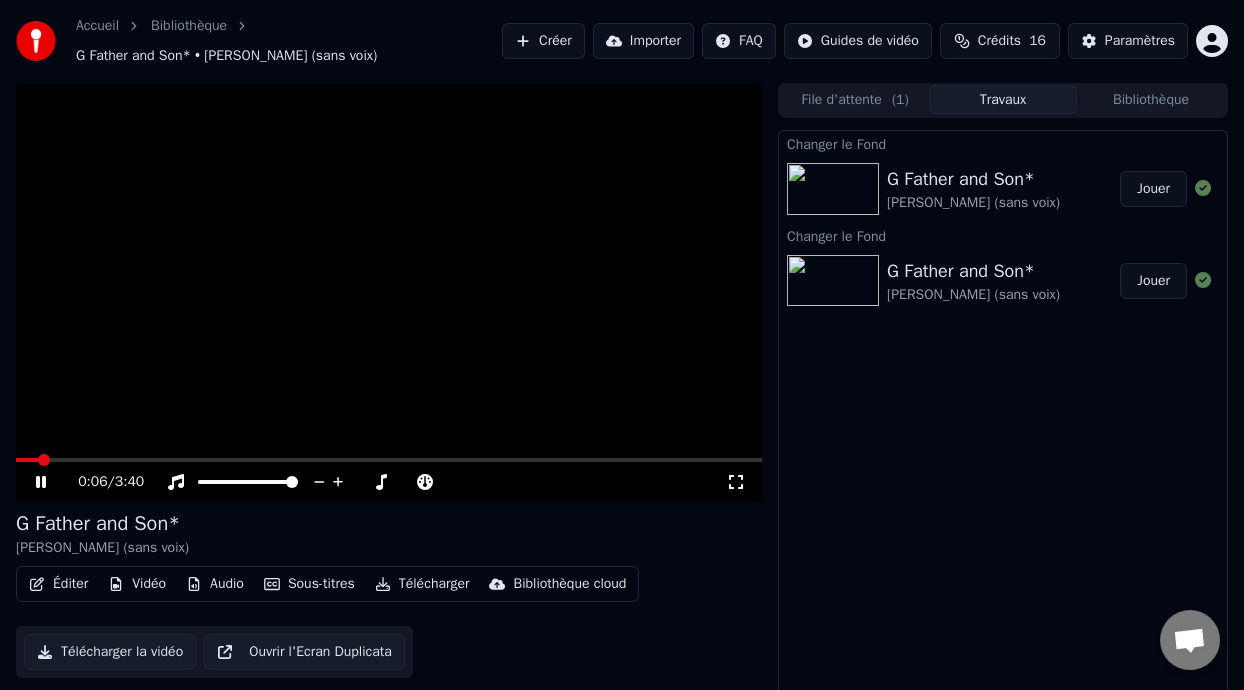 click 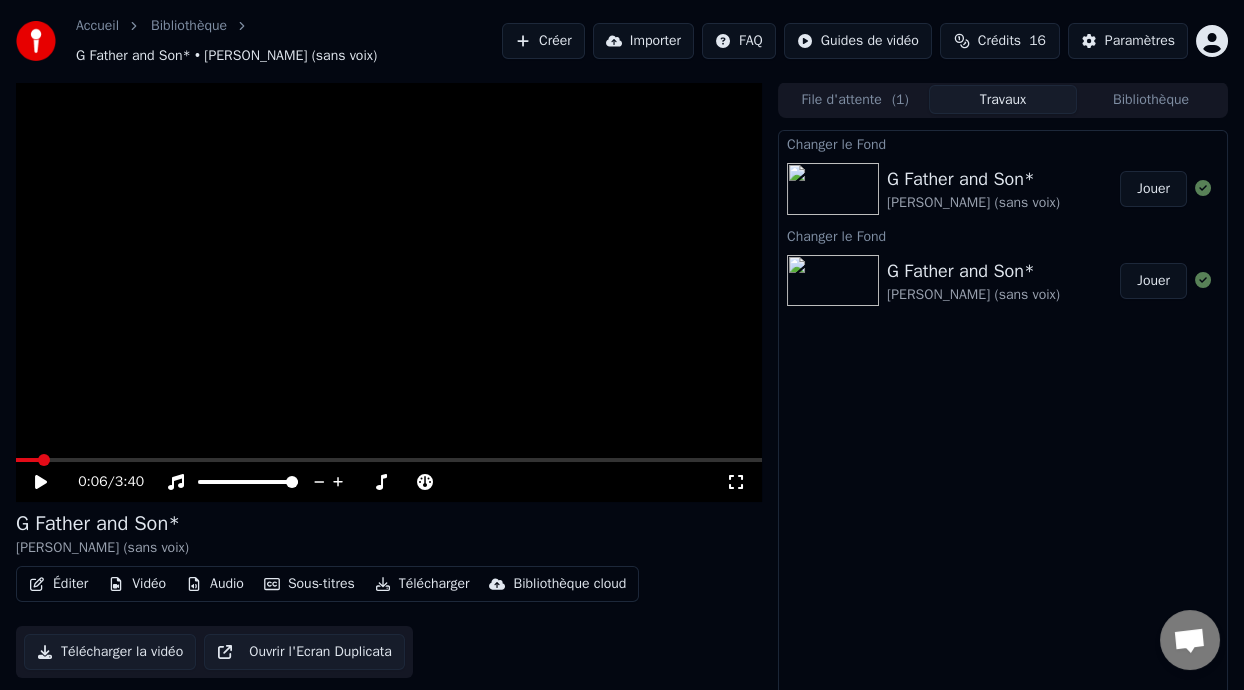 click on "Vidéo" at bounding box center [137, 584] 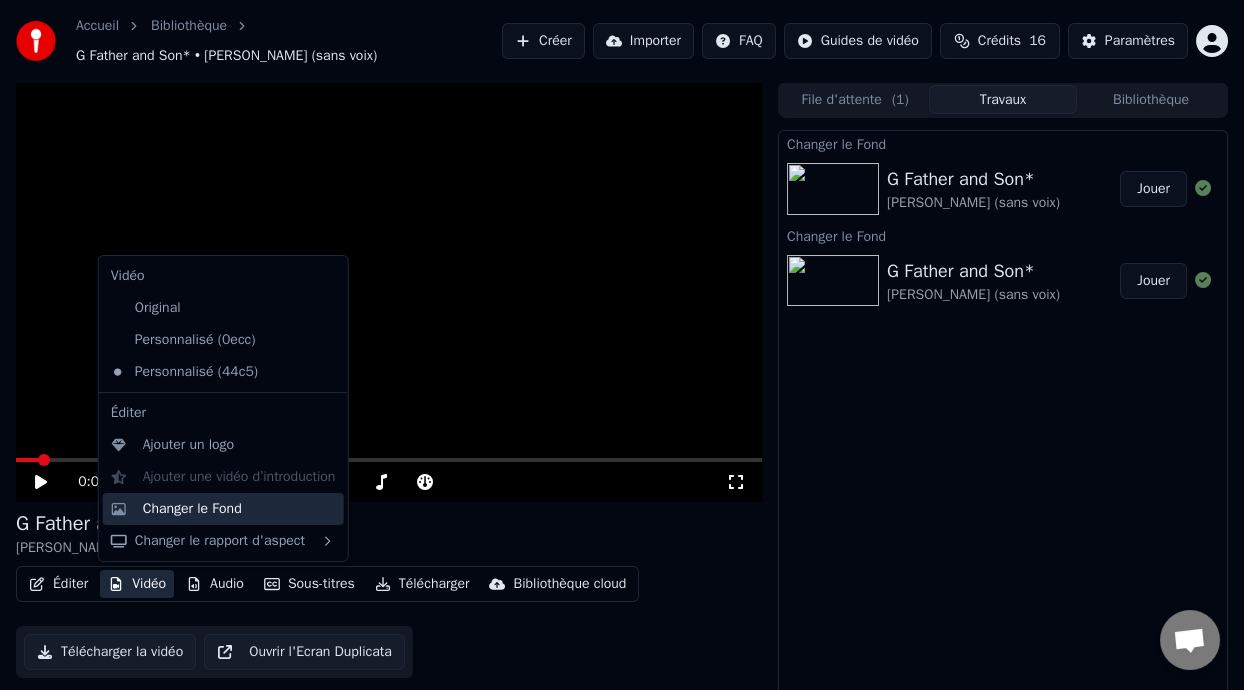 click on "Changer le Fond" at bounding box center [192, 509] 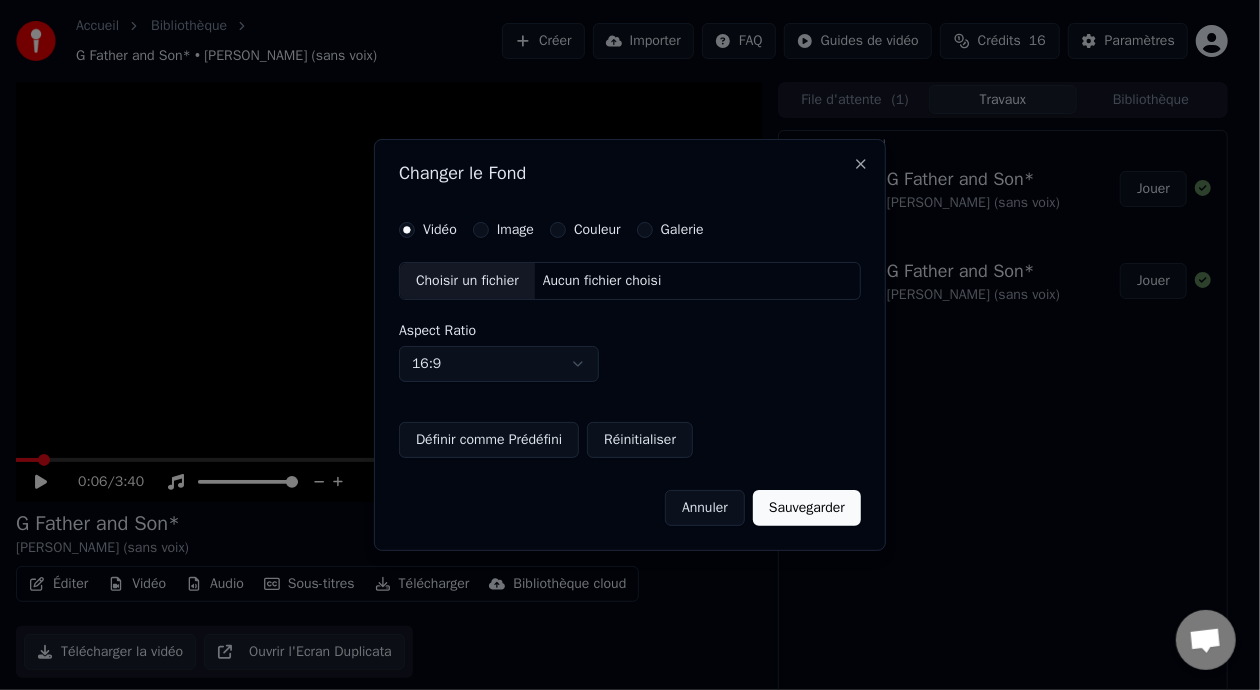 click on "Annuler" at bounding box center (705, 508) 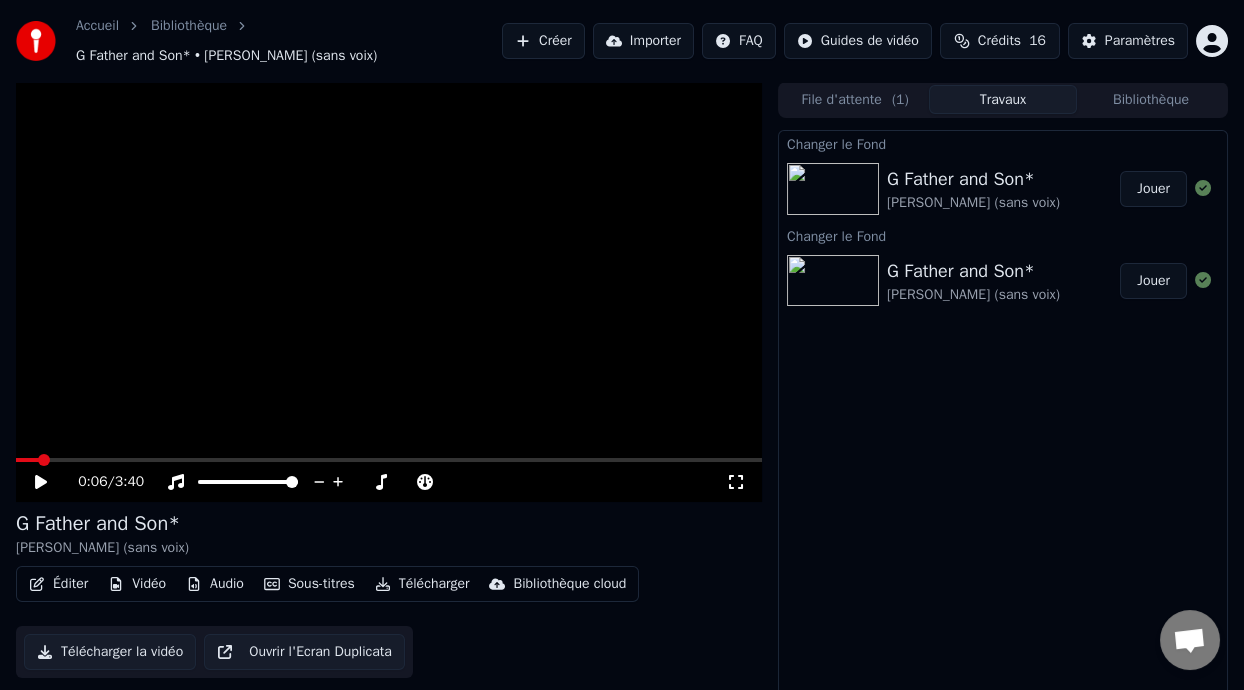 click on "Bibliothèque" at bounding box center [189, 26] 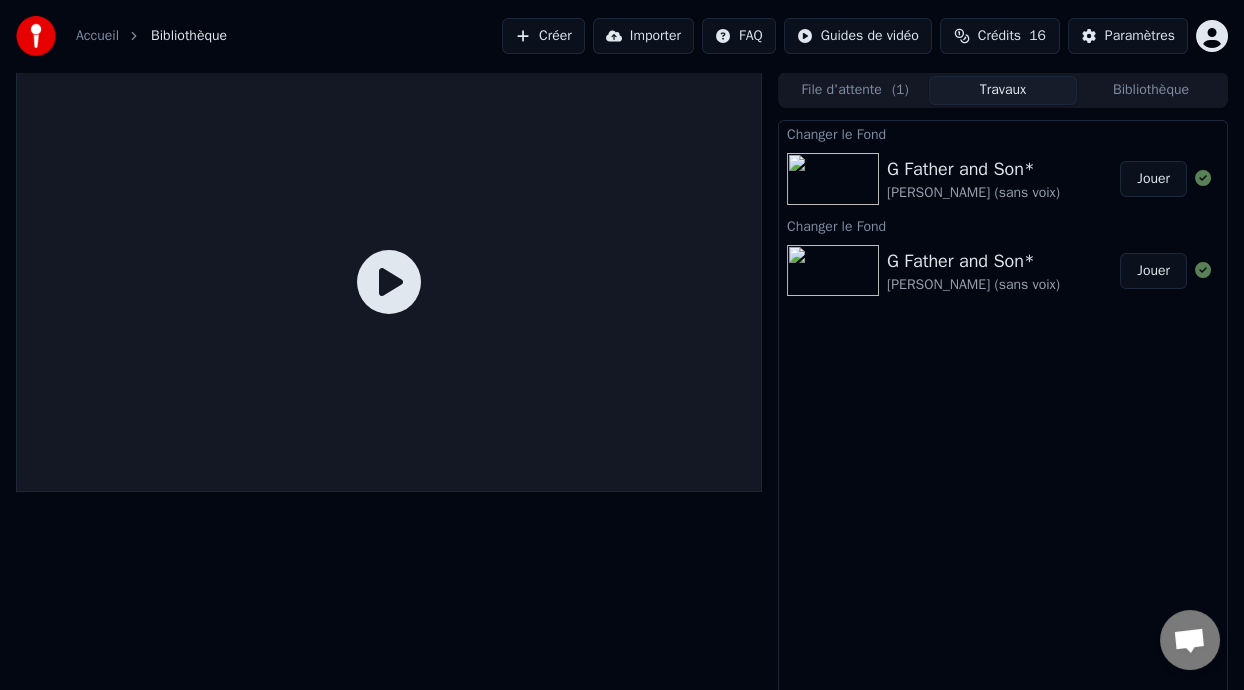 click on "G Father and Son*" at bounding box center [973, 169] 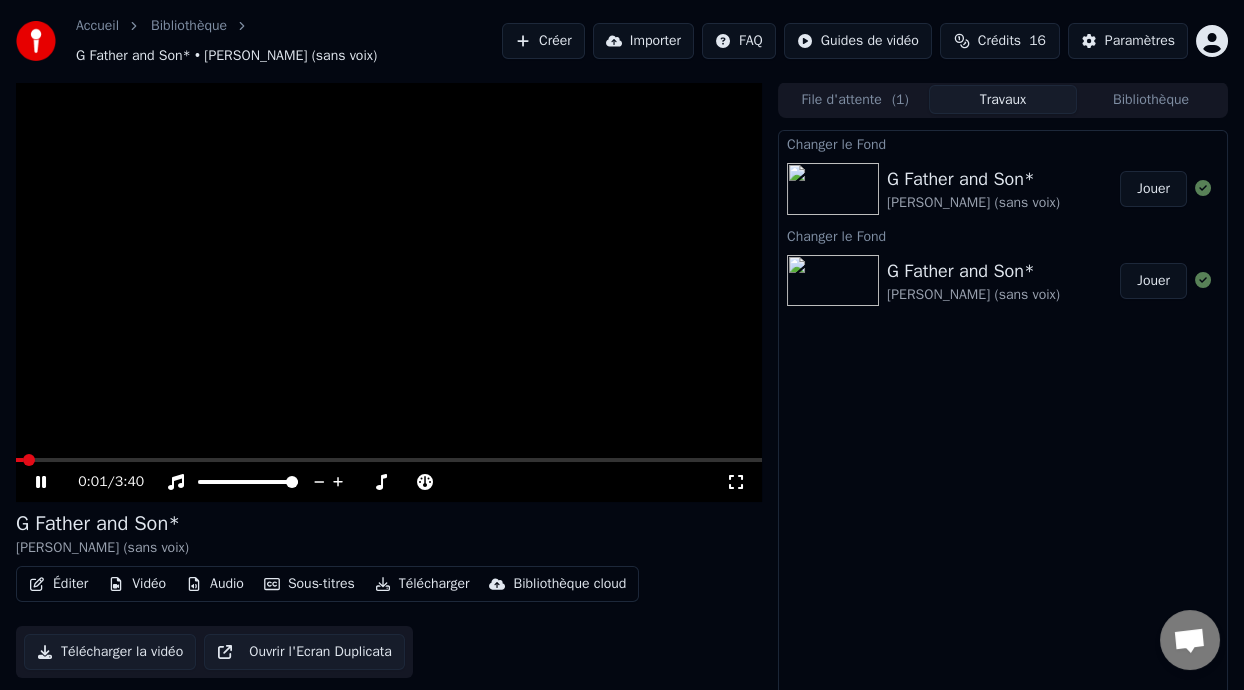 click 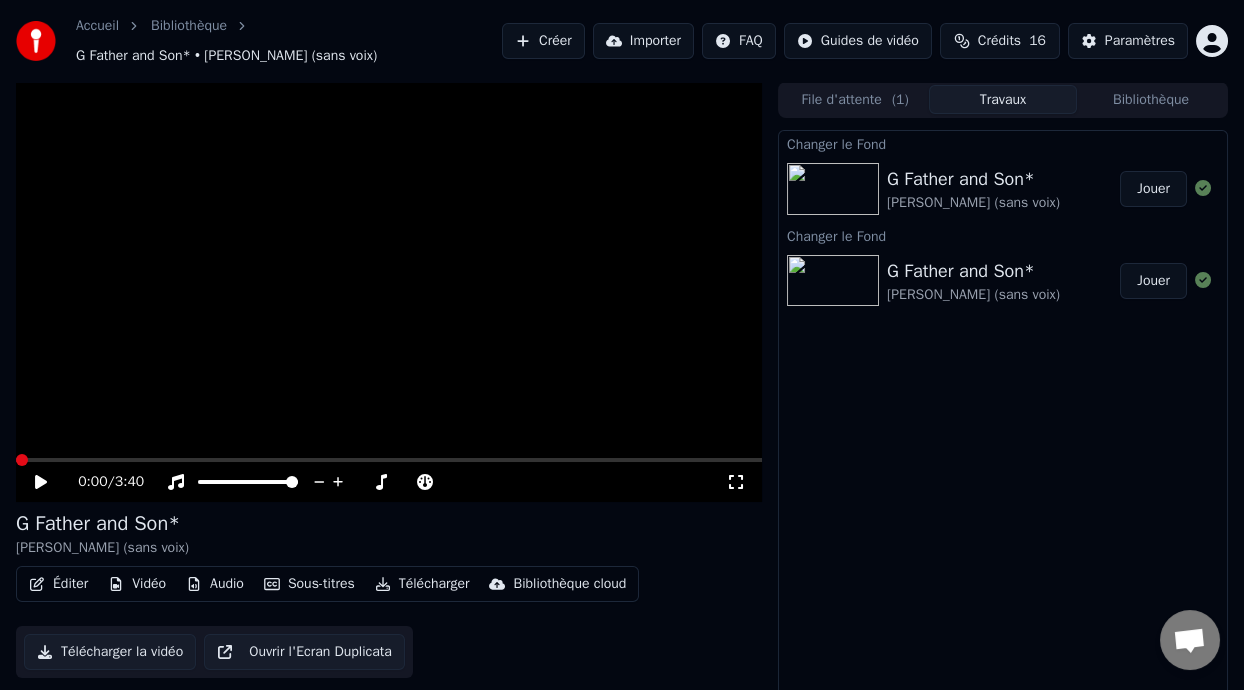 click on "Vidéo" at bounding box center (137, 584) 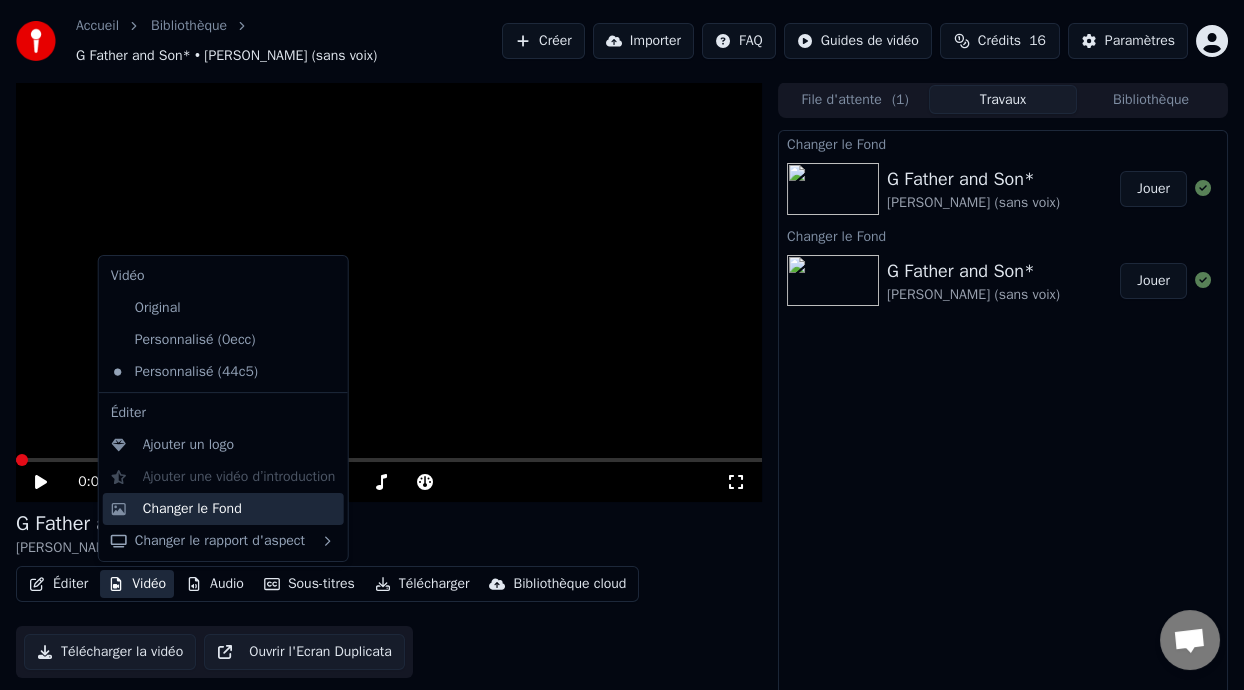 click on "Changer le Fond" at bounding box center [239, 509] 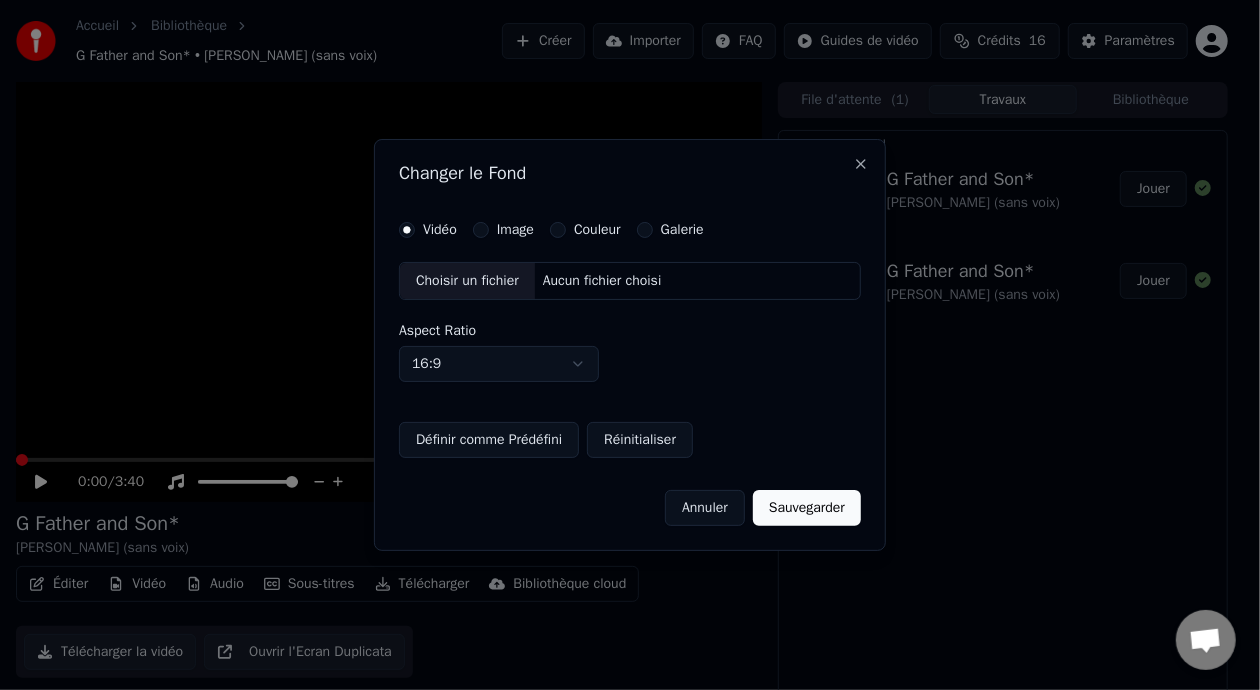 click on "Choisir un fichier" at bounding box center [467, 281] 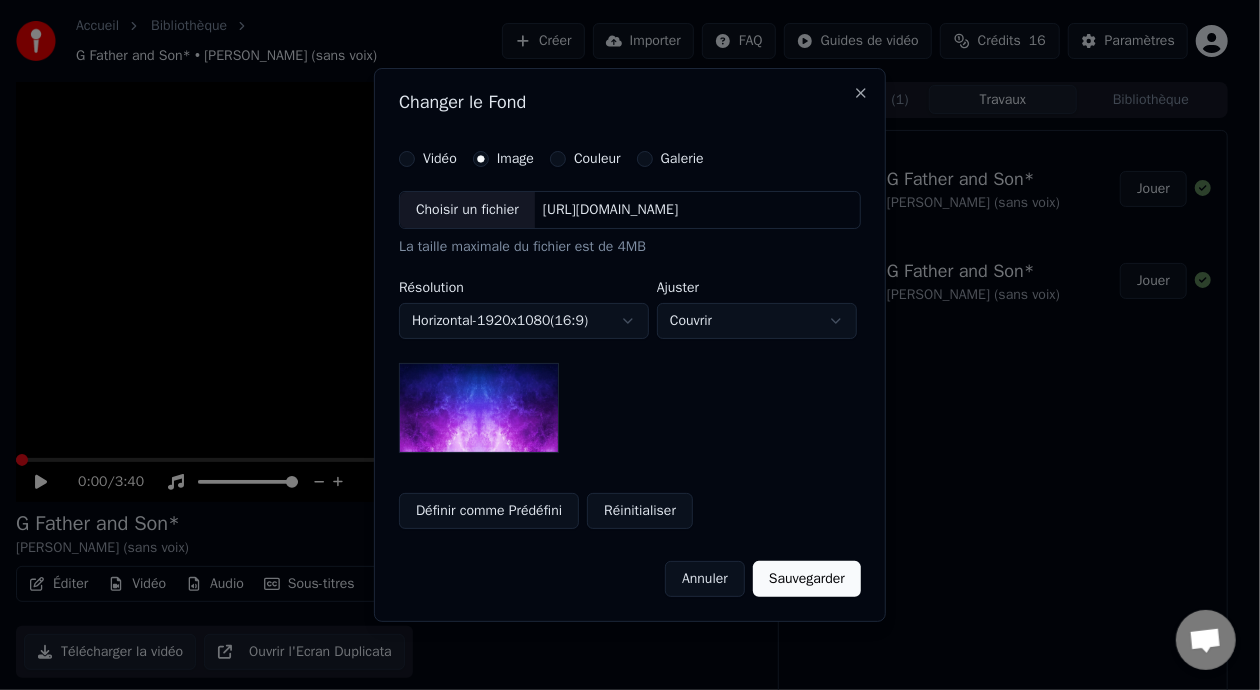 click on "Choisir un fichier" at bounding box center [467, 210] 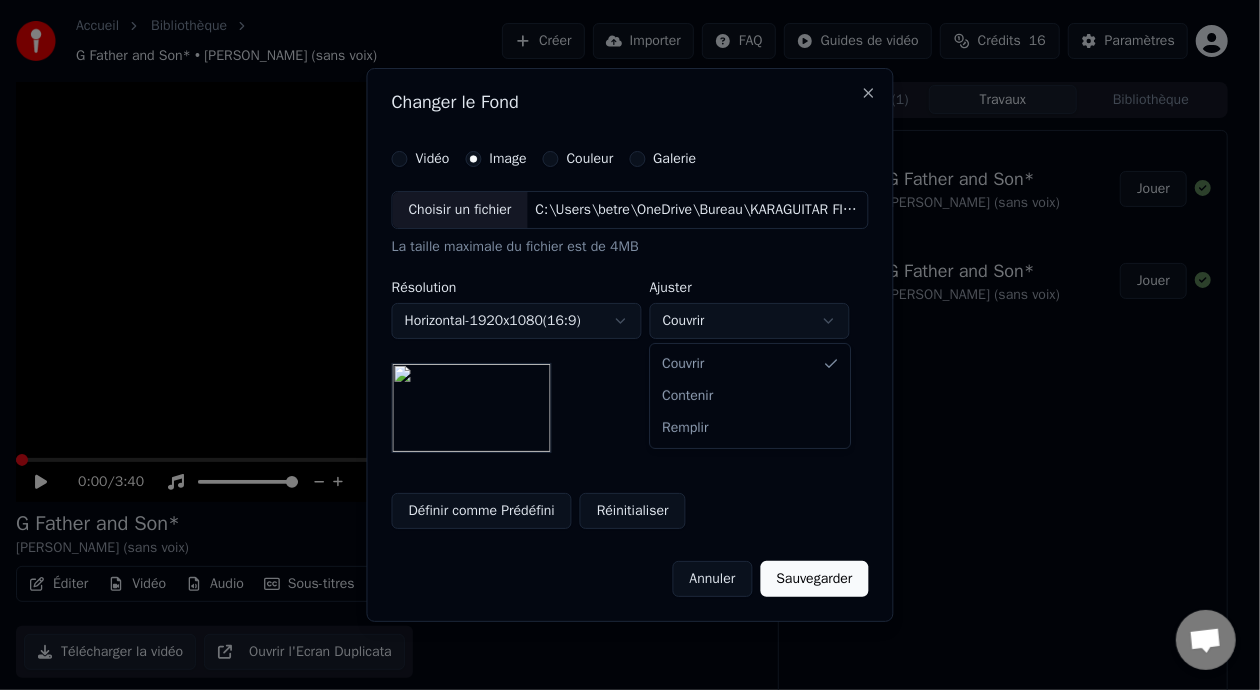 click on "**********" at bounding box center (622, 345) 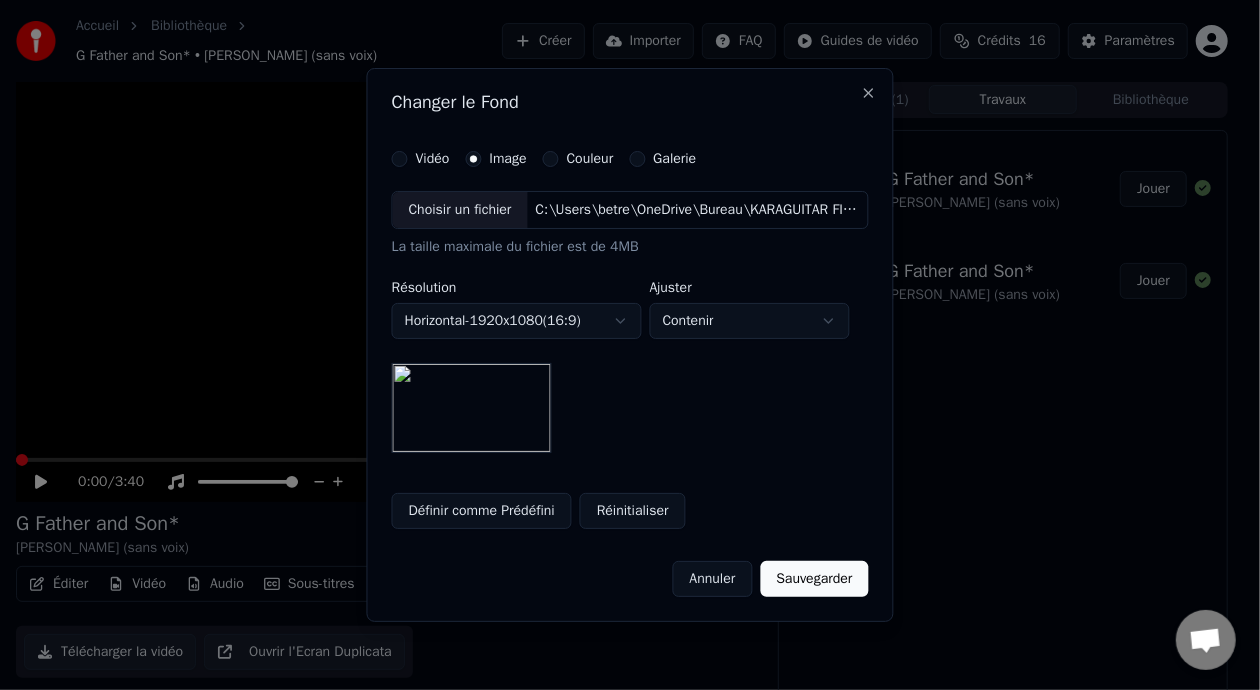 click on "**********" at bounding box center [622, 345] 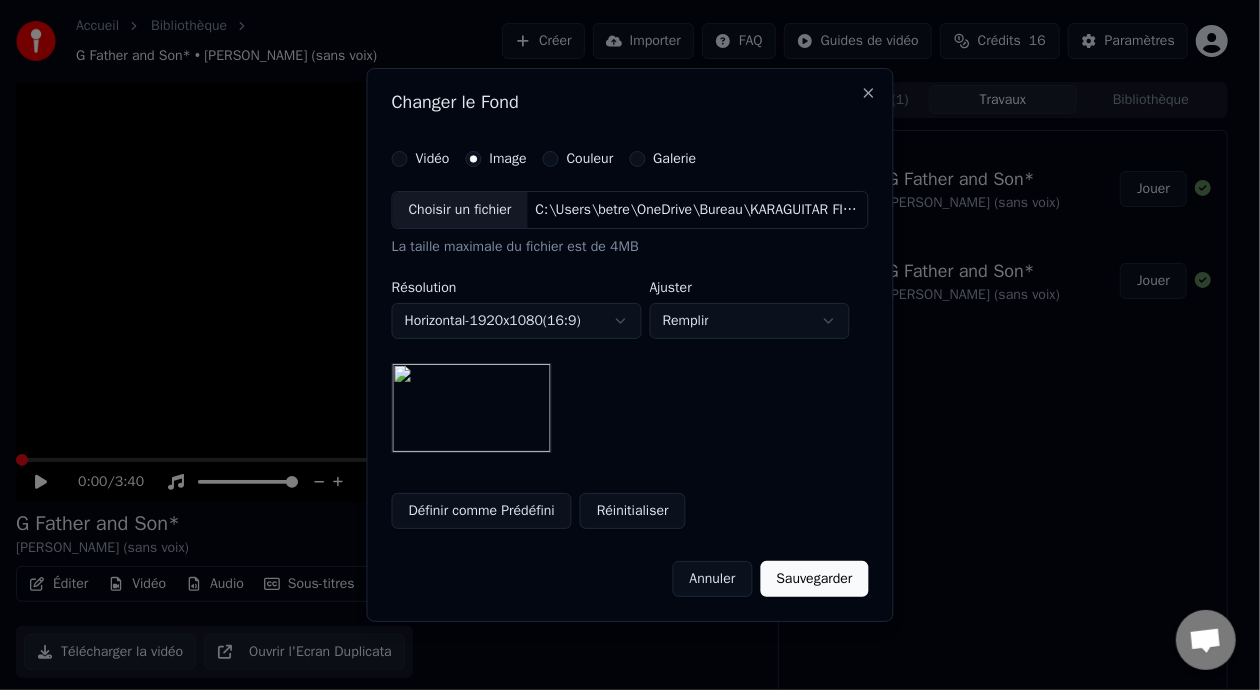 click on "**********" at bounding box center [622, 345] 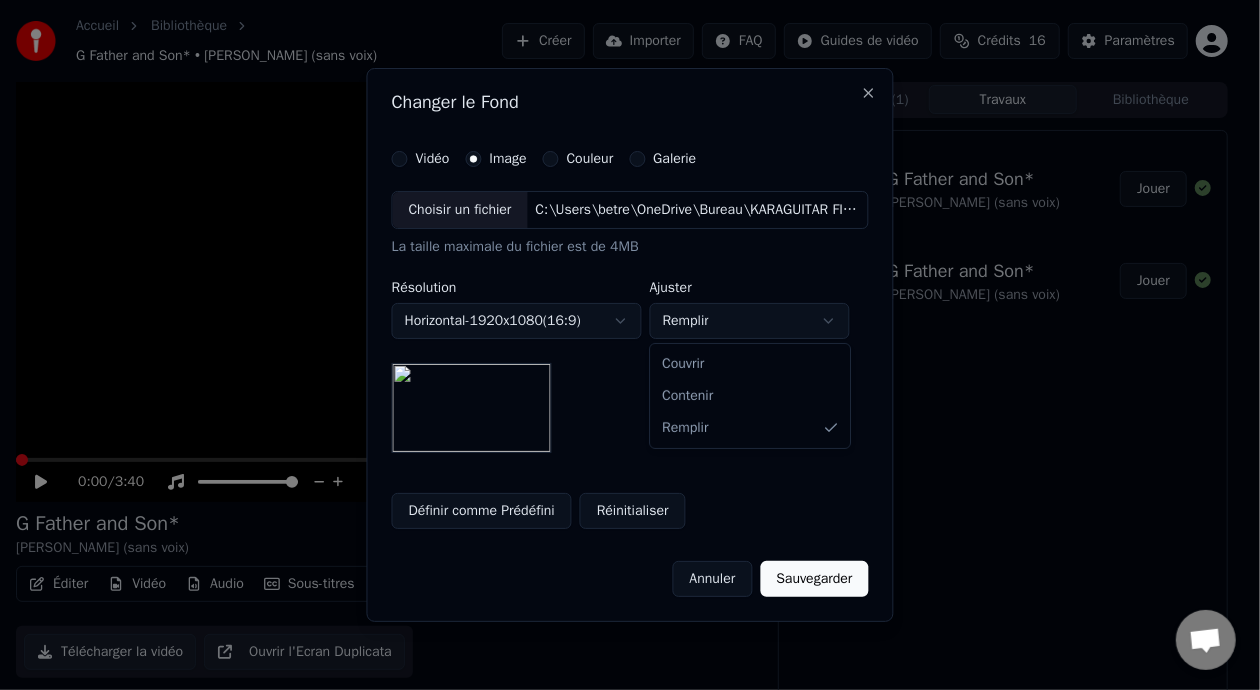 select on "*******" 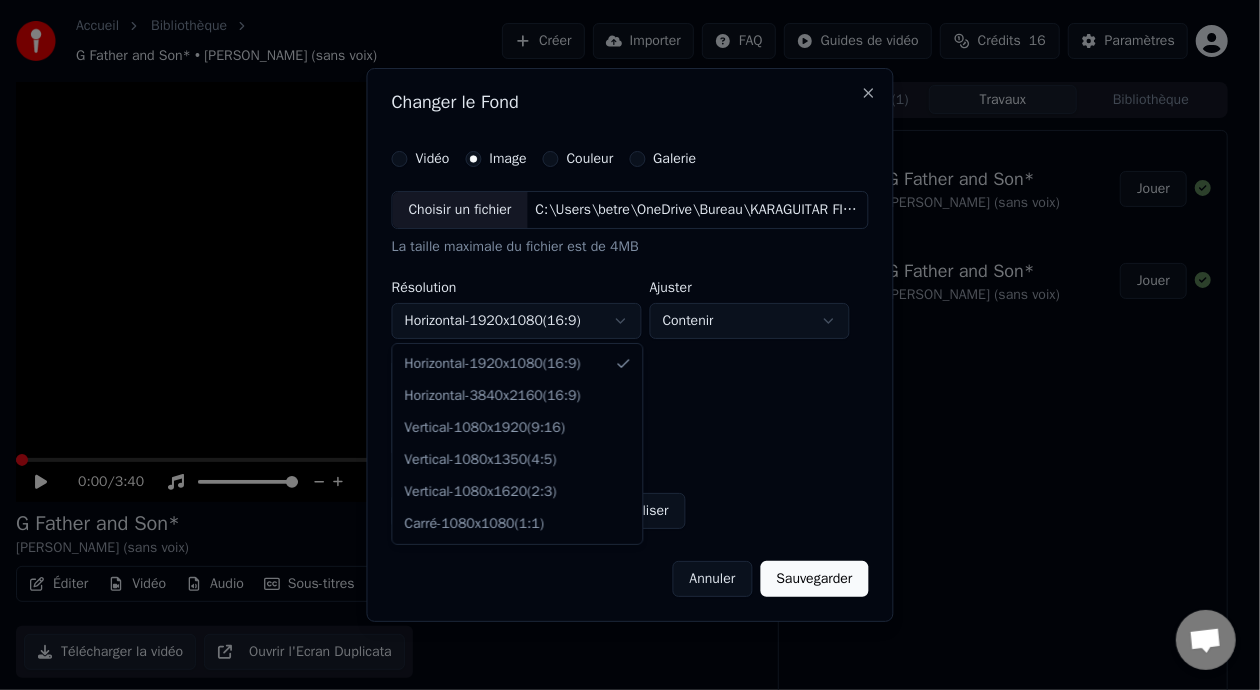 click on "**********" at bounding box center [622, 345] 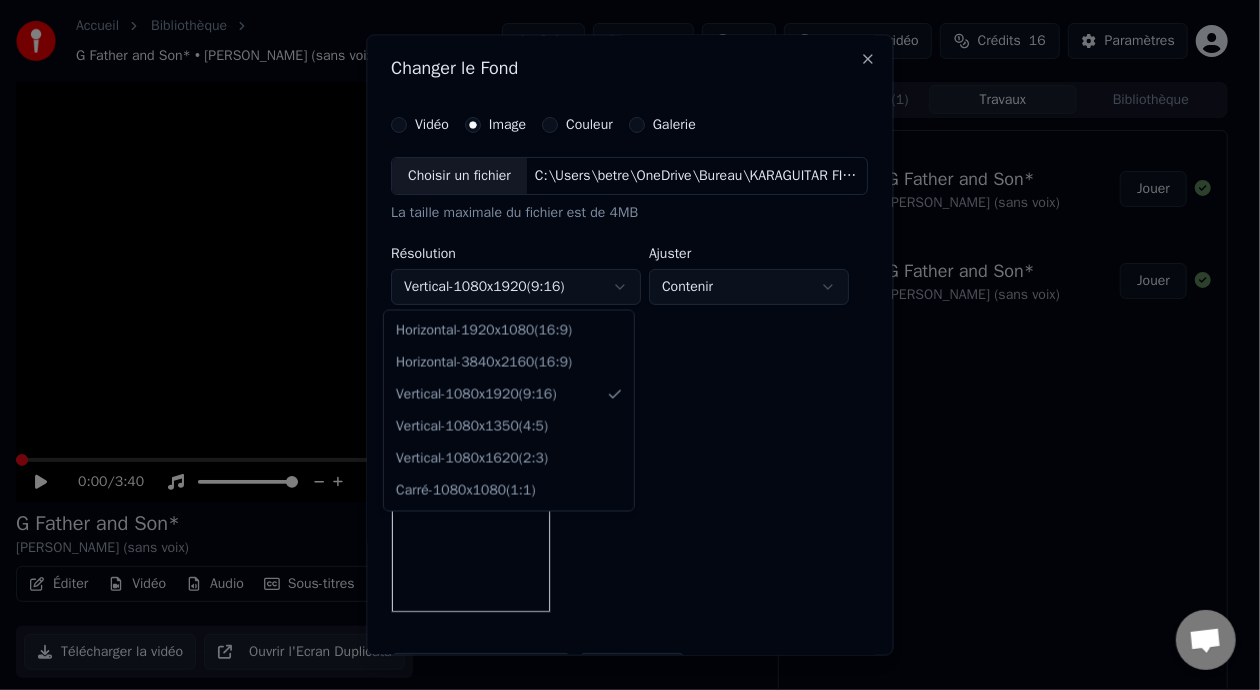 click on "**********" at bounding box center (622, 345) 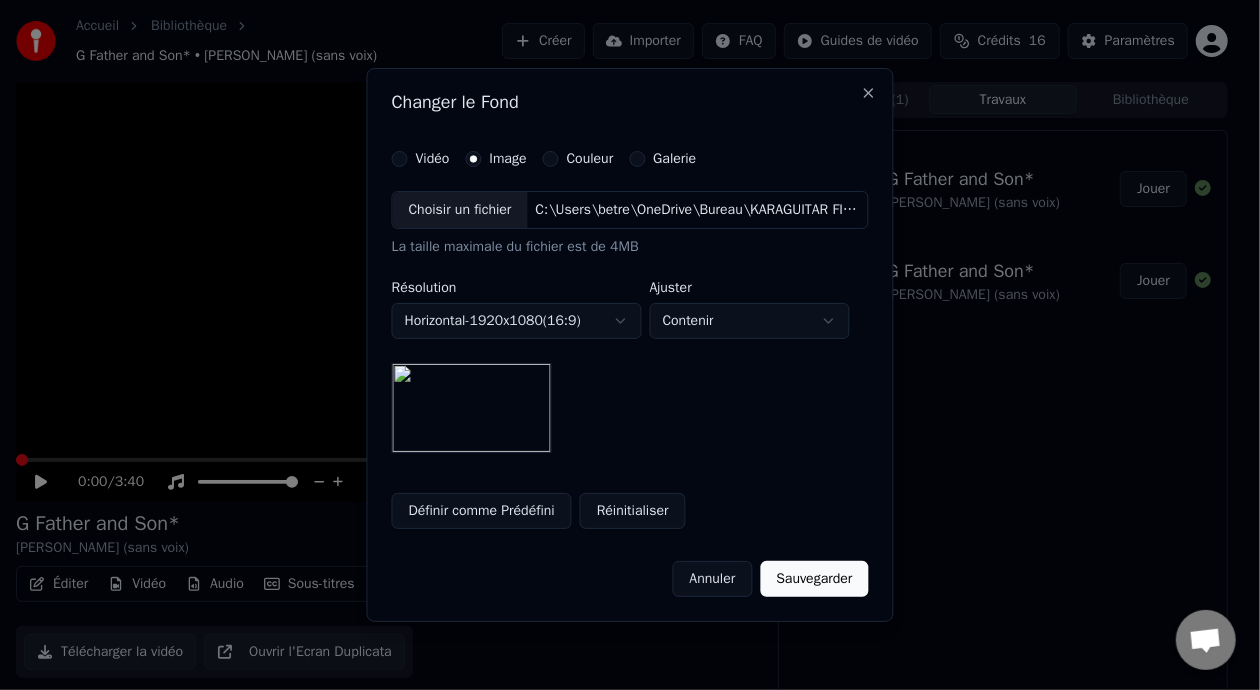 click on "Sauvegarder" at bounding box center [814, 579] 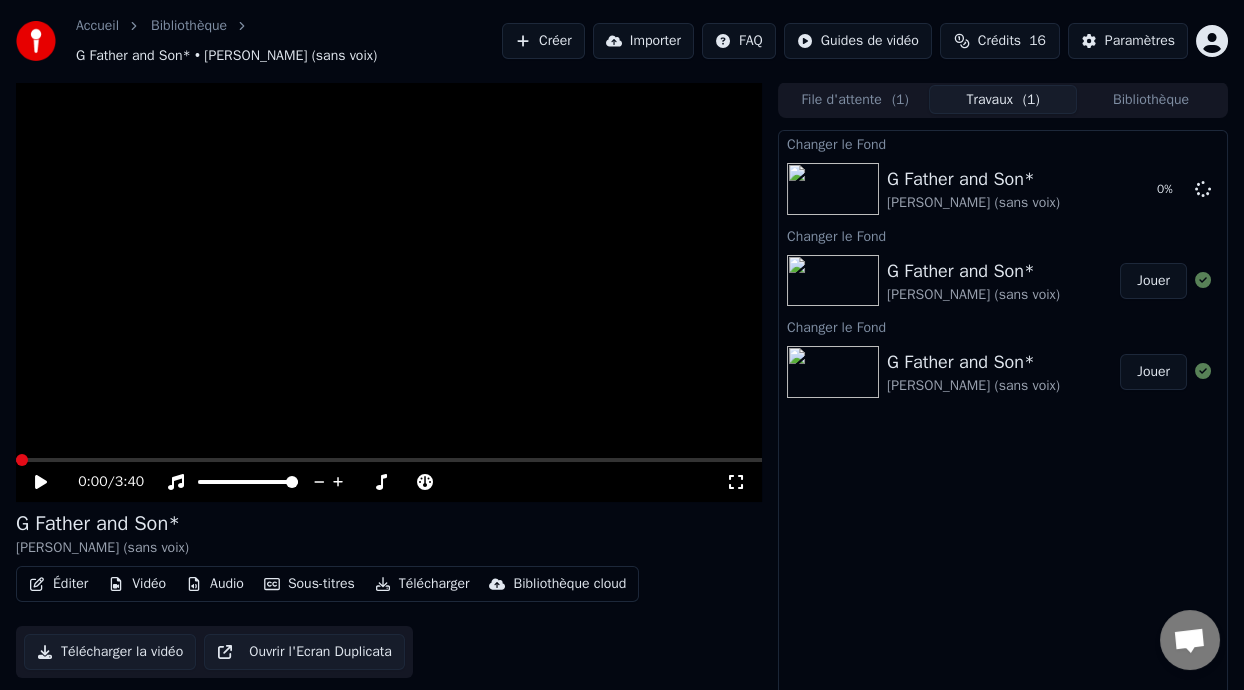 click on "Jouer" at bounding box center [1153, 281] 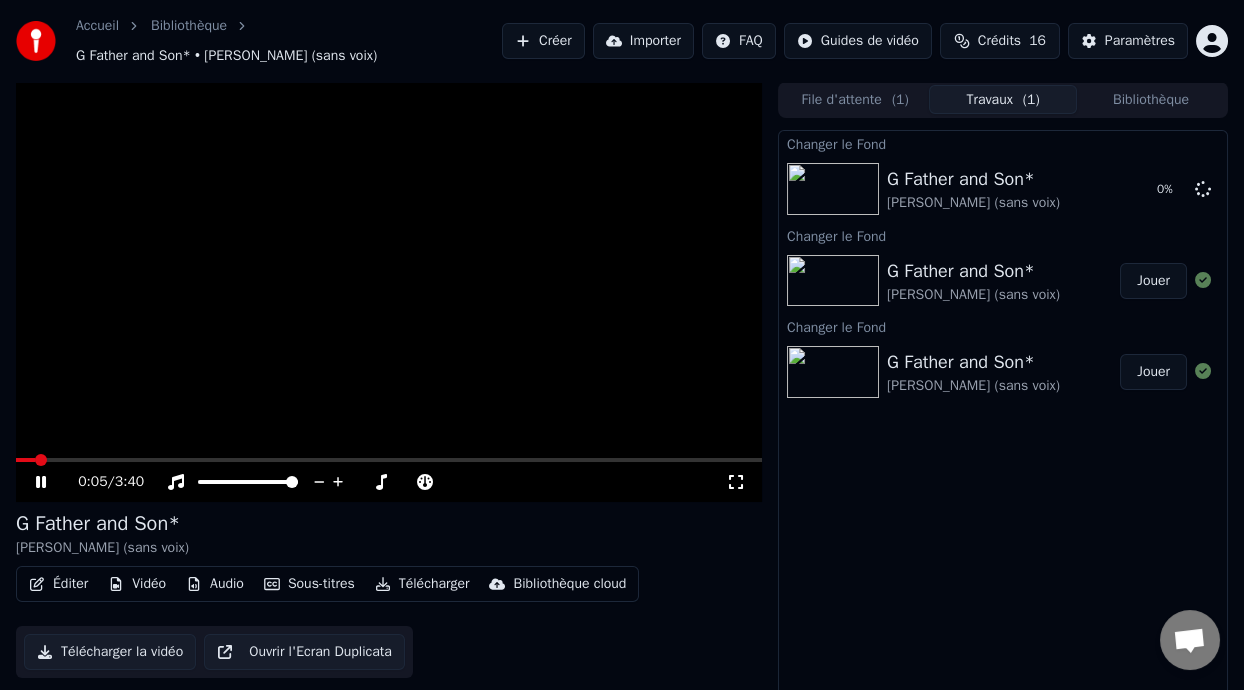 click 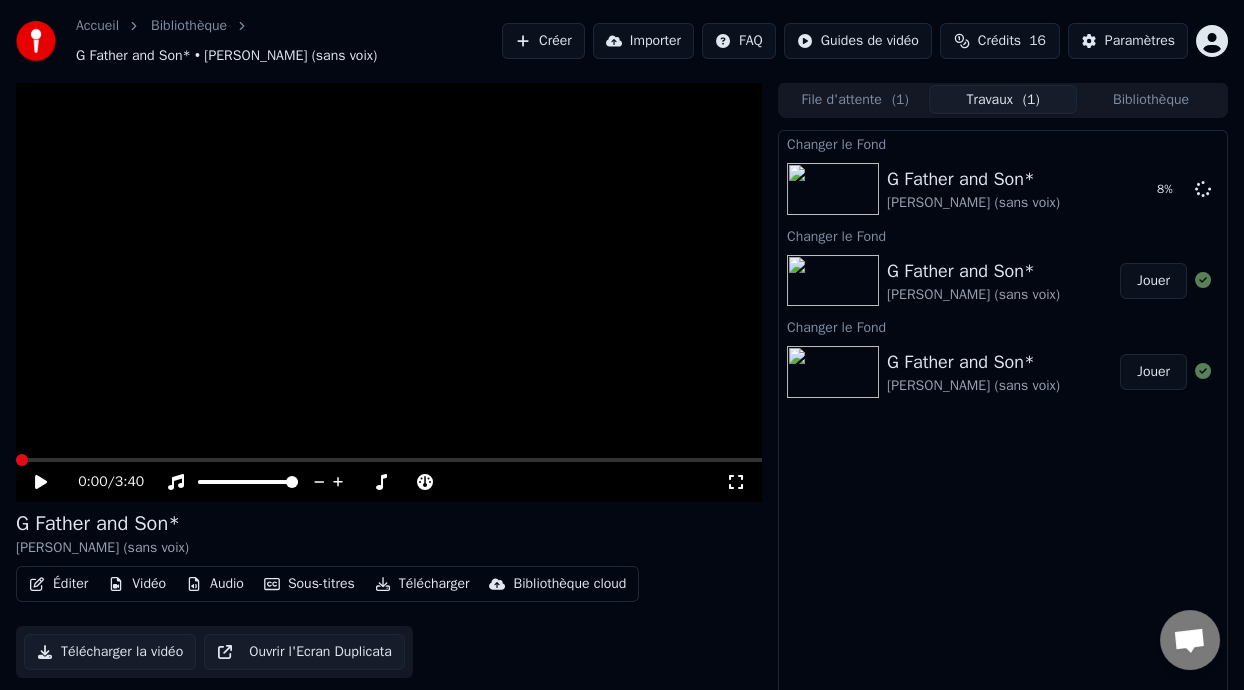 click 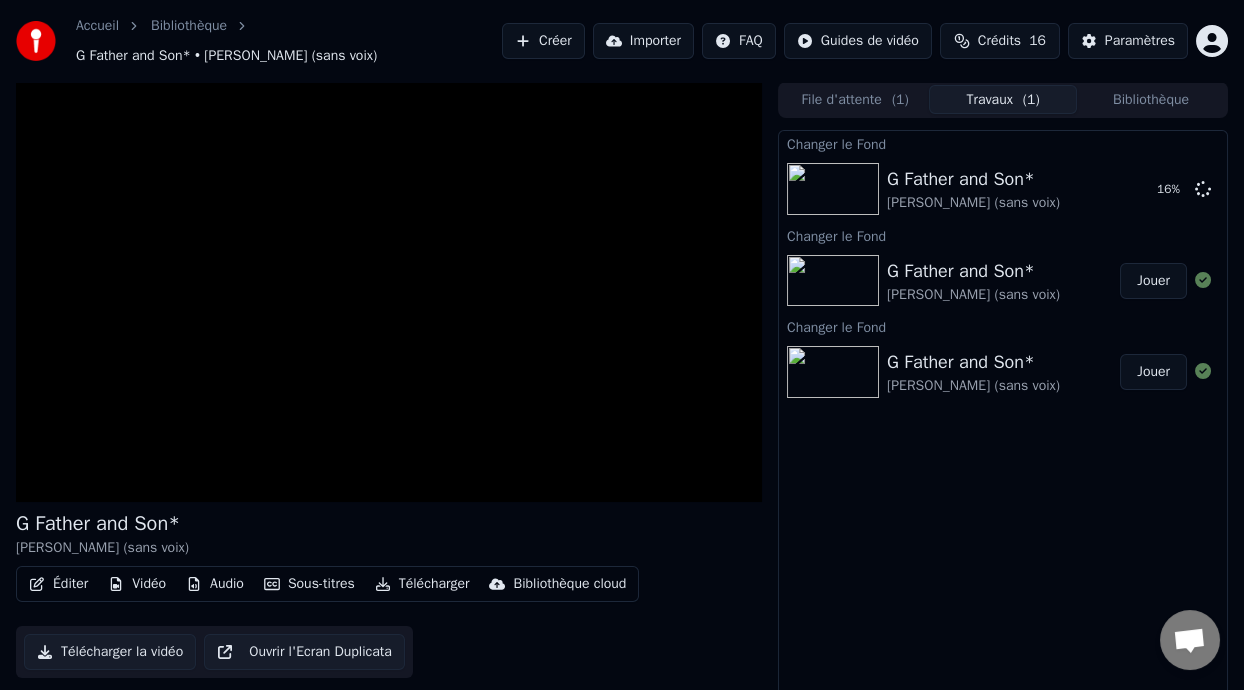 click on "Vidéo" at bounding box center [137, 584] 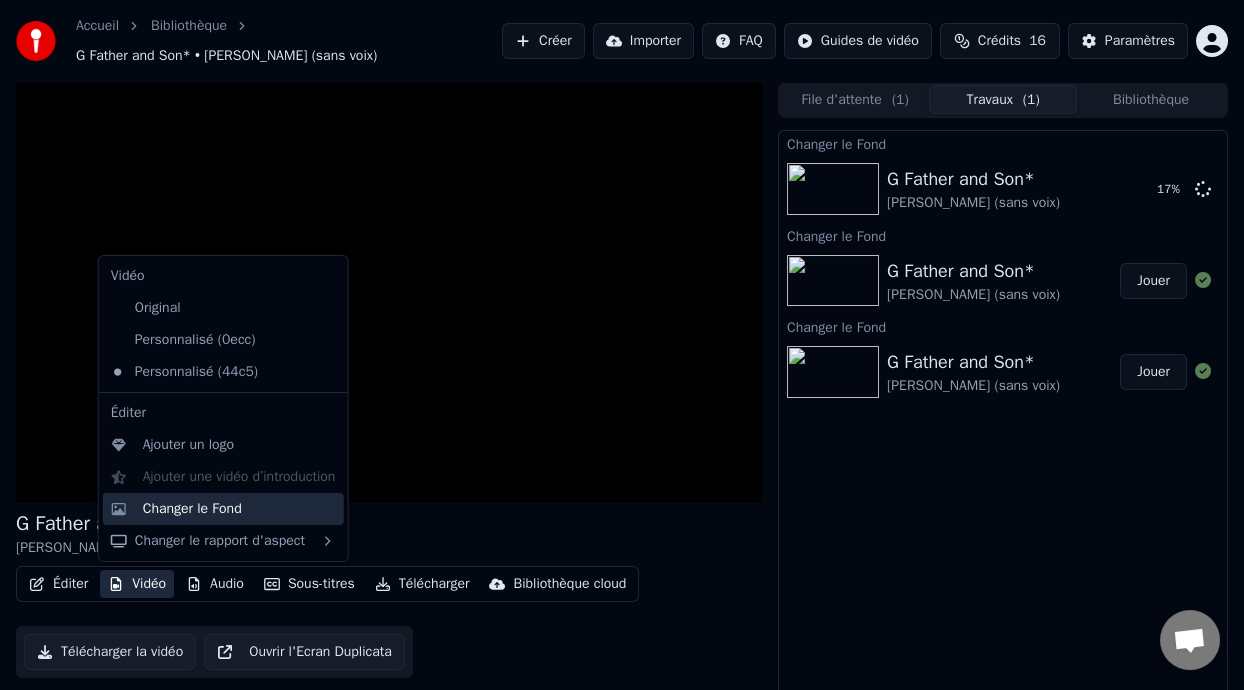 click on "Changer le Fond" at bounding box center (192, 509) 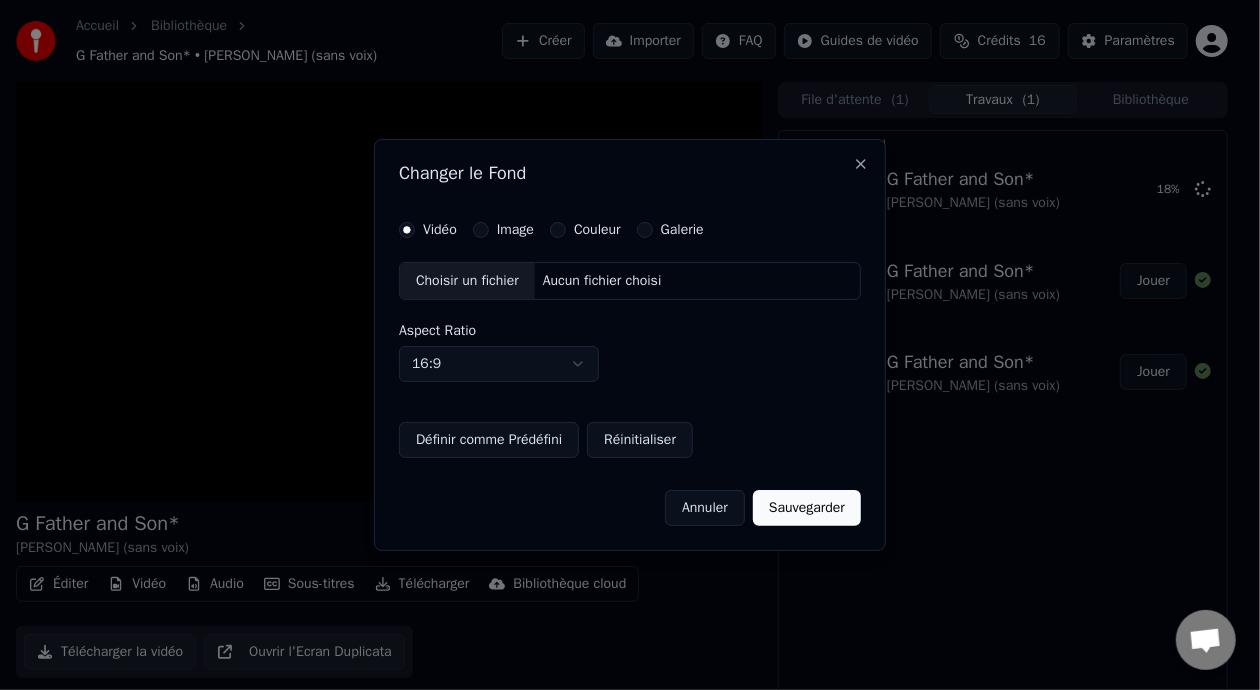 click on "Annuler" at bounding box center (705, 508) 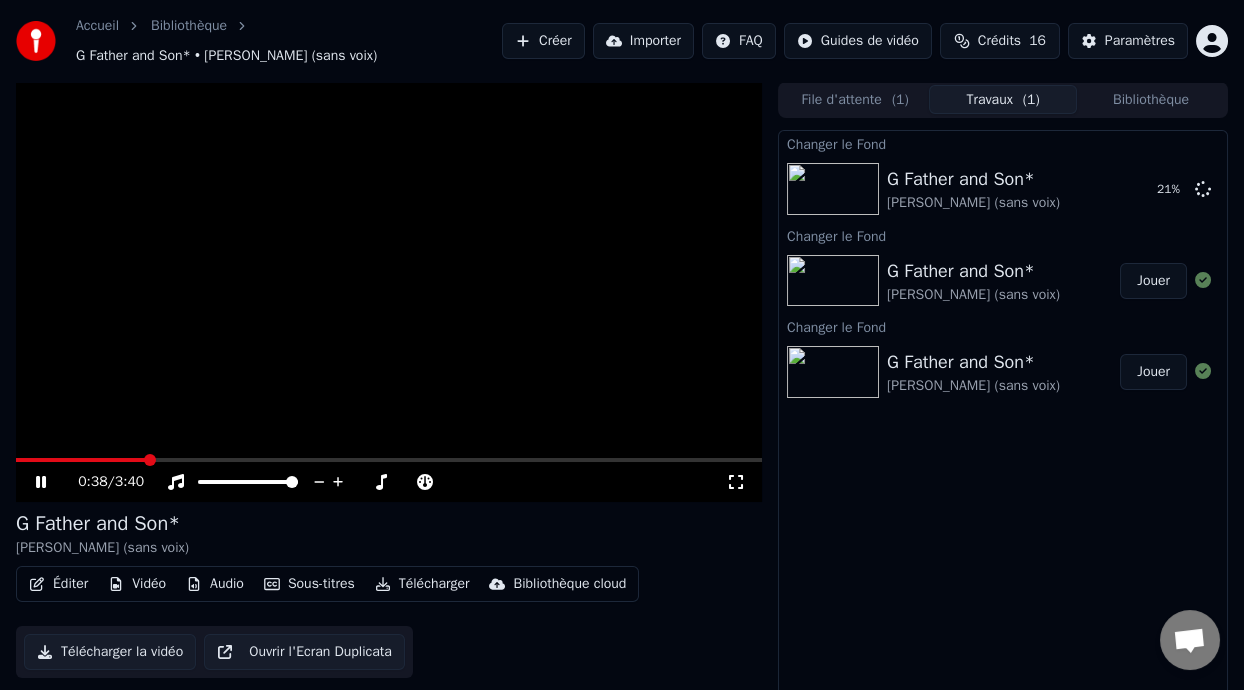 click on "Sous-titres" at bounding box center [309, 584] 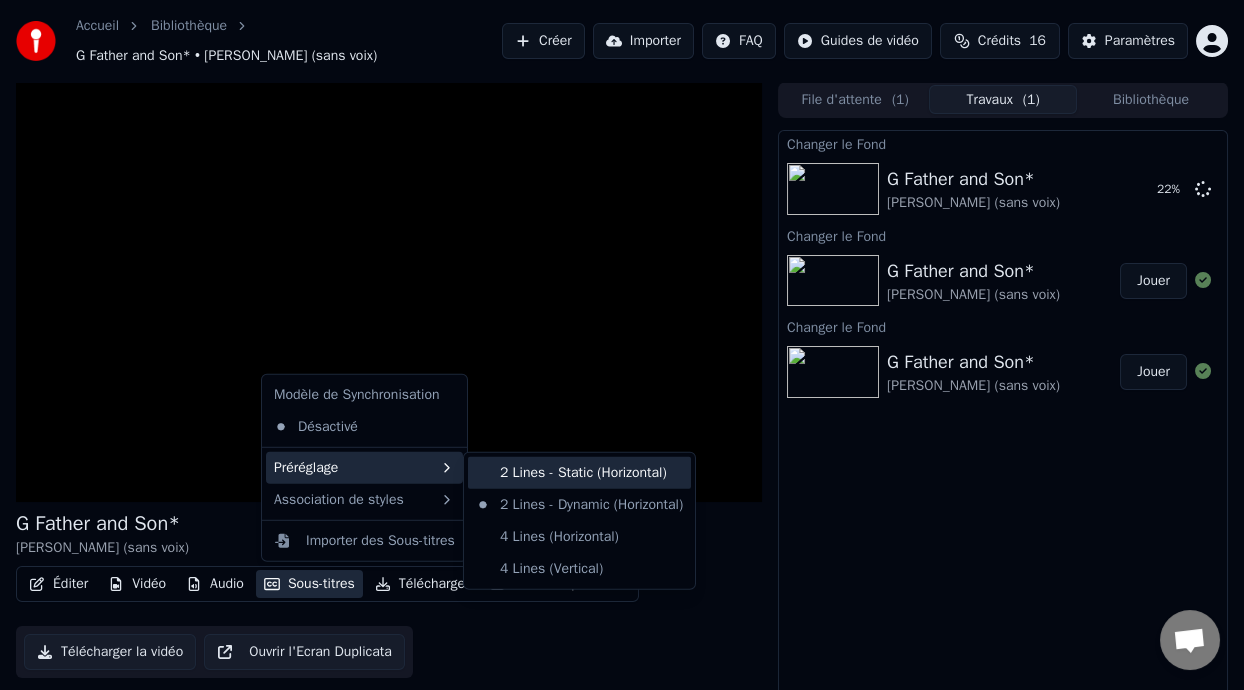 click on "2 Lines - Static (Horizontal)" at bounding box center (579, 473) 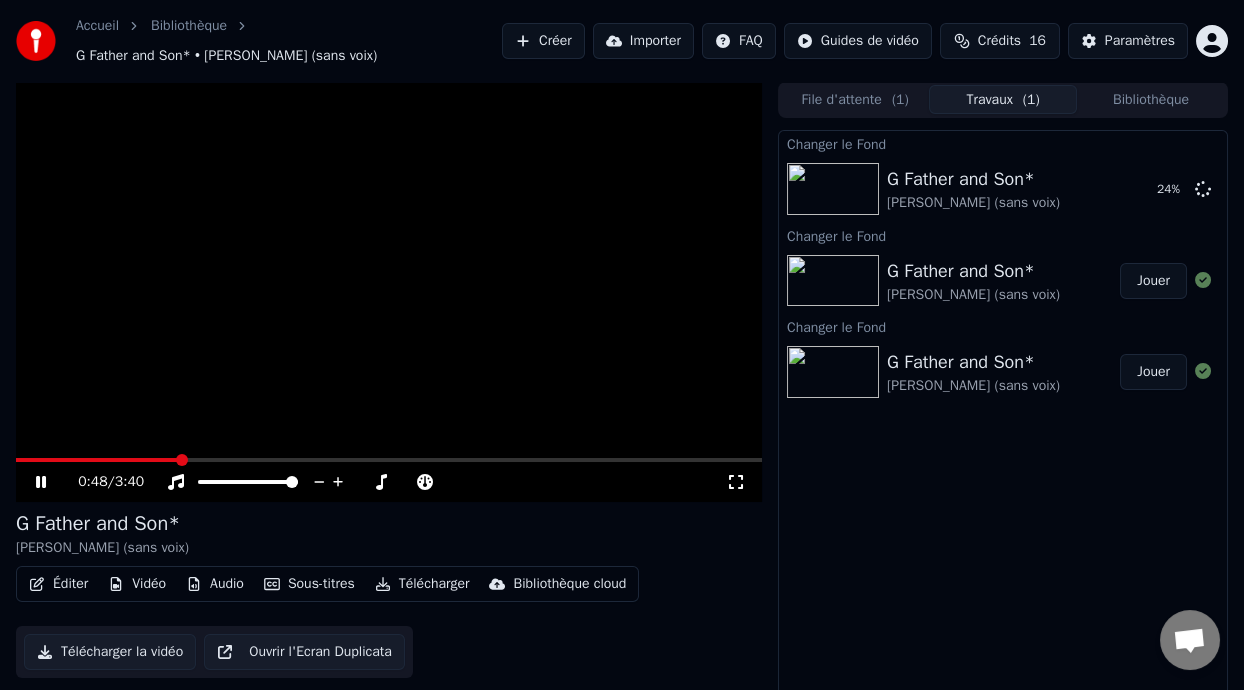 click on "Éditer" at bounding box center (58, 584) 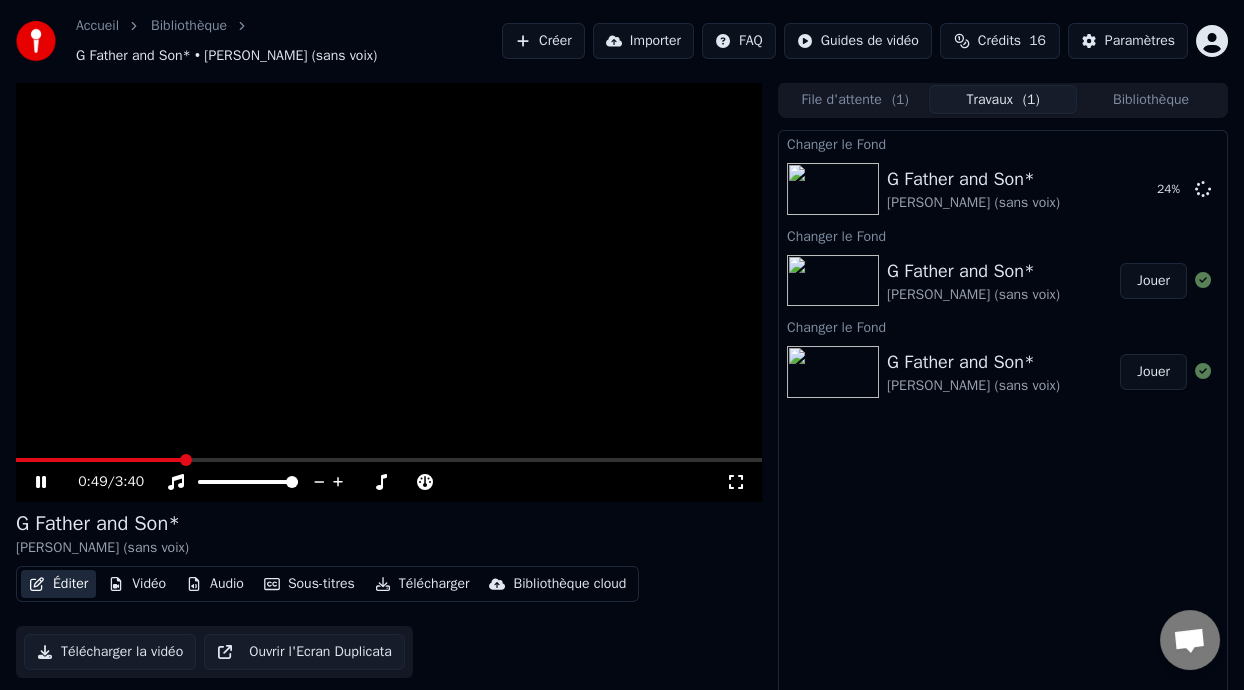 click on "Éditer" at bounding box center (58, 584) 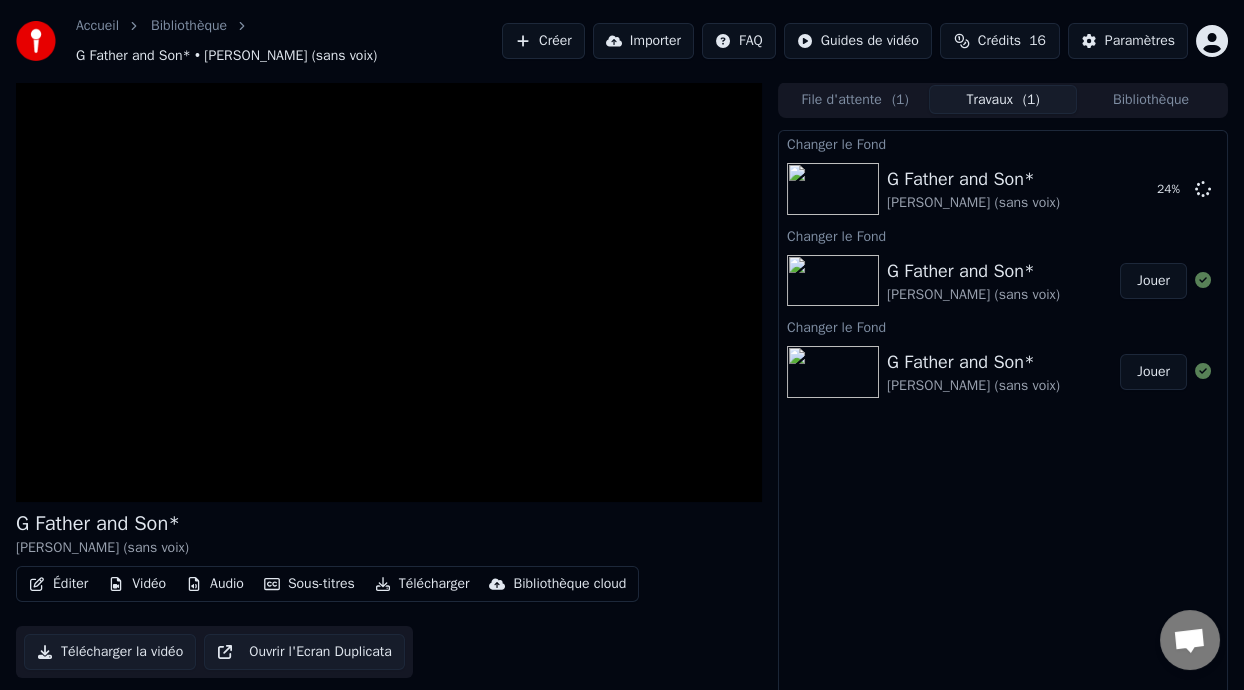 click on "Éditer" at bounding box center (58, 584) 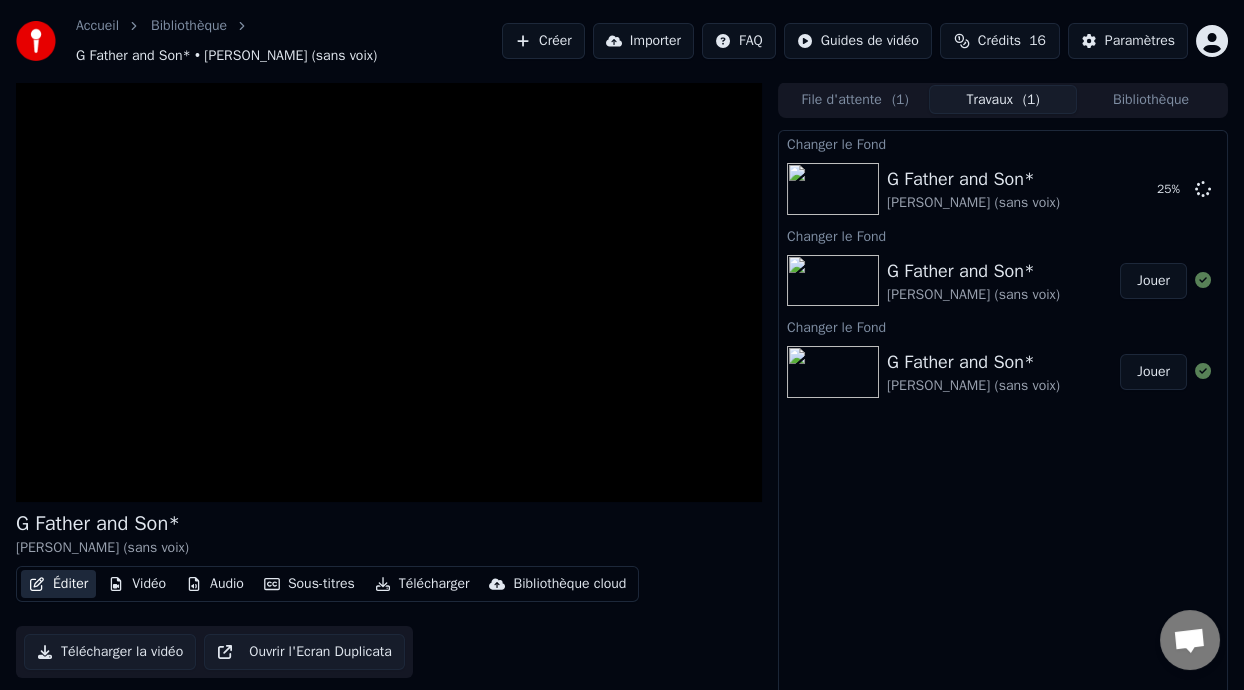 click on "Éditer" at bounding box center (58, 584) 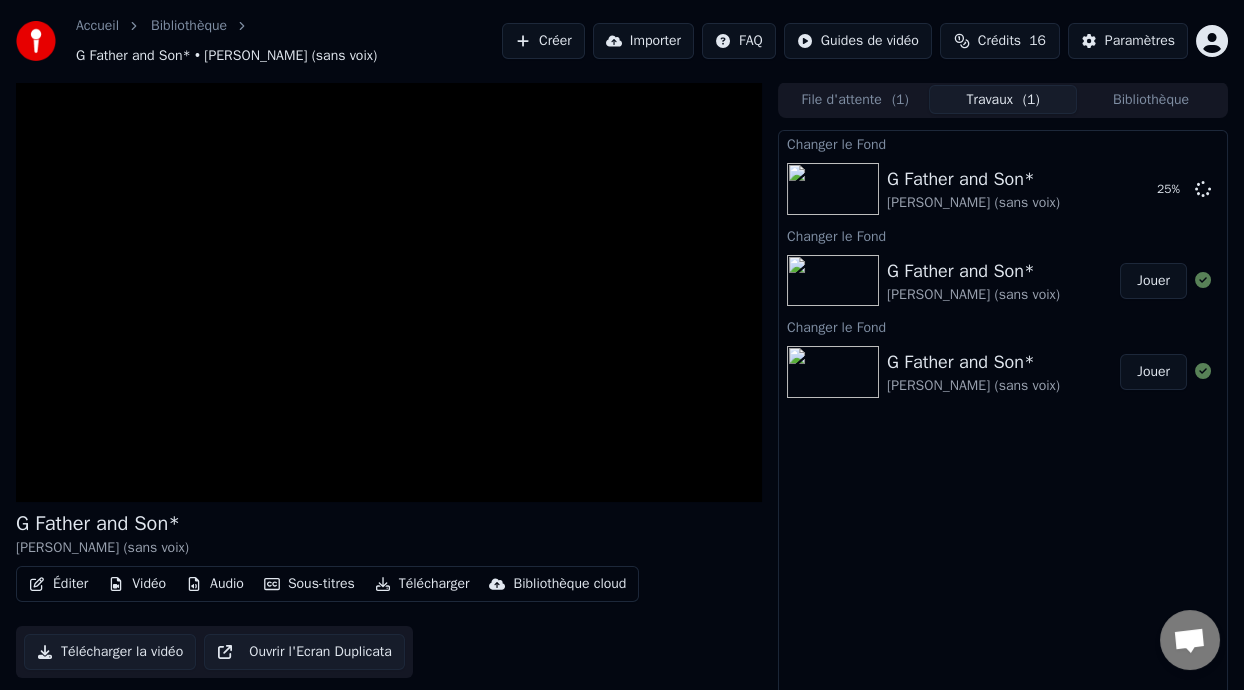 click on "Vidéo" at bounding box center [137, 584] 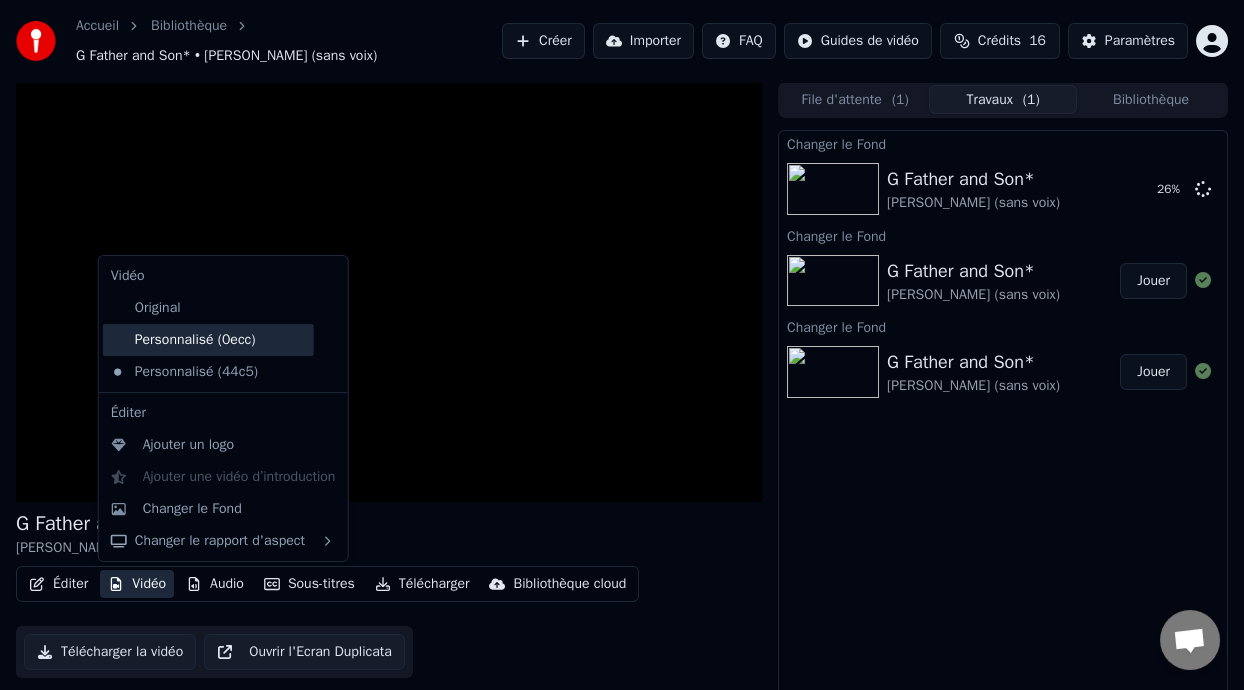 click on "Personnalisé (0ecc)" at bounding box center [208, 340] 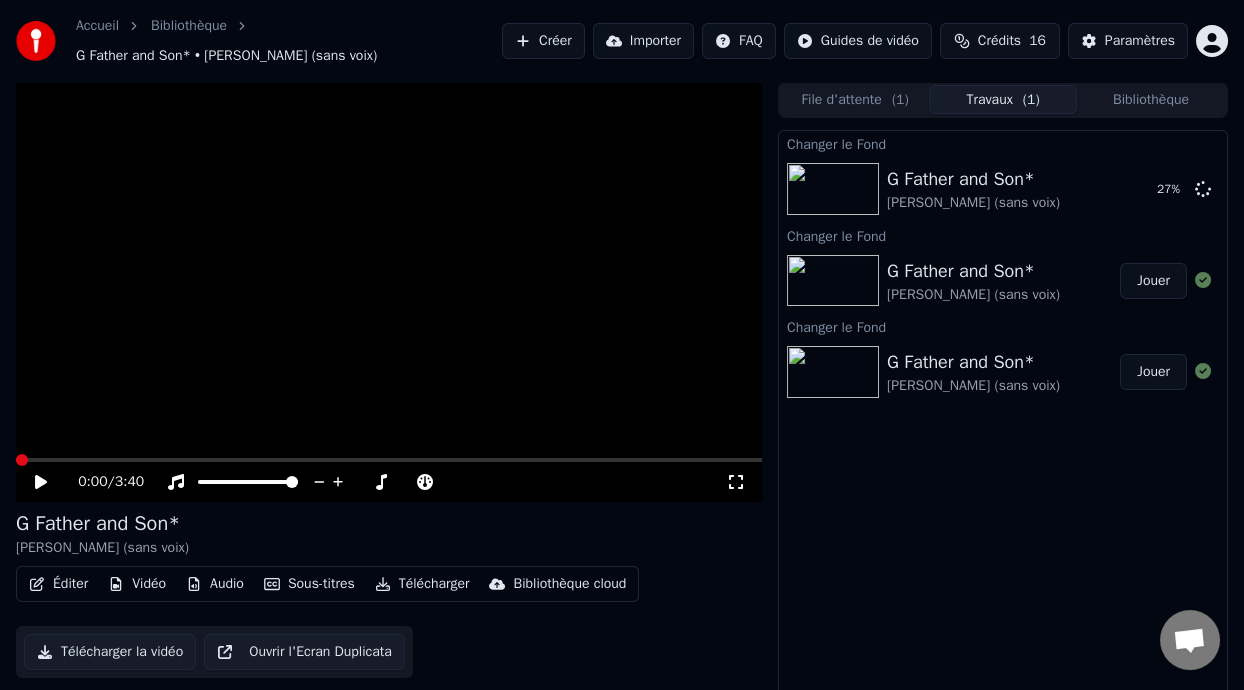 click on "Vidéo" at bounding box center [137, 584] 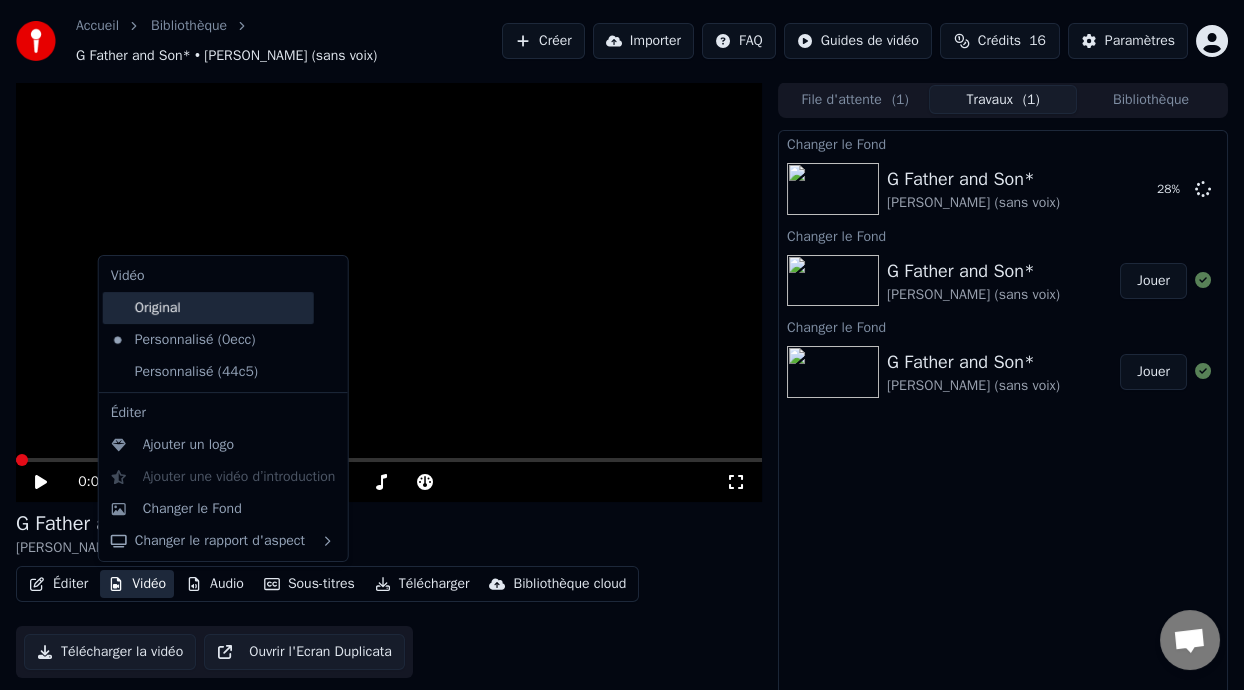 click on "Original" at bounding box center (208, 308) 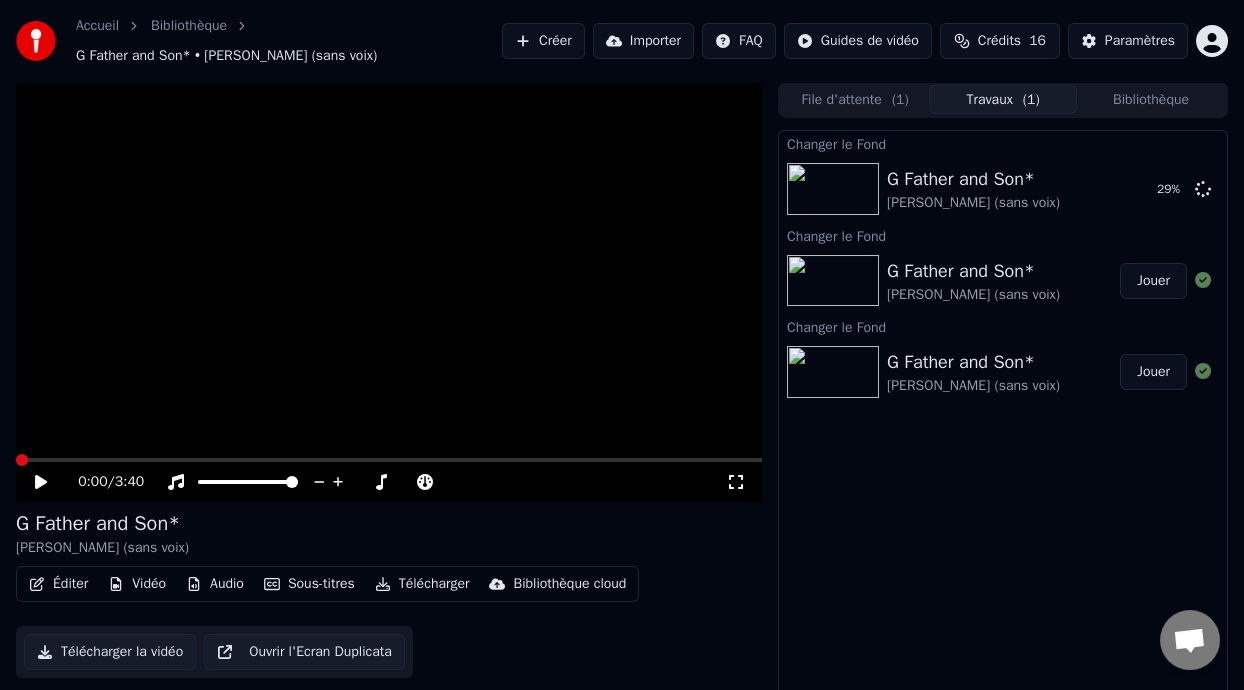 click 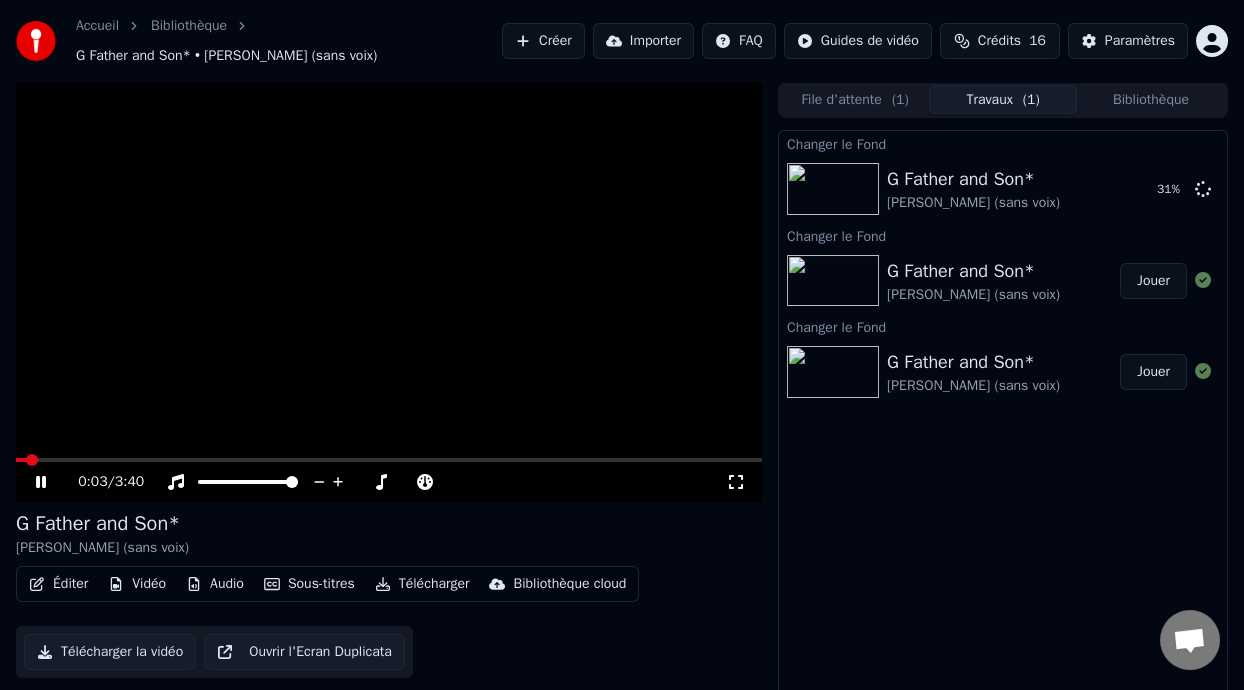 click at bounding box center (21, 460) 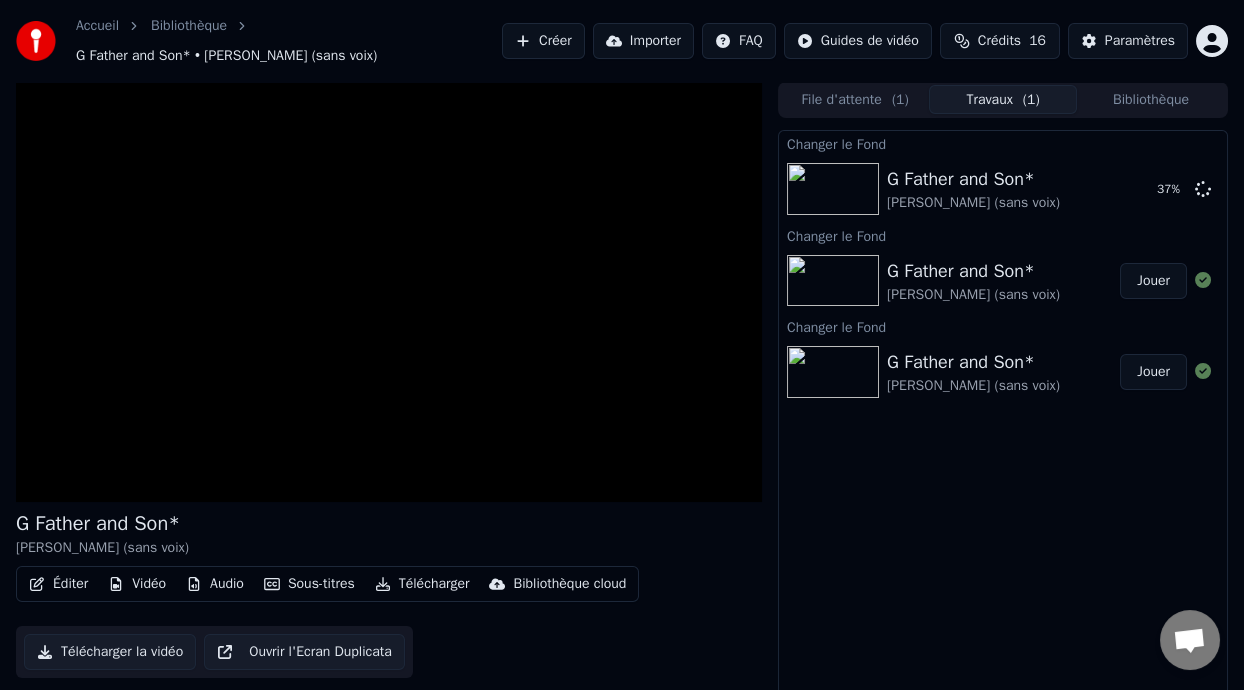 click on "Vidéo" at bounding box center [137, 584] 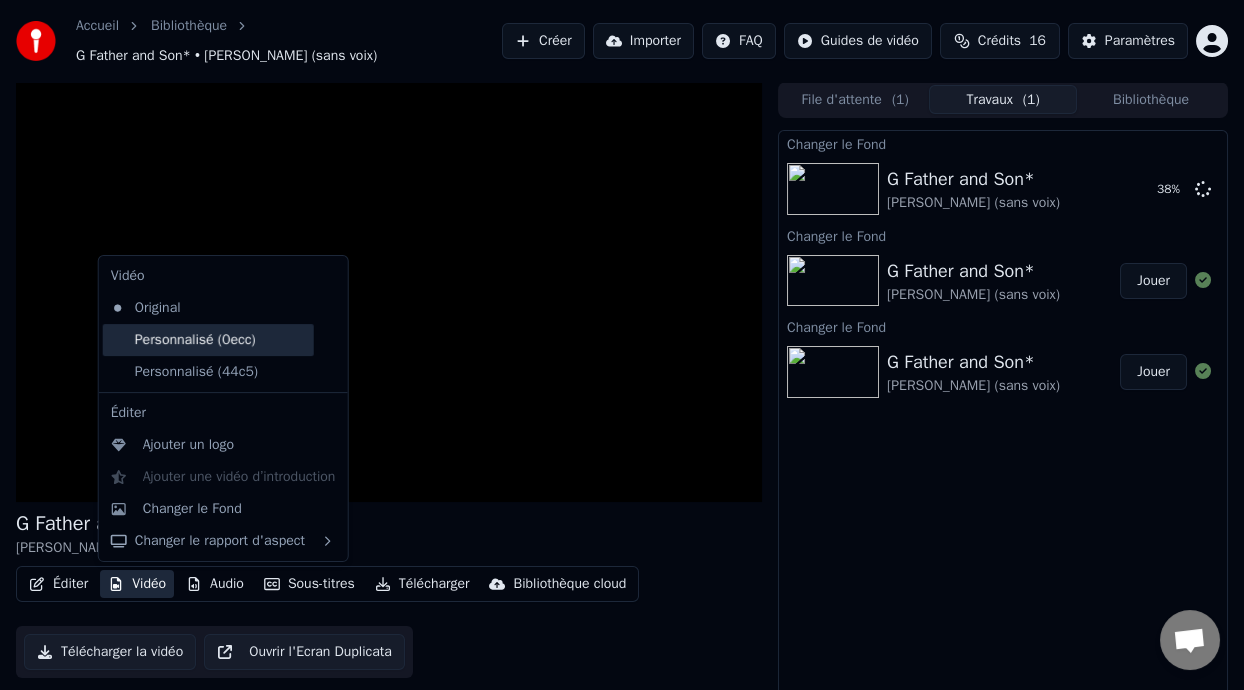 click on "Personnalisé (0ecc)" at bounding box center (208, 340) 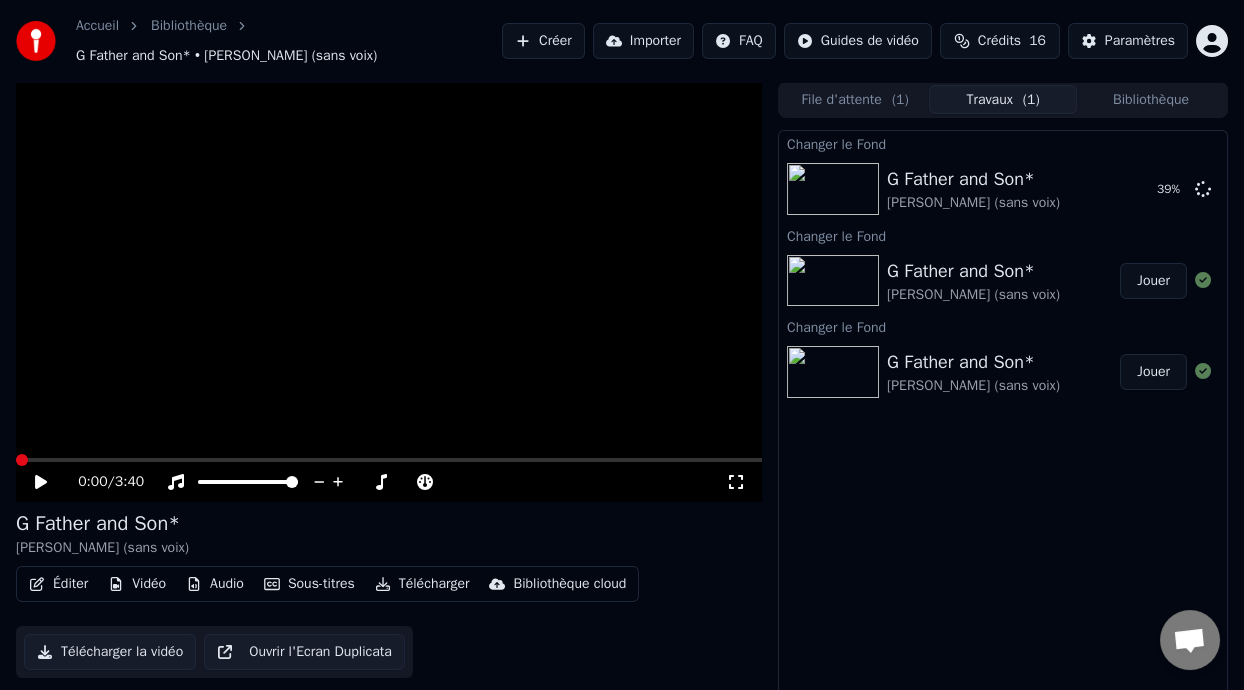 click on "Éditer" at bounding box center [58, 584] 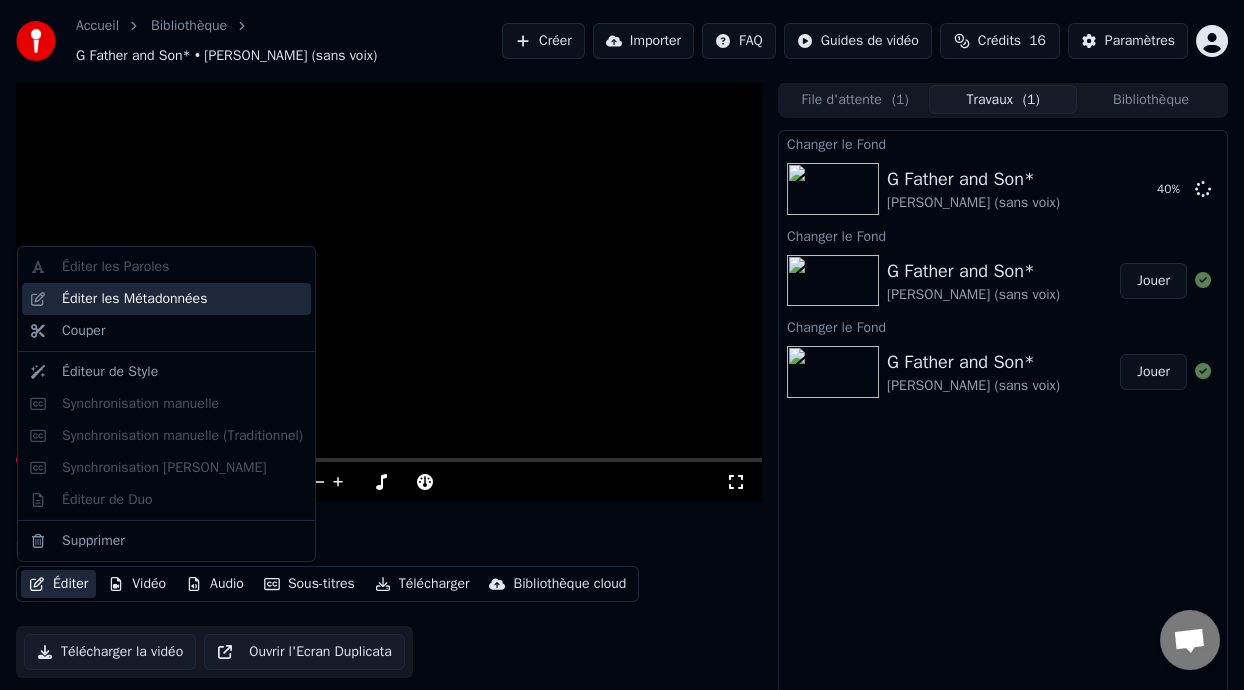 click on "Éditer les Métadonnées" at bounding box center (182, 299) 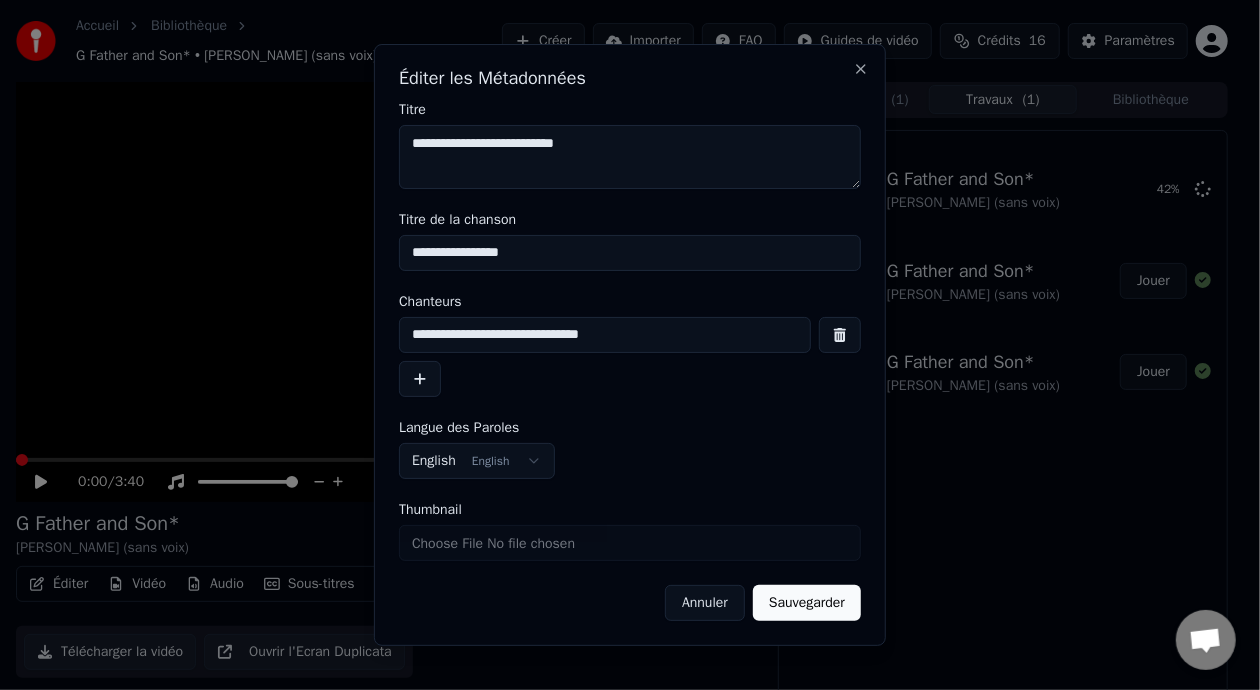 click on "Annuler" at bounding box center [705, 603] 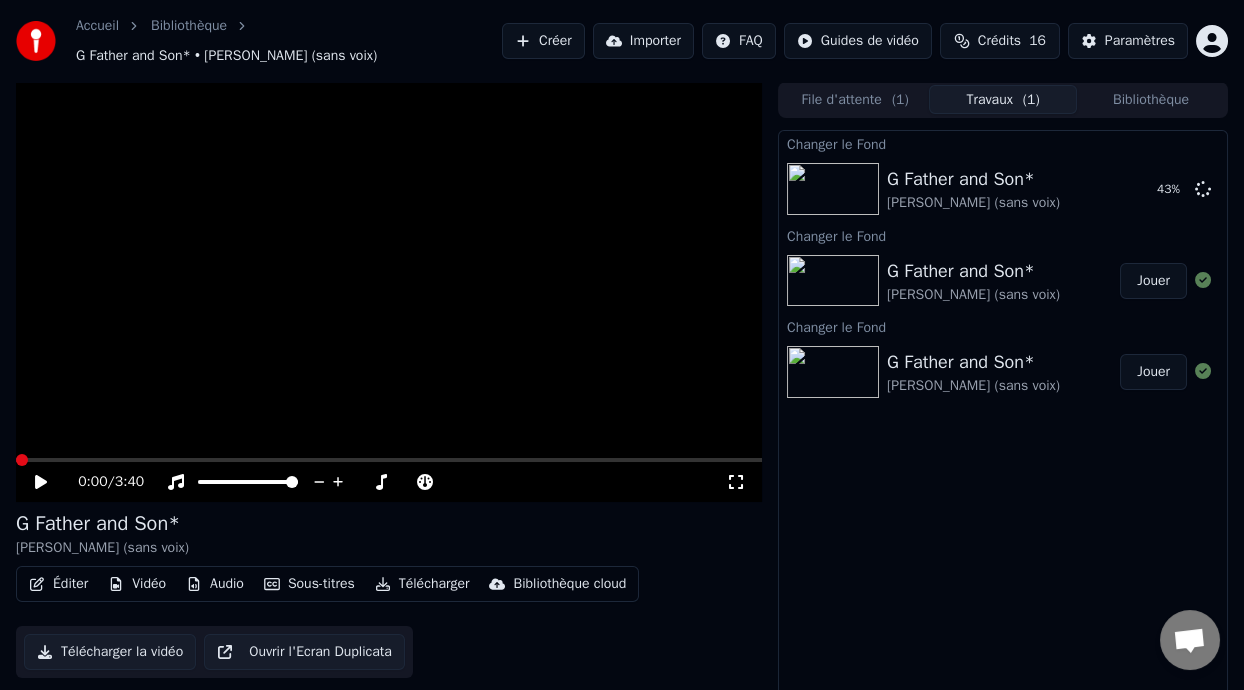 click on "Vidéo" at bounding box center (137, 584) 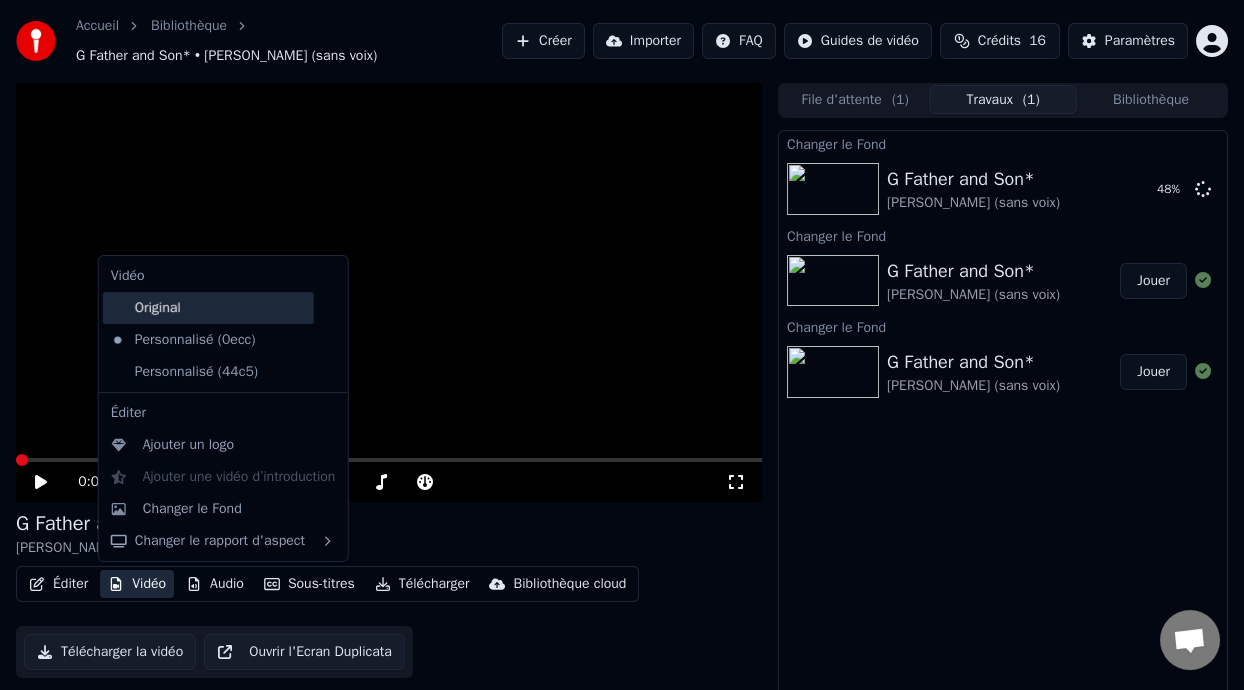 click on "Original" at bounding box center [208, 308] 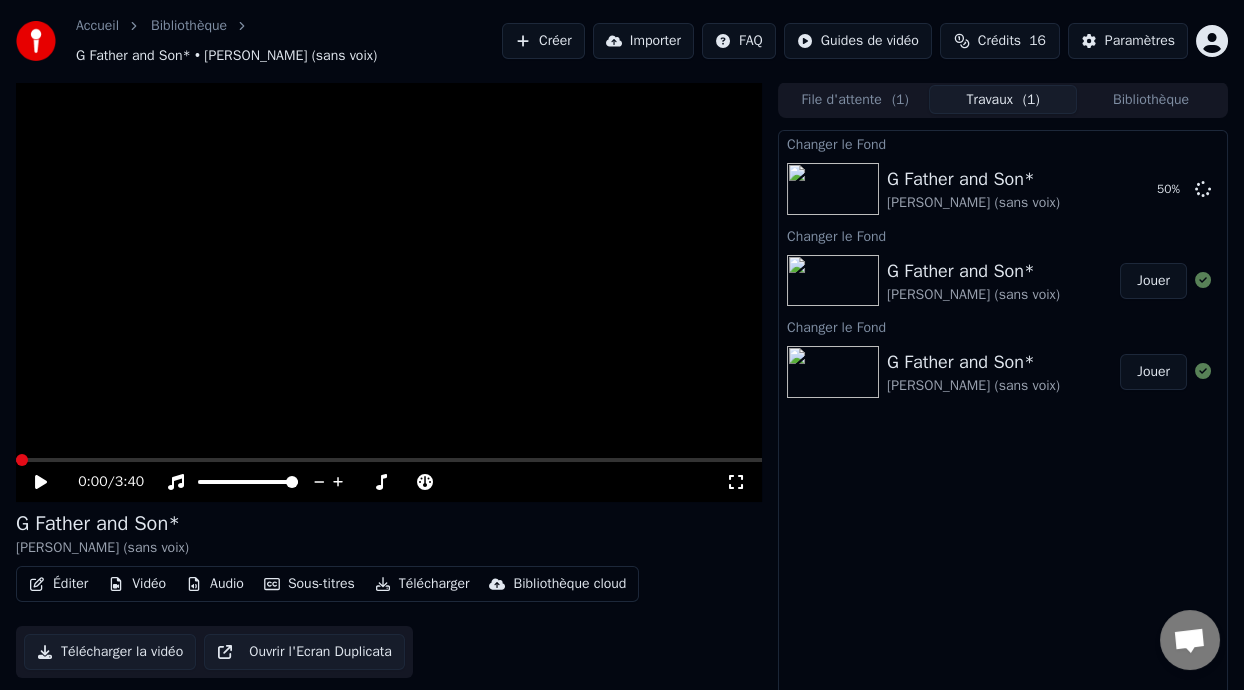 click 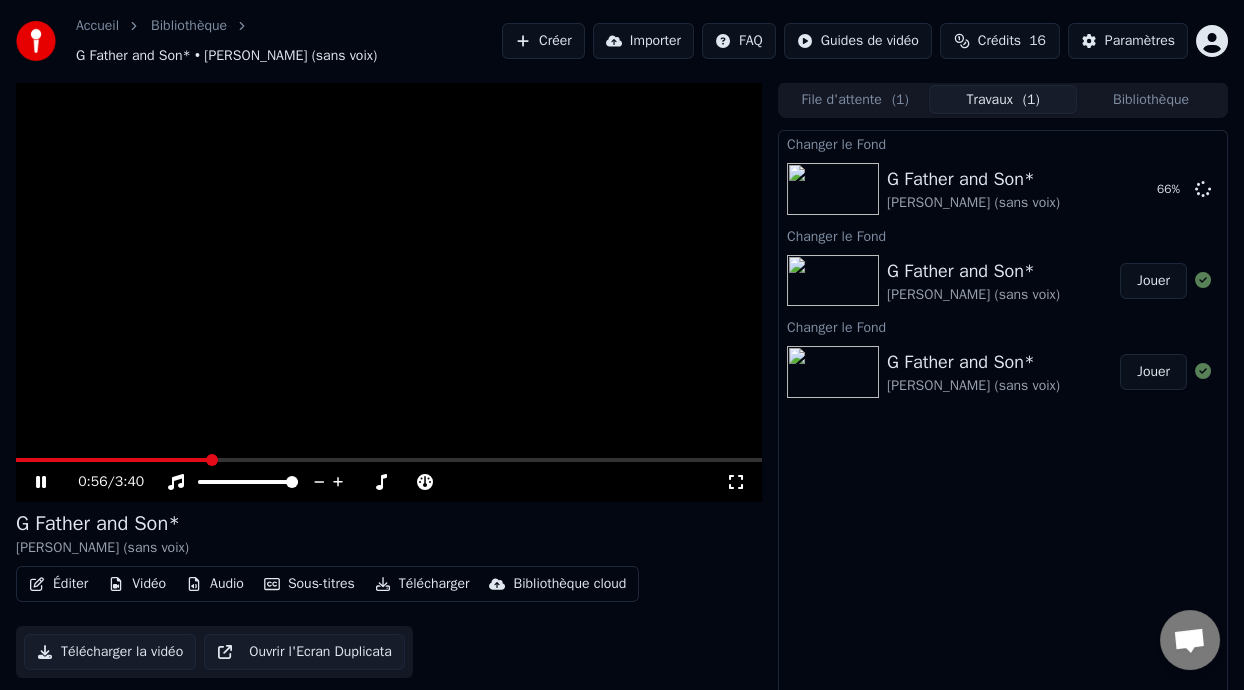 click 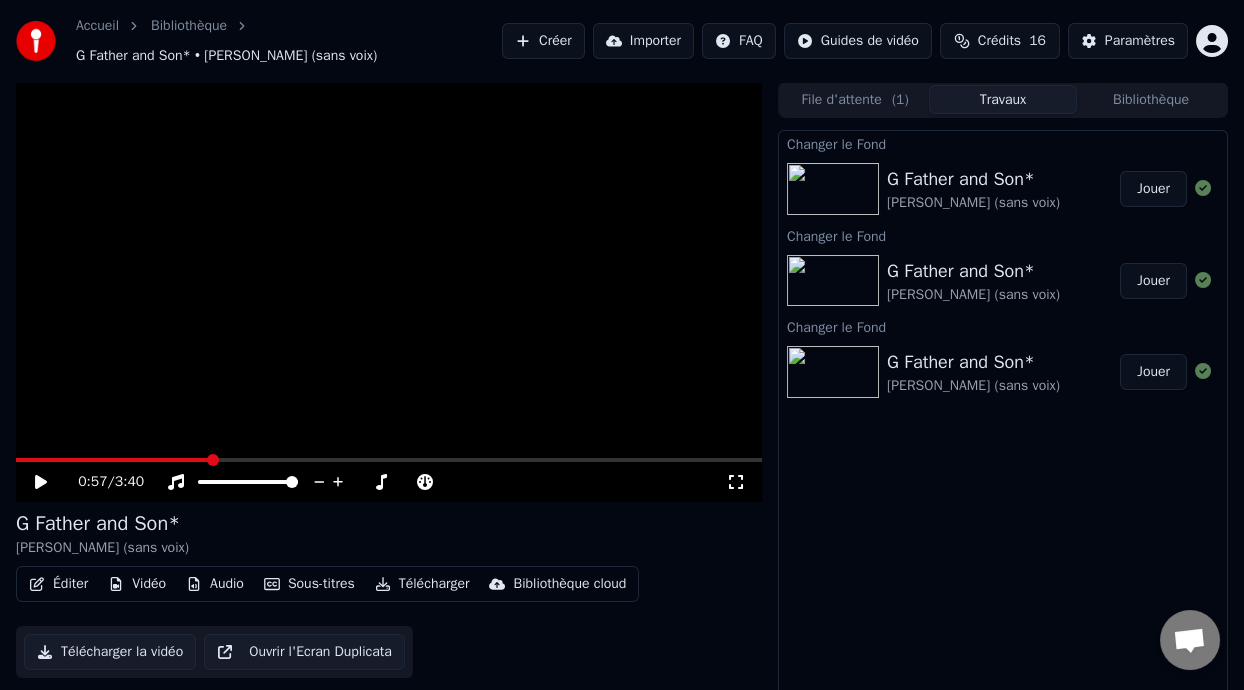 click on "Jouer" at bounding box center (1153, 189) 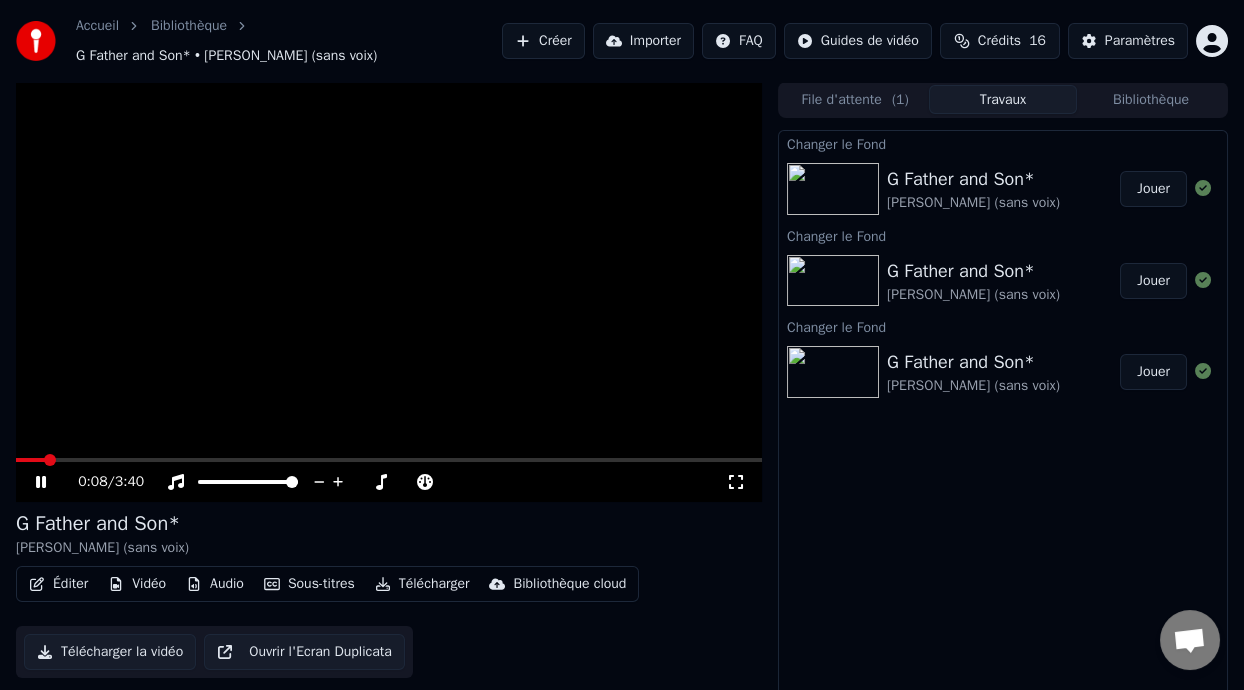 click 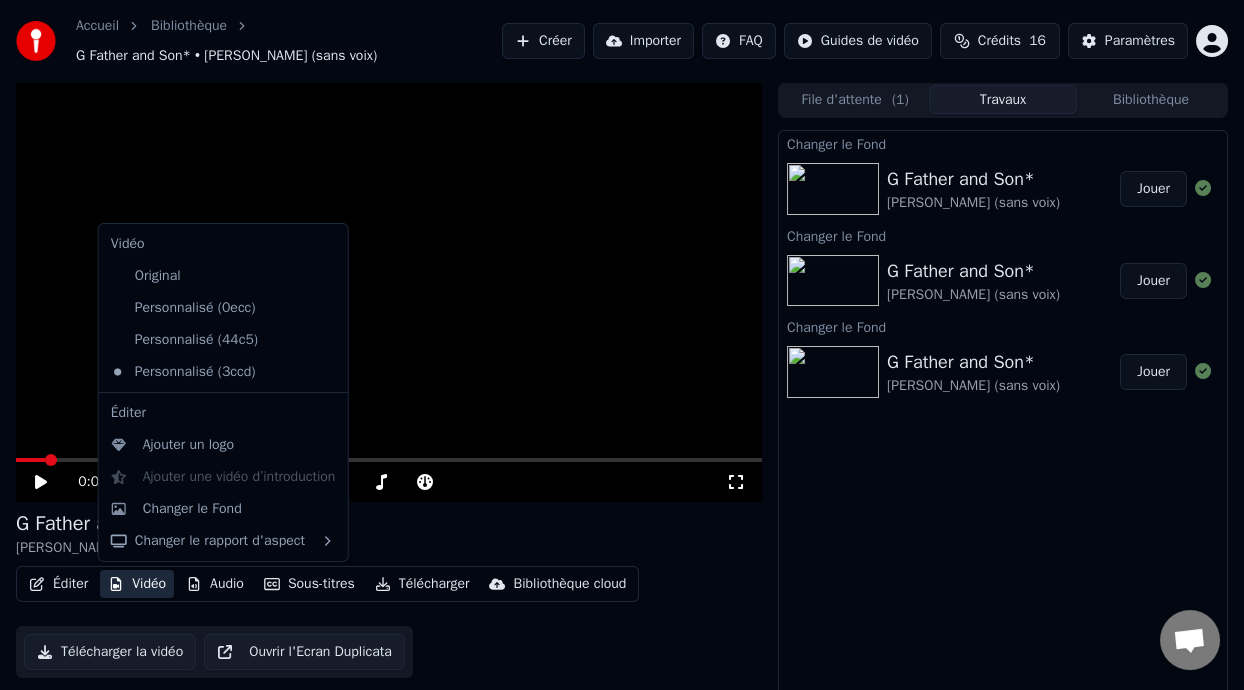 click on "Vidéo" at bounding box center [137, 584] 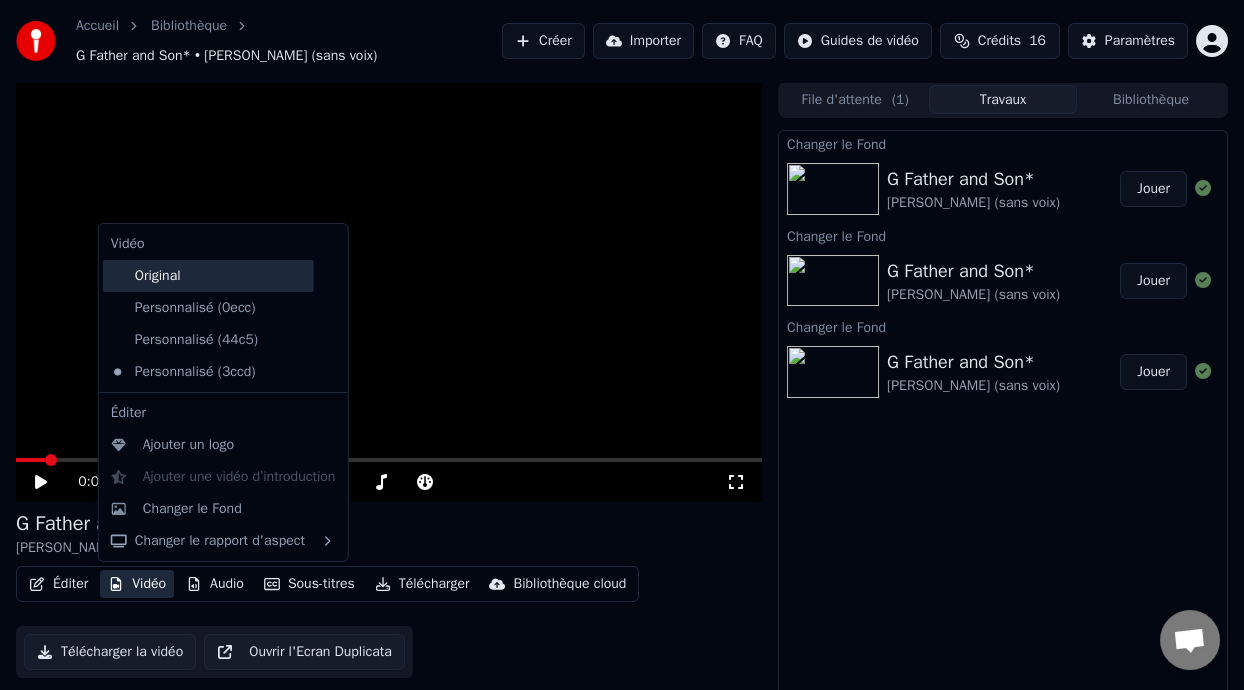 click on "Original" at bounding box center [208, 276] 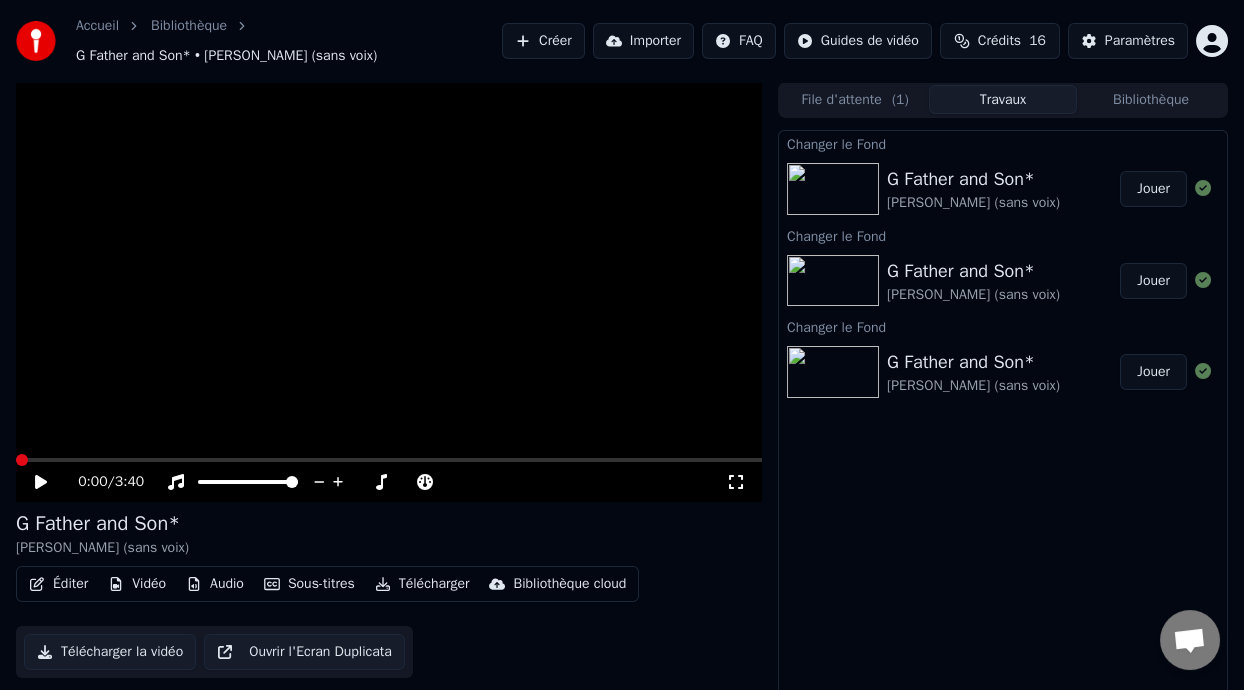 click 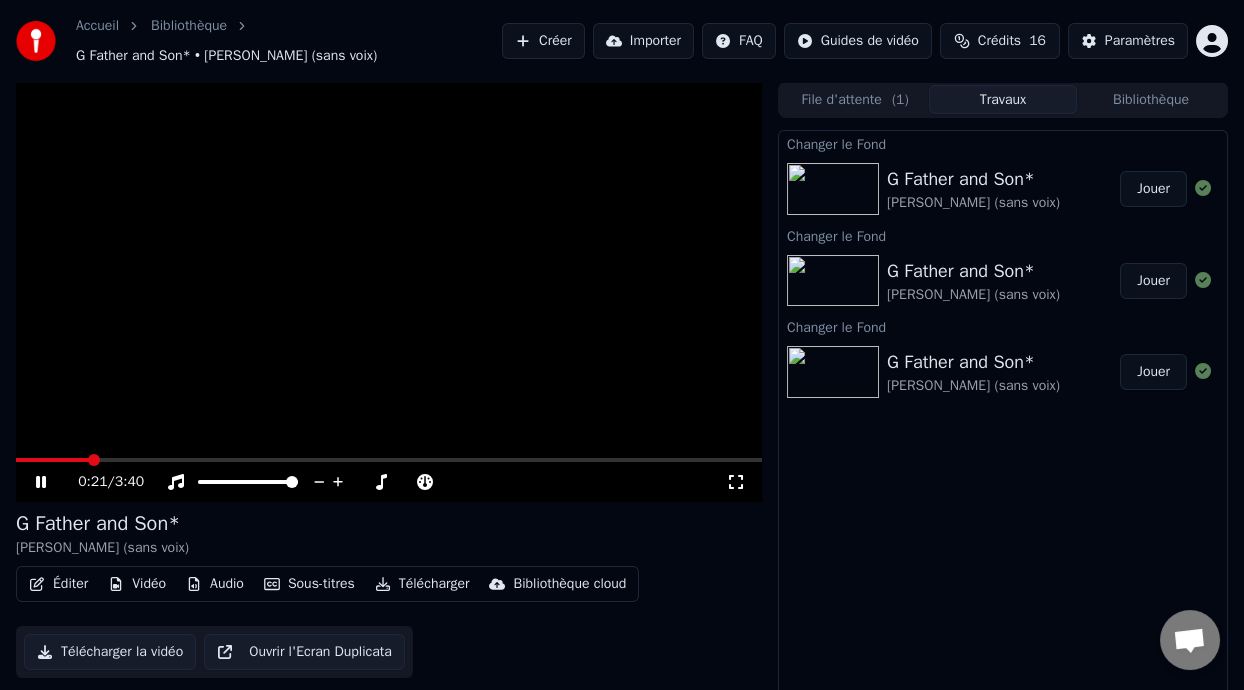 click on "Bibliothèque" at bounding box center (189, 26) 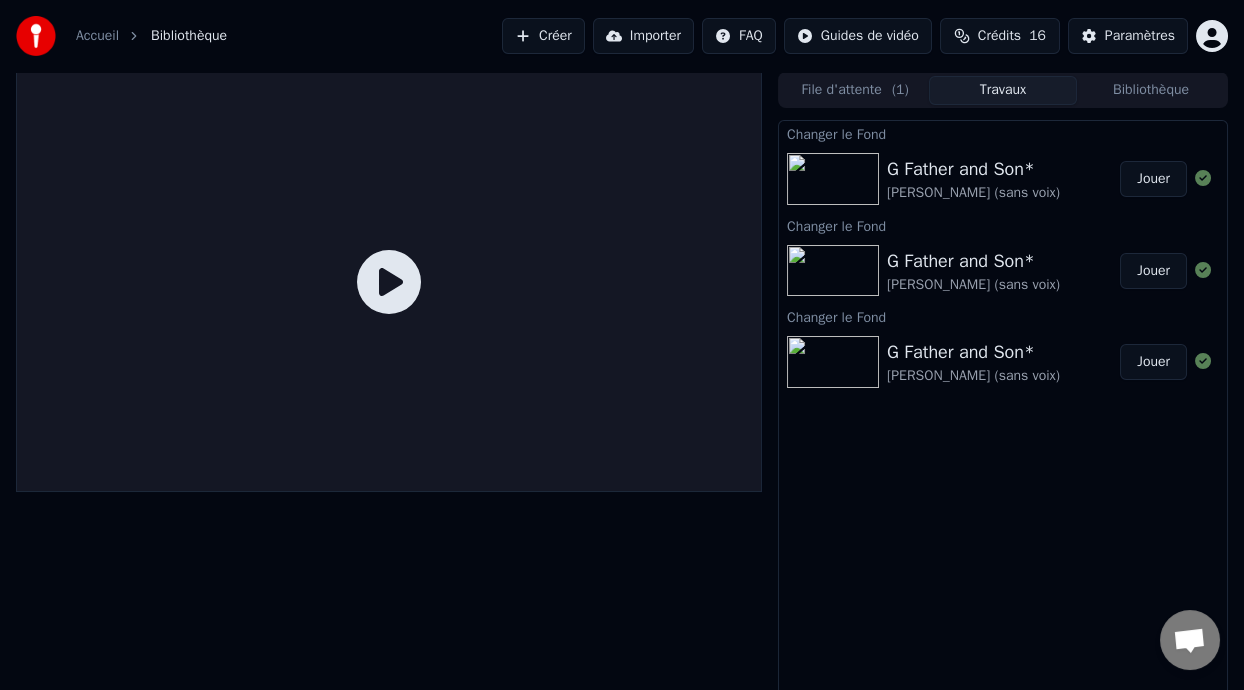 click on "Accueil" at bounding box center (97, 36) 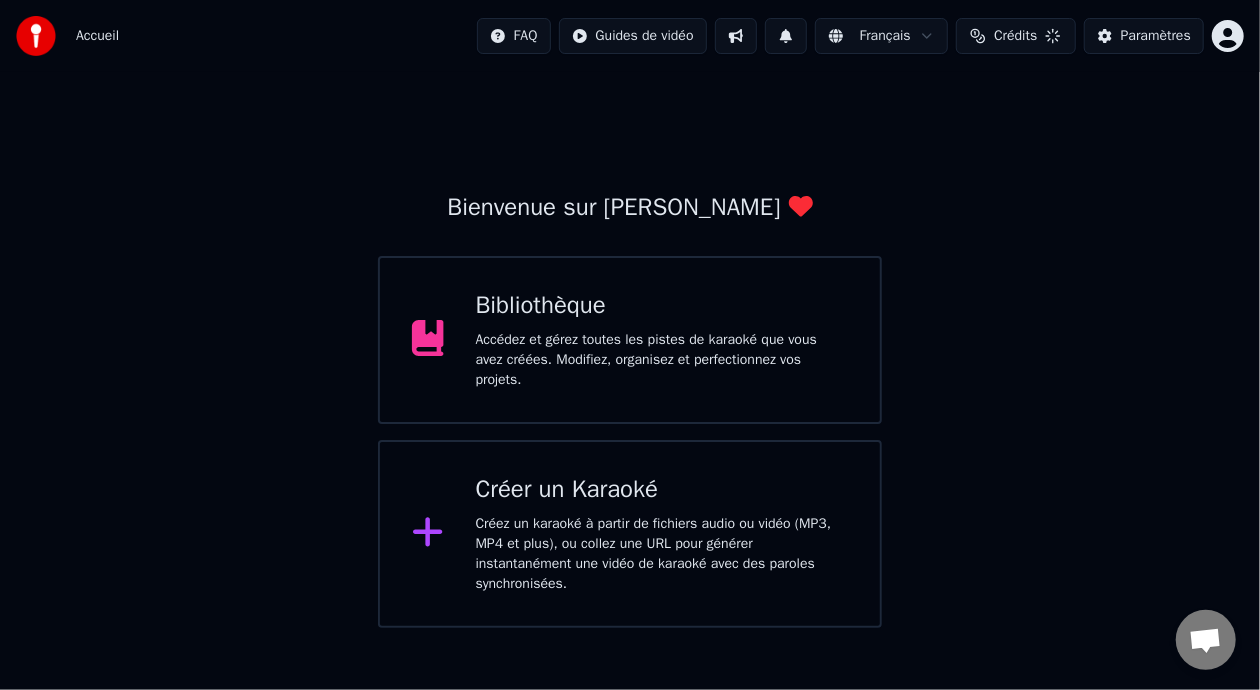 click on "Bibliothèque" at bounding box center (662, 306) 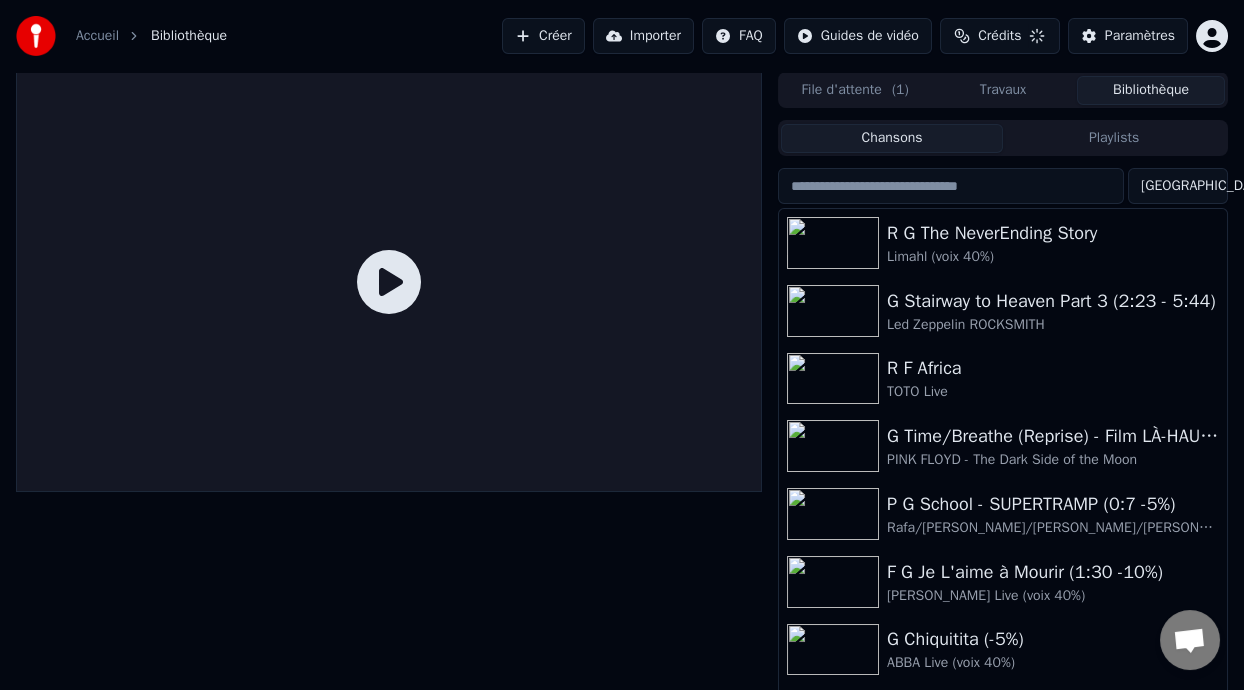 click on "Bibliothèque" at bounding box center [1151, 90] 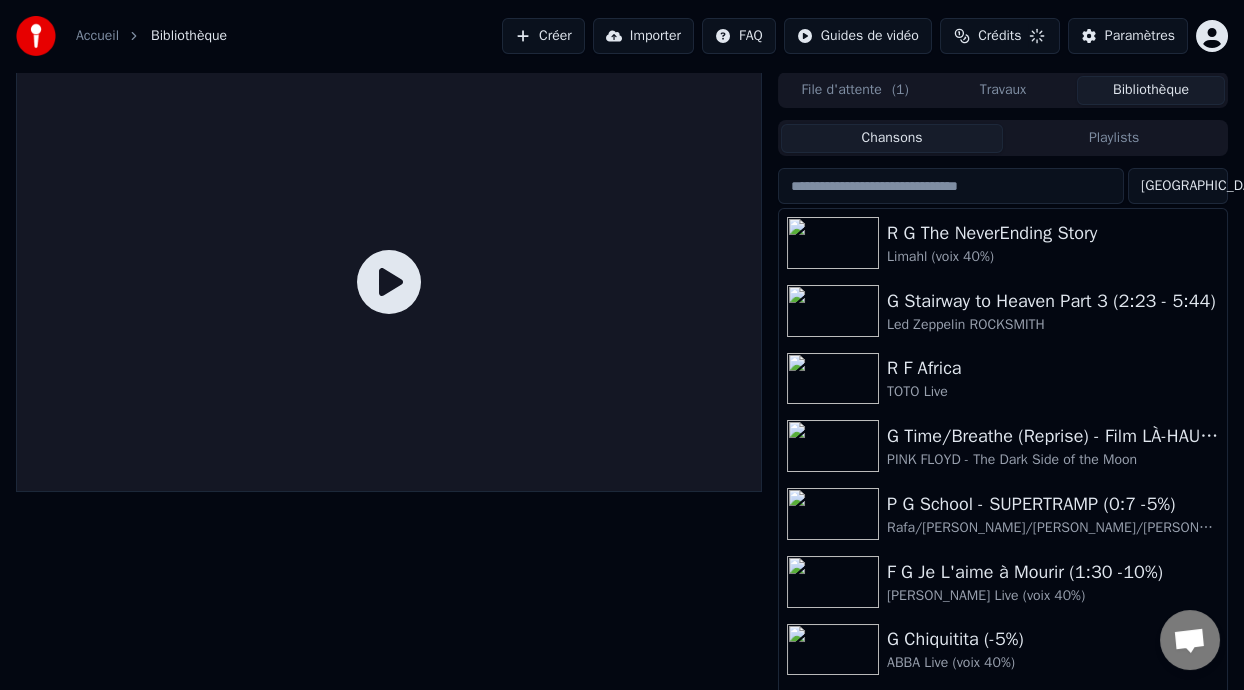 click on "Playlists" at bounding box center [1114, 138] 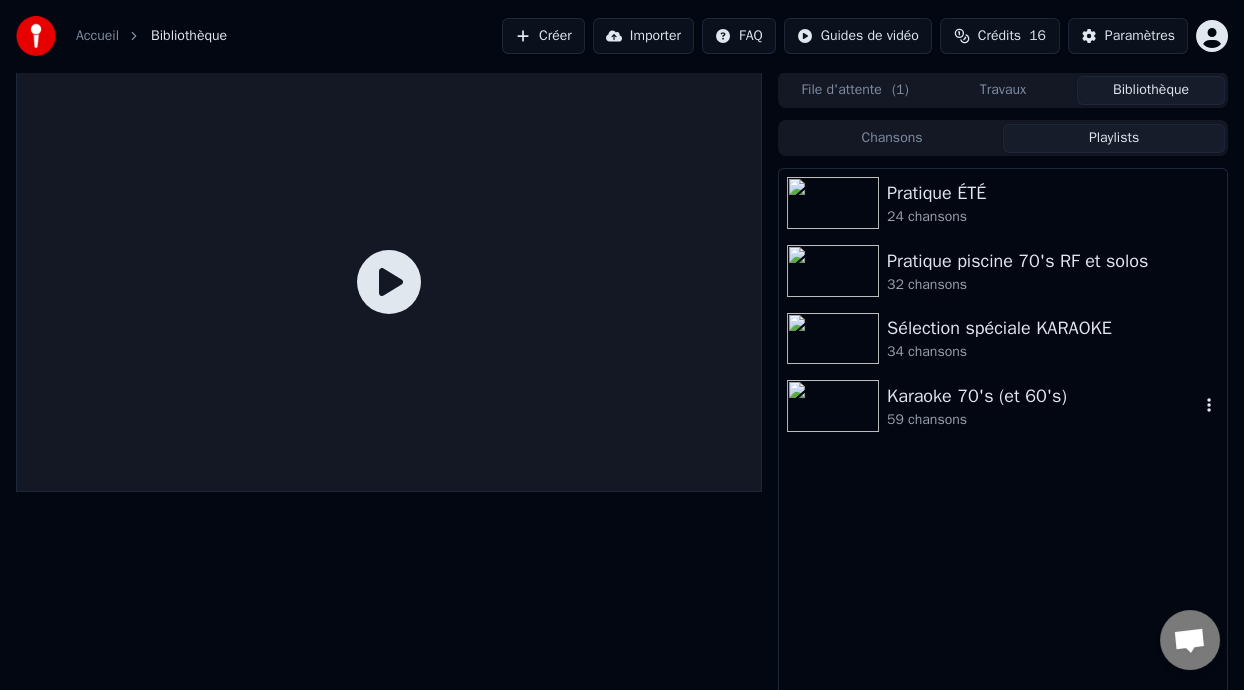 click on "Karaoke 70's (et 60's)" at bounding box center [1043, 396] 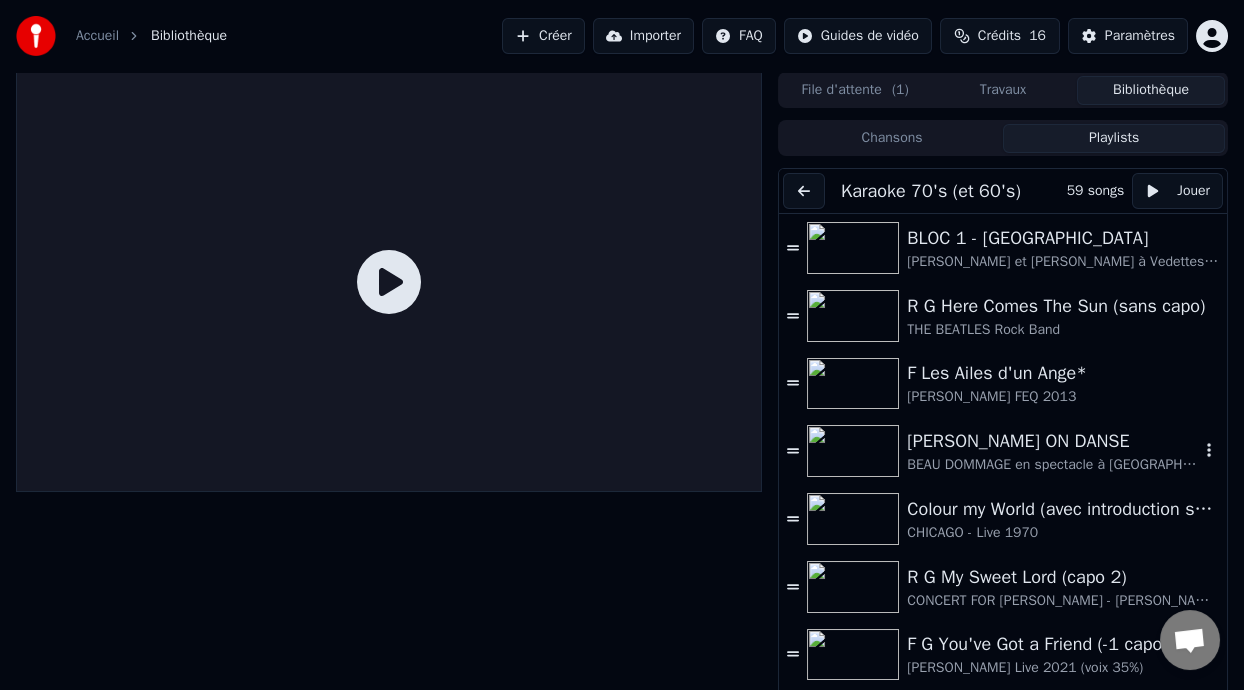 click on "[PERSON_NAME]  ON DANSE" at bounding box center [1053, 441] 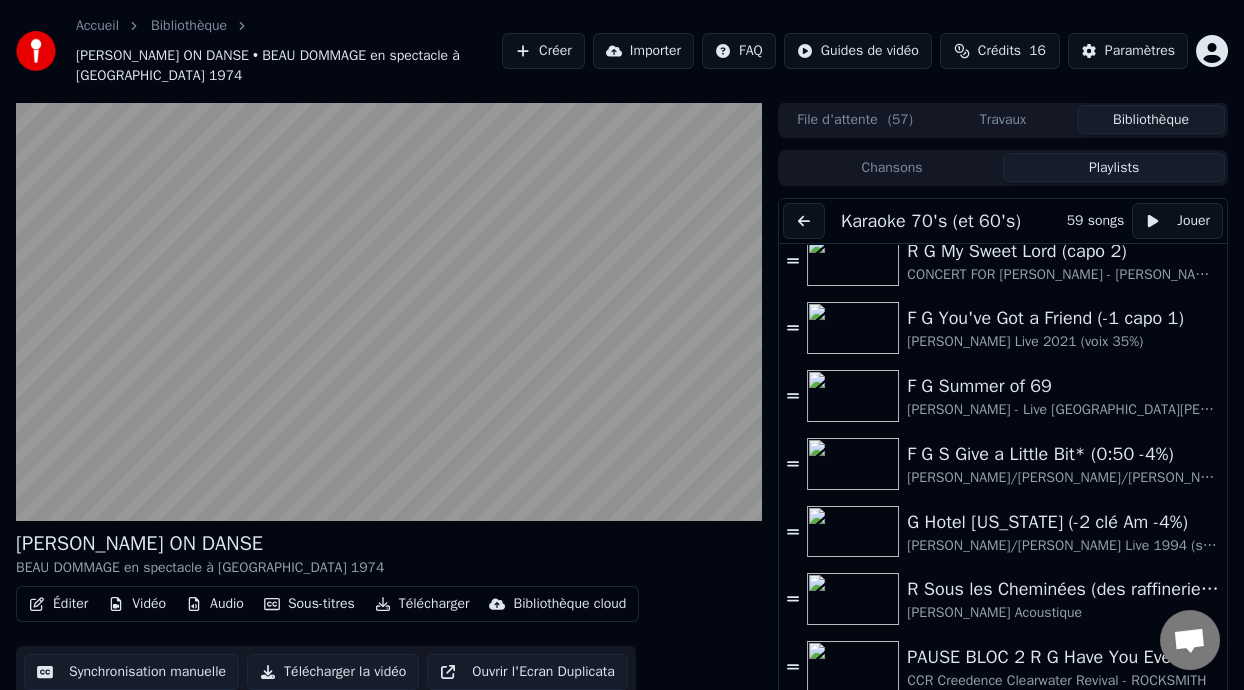 scroll, scrollTop: 0, scrollLeft: 0, axis: both 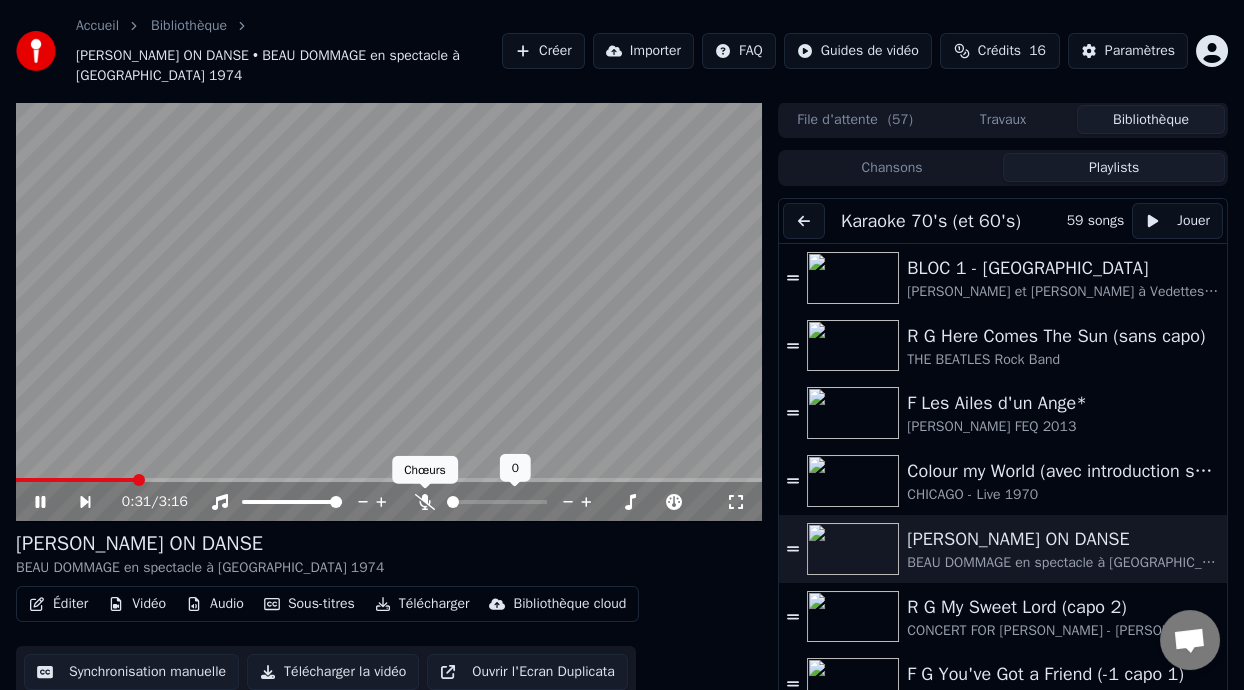 click 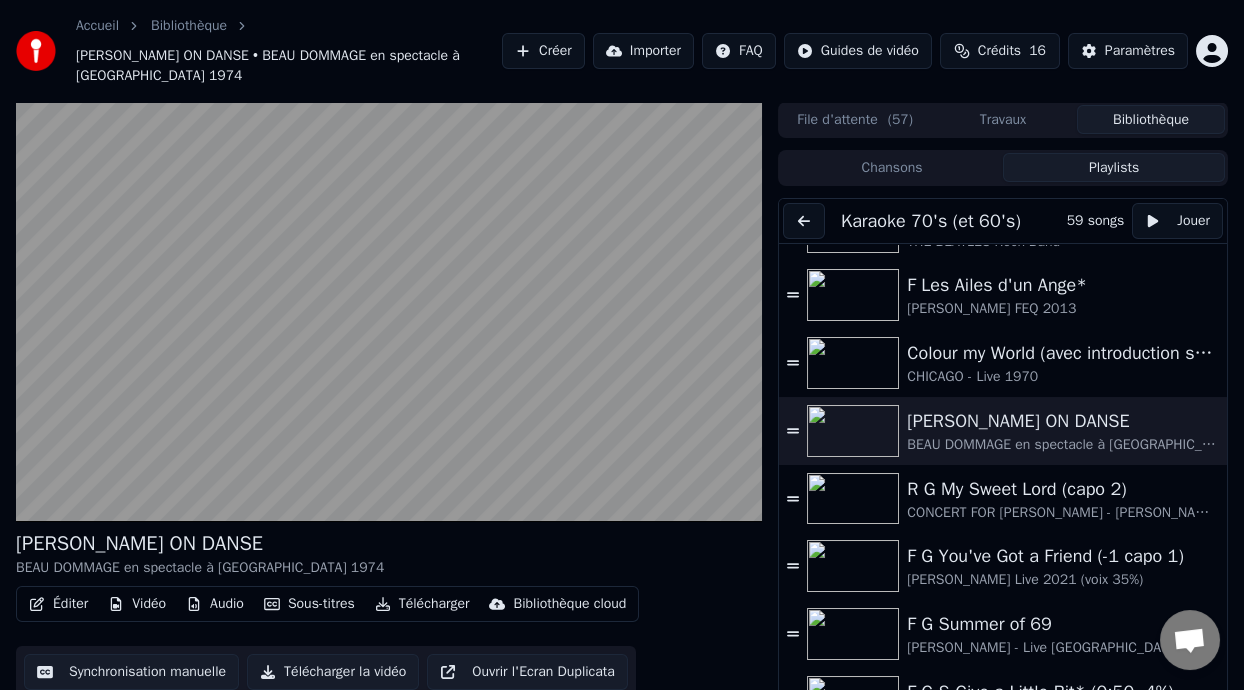 scroll, scrollTop: 99, scrollLeft: 0, axis: vertical 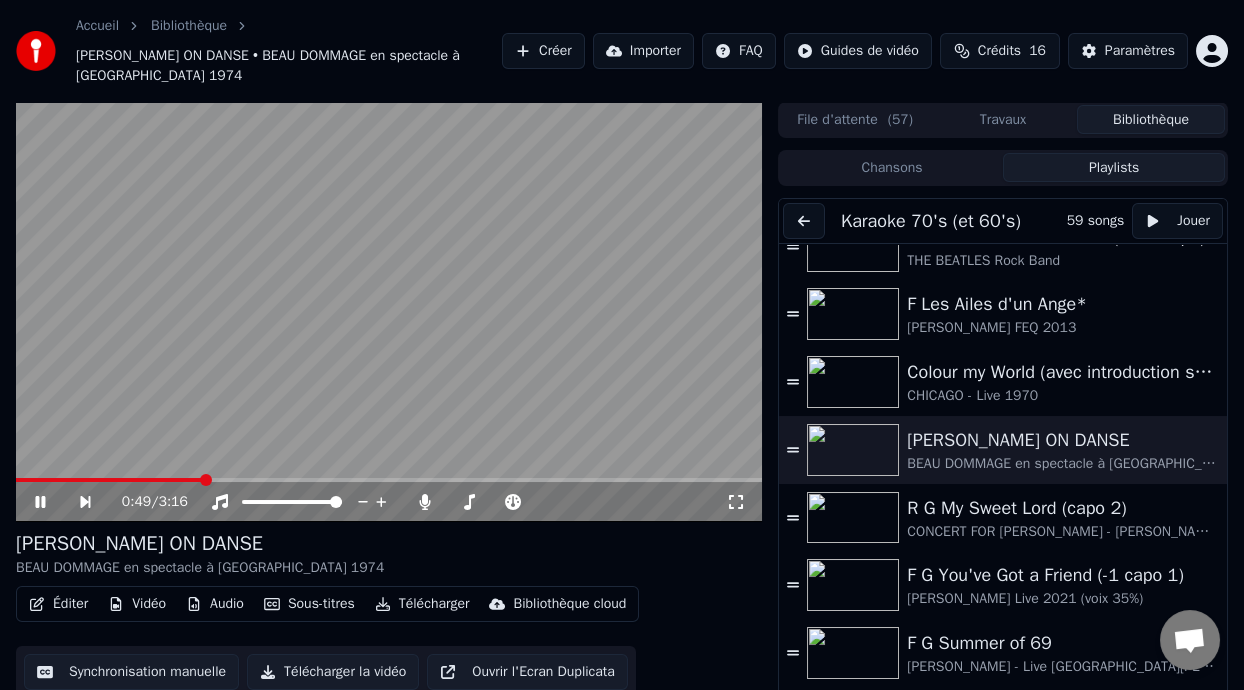 click on "0:49  /  3:16" at bounding box center (389, 502) 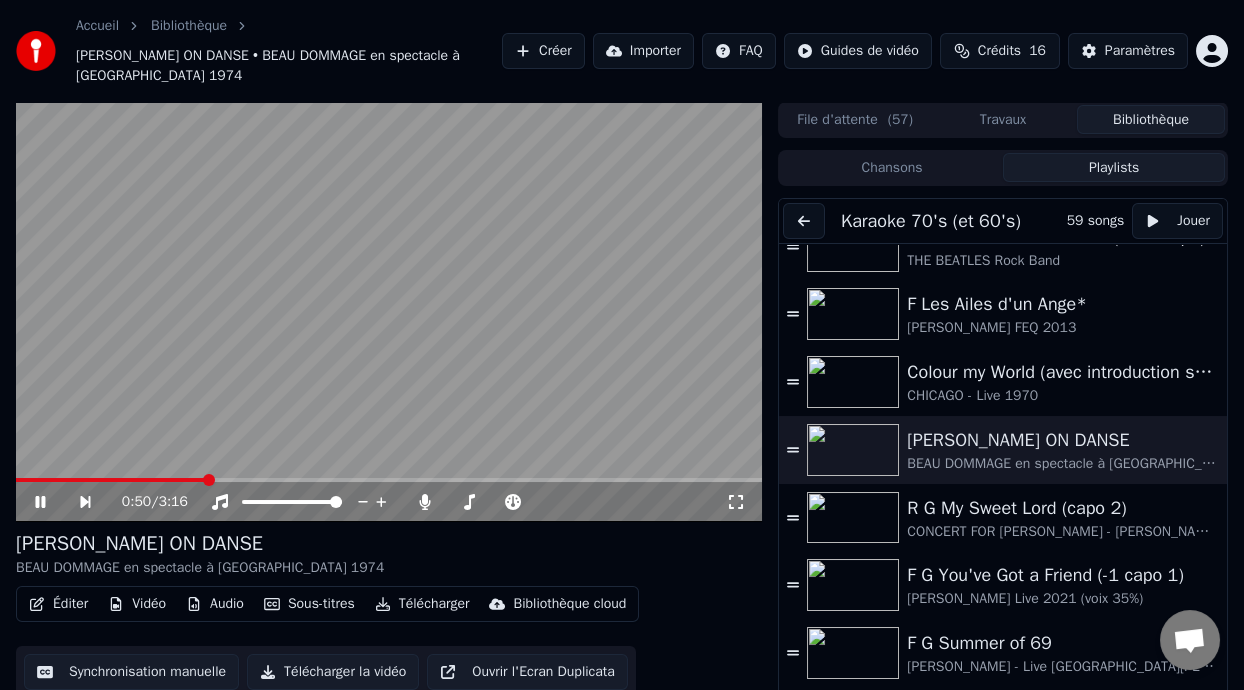 click at bounding box center (111, 480) 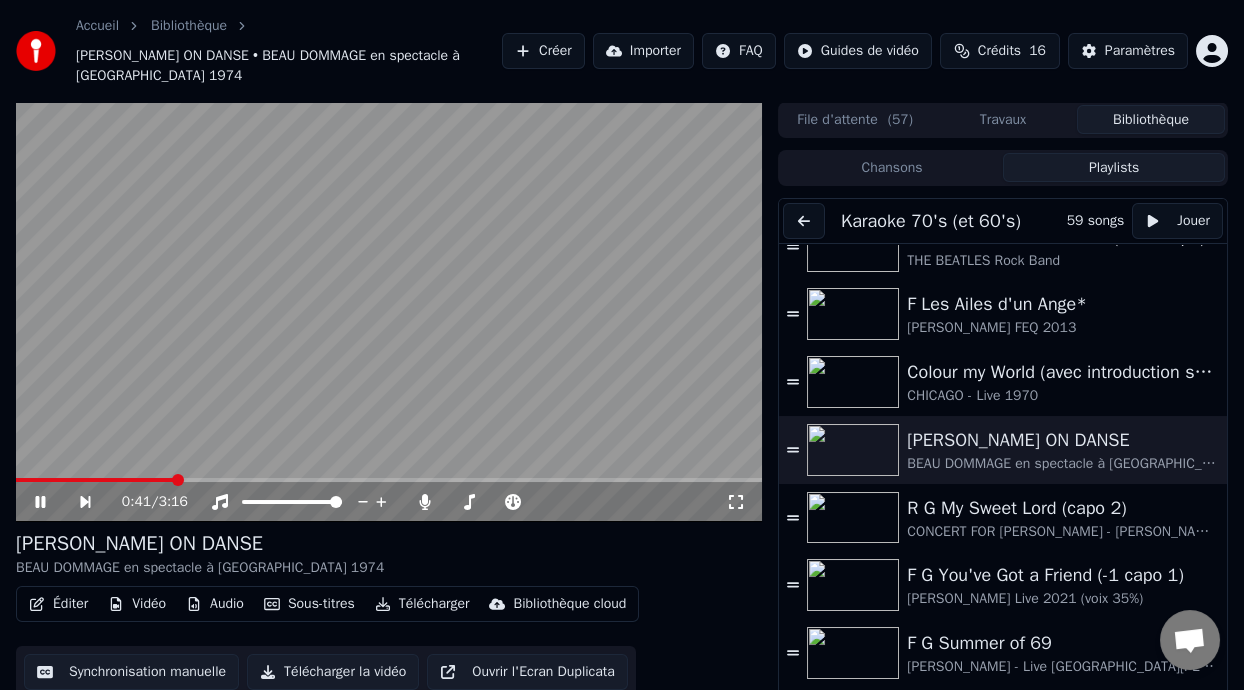 click 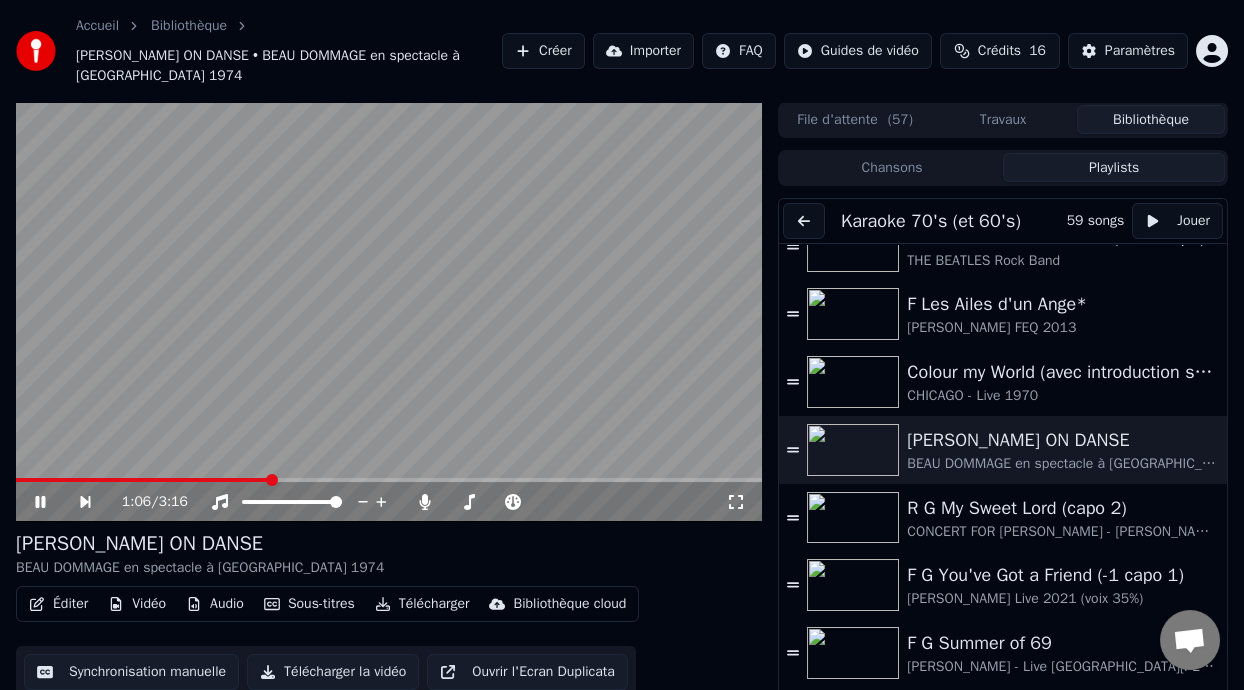 scroll, scrollTop: 0, scrollLeft: 0, axis: both 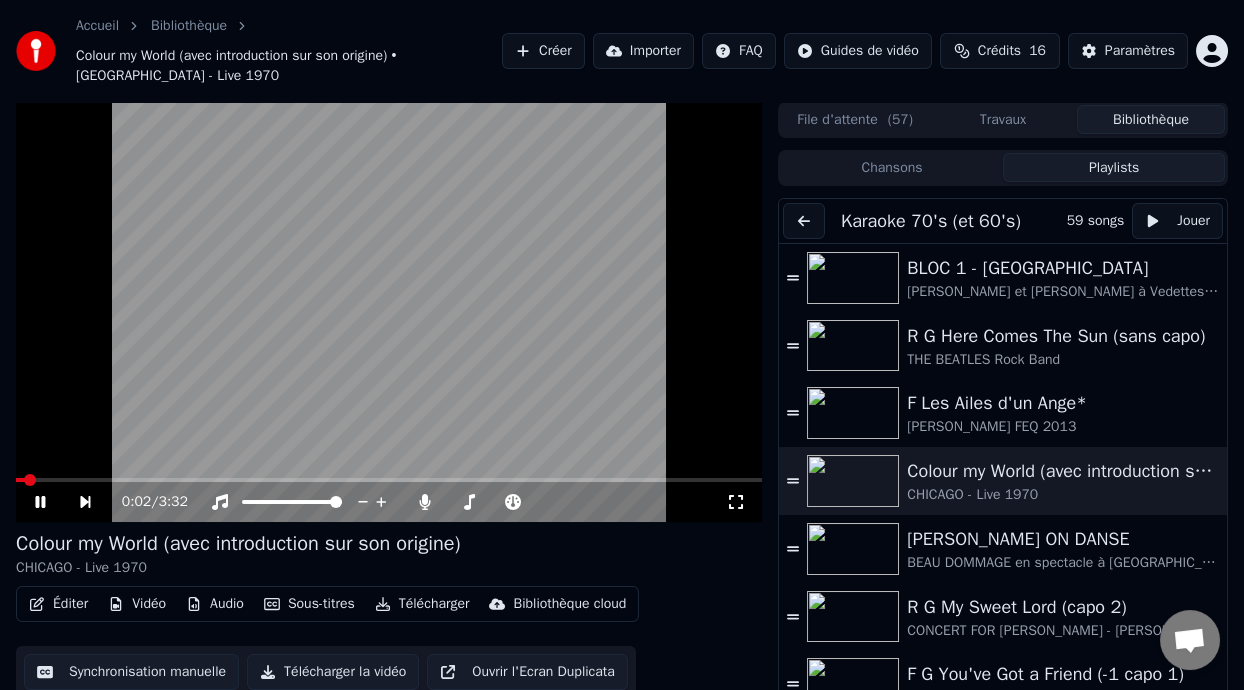 click 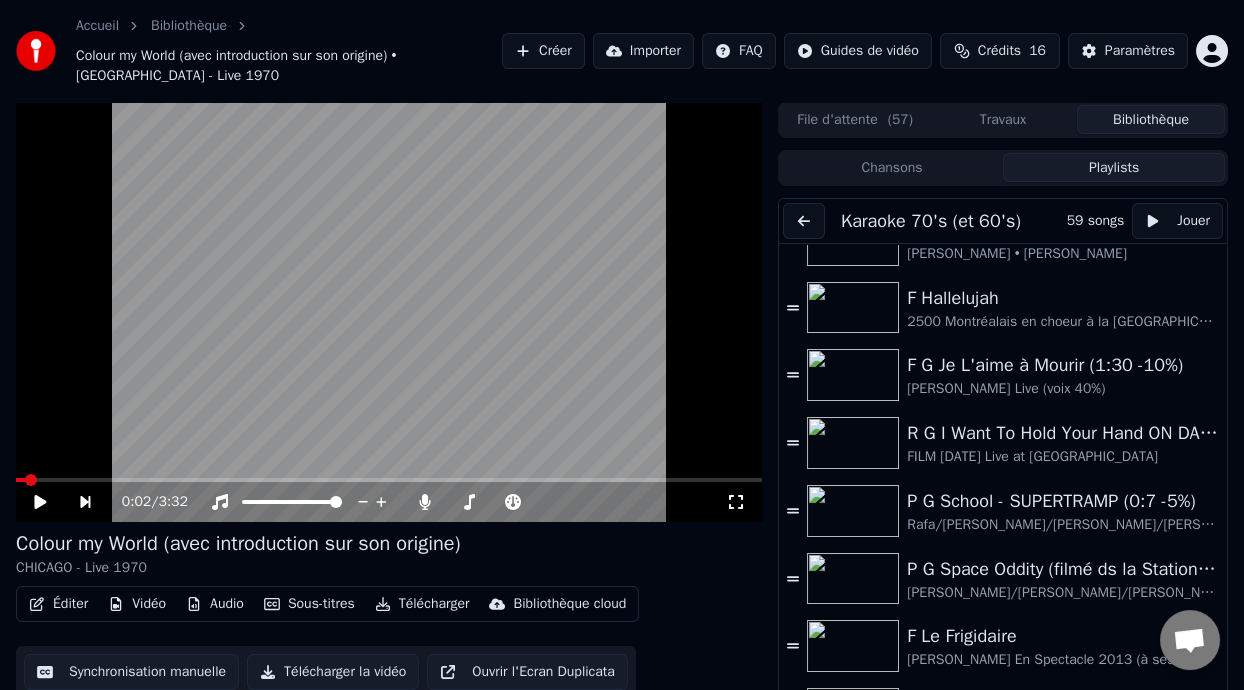 scroll, scrollTop: 856, scrollLeft: 0, axis: vertical 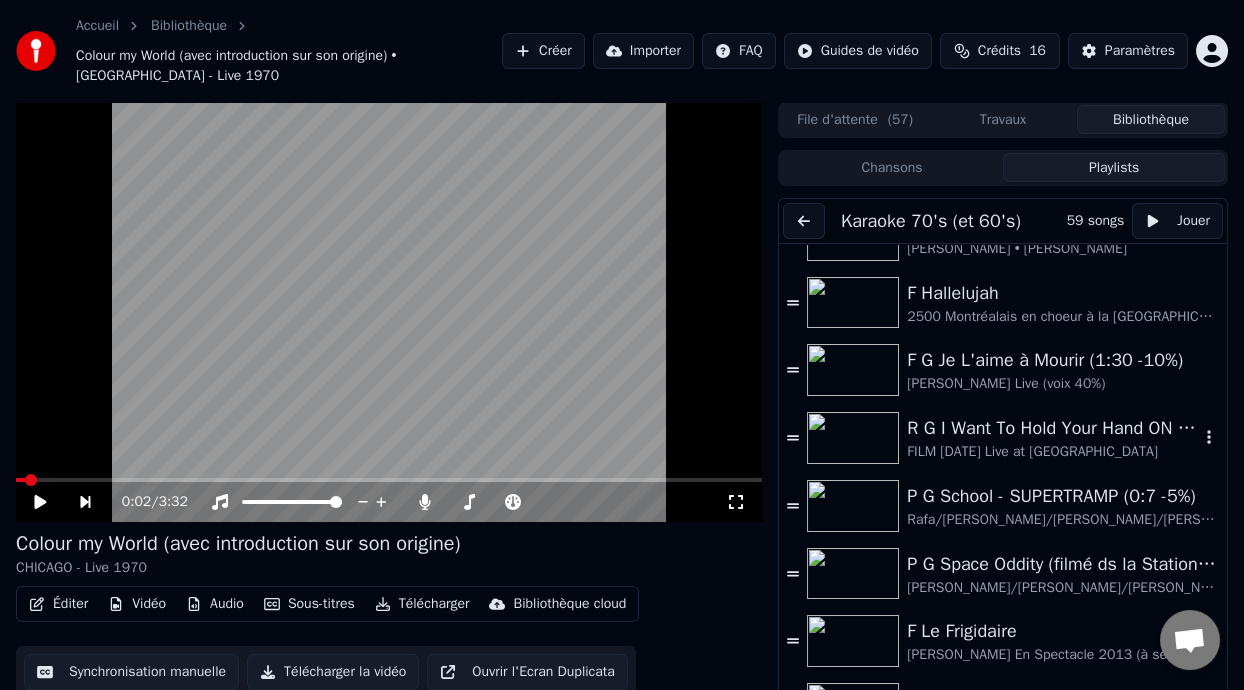 click on "R G I Want To Hold Your Hand   ON DANSE" at bounding box center [1053, 428] 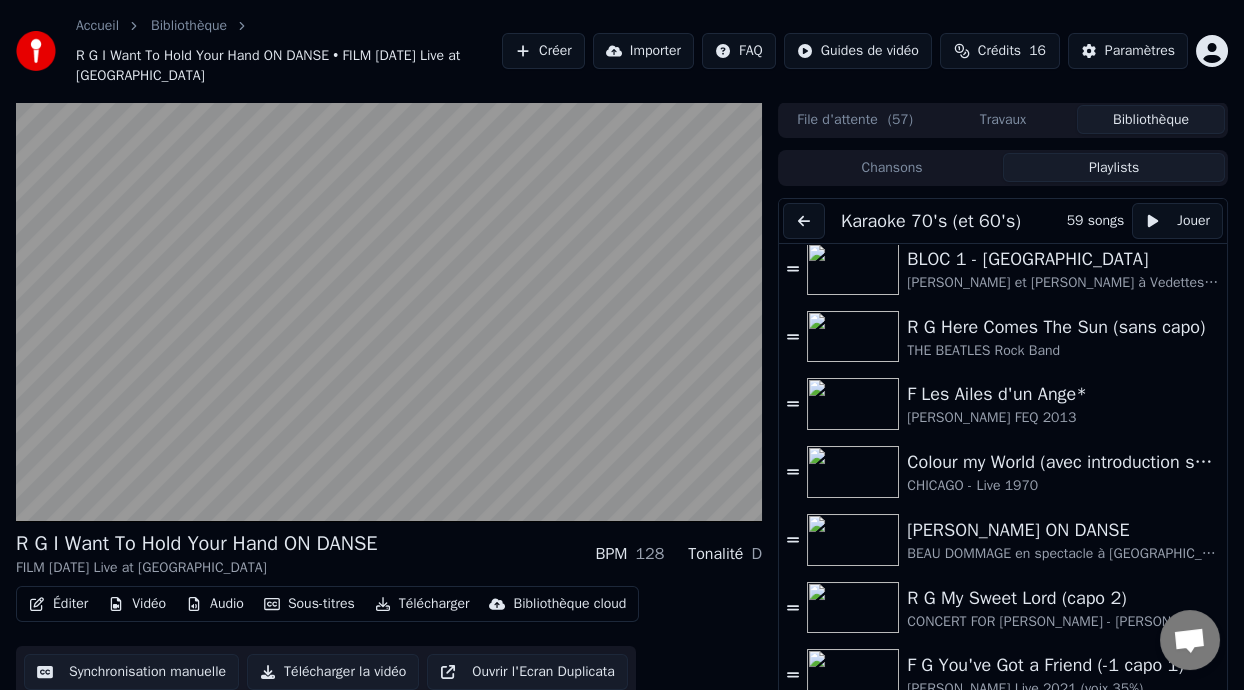 scroll, scrollTop: 0, scrollLeft: 0, axis: both 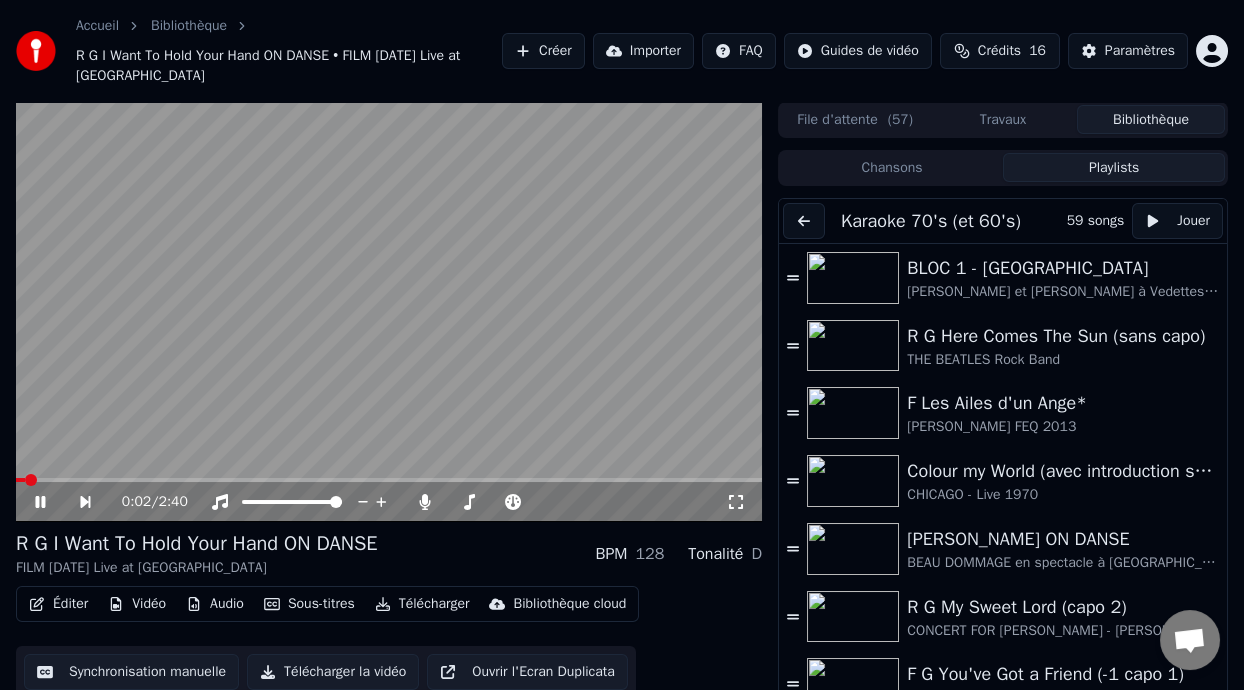 click at bounding box center [20, 480] 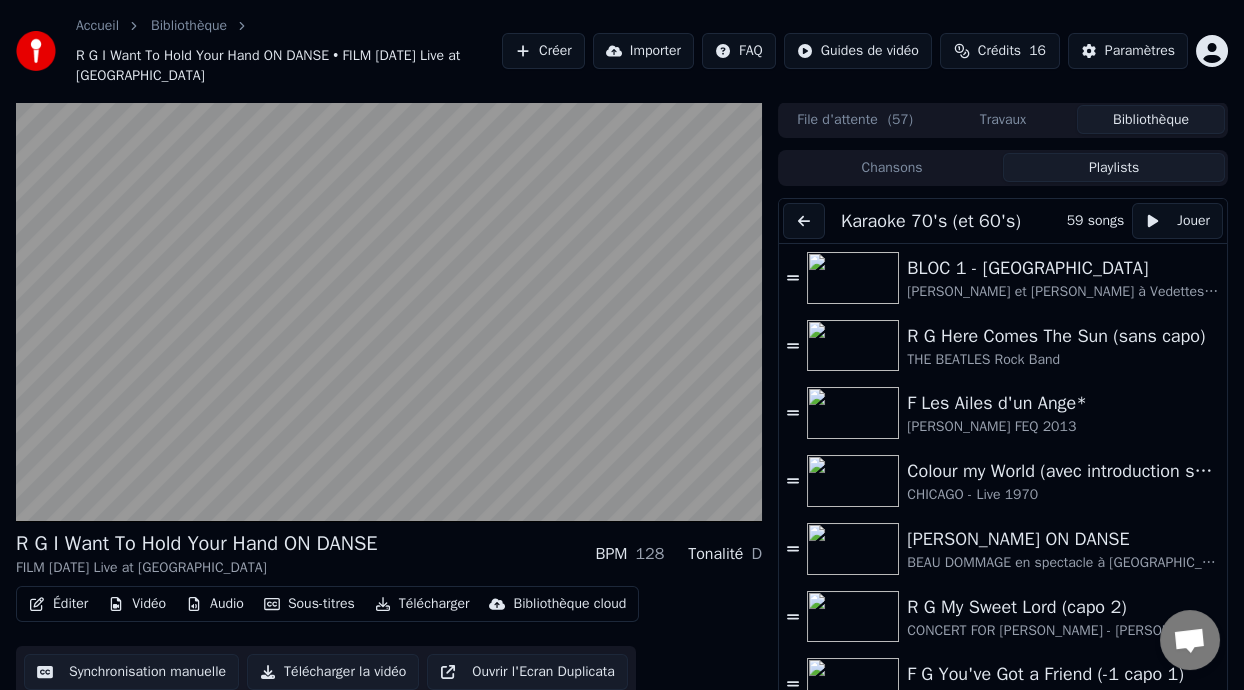 drag, startPoint x: 1228, startPoint y: 232, endPoint x: 1232, endPoint y: 289, distance: 57.14018 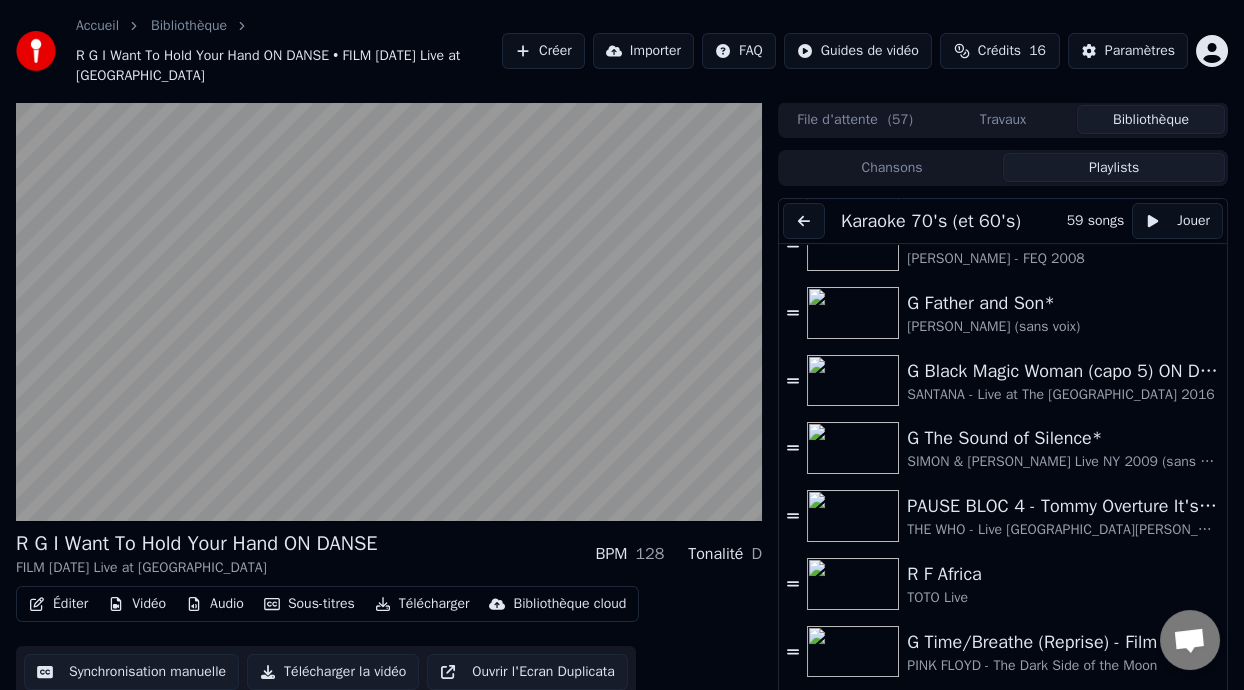 scroll, scrollTop: 2123, scrollLeft: 0, axis: vertical 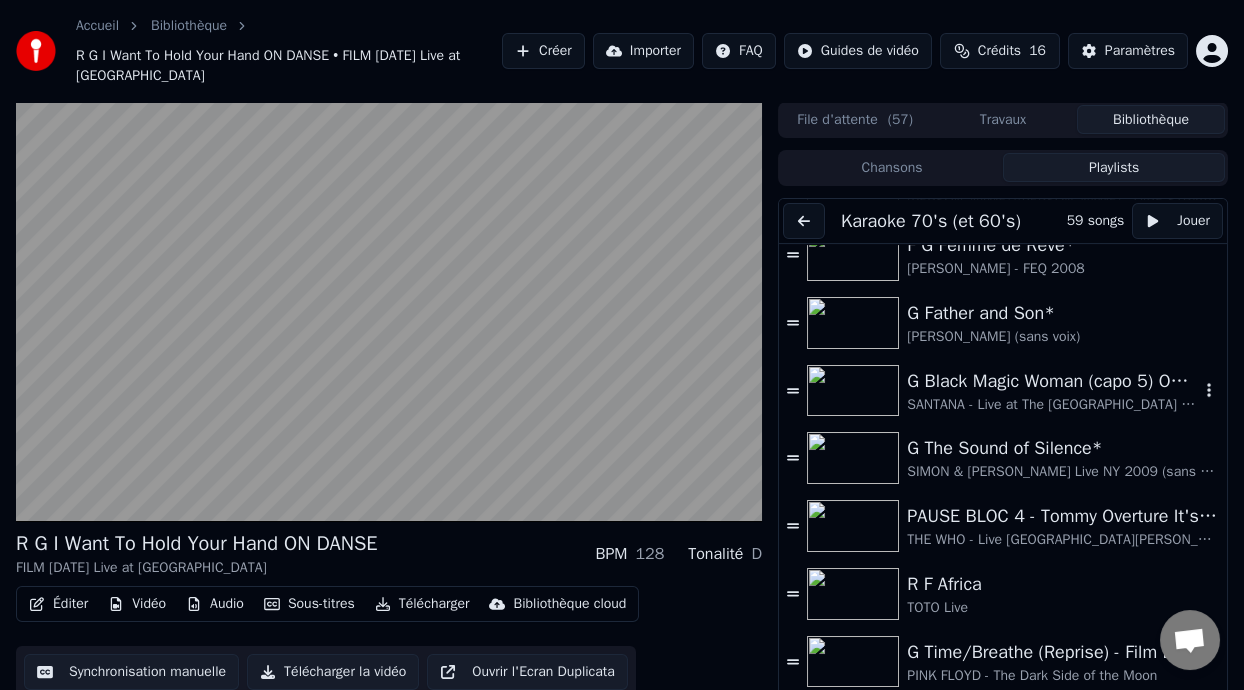 click on "SANTANA - Live at The [GEOGRAPHIC_DATA] 2016" at bounding box center (1053, 405) 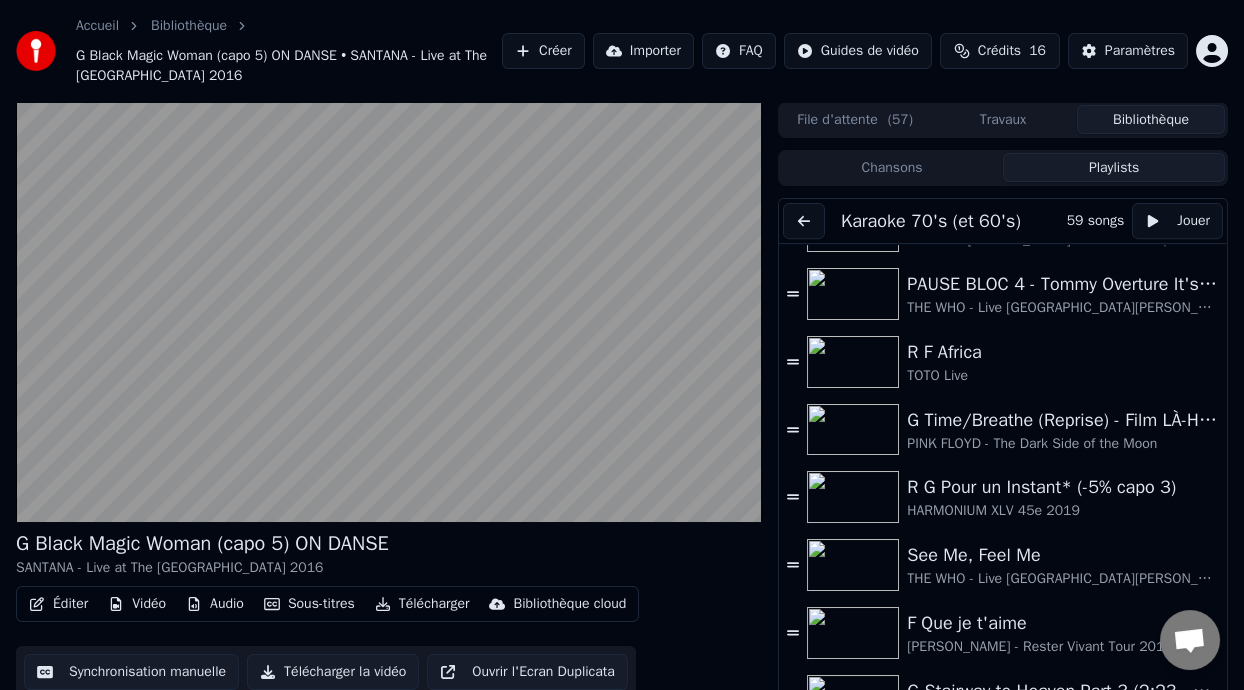 scroll, scrollTop: 2365, scrollLeft: 0, axis: vertical 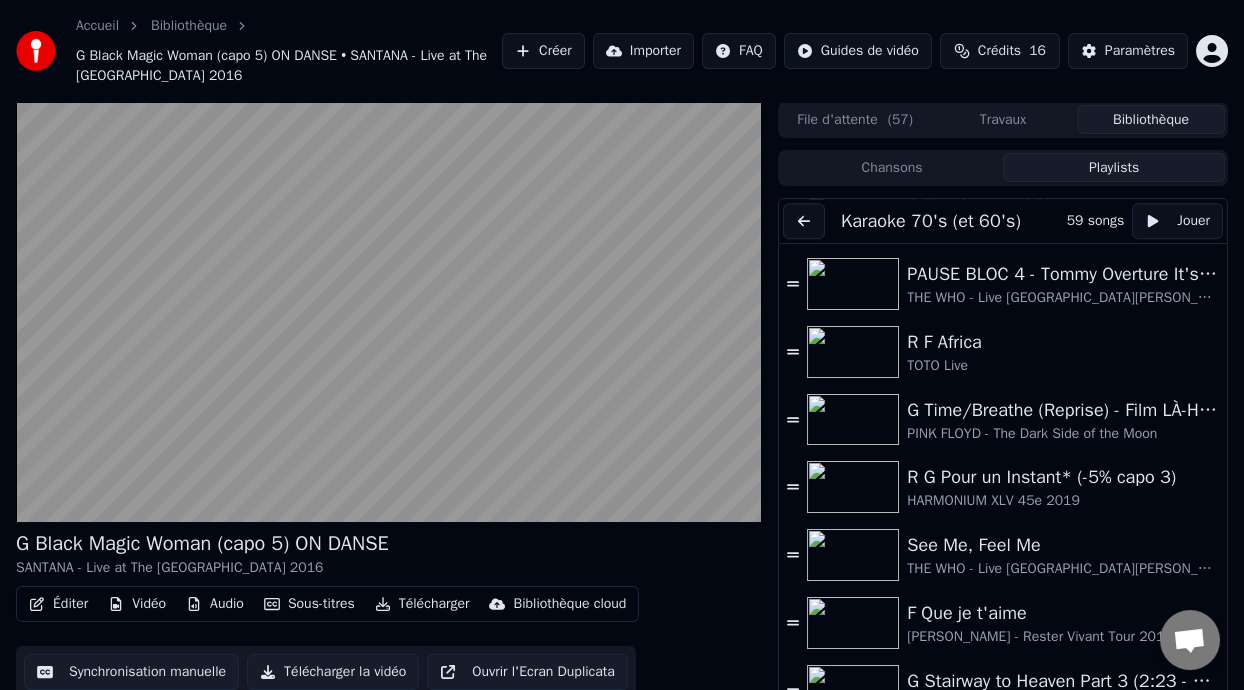 drag, startPoint x: 1229, startPoint y: 559, endPoint x: 1233, endPoint y: 591, distance: 32.24903 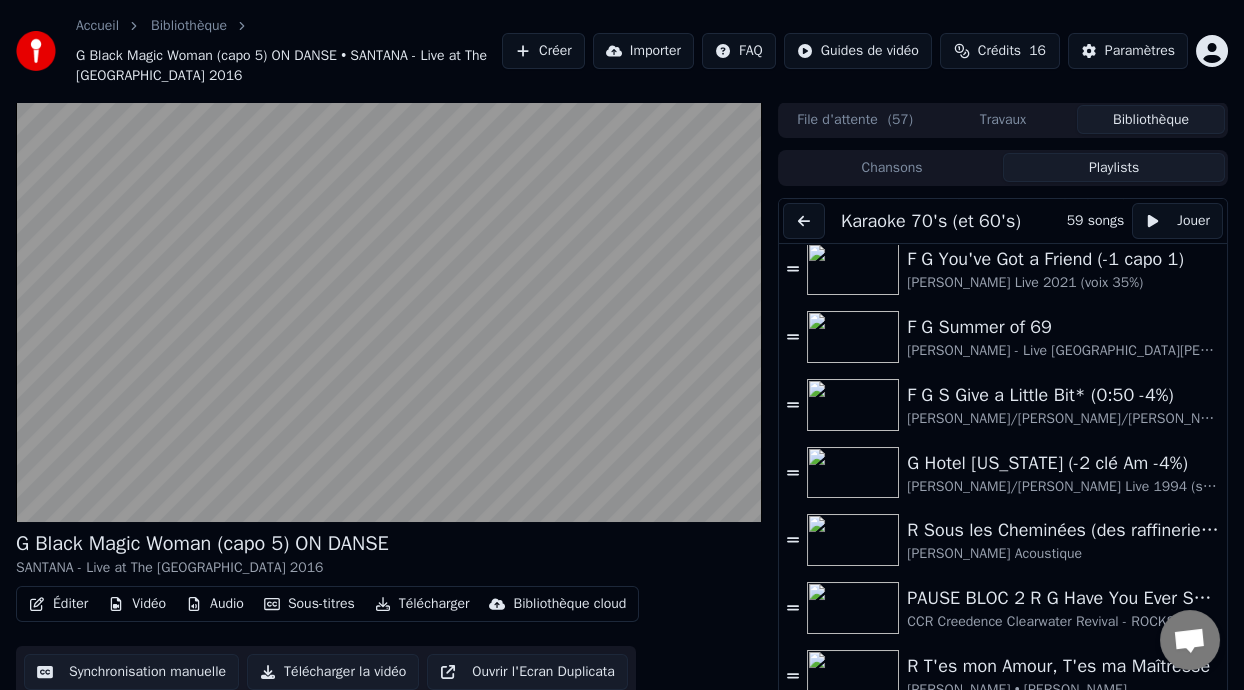 scroll, scrollTop: 405, scrollLeft: 0, axis: vertical 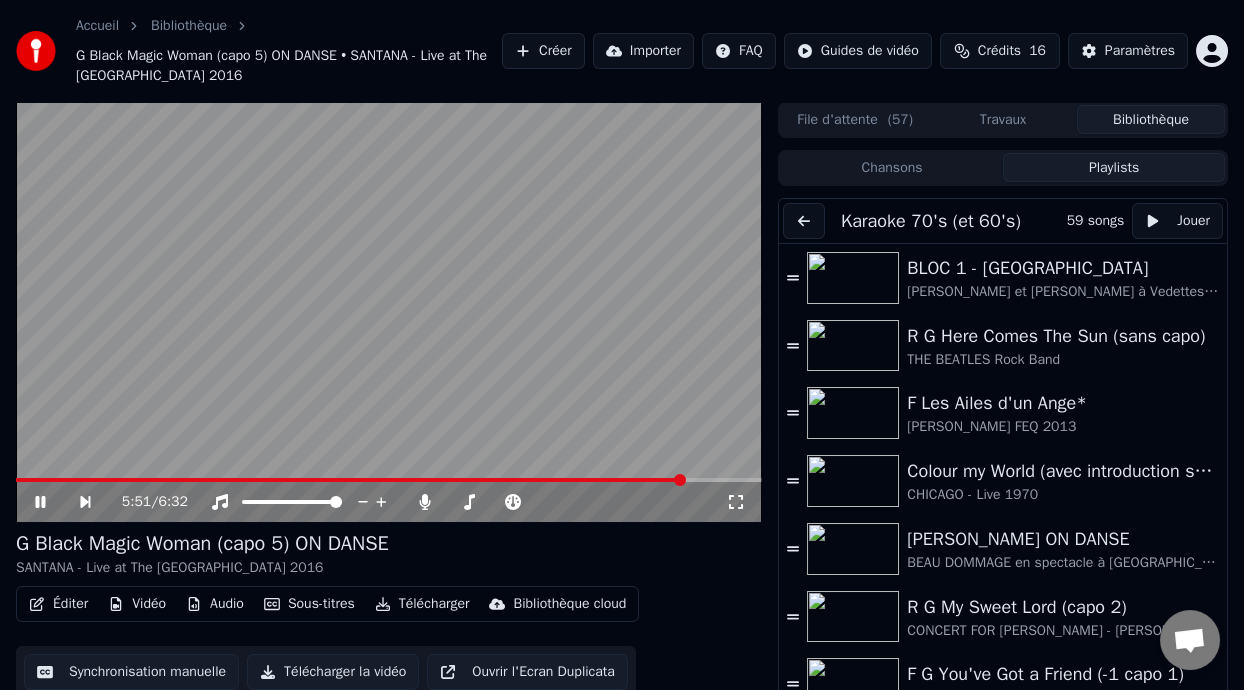 click 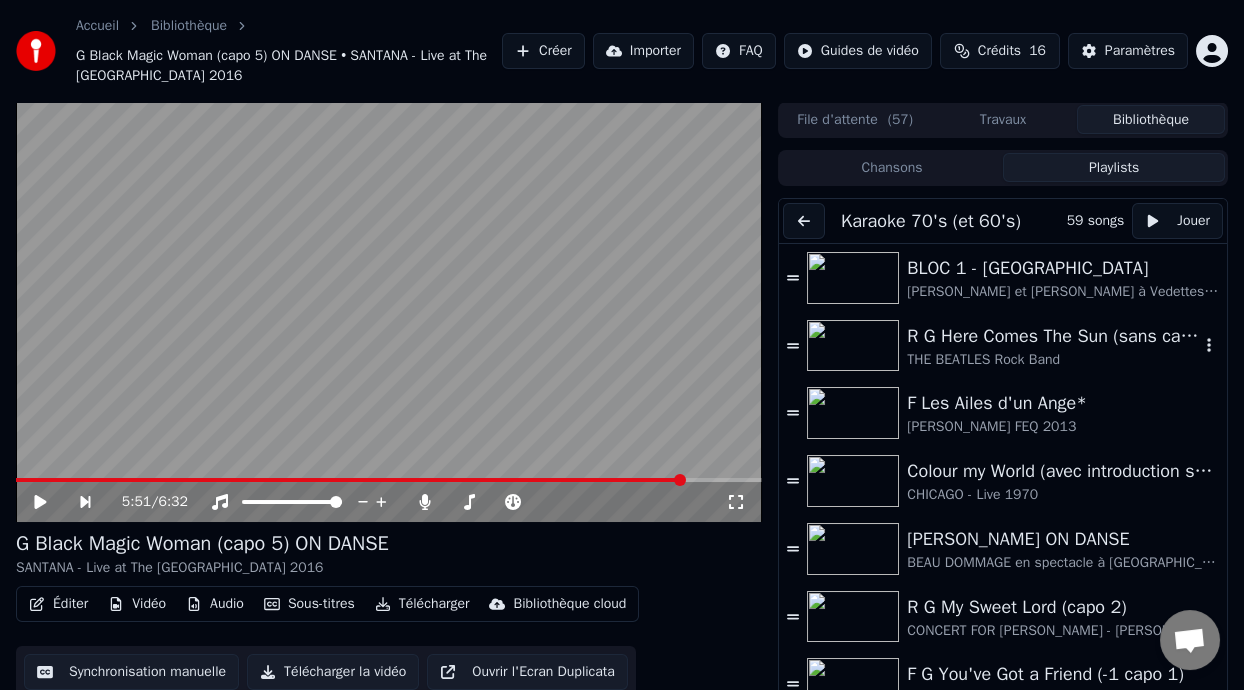 click on "R G Here Comes The Sun (sans capo)" at bounding box center [1053, 336] 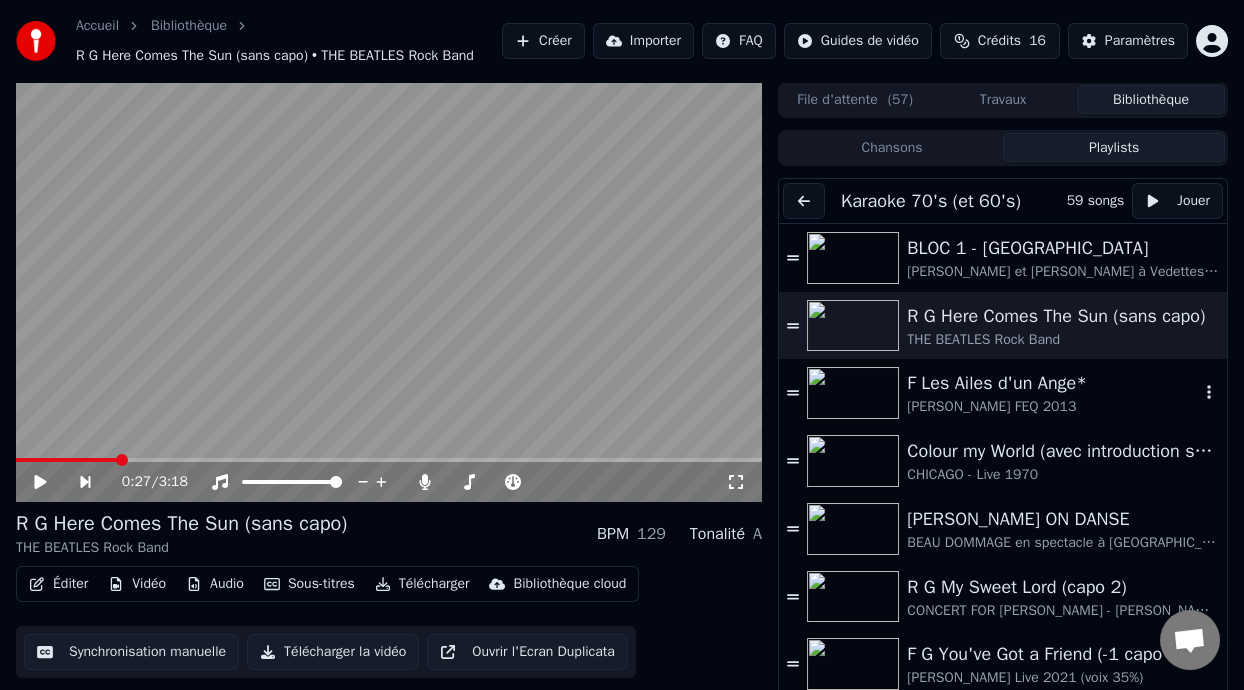 scroll, scrollTop: 59, scrollLeft: 0, axis: vertical 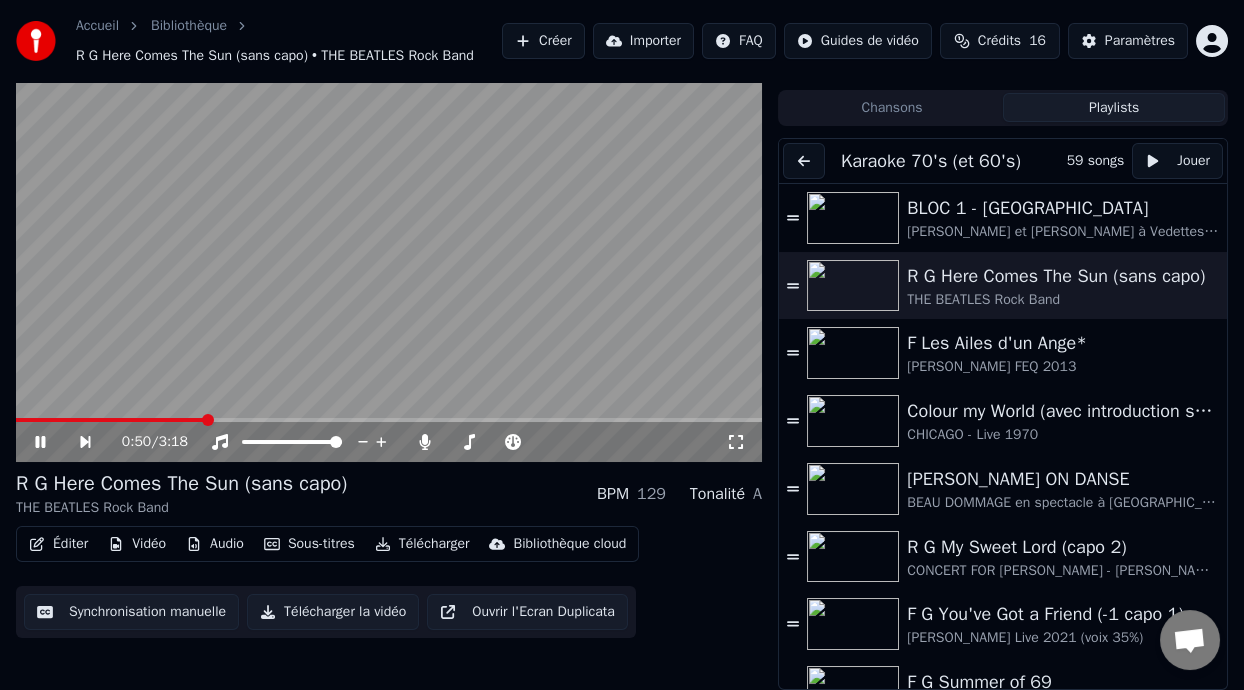 click 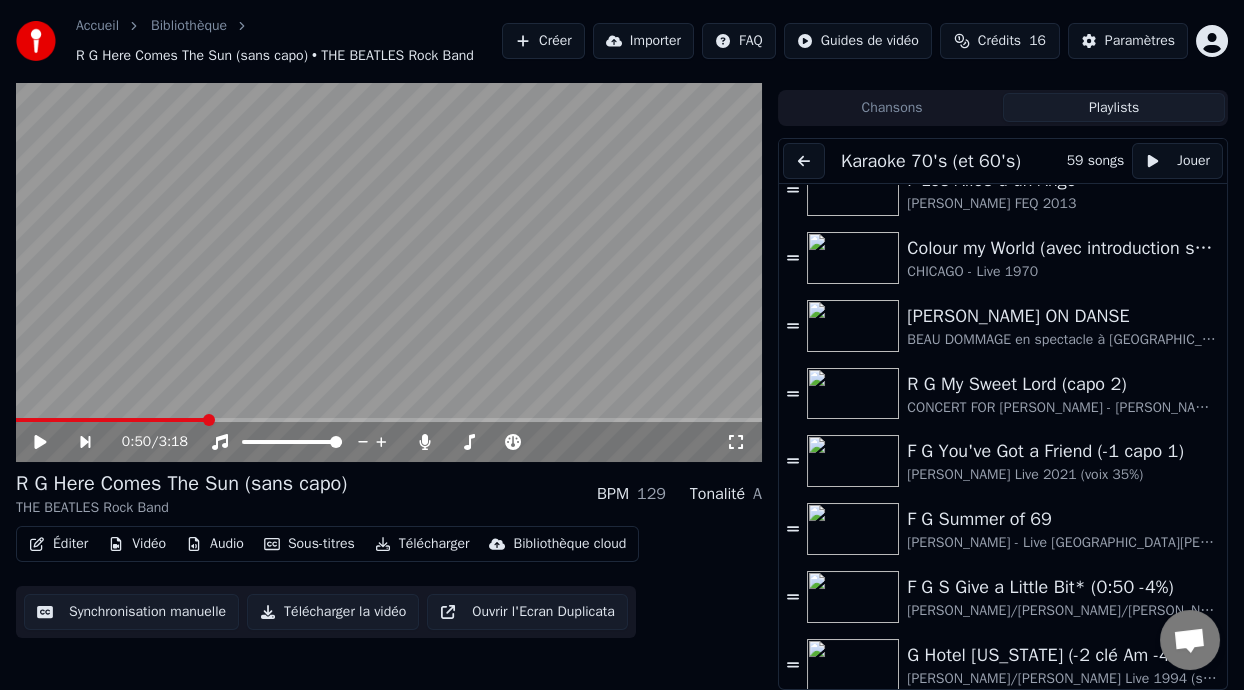 scroll, scrollTop: 158, scrollLeft: 0, axis: vertical 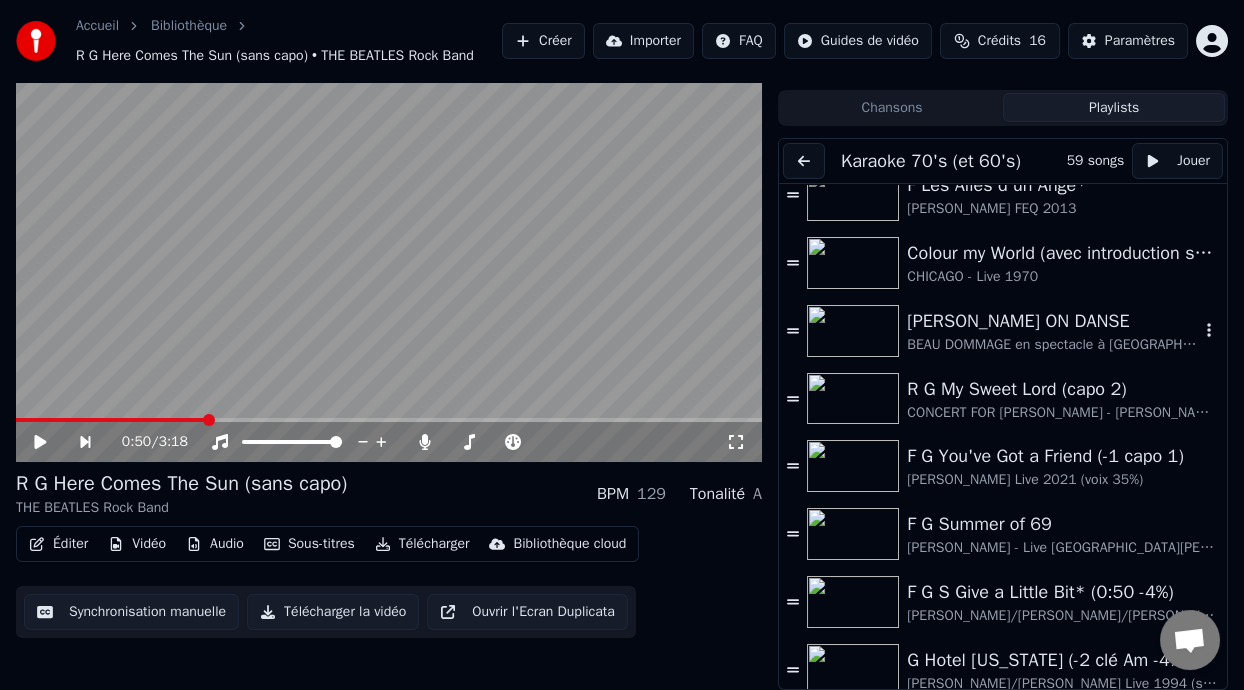 click on "[PERSON_NAME]  ON DANSE" at bounding box center (1053, 321) 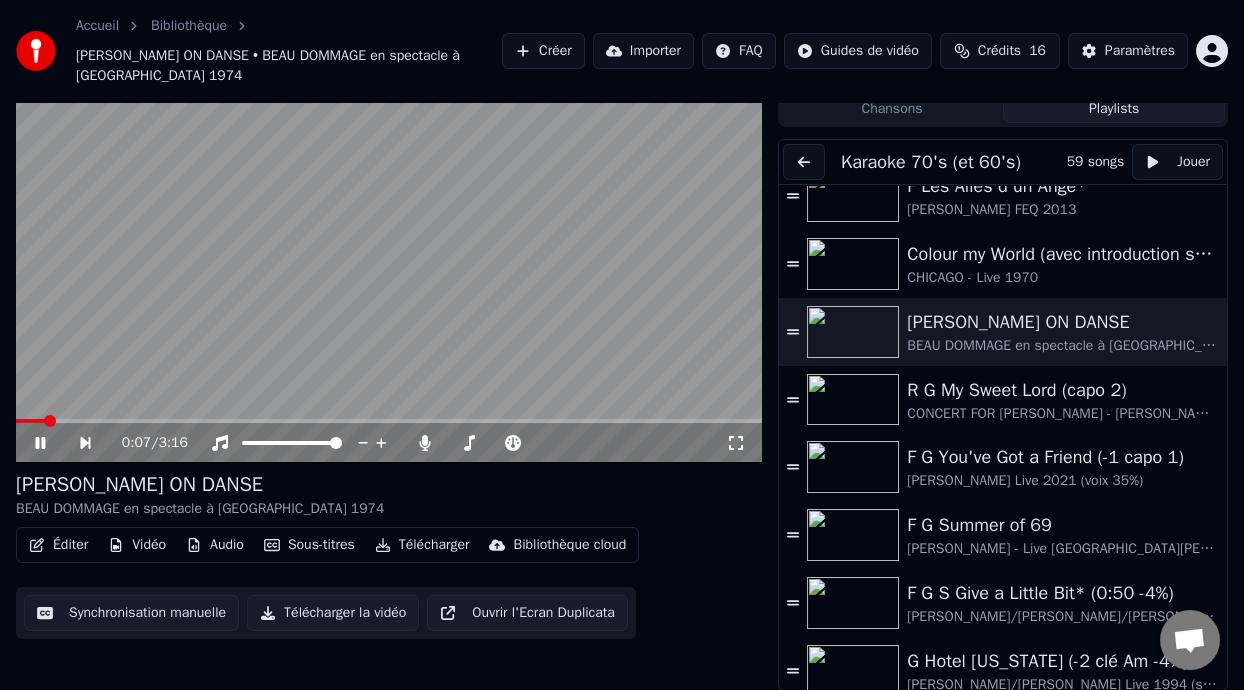 click 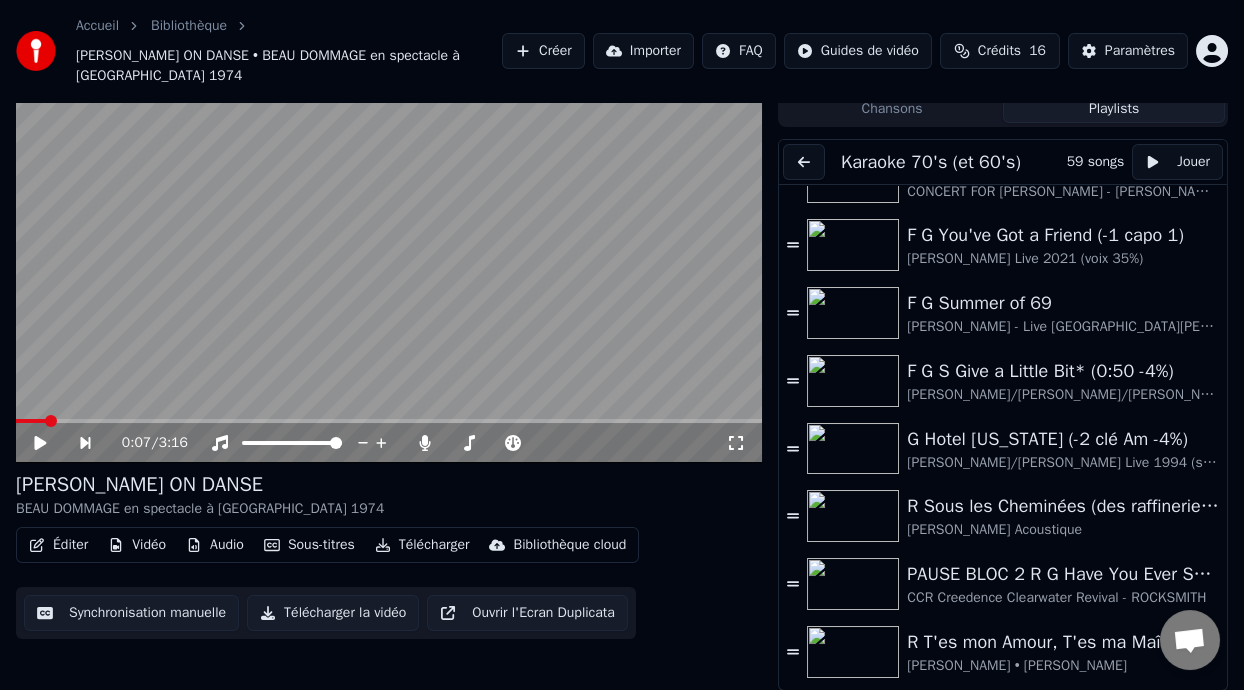 scroll, scrollTop: 365, scrollLeft: 0, axis: vertical 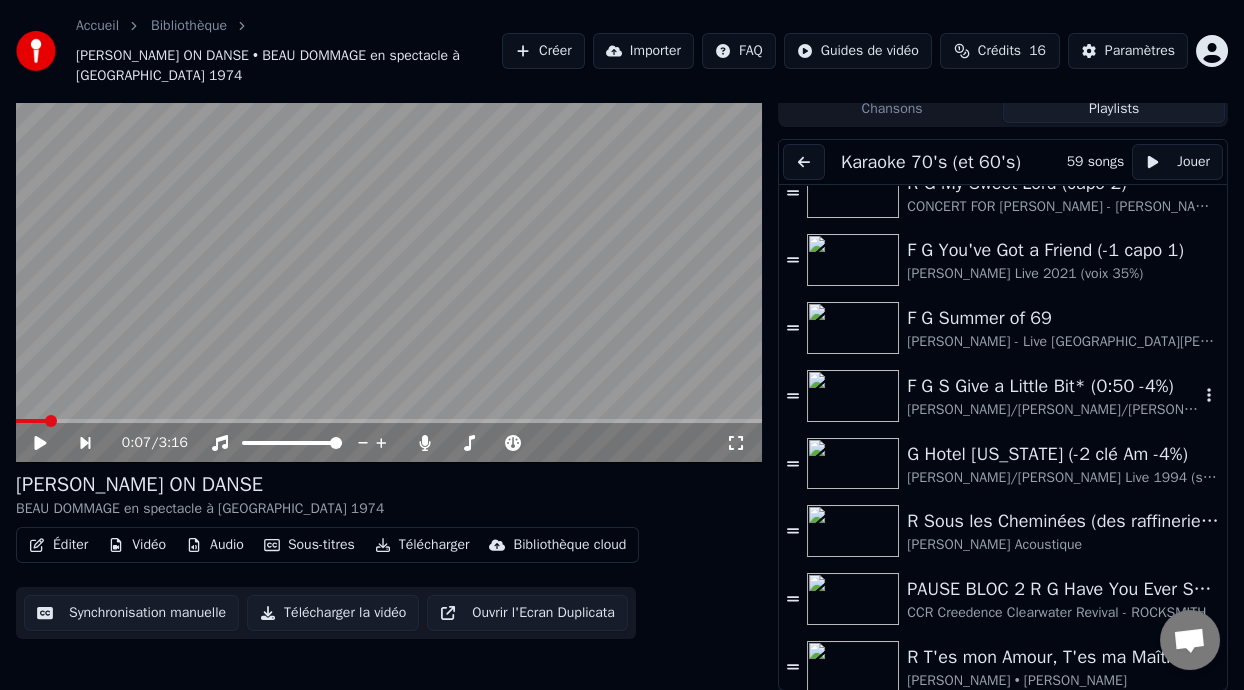 click on "Guillaume/Bernard/Francois - ROGER HODGSON Supertramp - Live 2015" at bounding box center [1053, 410] 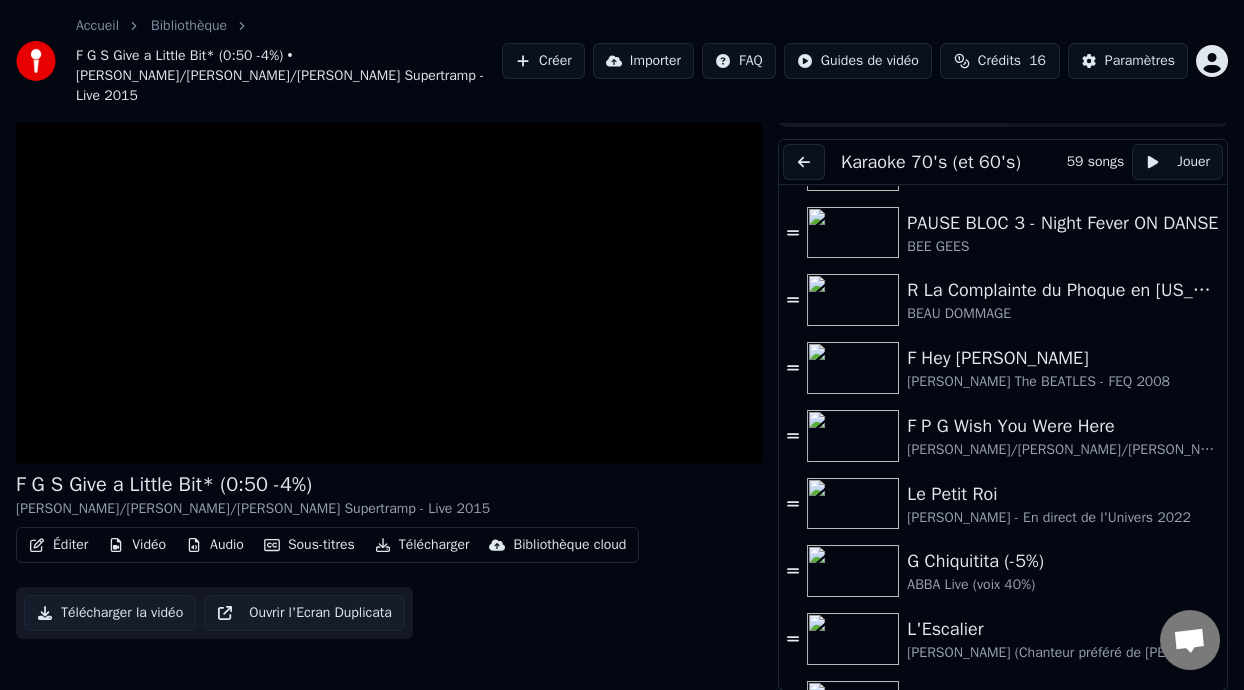 scroll, scrollTop: 242, scrollLeft: 0, axis: vertical 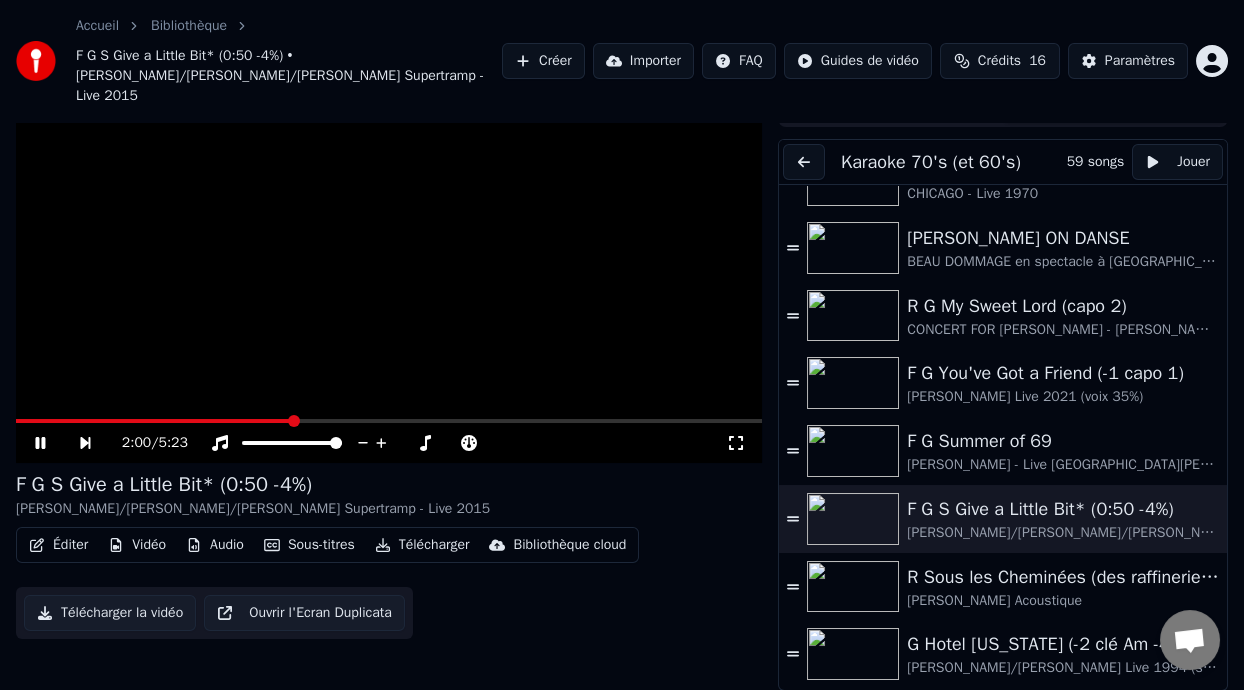 click 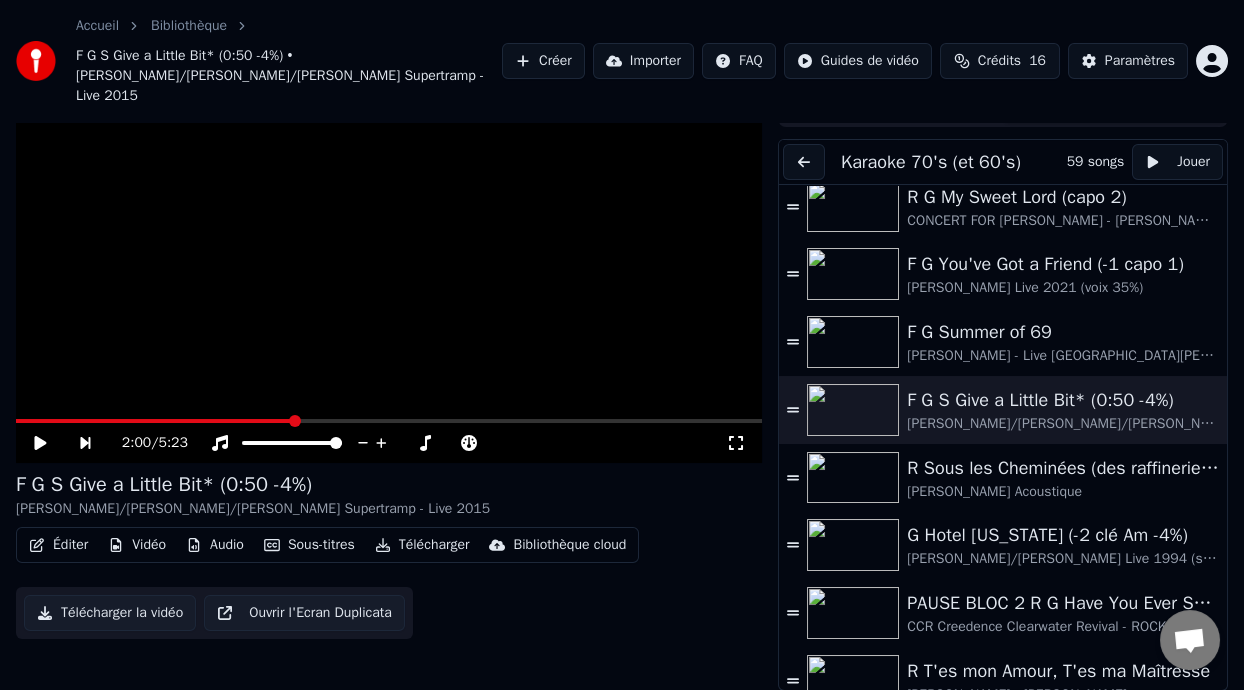 scroll, scrollTop: 346, scrollLeft: 0, axis: vertical 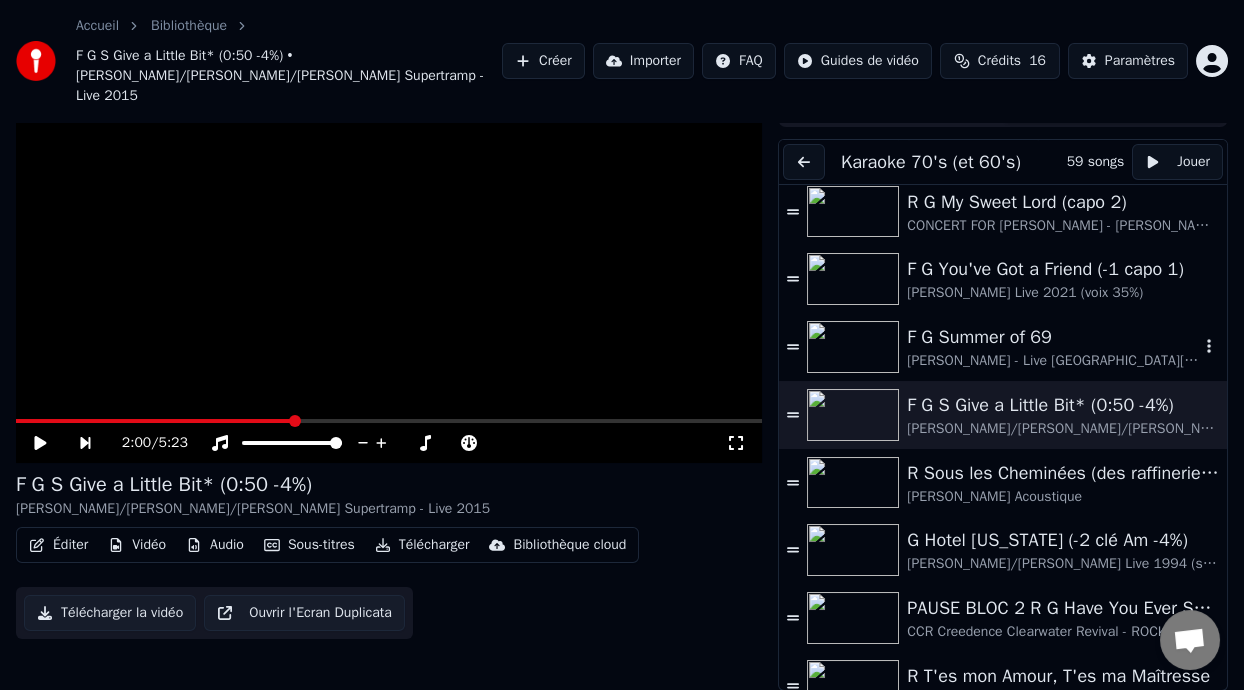 click on "F G Summer of 69" at bounding box center [1053, 337] 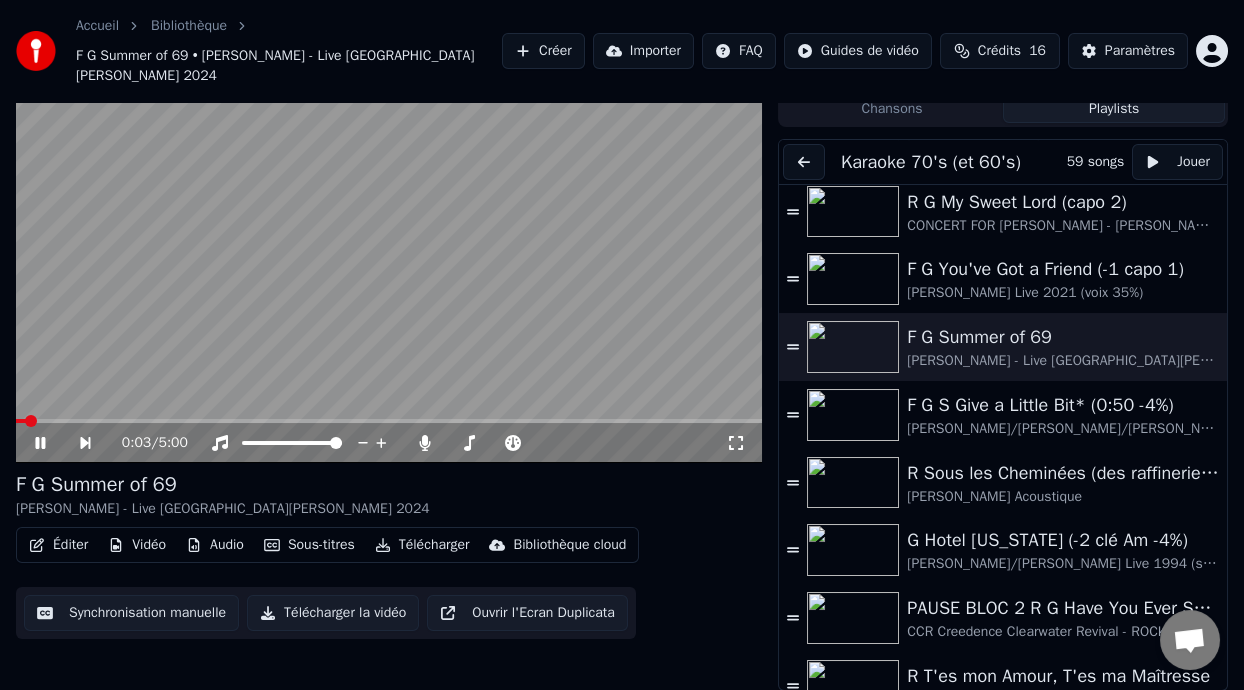 click at bounding box center [389, 253] 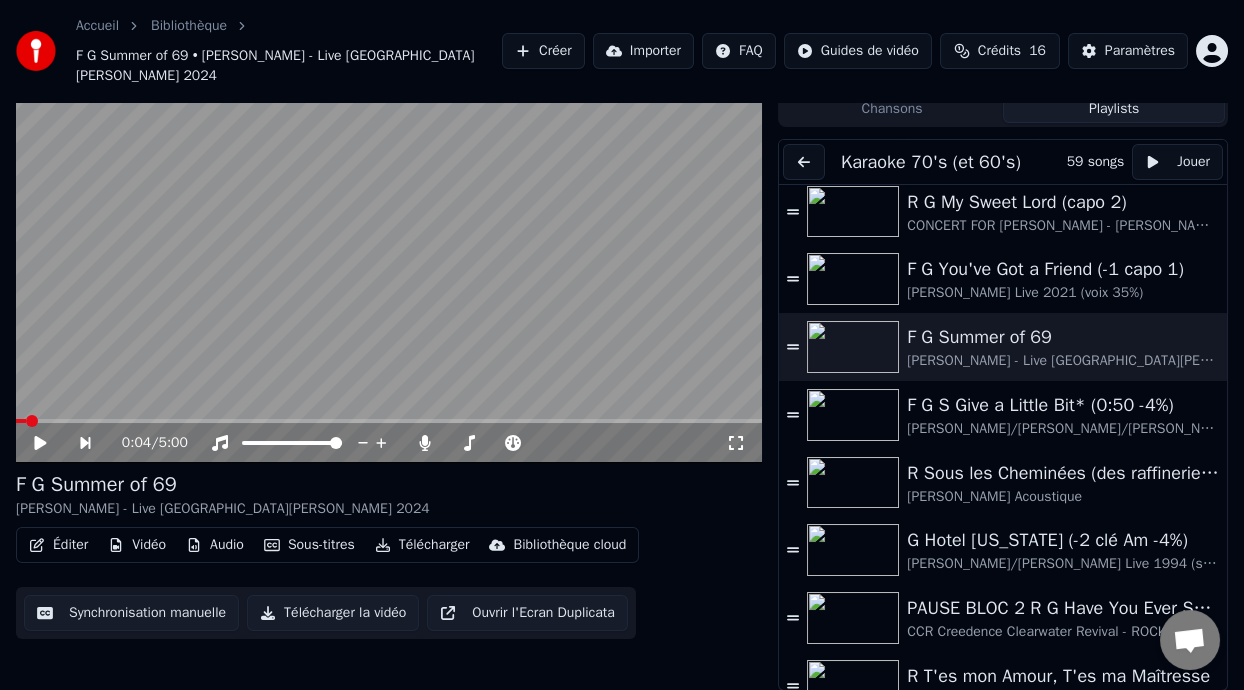 click at bounding box center [389, 421] 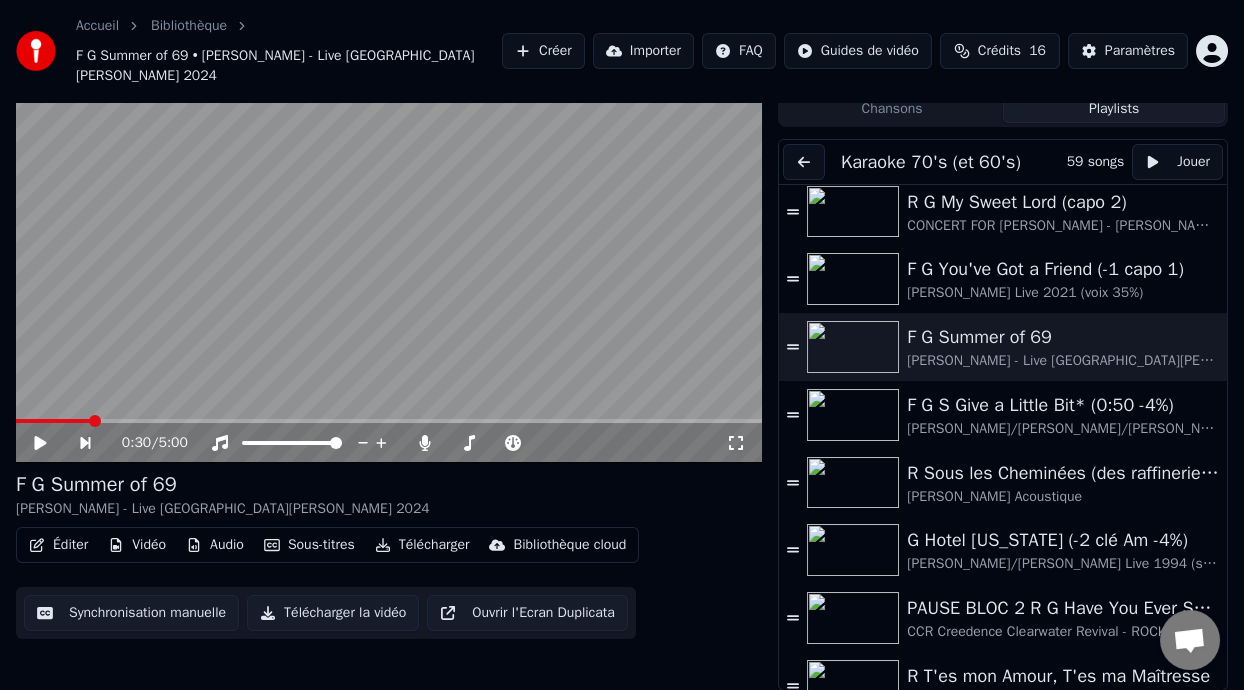 click 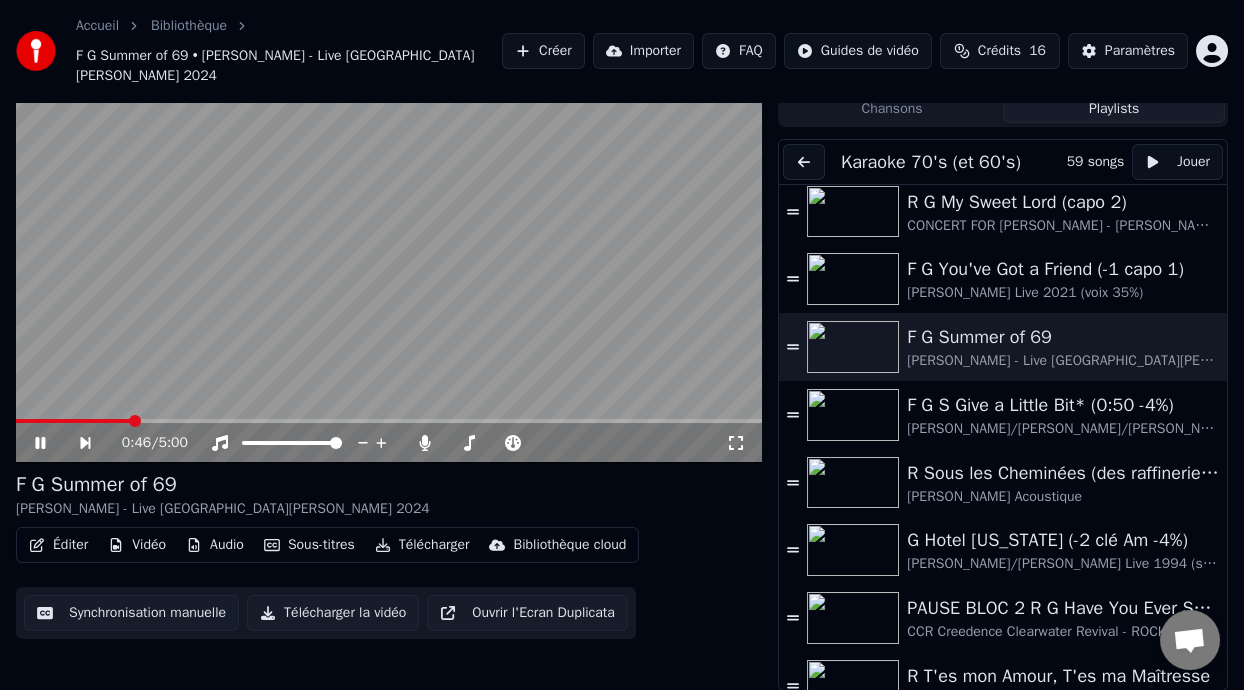 click 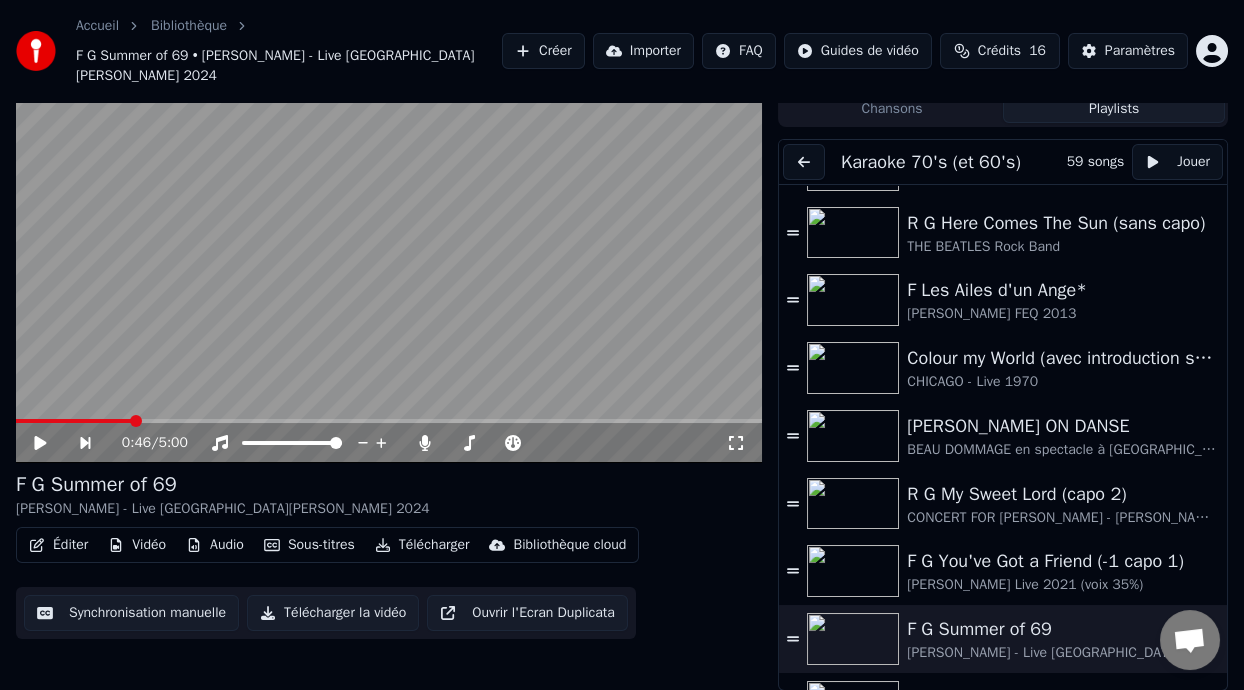 scroll, scrollTop: 34, scrollLeft: 0, axis: vertical 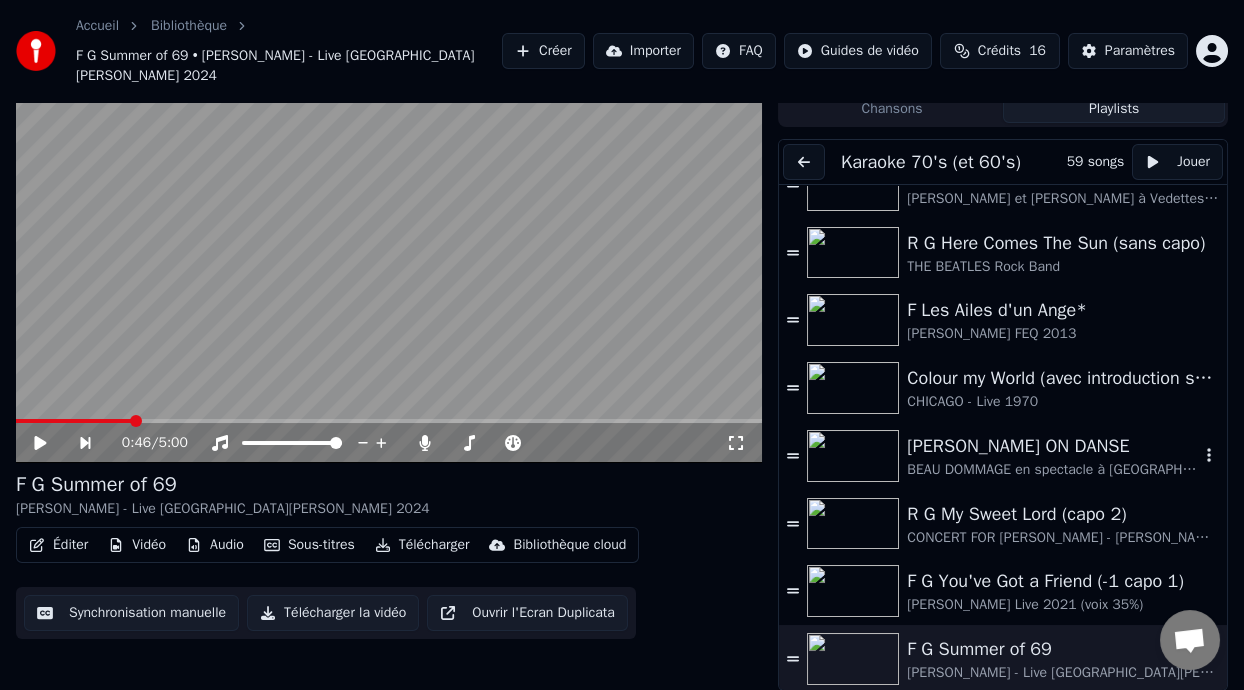 click on "[PERSON_NAME]  ON DANSE" at bounding box center (1053, 446) 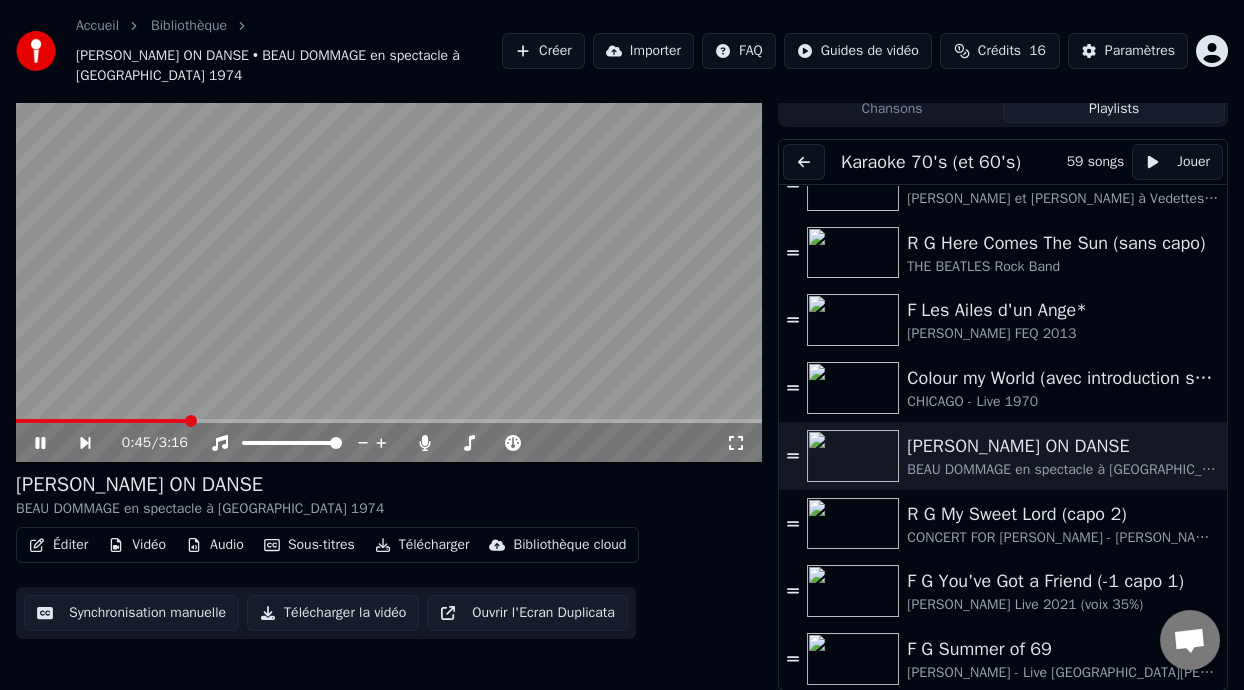 click 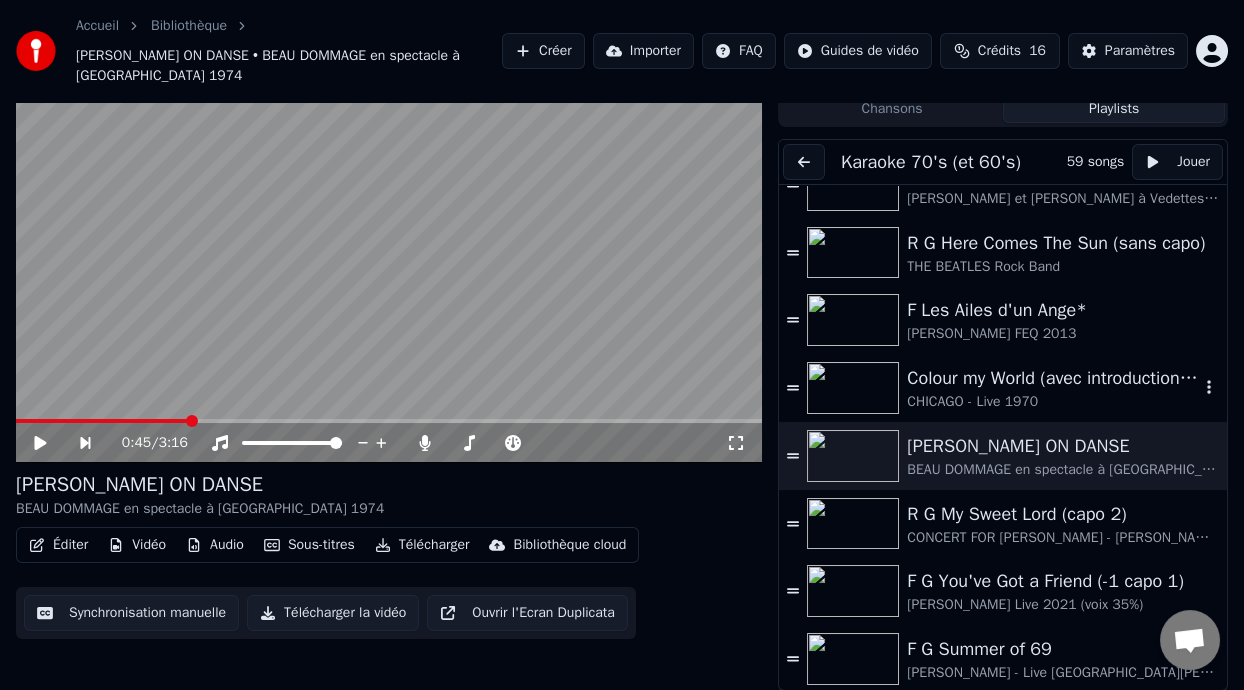 click on "Colour my World (avec introduction sur son origine)" at bounding box center (1053, 378) 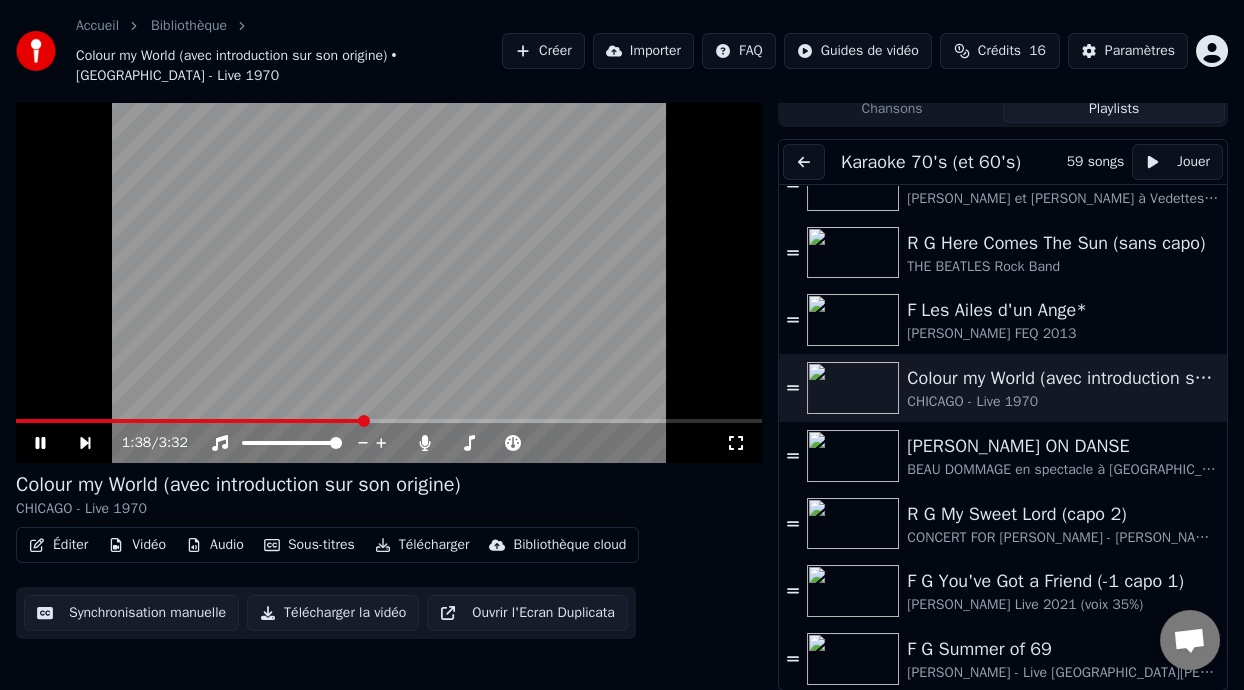 click 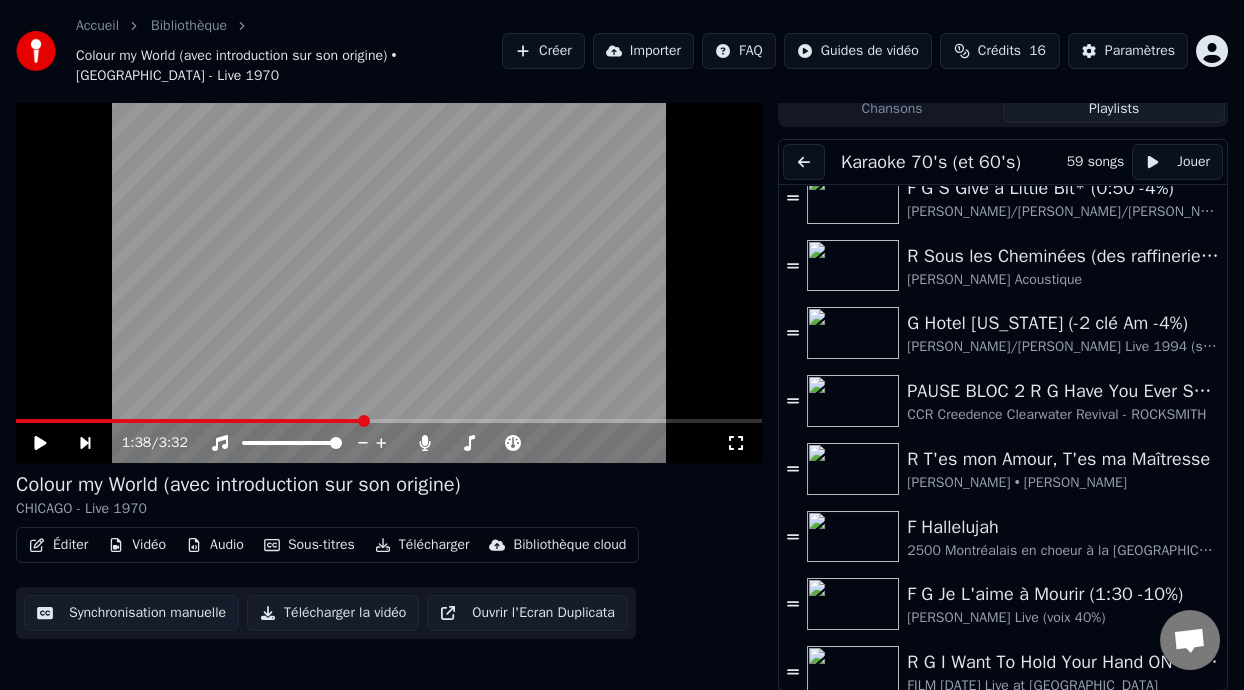 scroll, scrollTop: 554, scrollLeft: 0, axis: vertical 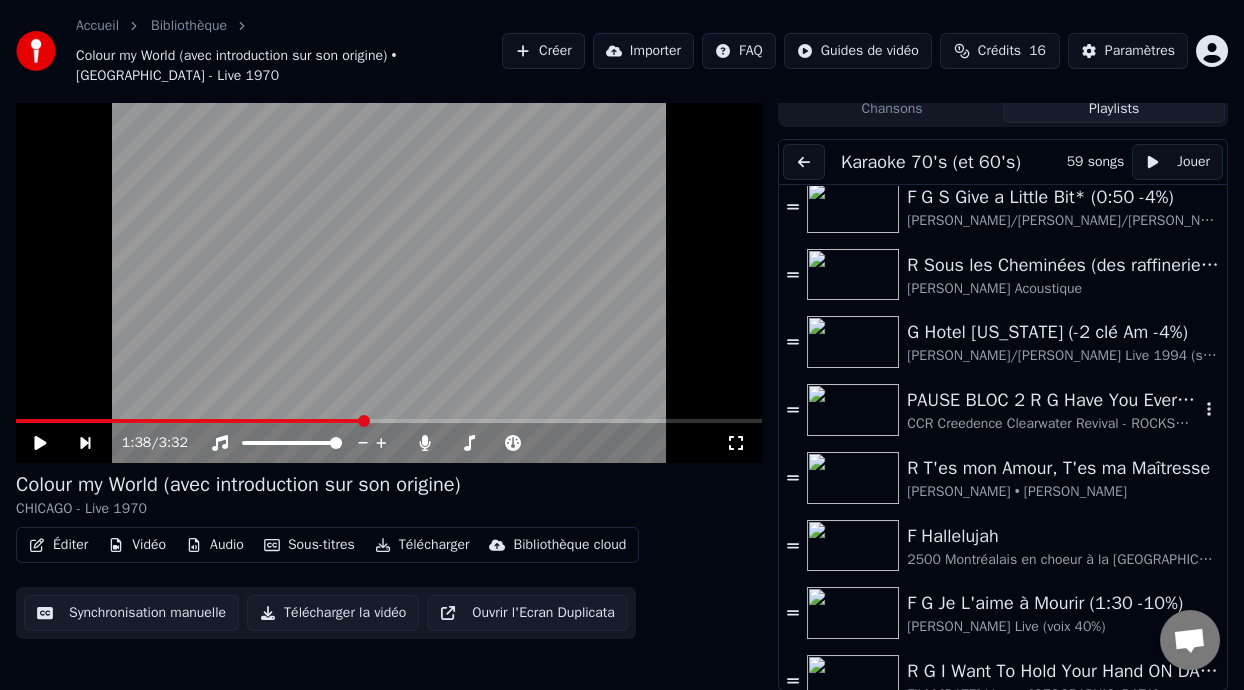 click on "CCR Creedence Clearwater Revival - ROCKSMITH" at bounding box center [1053, 424] 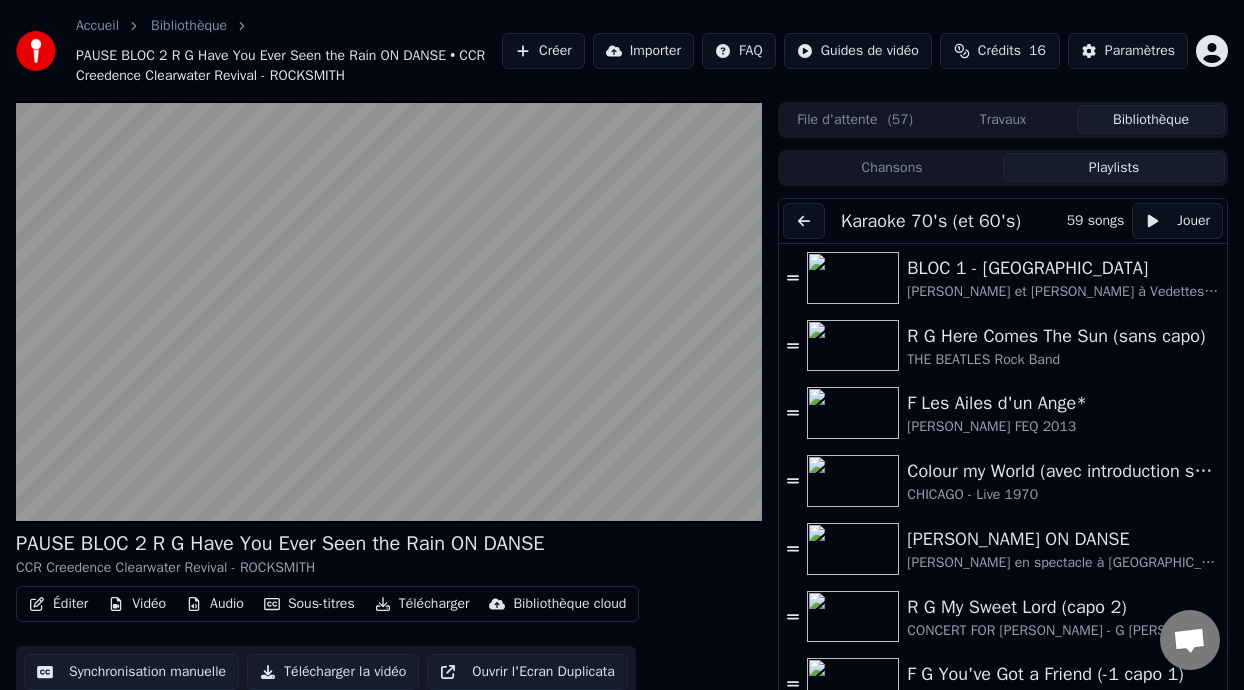scroll, scrollTop: 59, scrollLeft: 0, axis: vertical 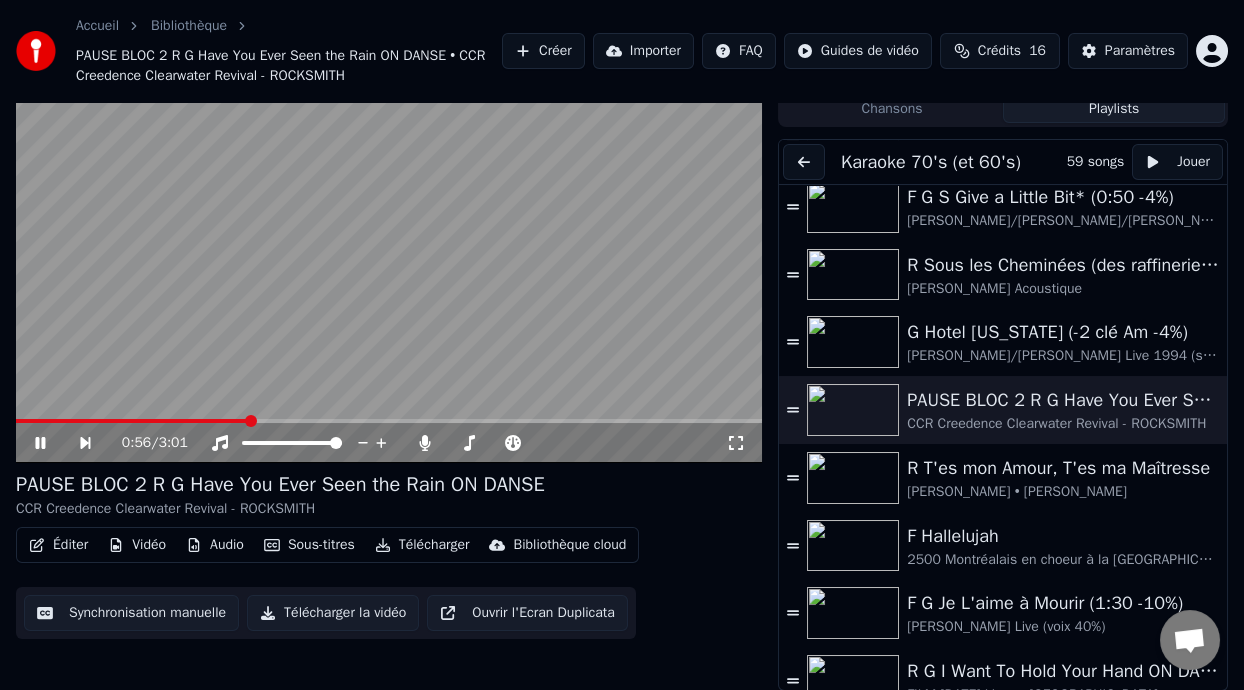 click 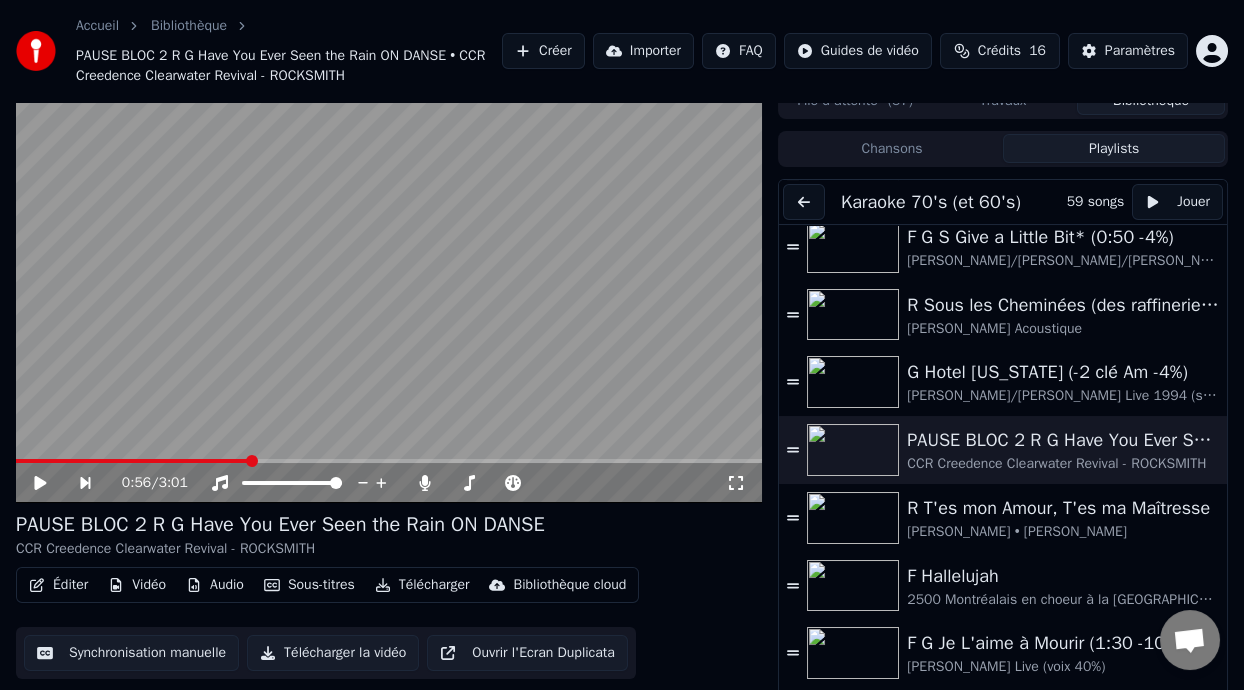 scroll, scrollTop: 0, scrollLeft: 0, axis: both 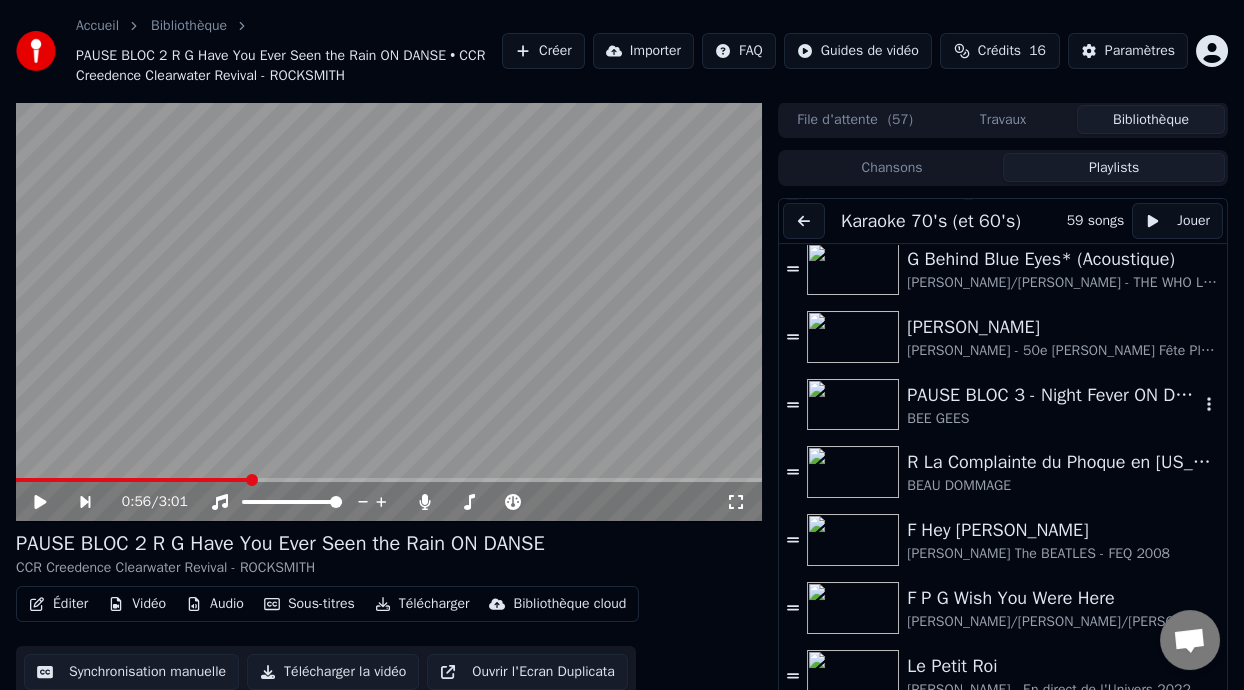 click on "PAUSE BLOC 3 - Night Fever ON DANSE" at bounding box center (1053, 395) 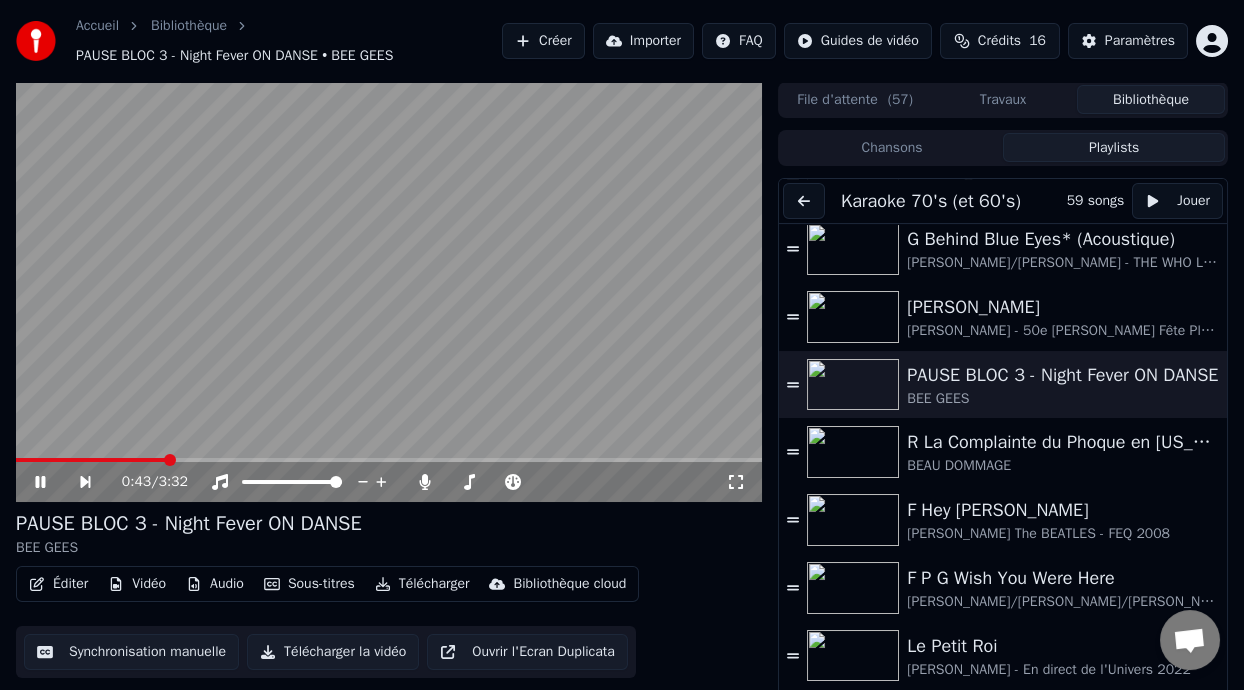 click 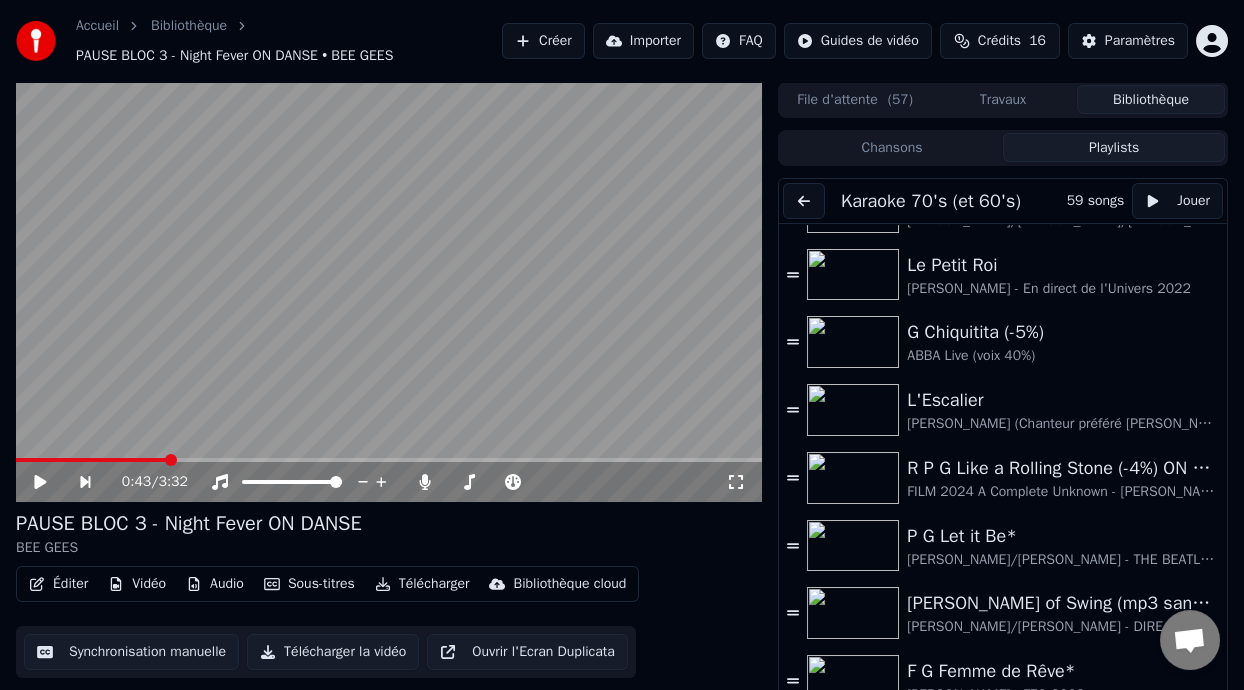 scroll, scrollTop: 1701, scrollLeft: 0, axis: vertical 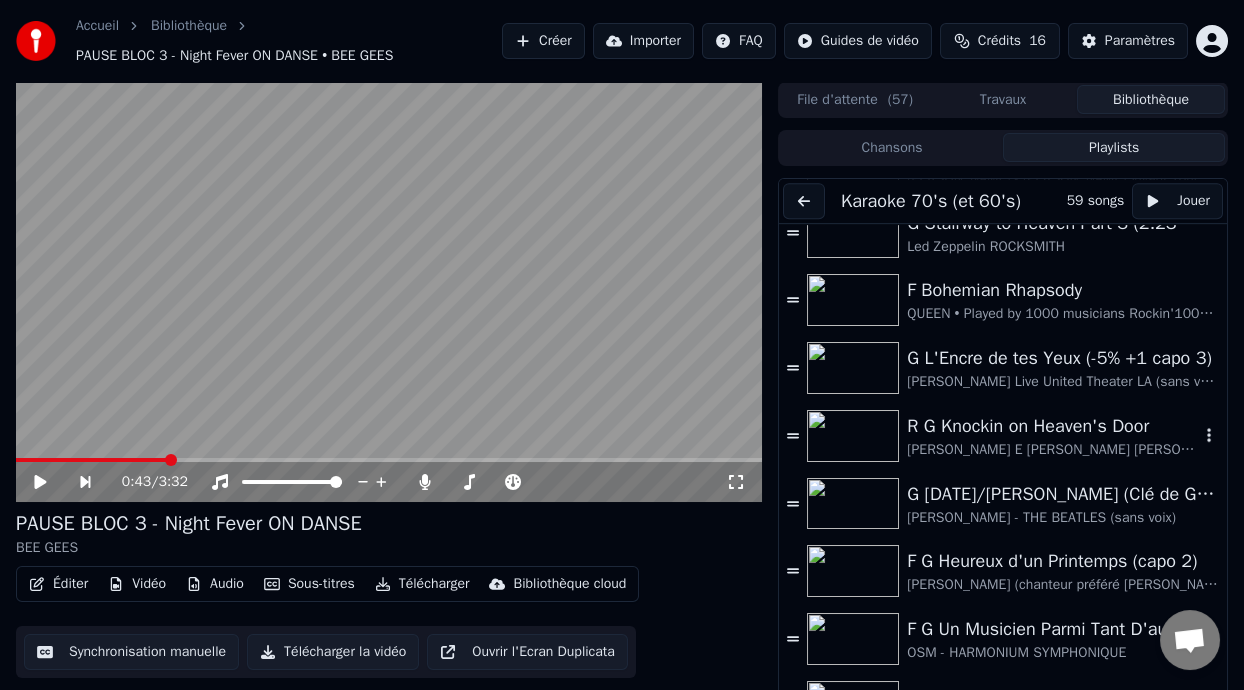click on "R G Knockin on Heaven's Door" at bounding box center [1053, 426] 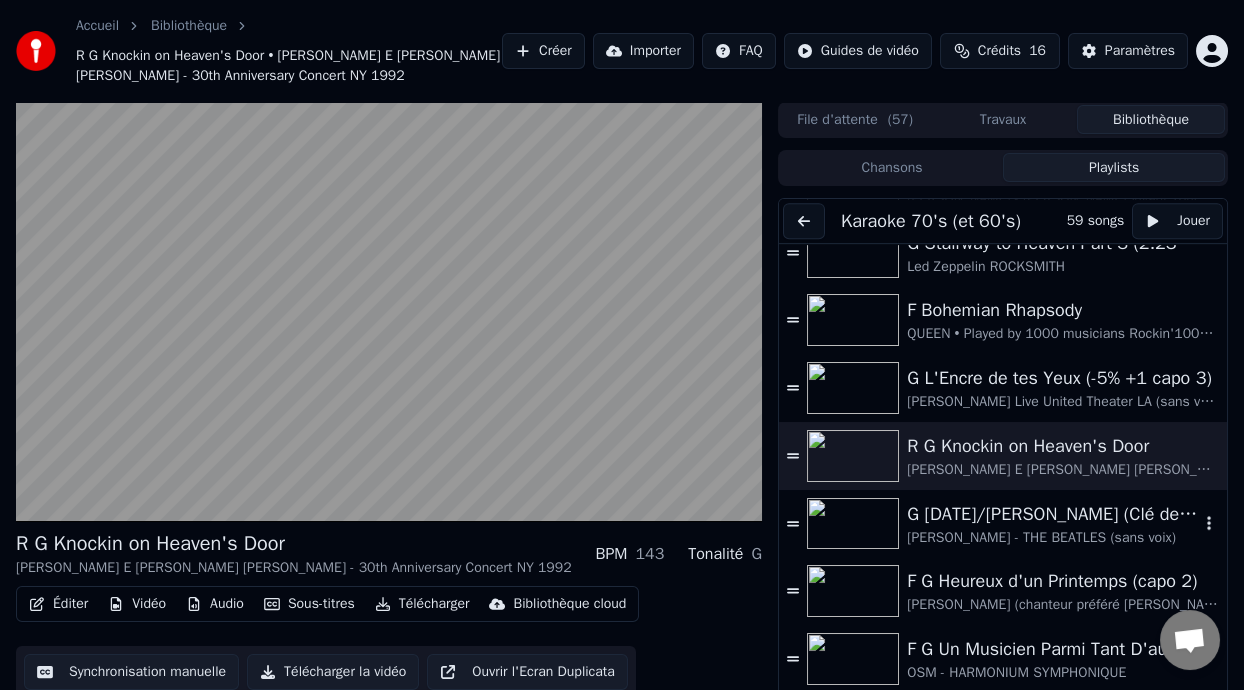 click on "G Yesterday/Guillaume (Clé de G - Tuning D standard)" at bounding box center [1053, 514] 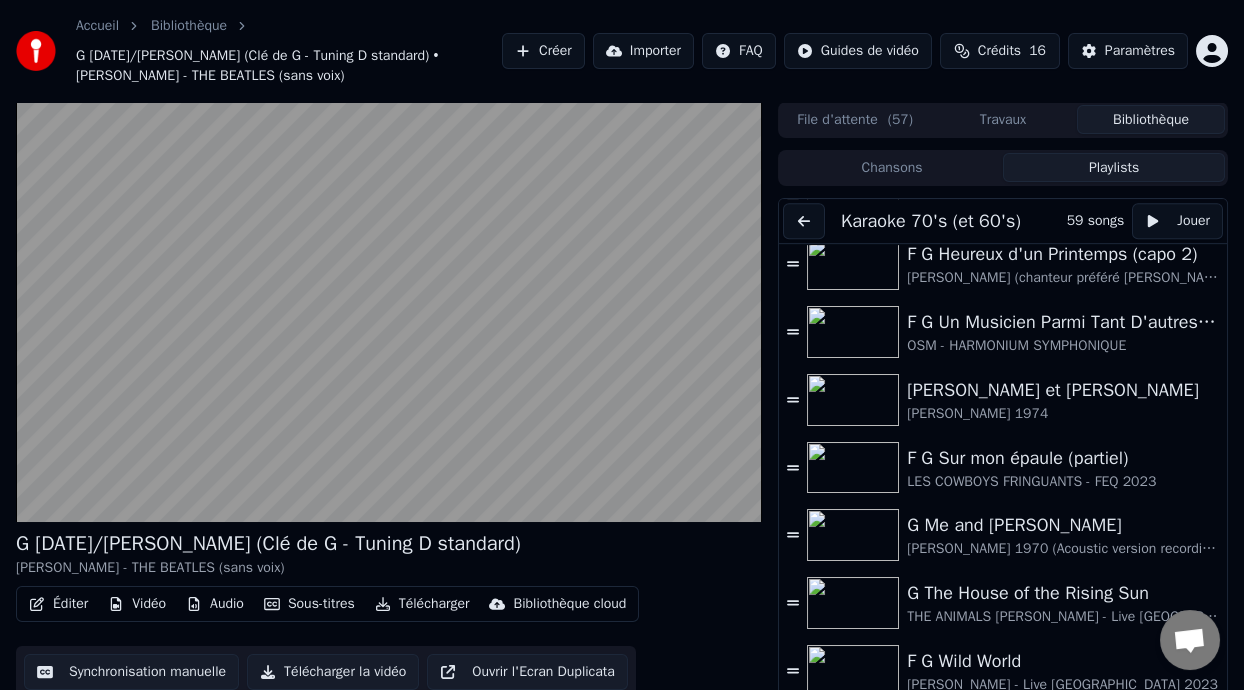 scroll, scrollTop: 3115, scrollLeft: 0, axis: vertical 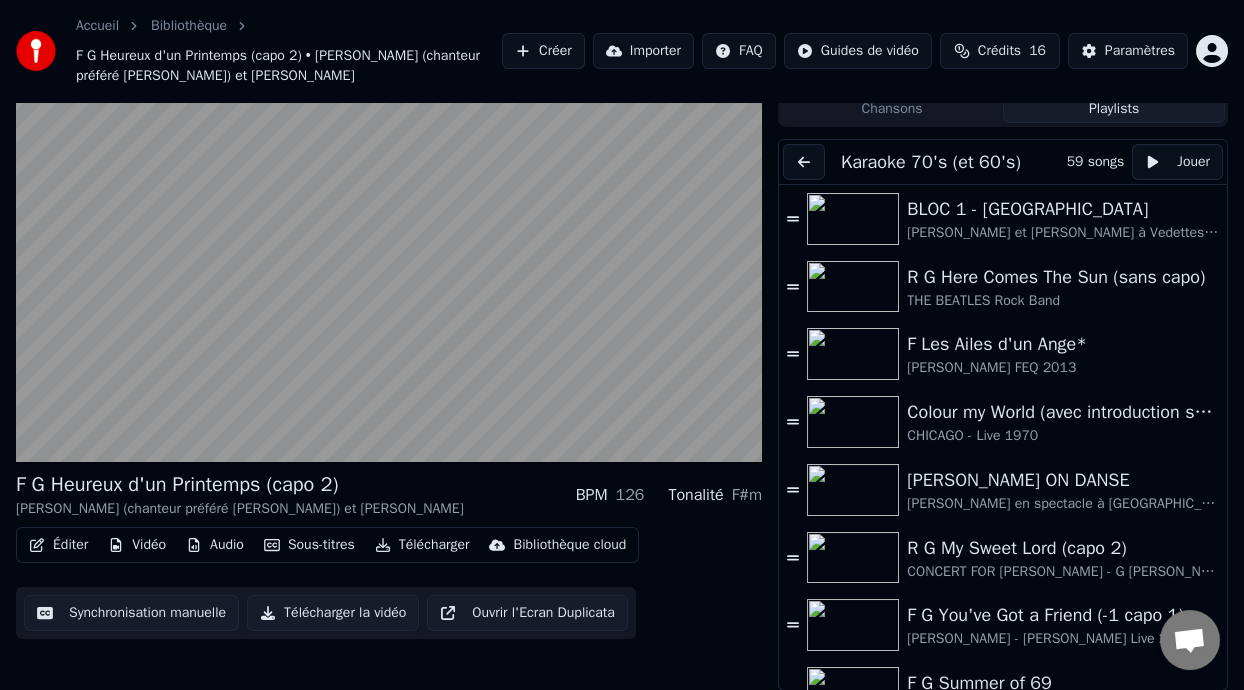 click on "Playlists" at bounding box center [1114, 108] 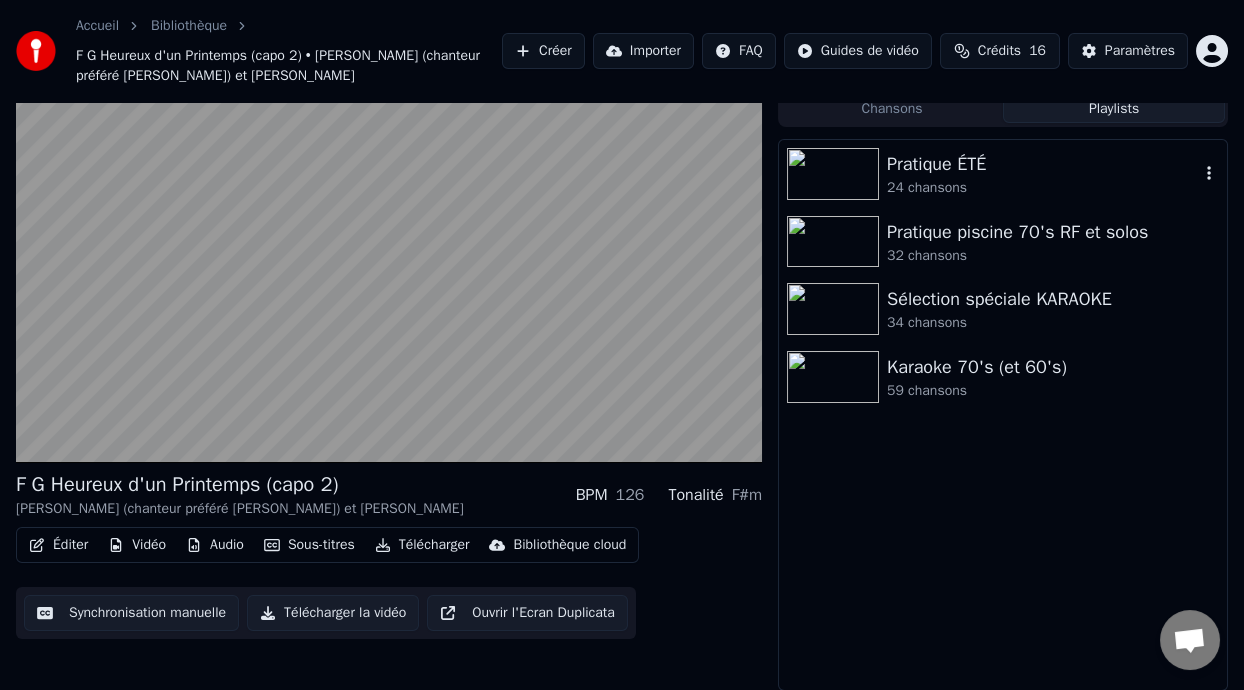 click on "Pratique ÉTÉ" at bounding box center [1043, 164] 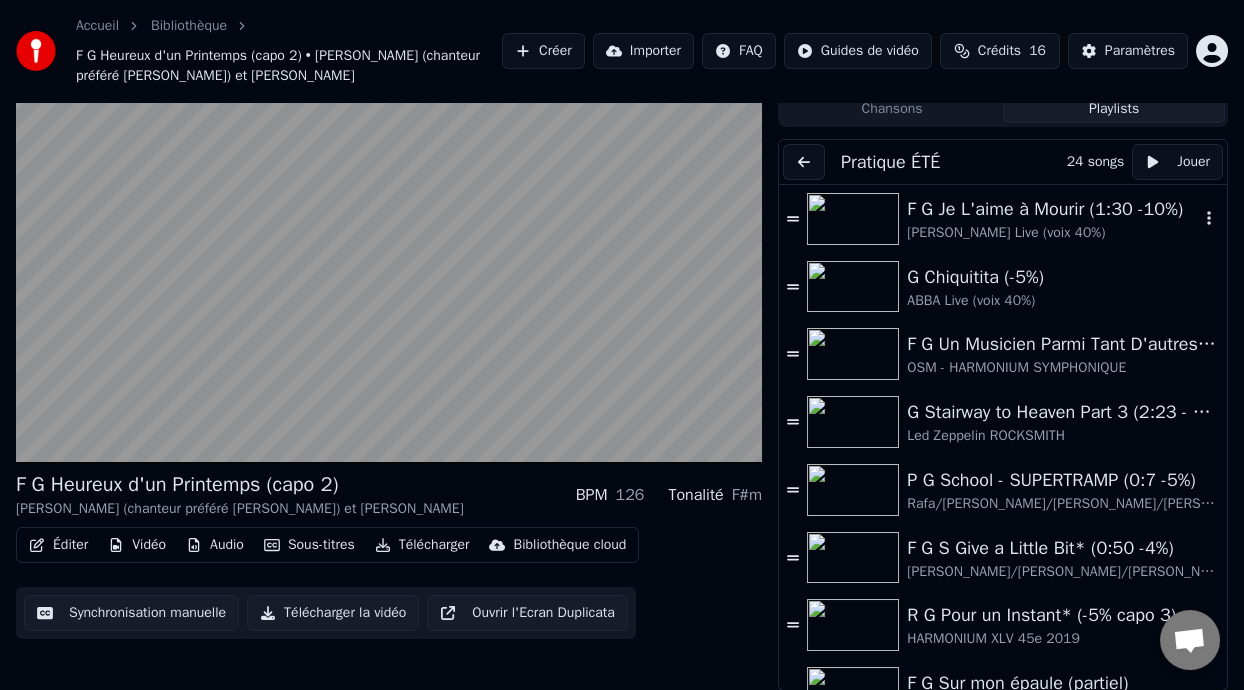 click on "F G Je L'aime à Mourir (1:30 -10%)" at bounding box center [1053, 209] 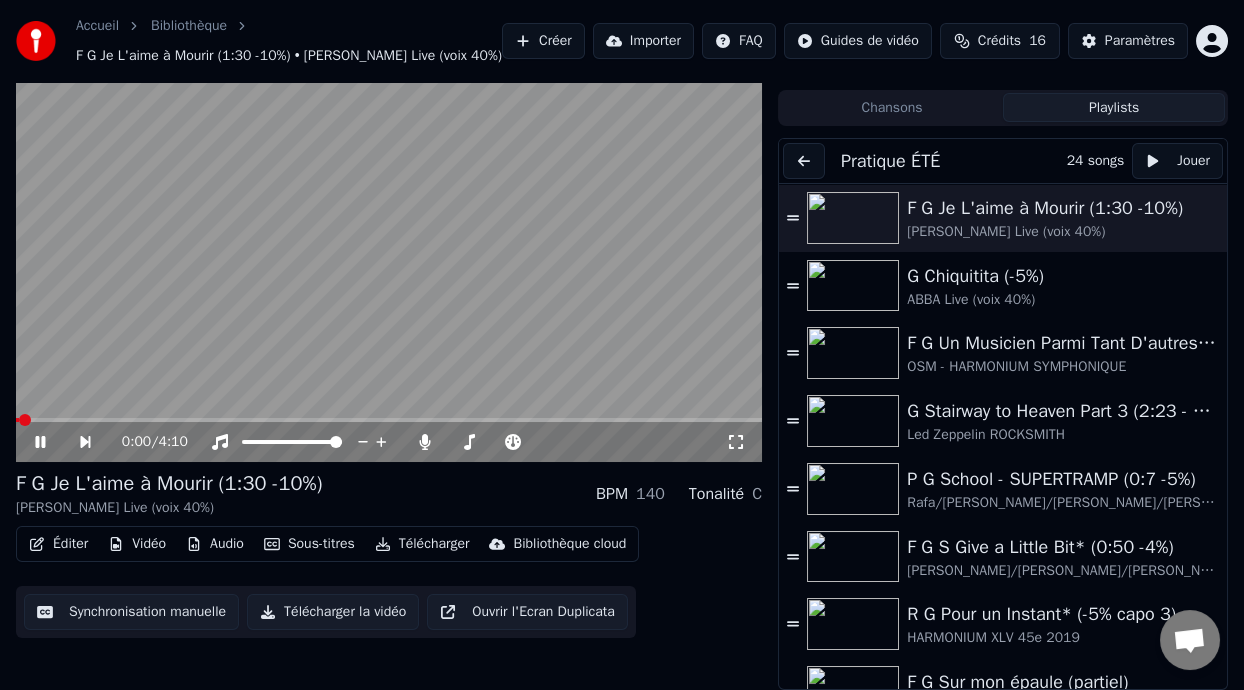 click 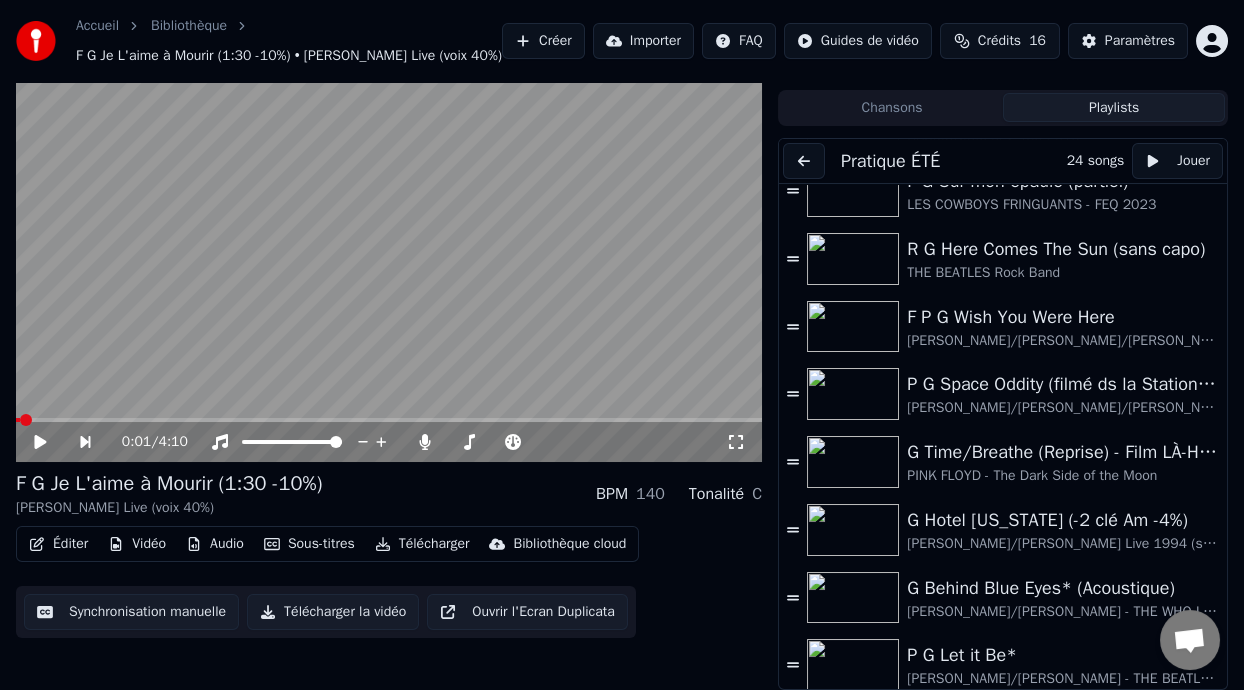scroll, scrollTop: 525, scrollLeft: 0, axis: vertical 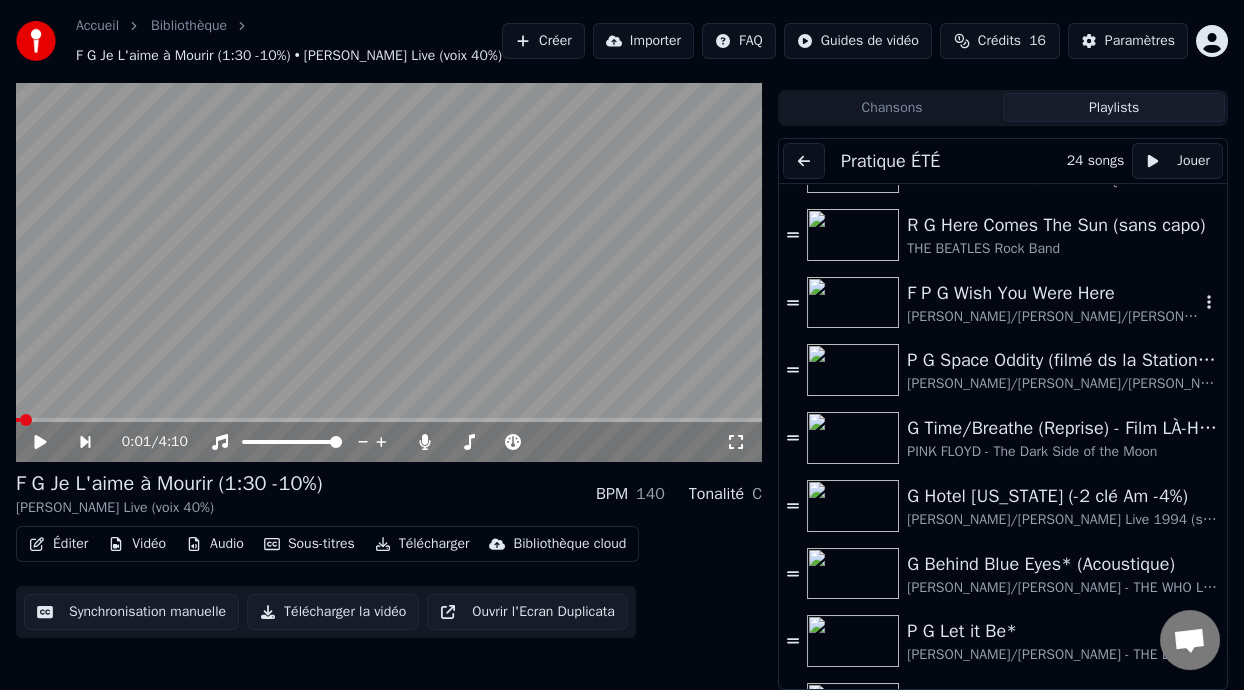click on "F P G  Wish You Were Here" at bounding box center [1053, 293] 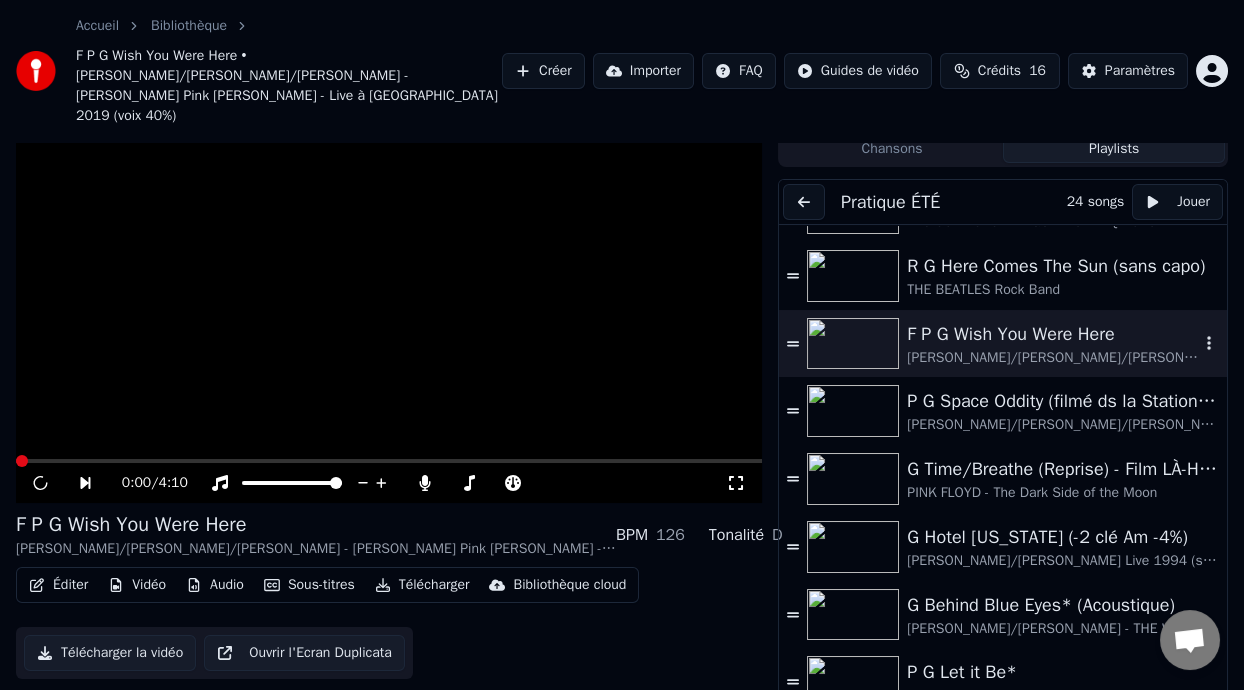 scroll, scrollTop: 79, scrollLeft: 0, axis: vertical 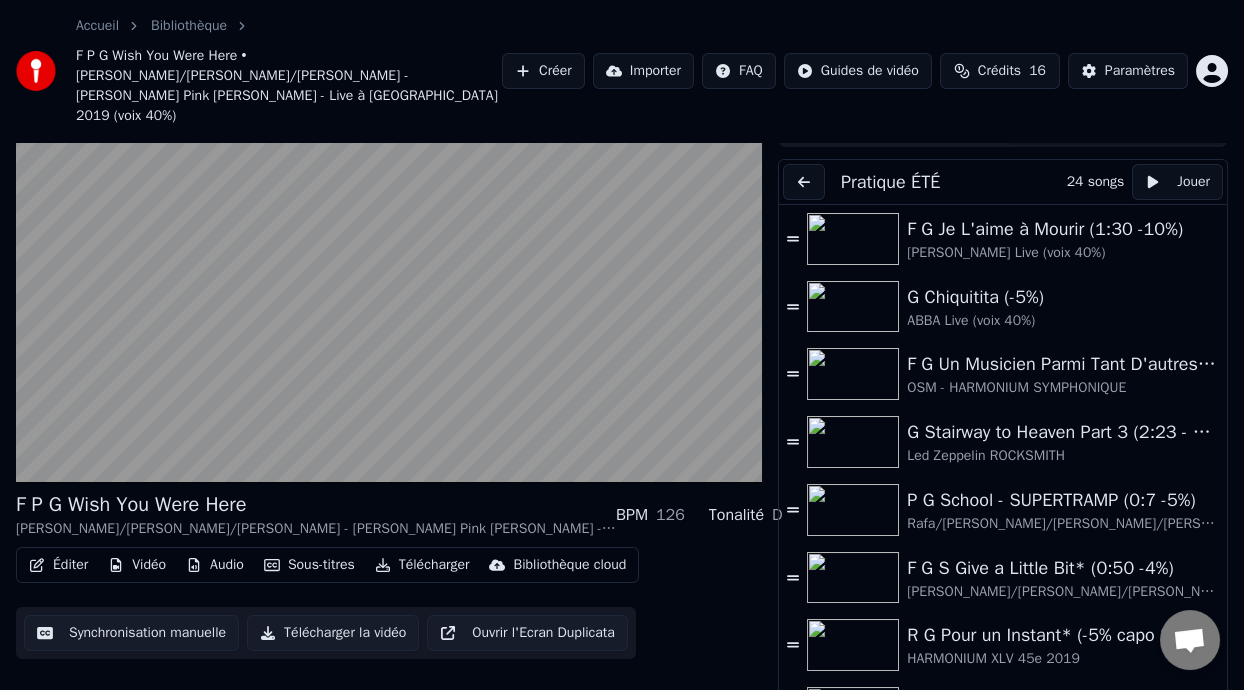 click at bounding box center [804, 182] 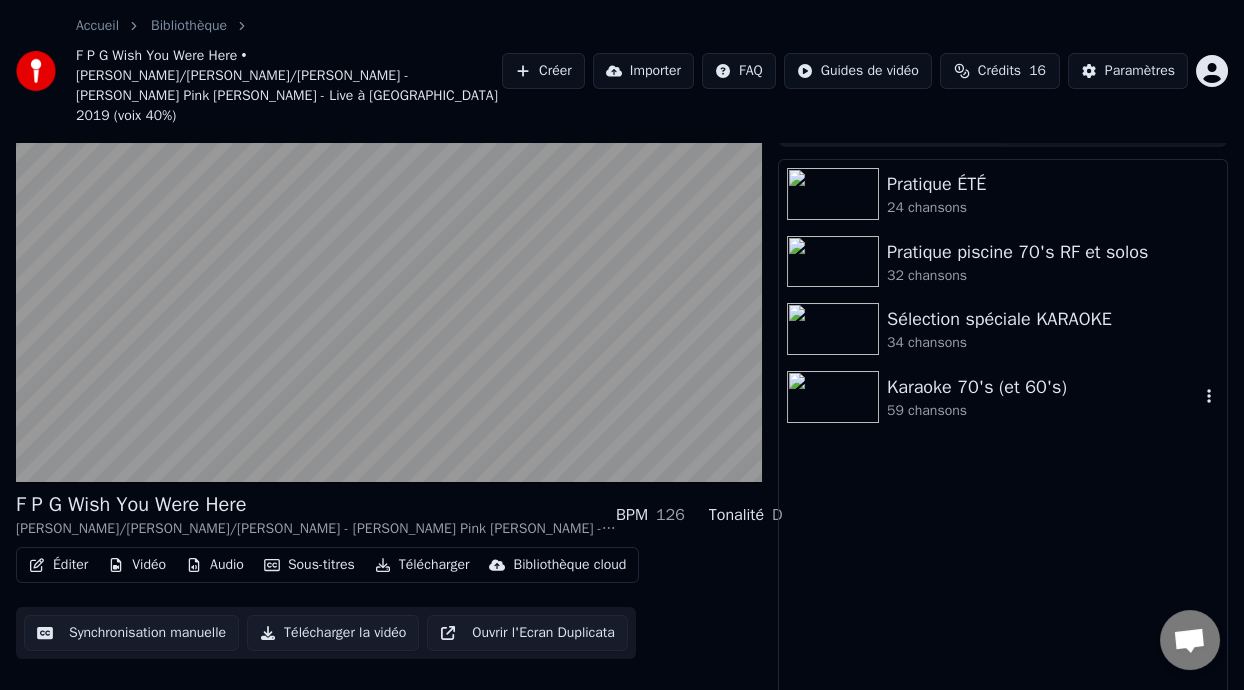 click on "Karaoke 70's (et 60's)" at bounding box center [1043, 387] 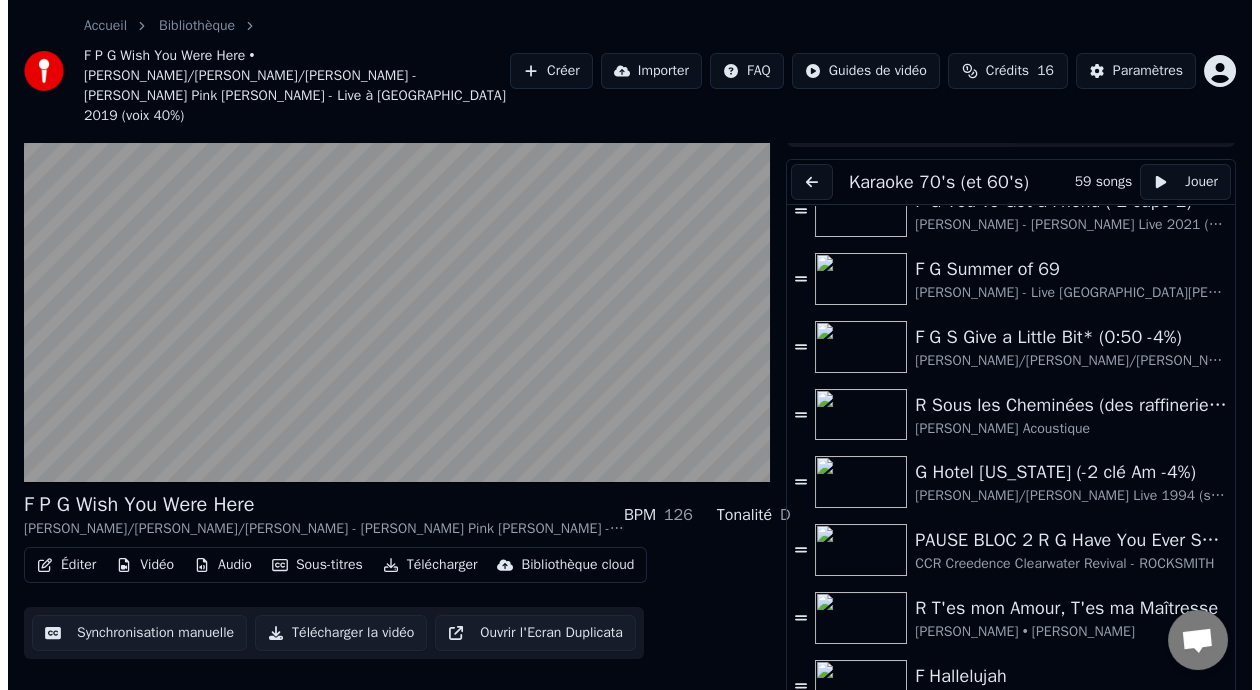 scroll, scrollTop: 459, scrollLeft: 0, axis: vertical 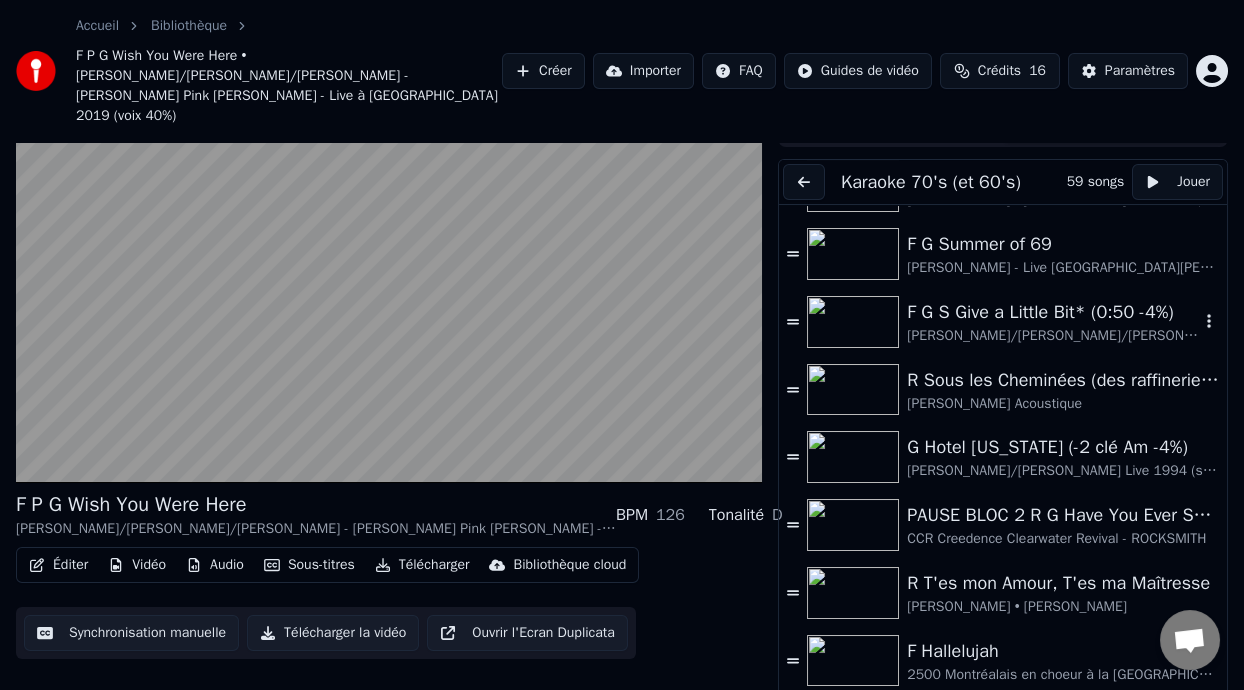 click on "F G S Give a Little Bit* (0:50 -4%)" at bounding box center [1053, 312] 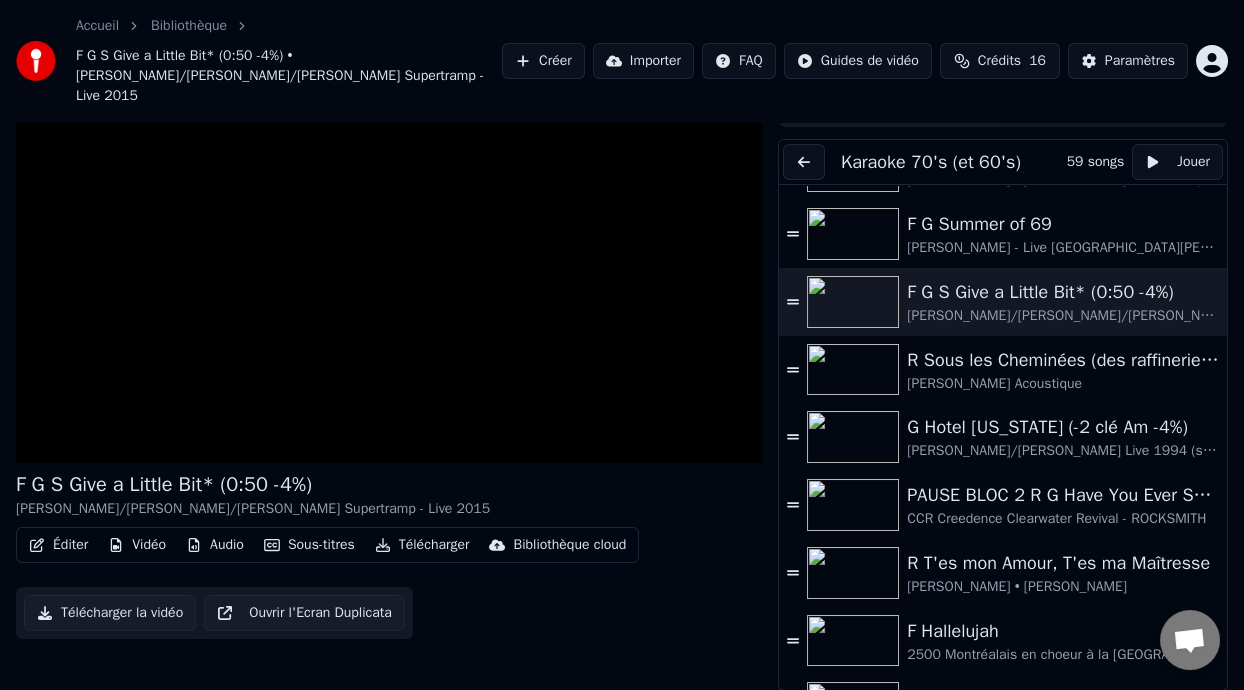 click on "Éditer" at bounding box center [58, 545] 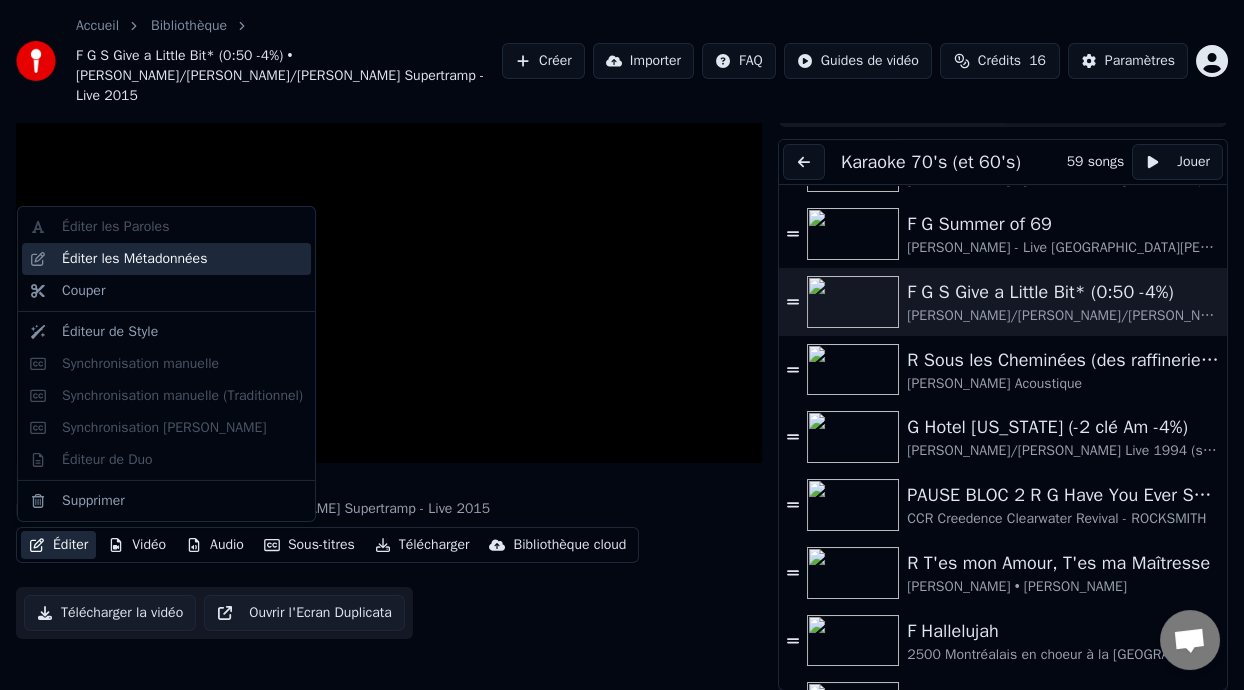 click on "Éditer les Métadonnées" at bounding box center [182, 259] 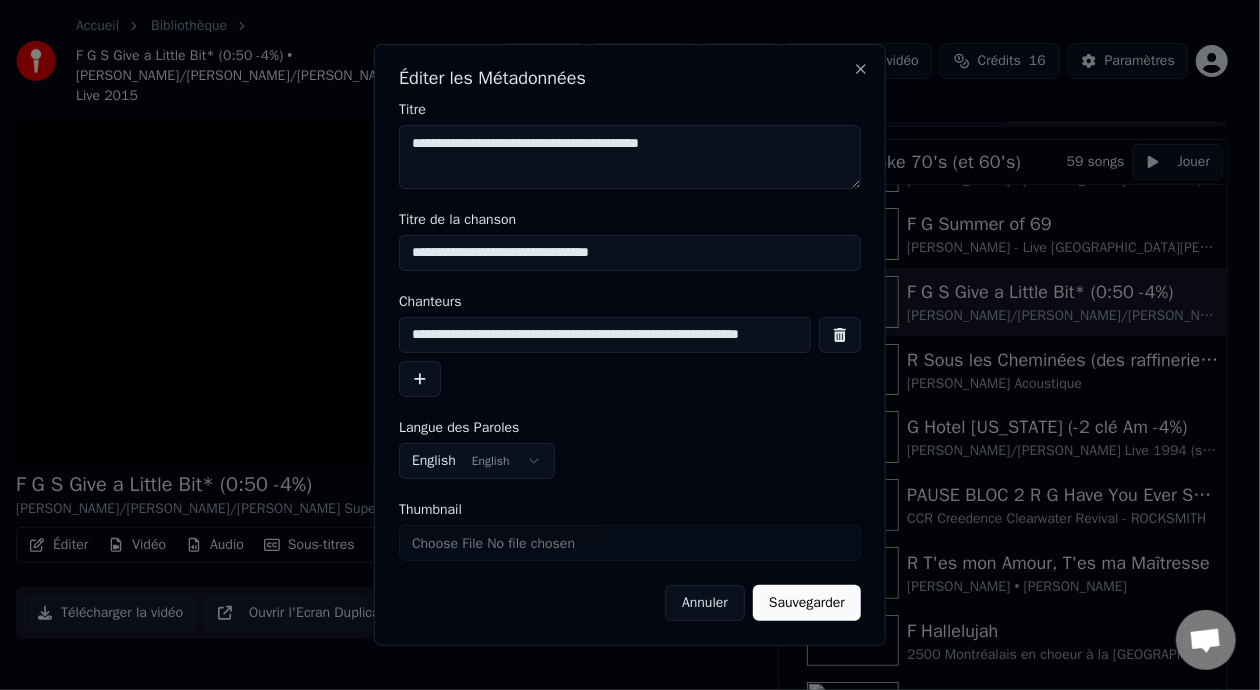 click on "**********" at bounding box center [605, 335] 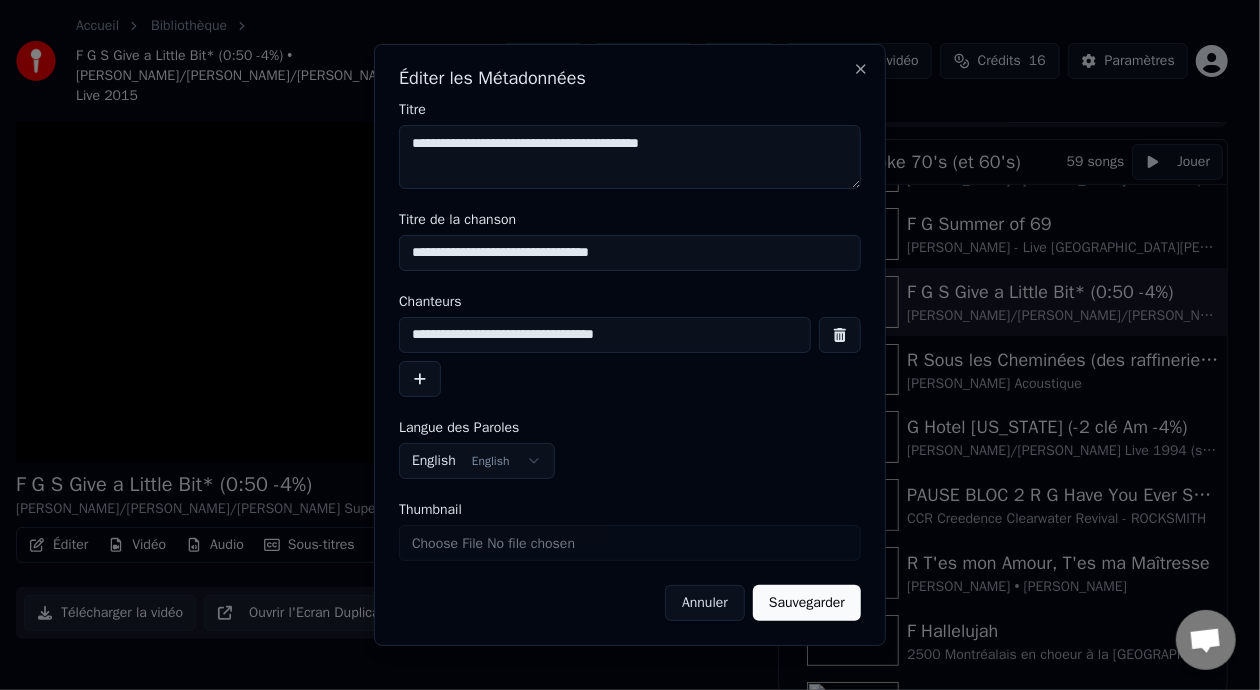 type on "**********" 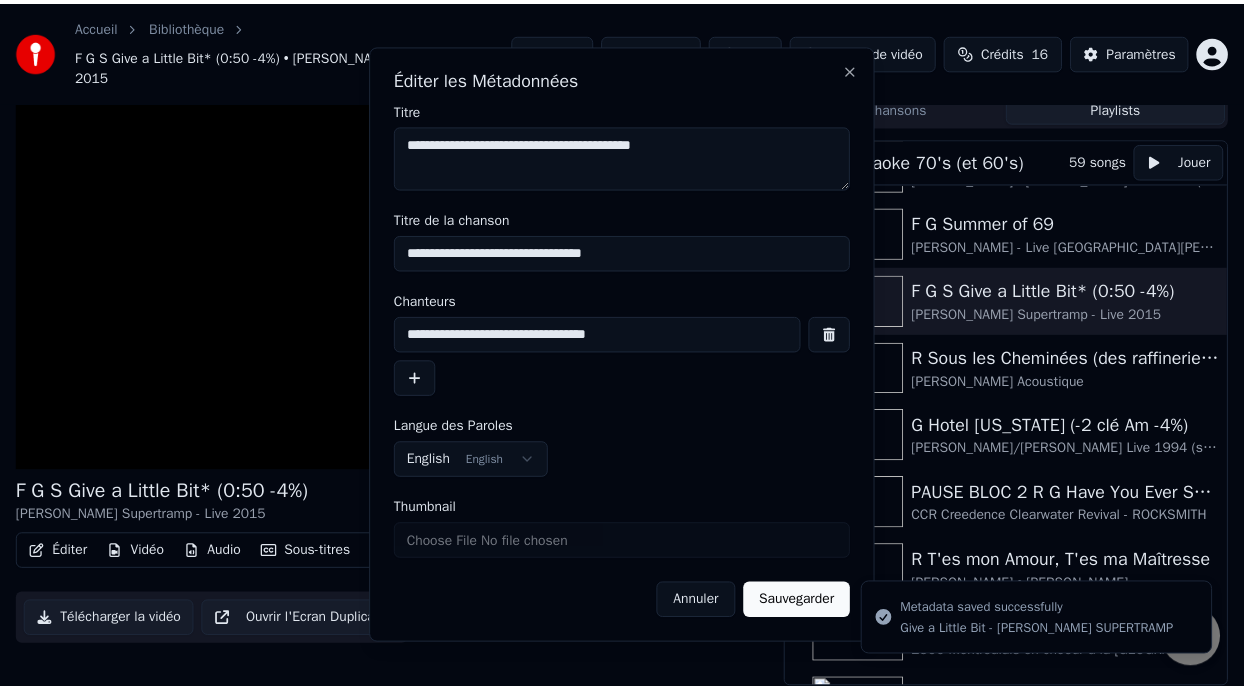 scroll, scrollTop: 59, scrollLeft: 0, axis: vertical 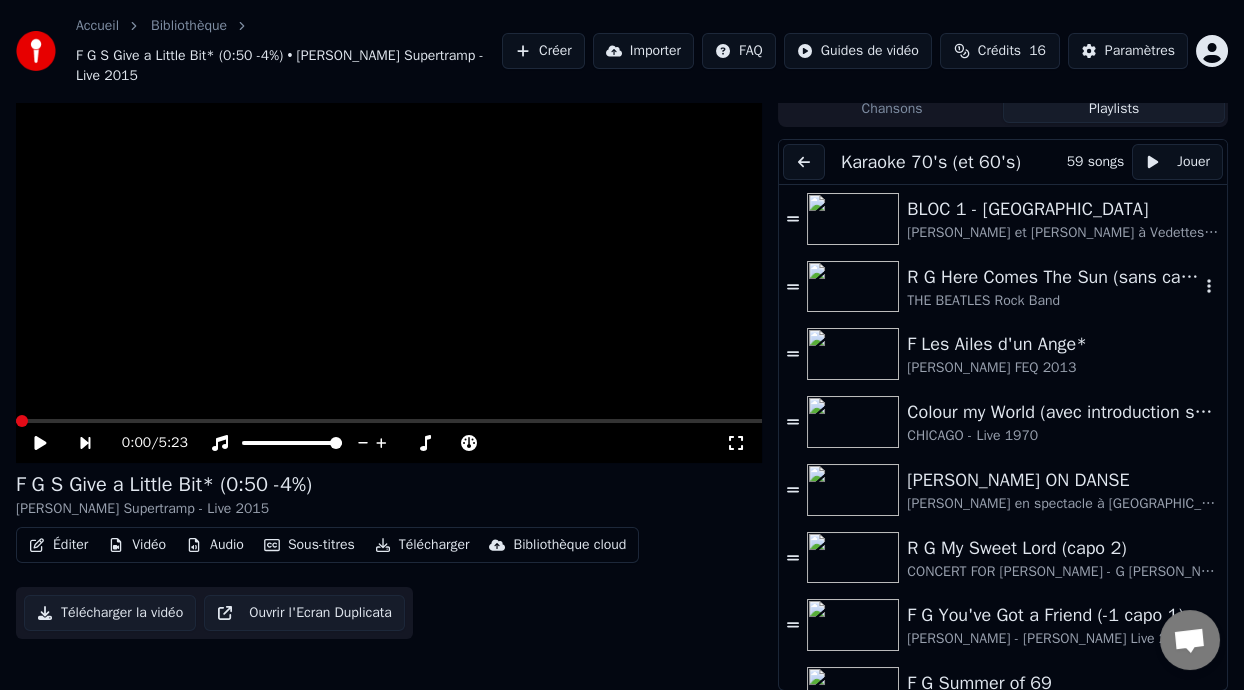click on "R G Here Comes The Sun (sans capo)" at bounding box center (1053, 277) 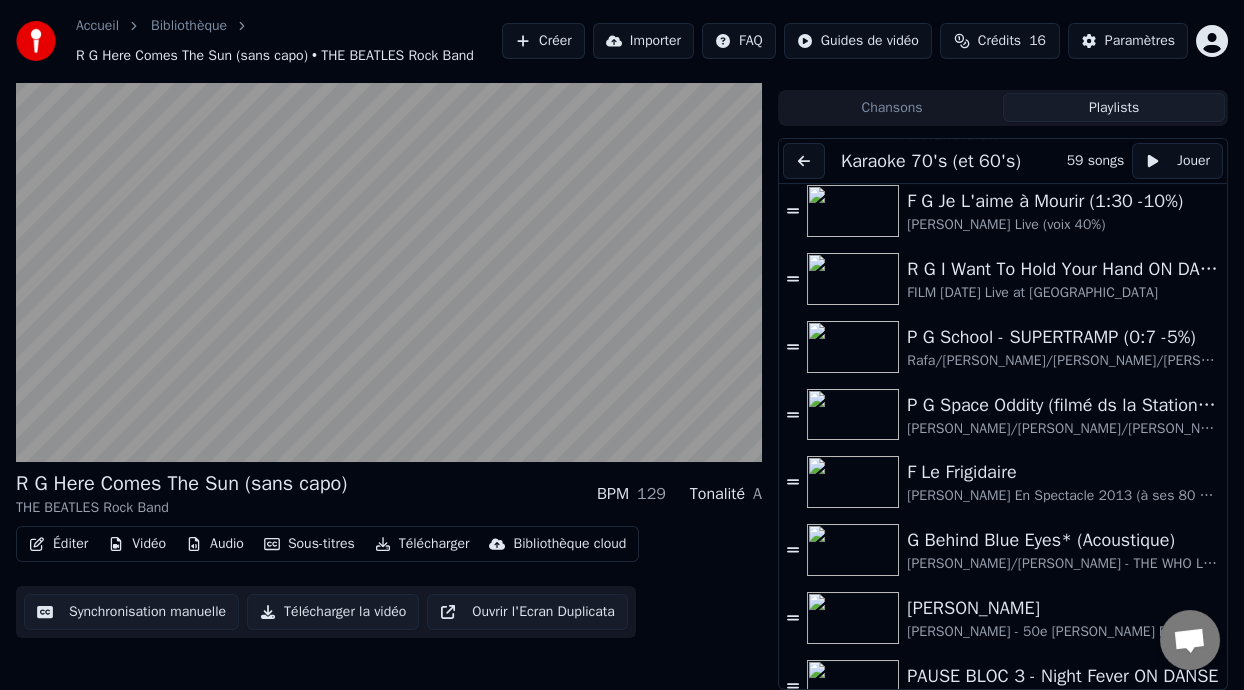 scroll, scrollTop: 959, scrollLeft: 0, axis: vertical 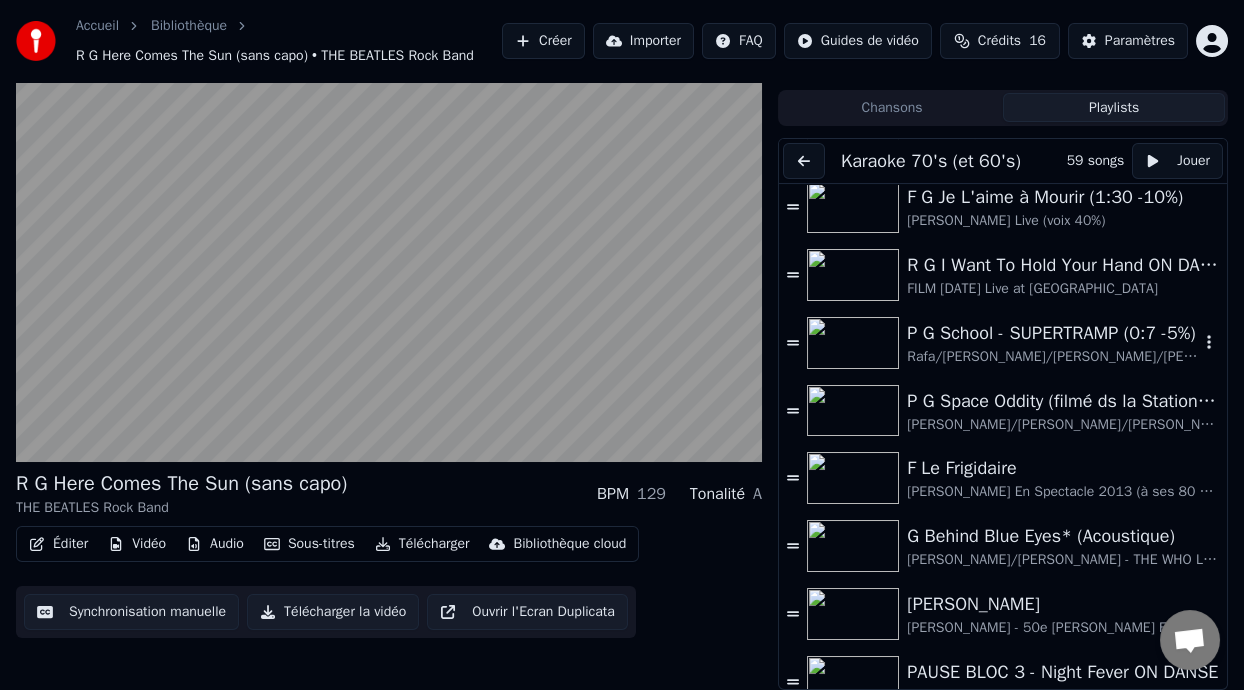 click on "P G School - SUPERTRAMP (0:7 -5%)" at bounding box center [1053, 333] 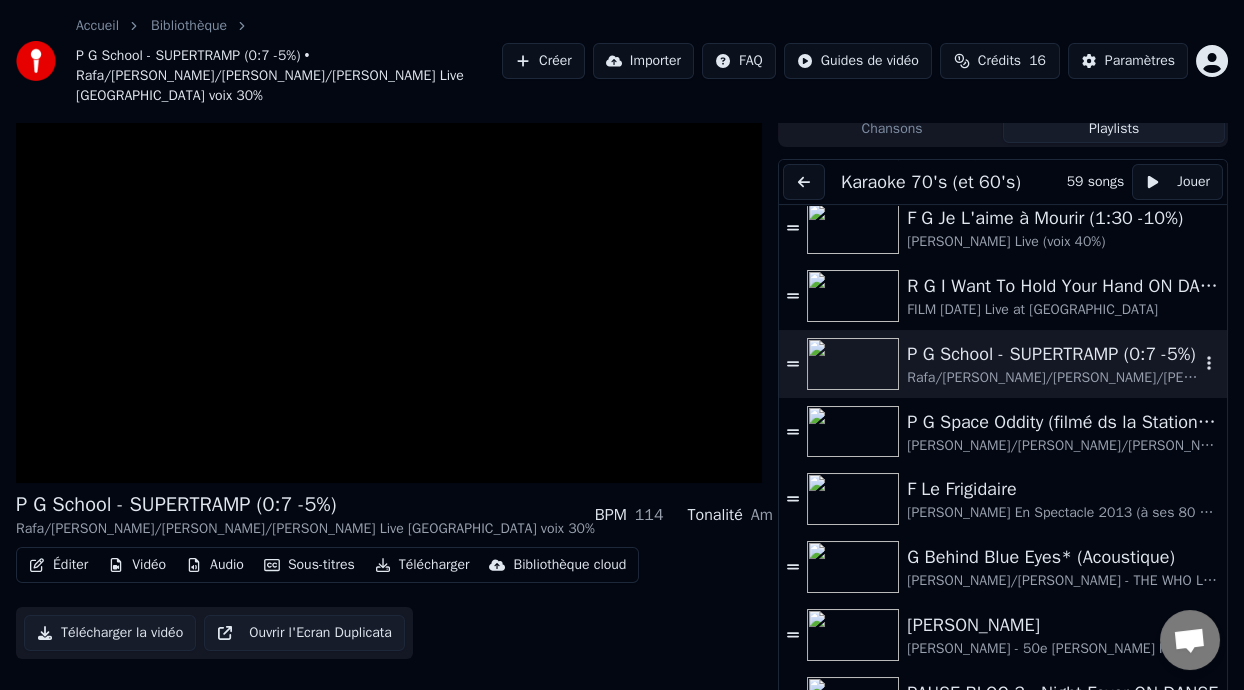 scroll, scrollTop: 79, scrollLeft: 0, axis: vertical 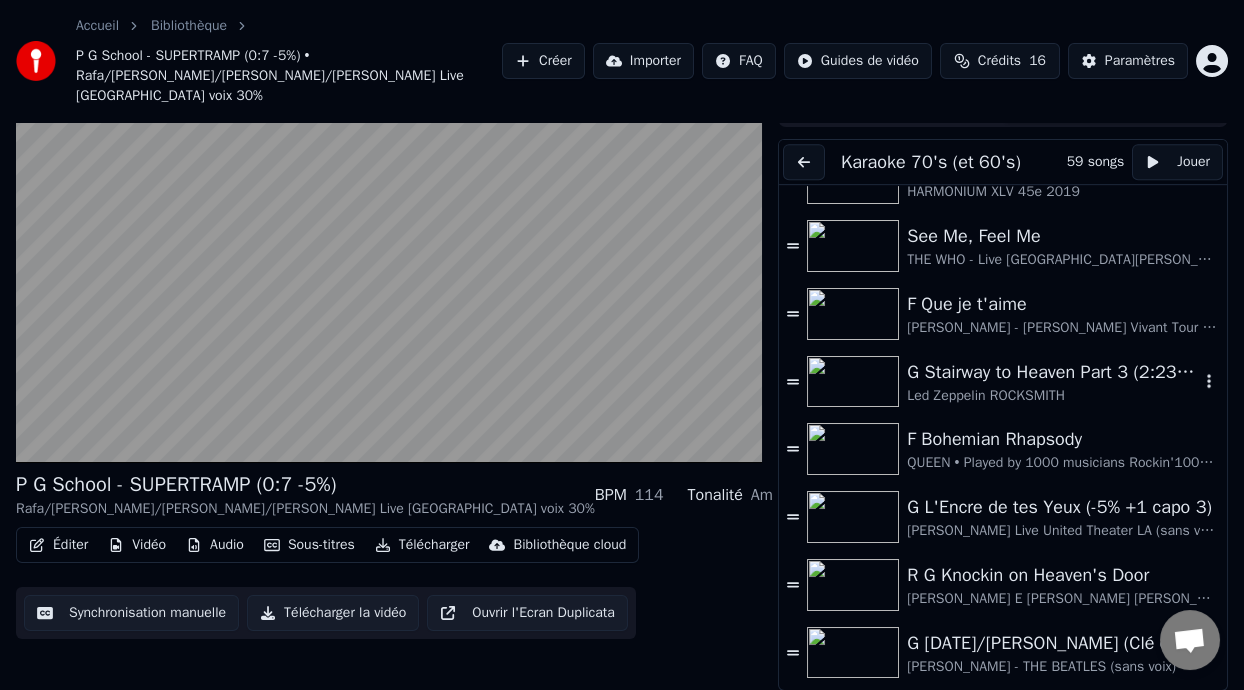 click on "G Stairway to Heaven Part 3 (2:23 - 5:44)" at bounding box center [1053, 372] 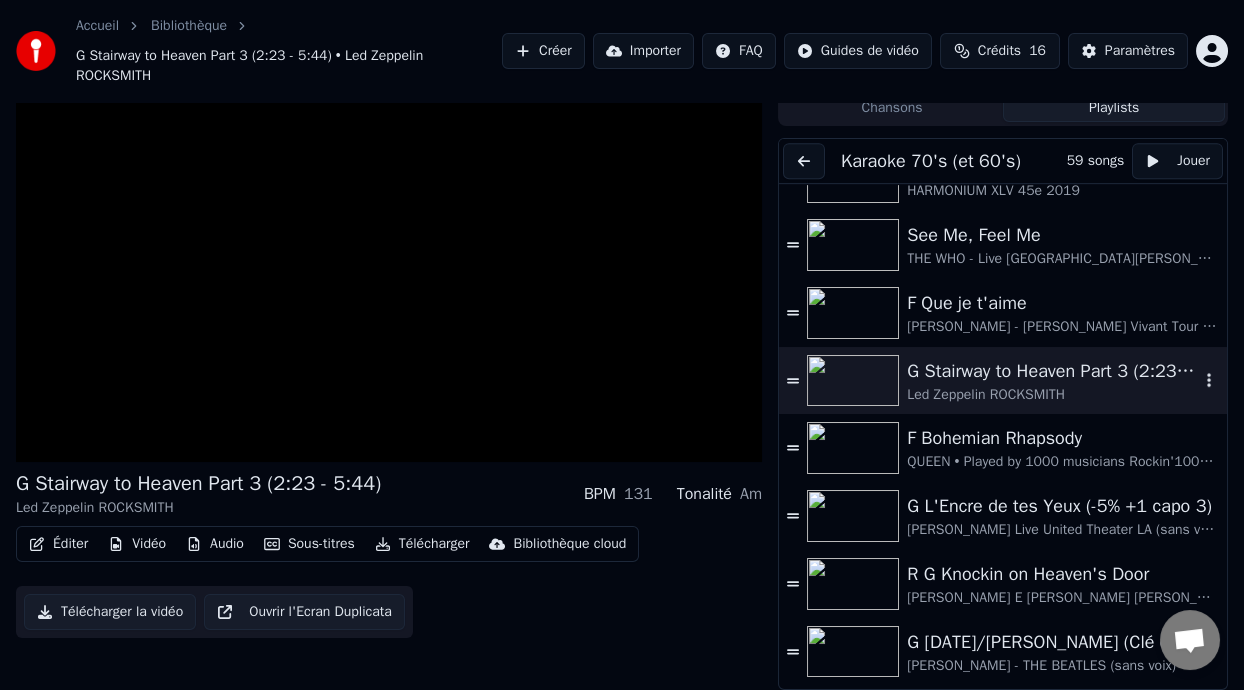 scroll, scrollTop: 59, scrollLeft: 0, axis: vertical 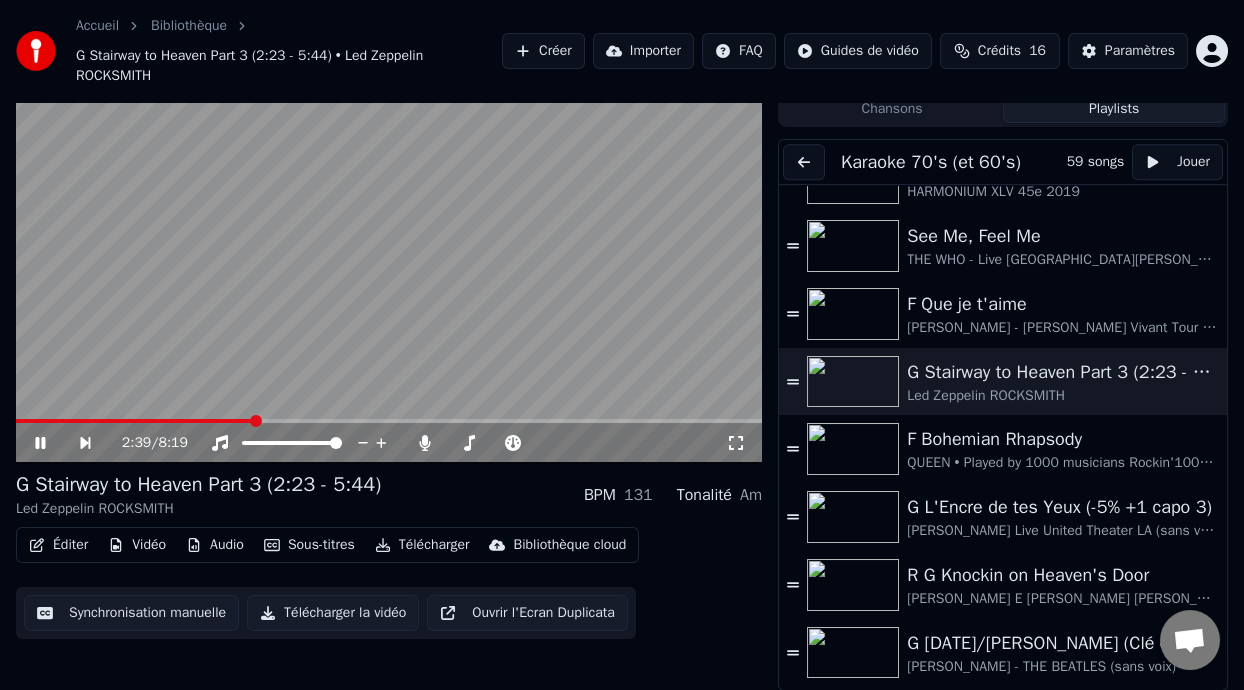click at bounding box center [256, 421] 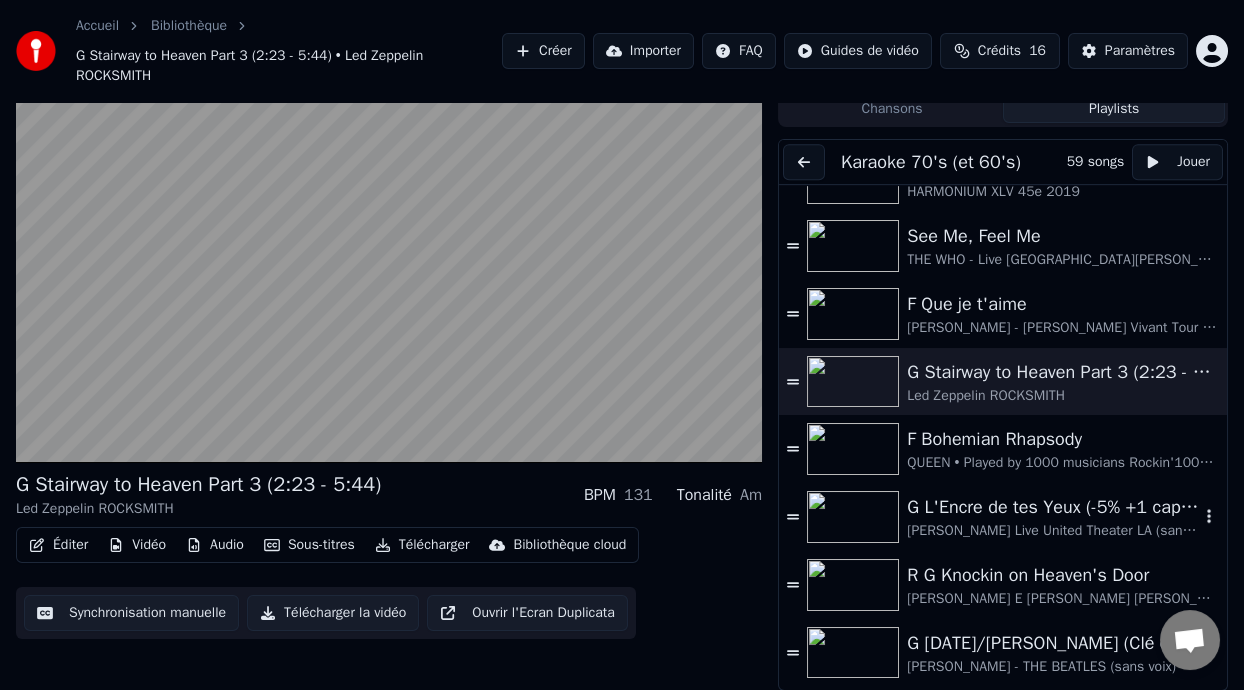 click on "[PERSON_NAME] Live United Theater LA (sans voix)" at bounding box center [1053, 531] 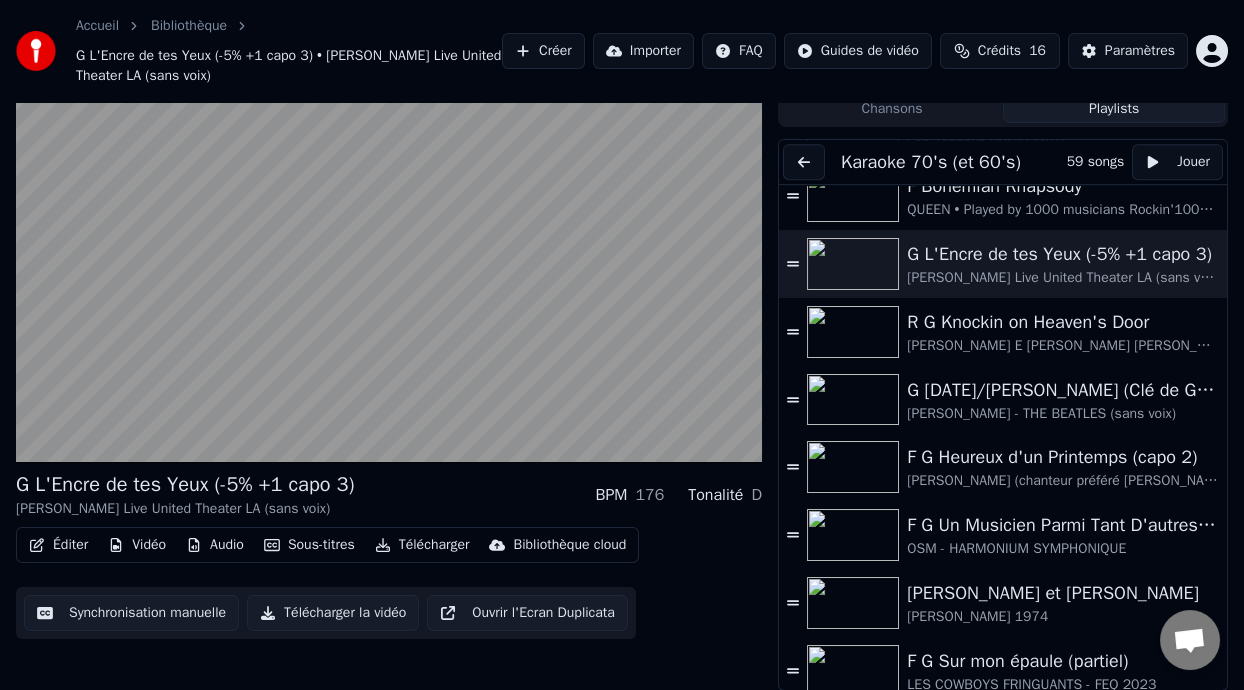 scroll, scrollTop: 2853, scrollLeft: 0, axis: vertical 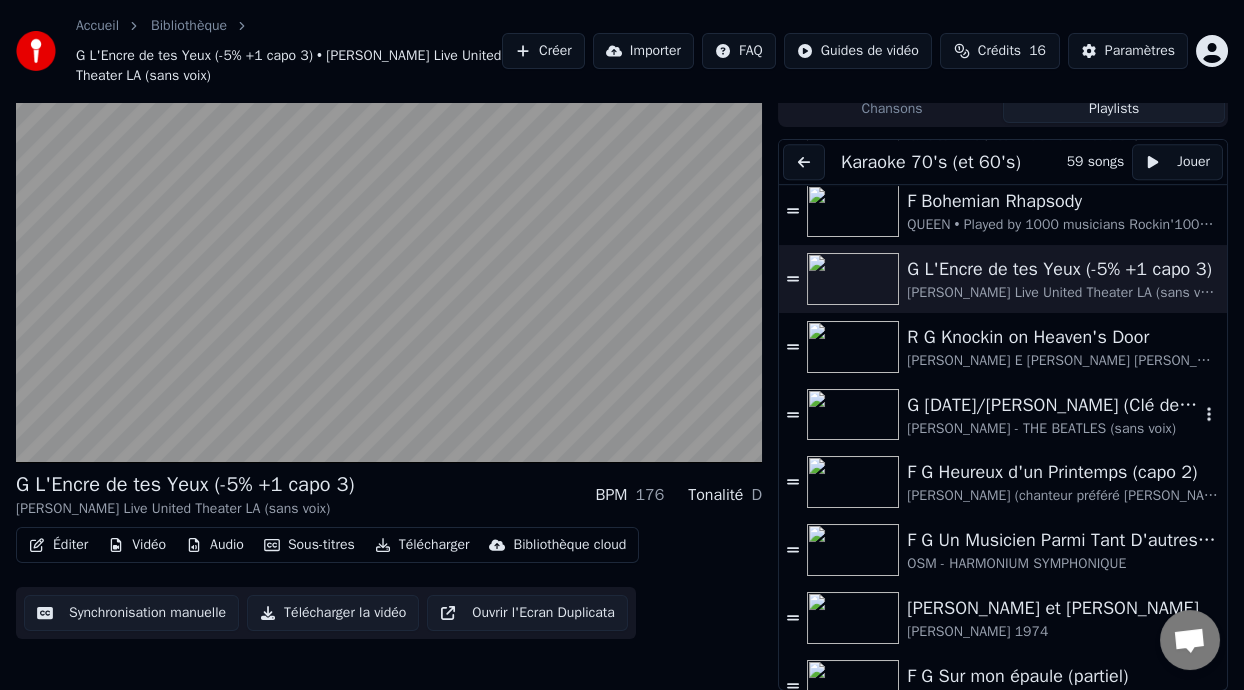 click on "G Yesterday/Guillaume (Clé de G - Tuning D standard)" at bounding box center (1053, 405) 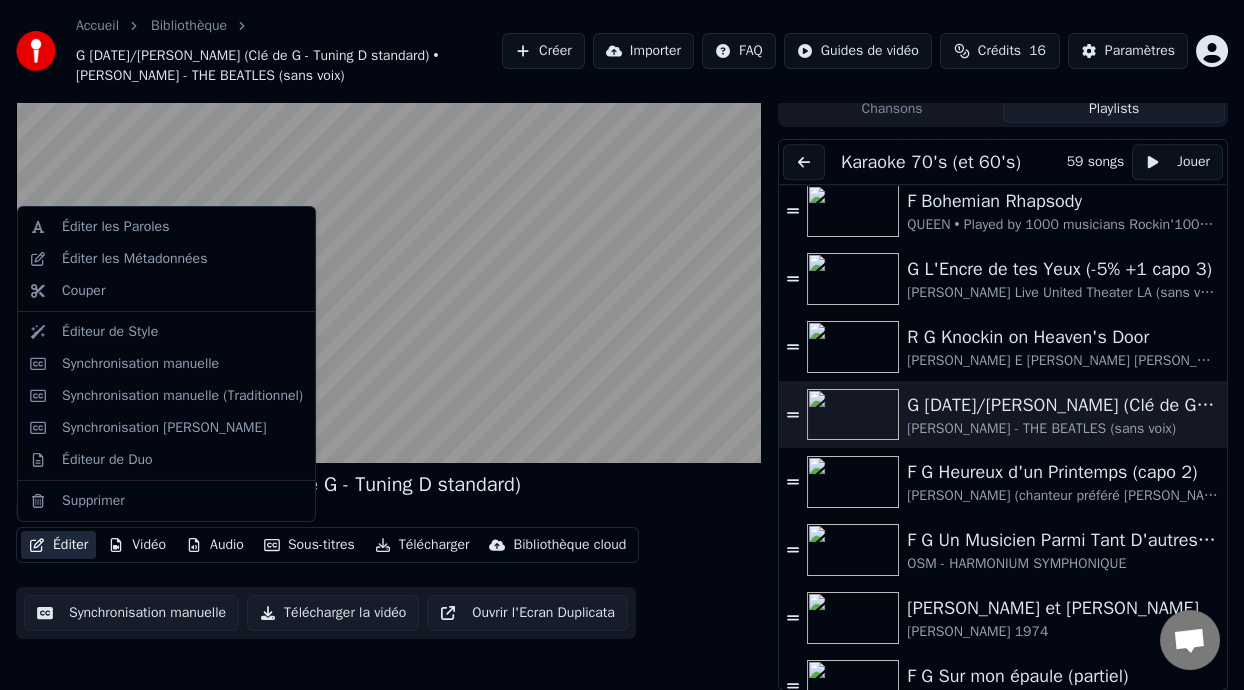 click on "Éditer" at bounding box center [58, 545] 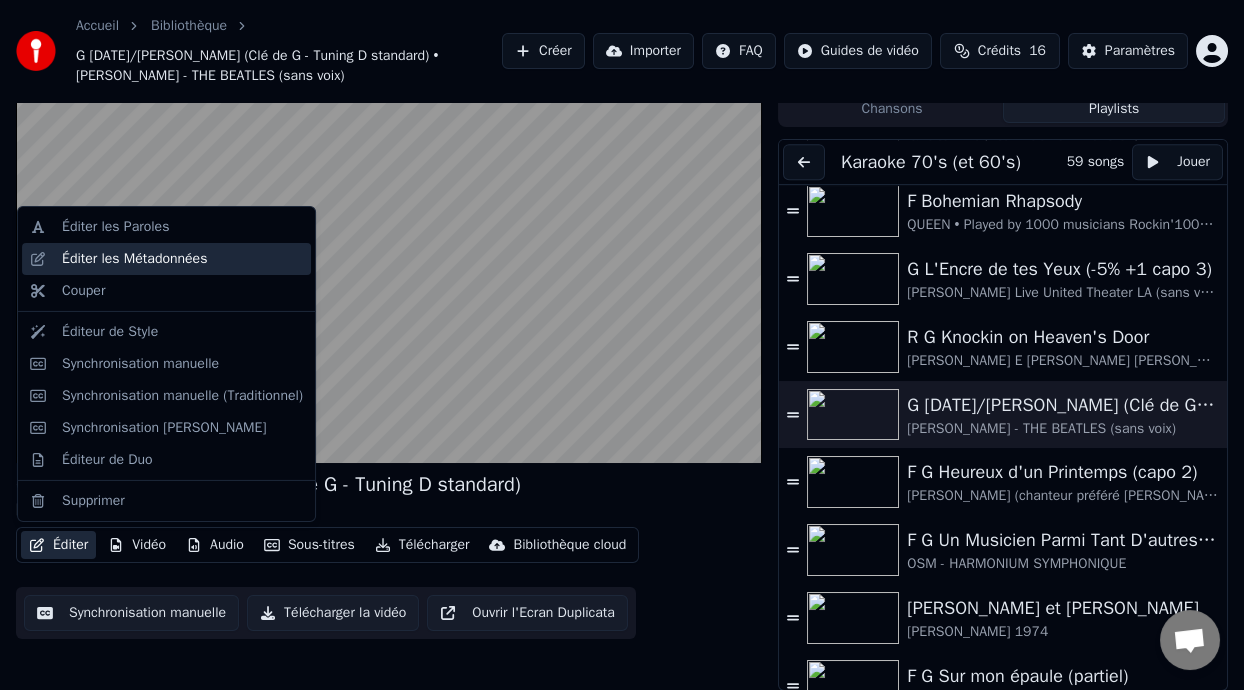 click on "Éditer les Métadonnées" at bounding box center [134, 259] 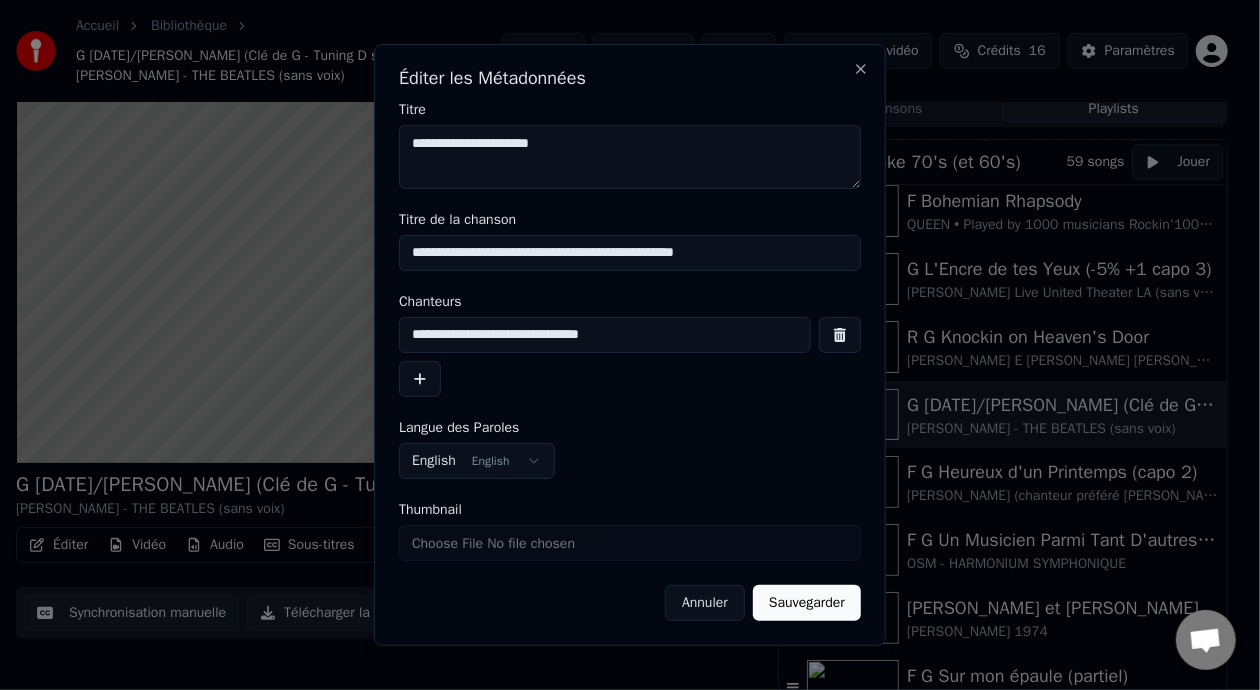 click on "**********" at bounding box center (630, 253) 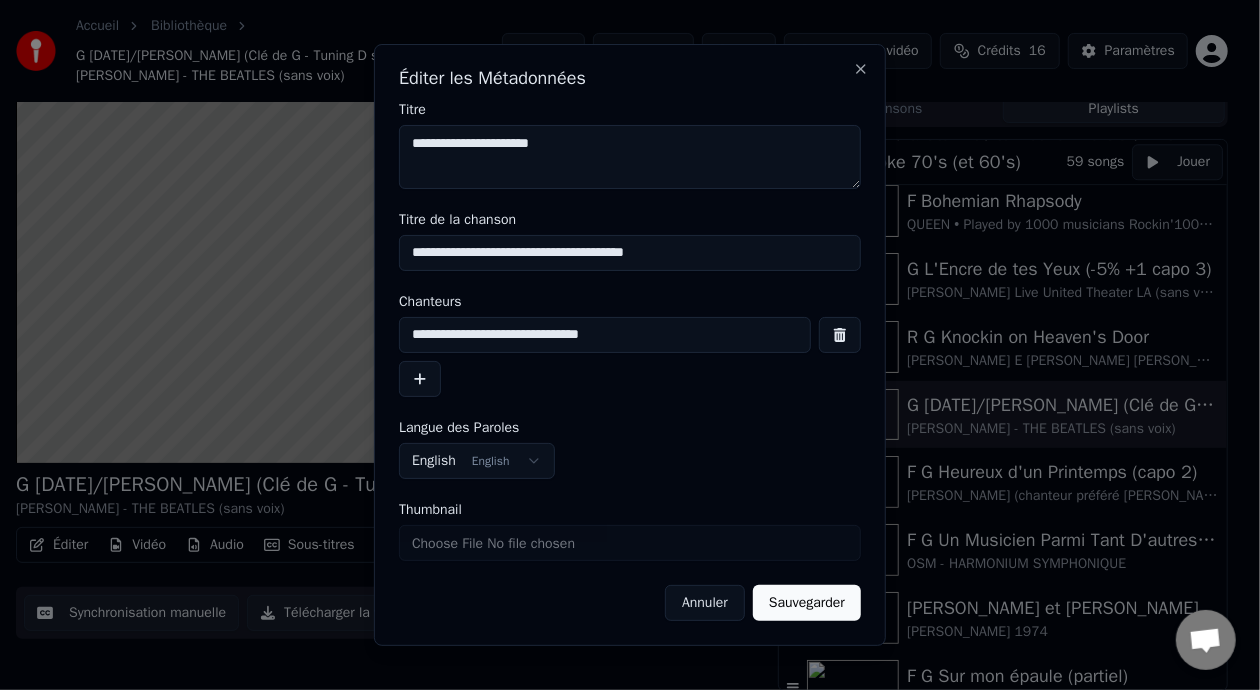 type on "**********" 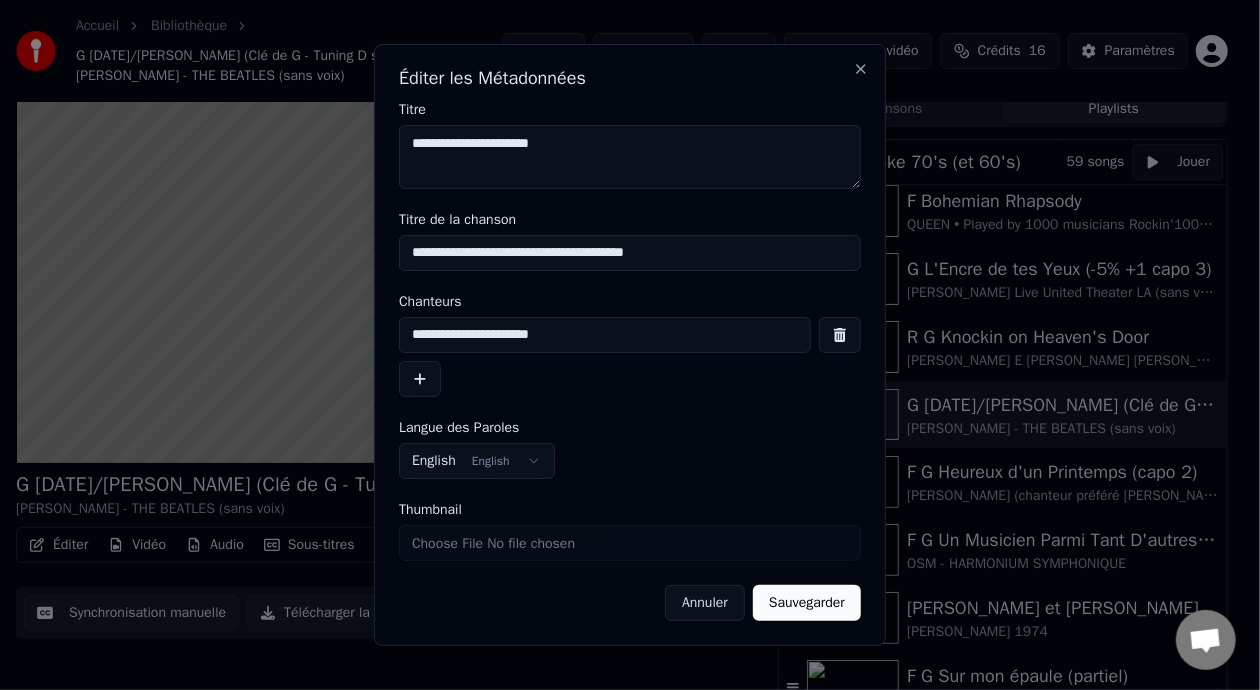 type on "**********" 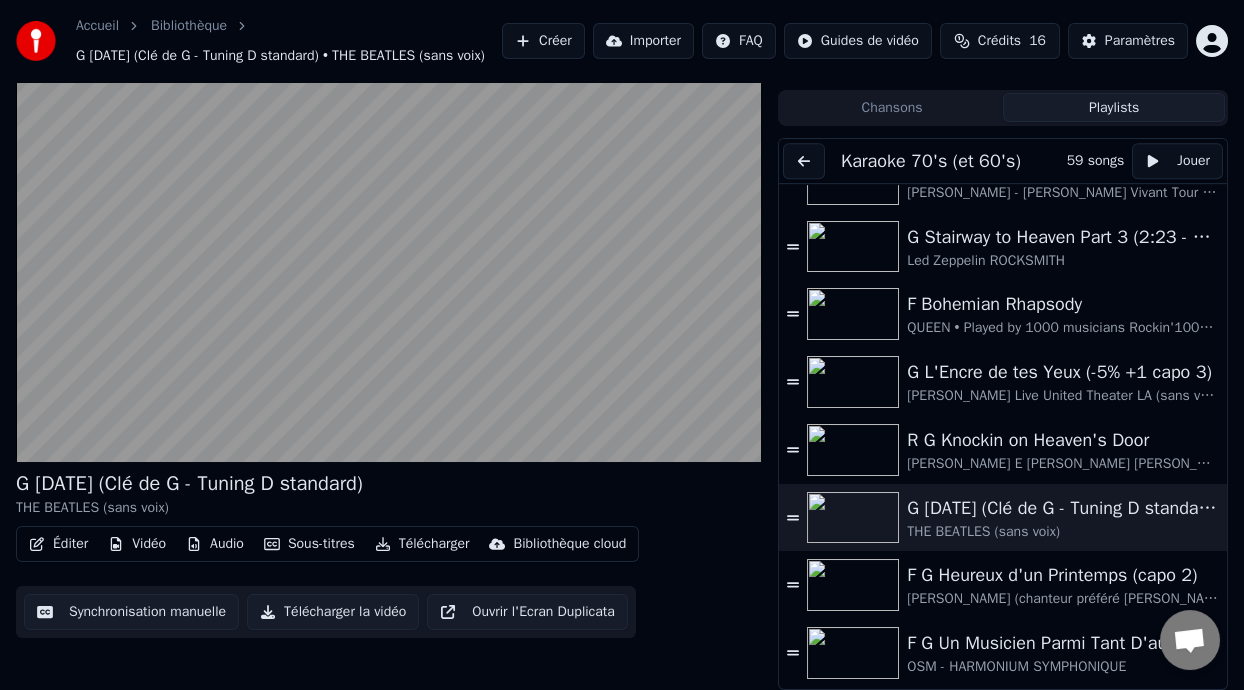 scroll, scrollTop: 2763, scrollLeft: 0, axis: vertical 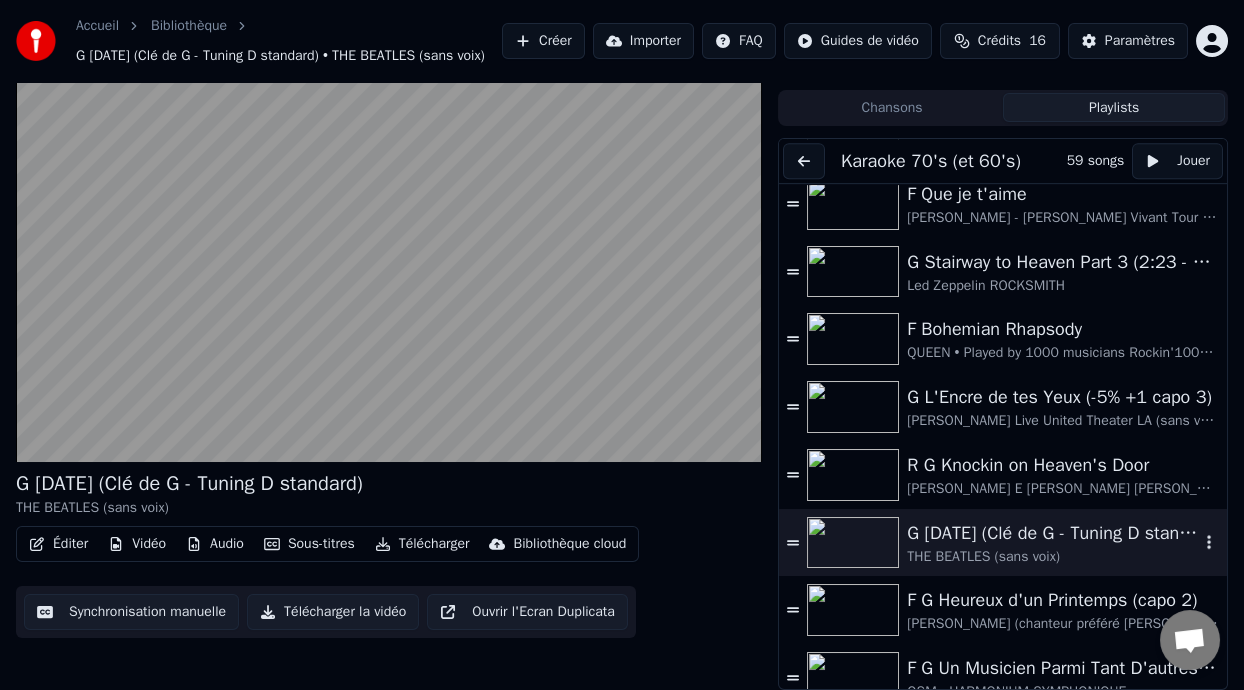 click on "G [DATE] (Clé de G - Tuning D standard)" at bounding box center (1053, 533) 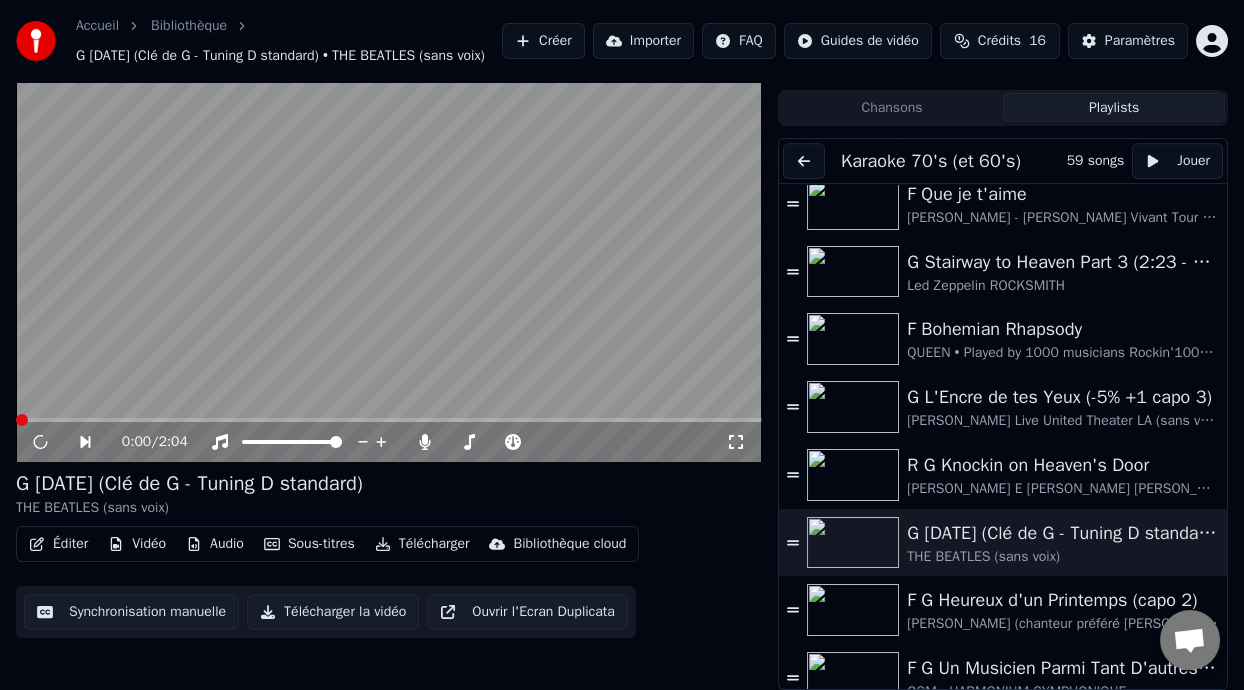click on "Éditer" at bounding box center (58, 544) 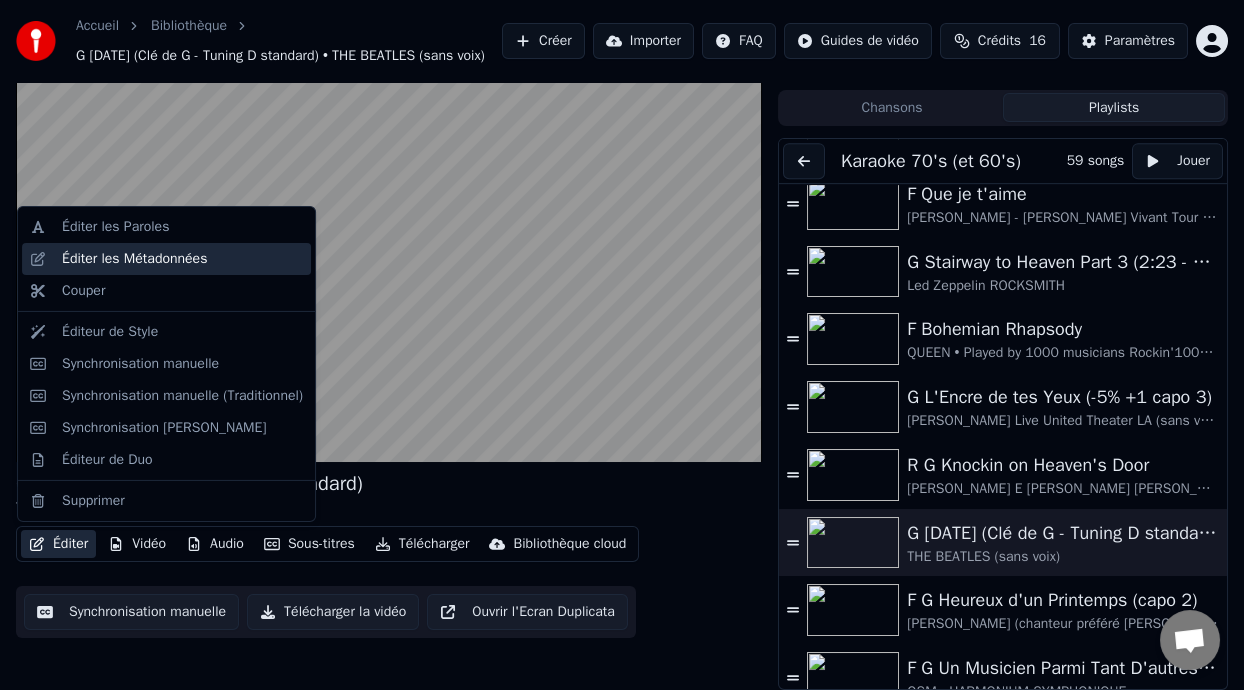click on "Éditer les Métadonnées" at bounding box center [166, 259] 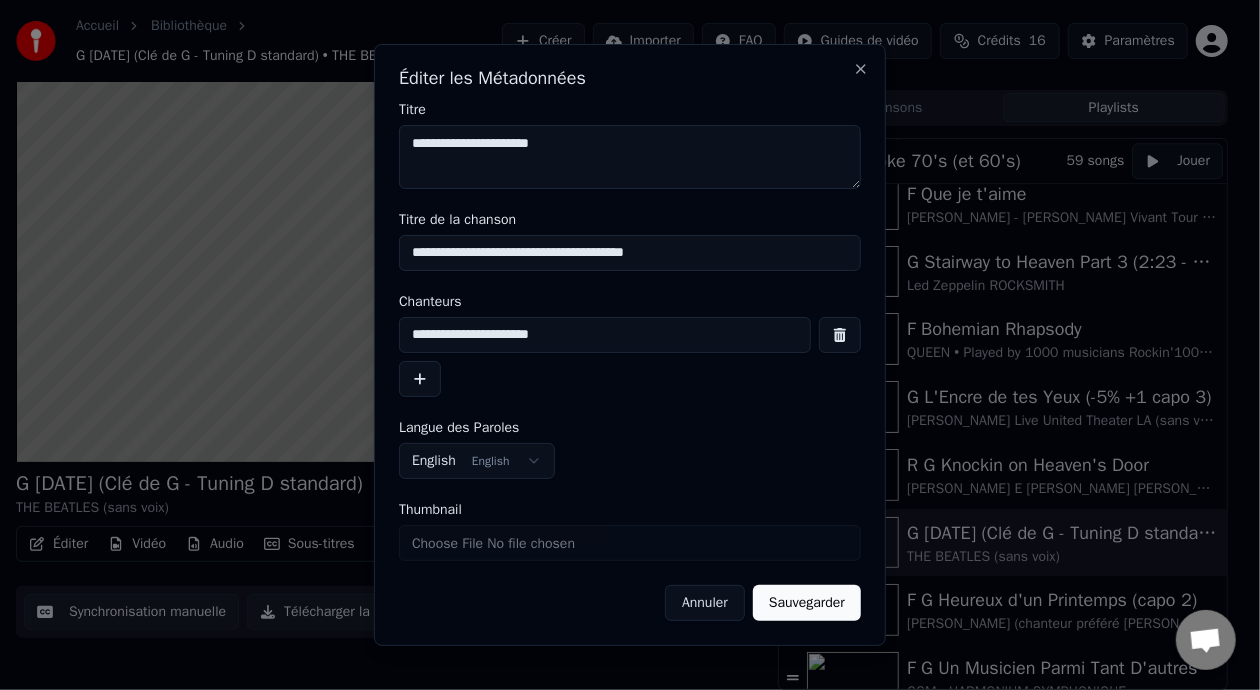 click on "**********" at bounding box center (605, 335) 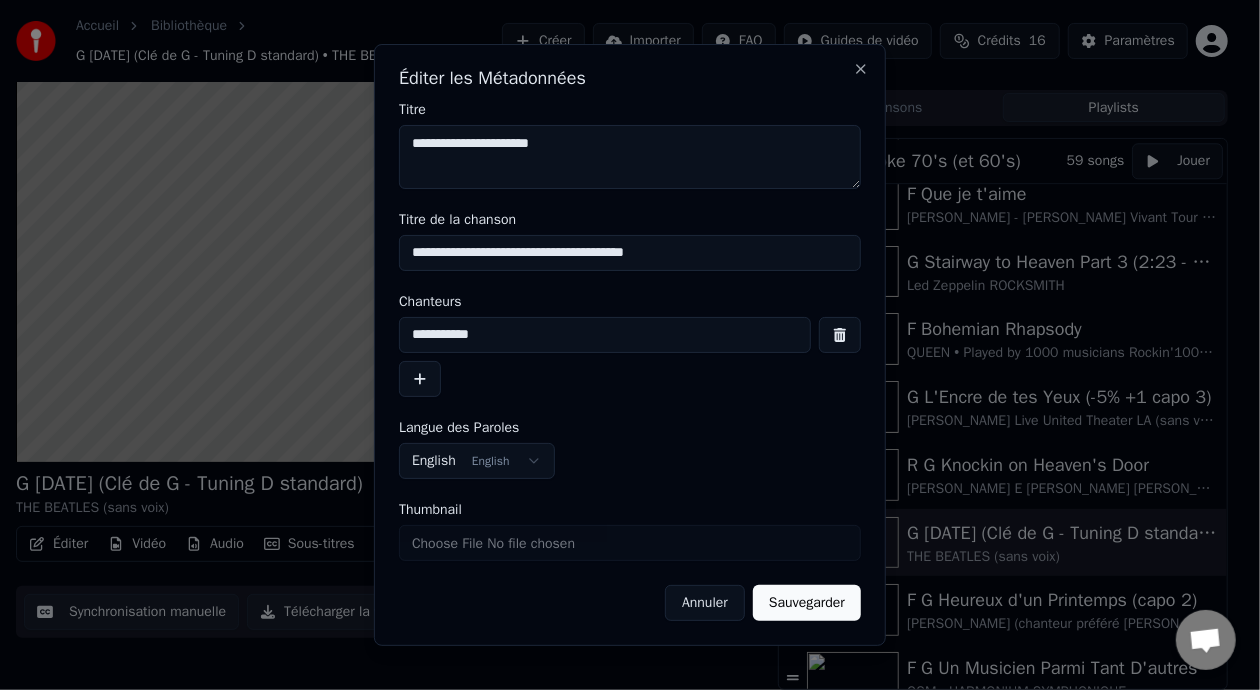 type on "**********" 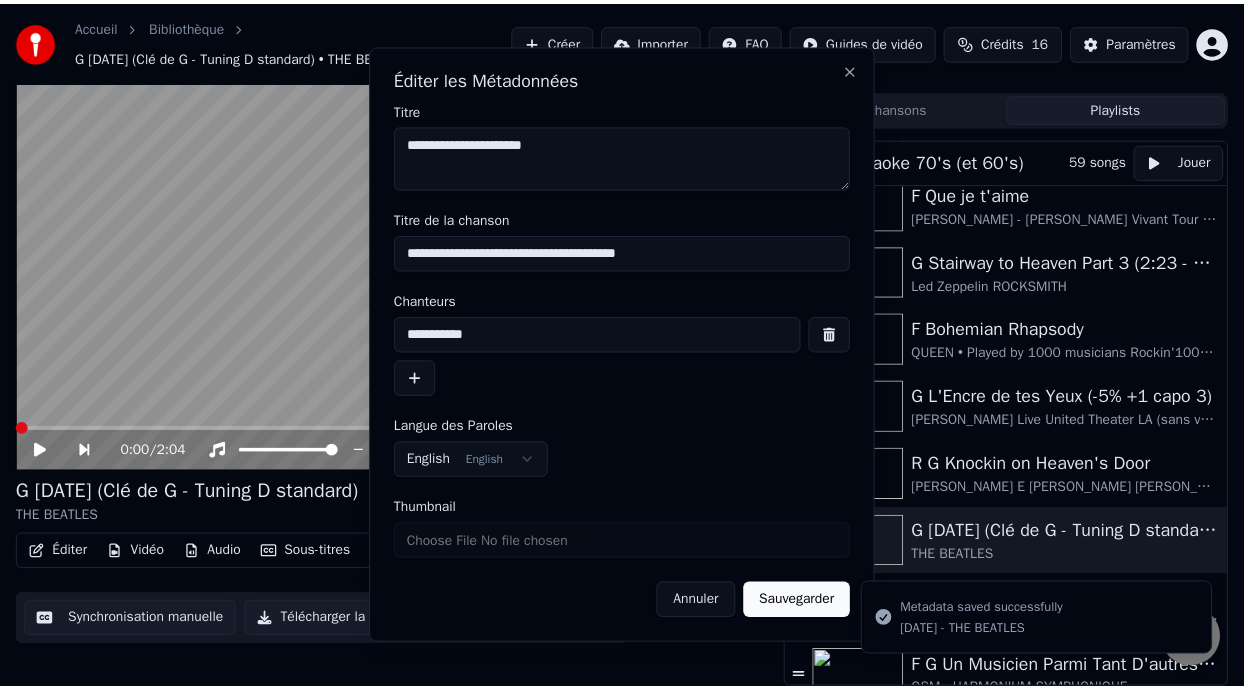 scroll, scrollTop: 39, scrollLeft: 0, axis: vertical 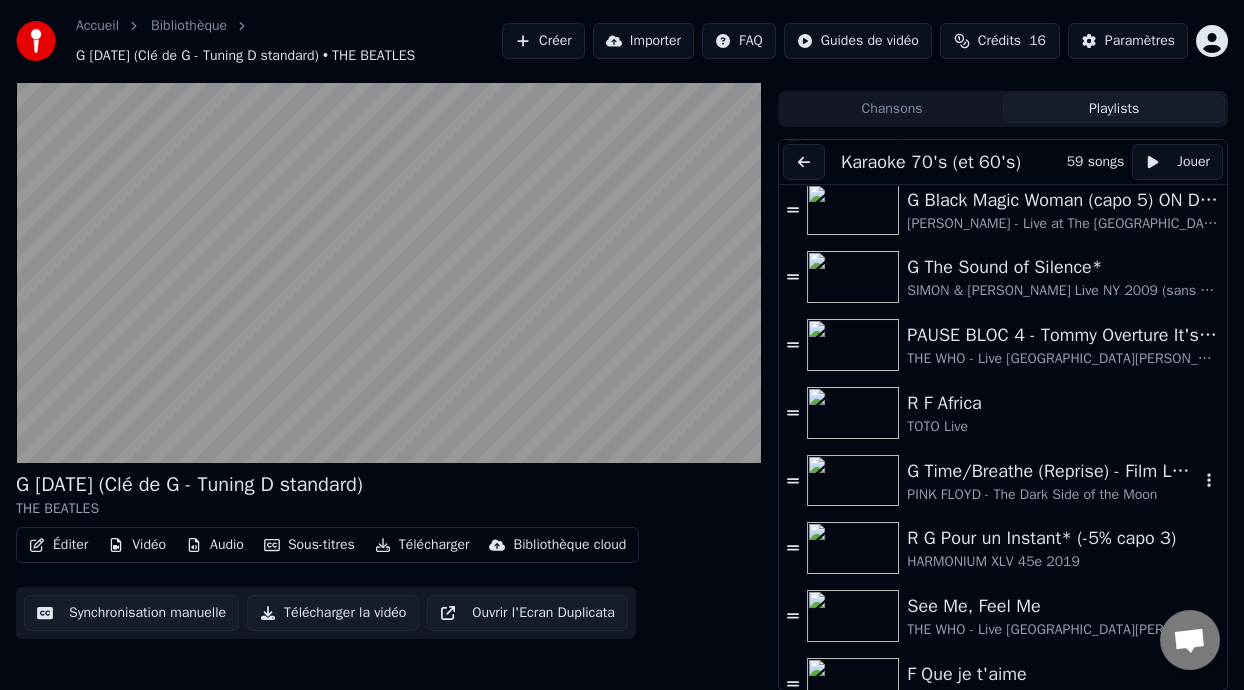 click on "G Time/Breathe (Reprise) - Film LÀ-HAUT (UP Pixar Disney) 0:21 - [PERSON_NAME] & [PERSON_NAME] story" at bounding box center (1053, 471) 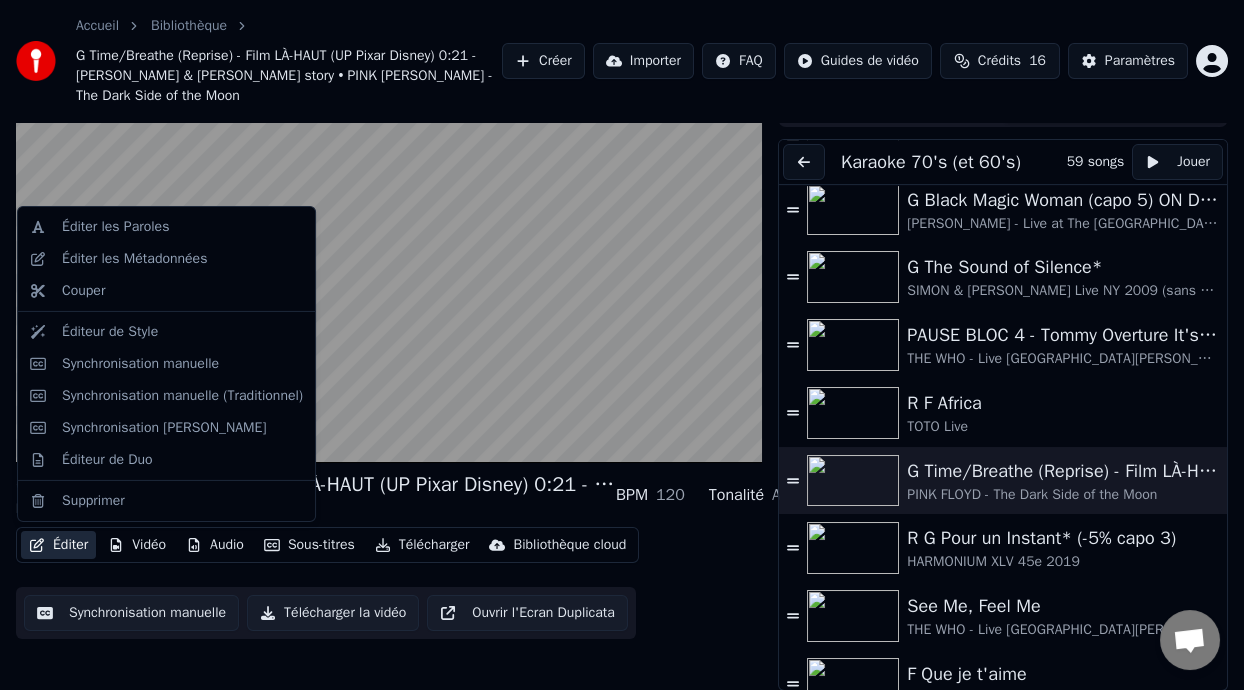 click on "Éditer" at bounding box center [58, 545] 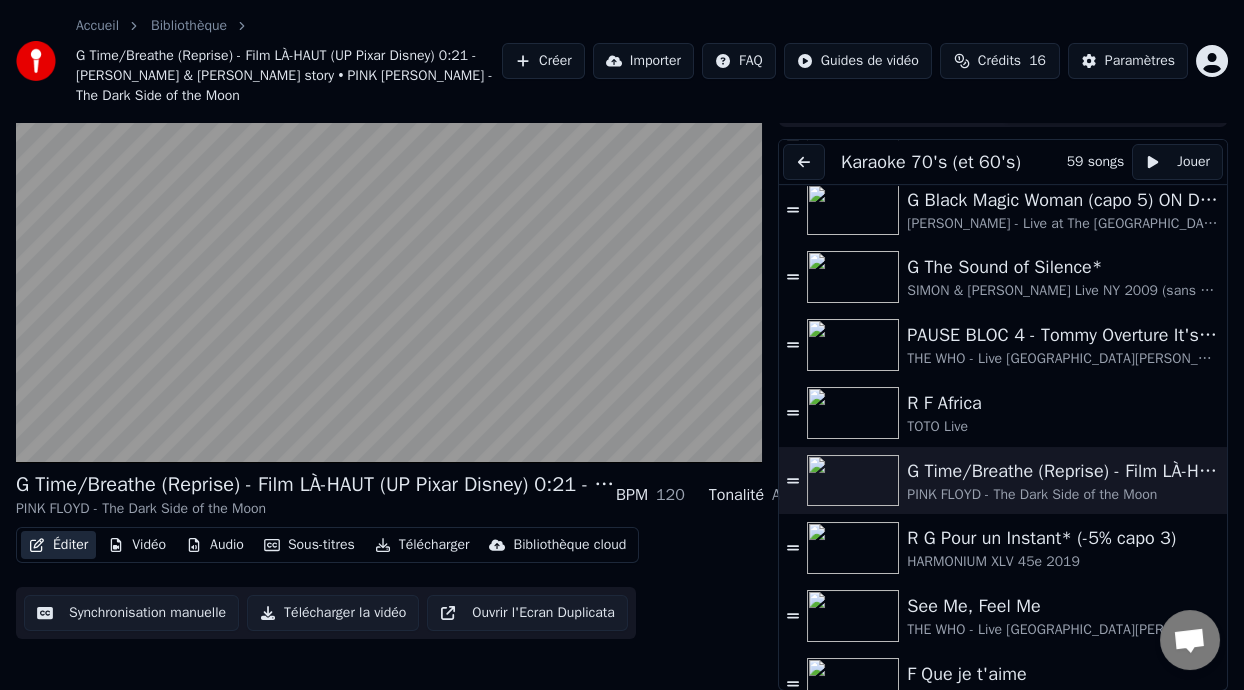 click on "Éditer" at bounding box center (58, 545) 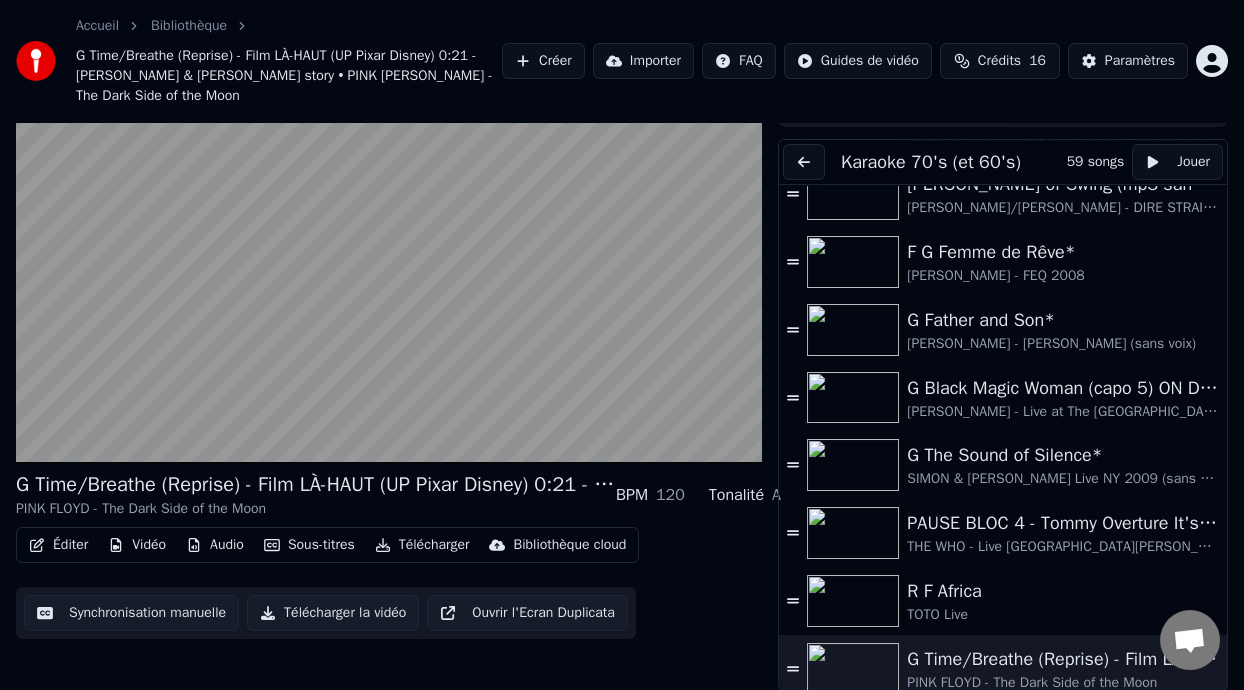 scroll, scrollTop: 2062, scrollLeft: 0, axis: vertical 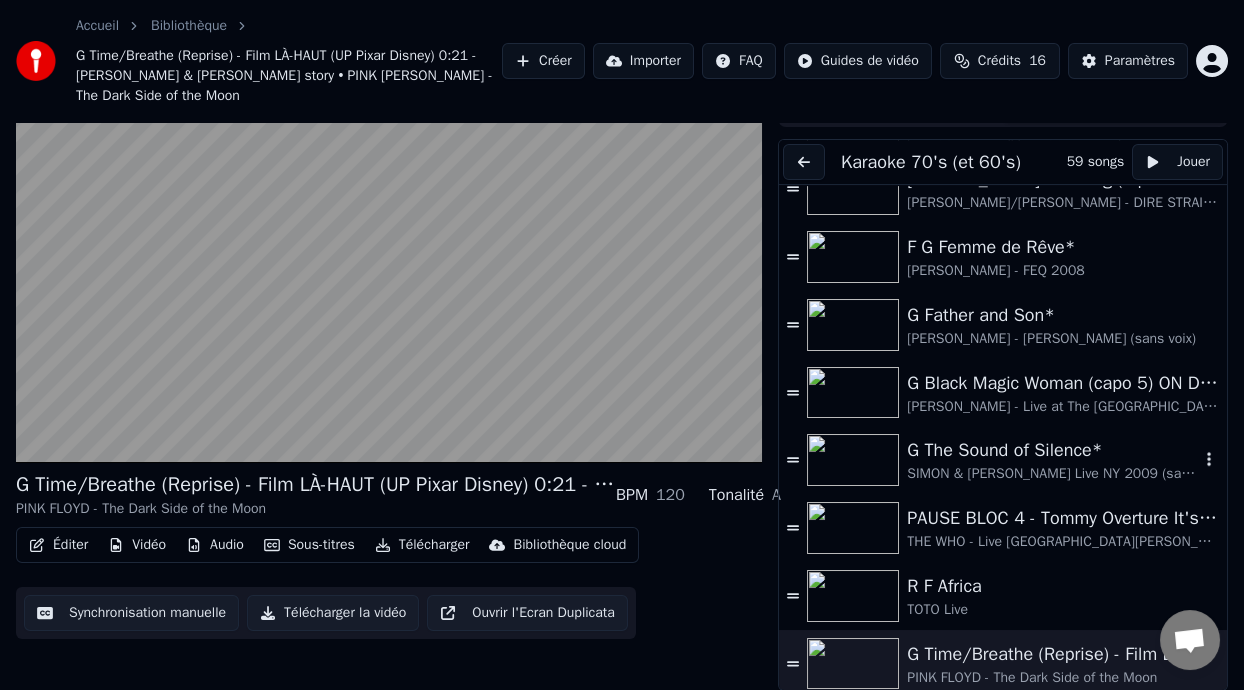 click on "SIMON & GARFUNKEL Live NY 2009 (sans voix)" at bounding box center [1053, 474] 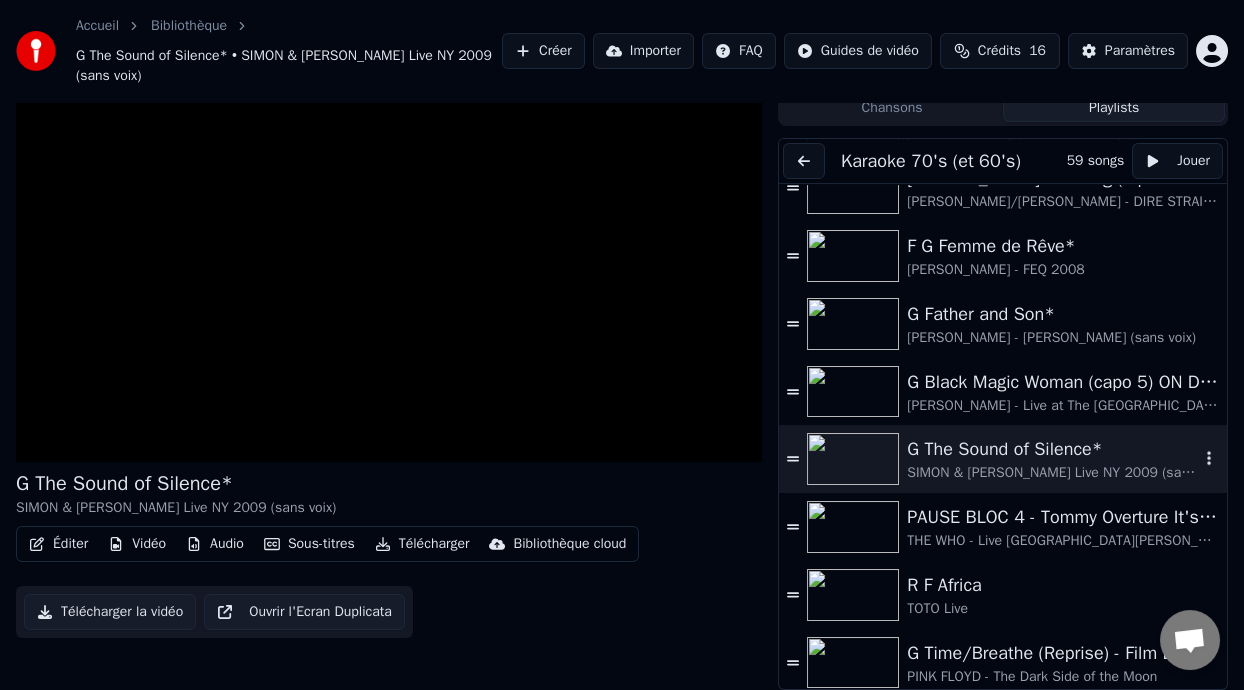 scroll, scrollTop: 59, scrollLeft: 0, axis: vertical 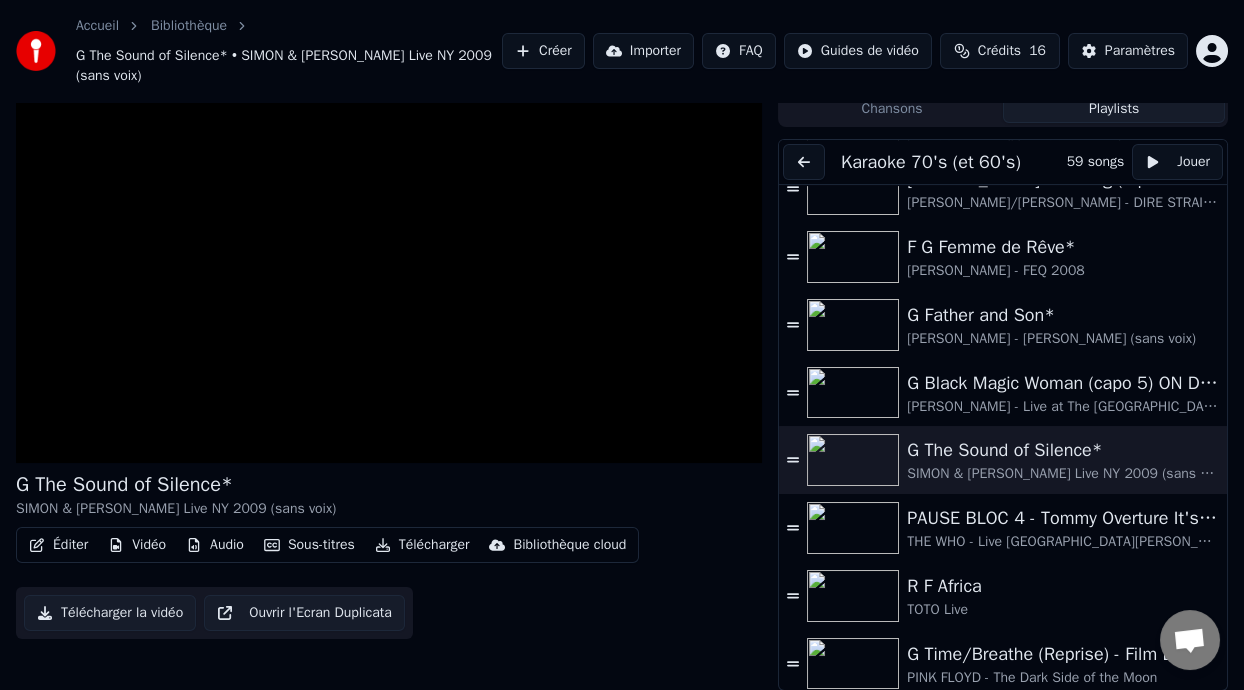 click on "Éditer" at bounding box center (58, 545) 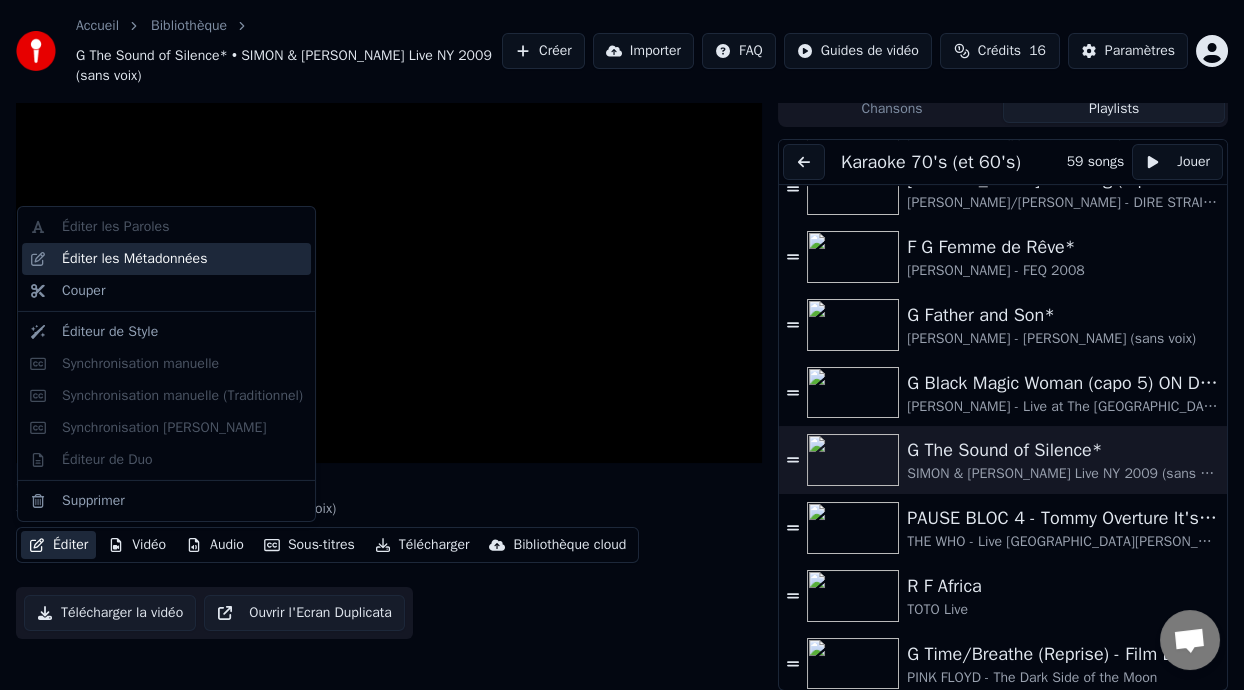 click on "Éditer les Métadonnées" at bounding box center (182, 259) 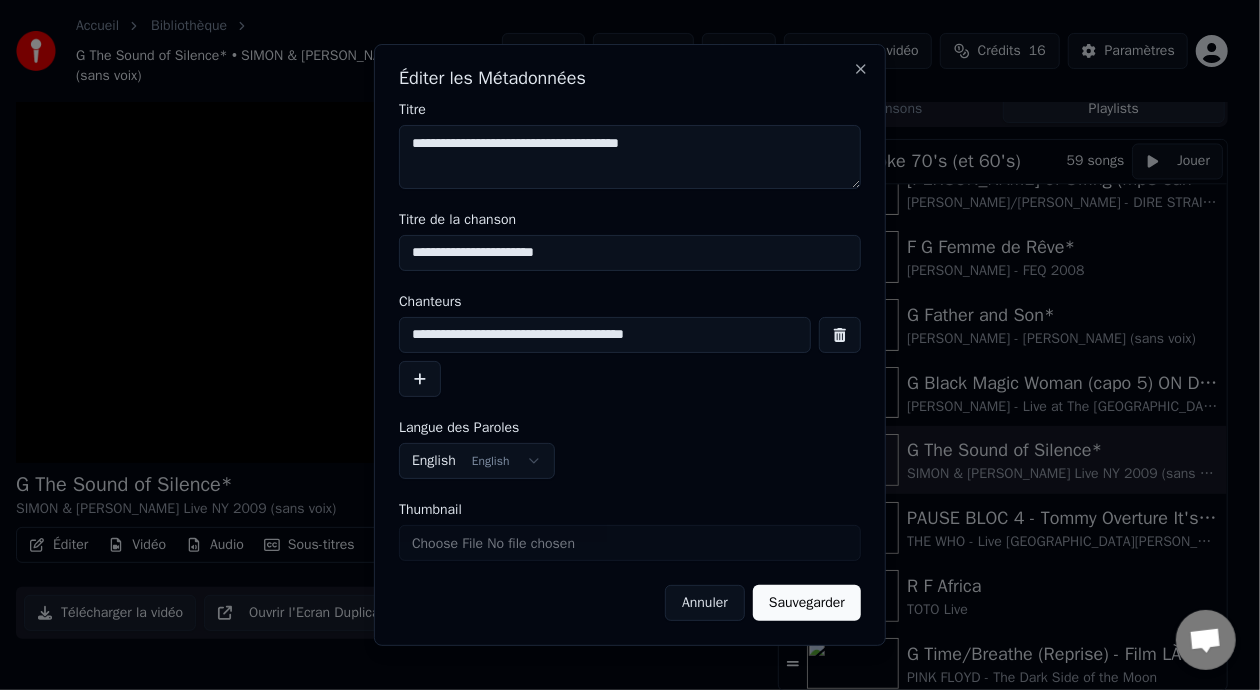 click on "**********" at bounding box center [605, 335] 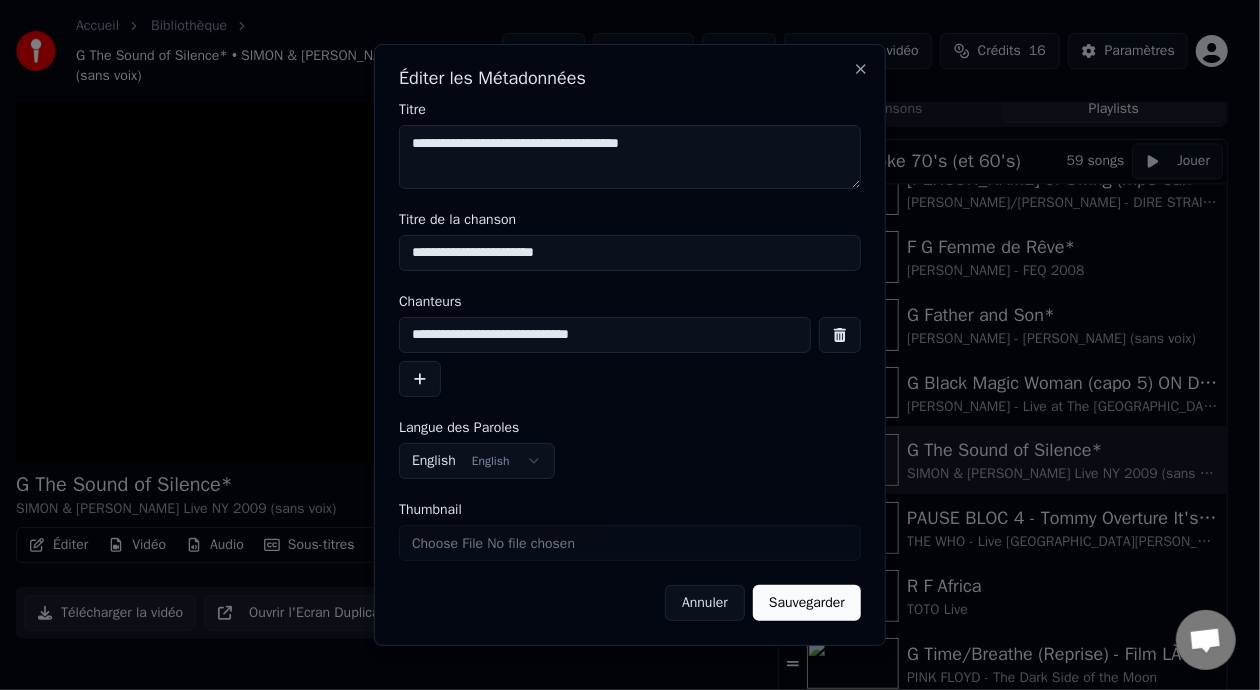 type on "**********" 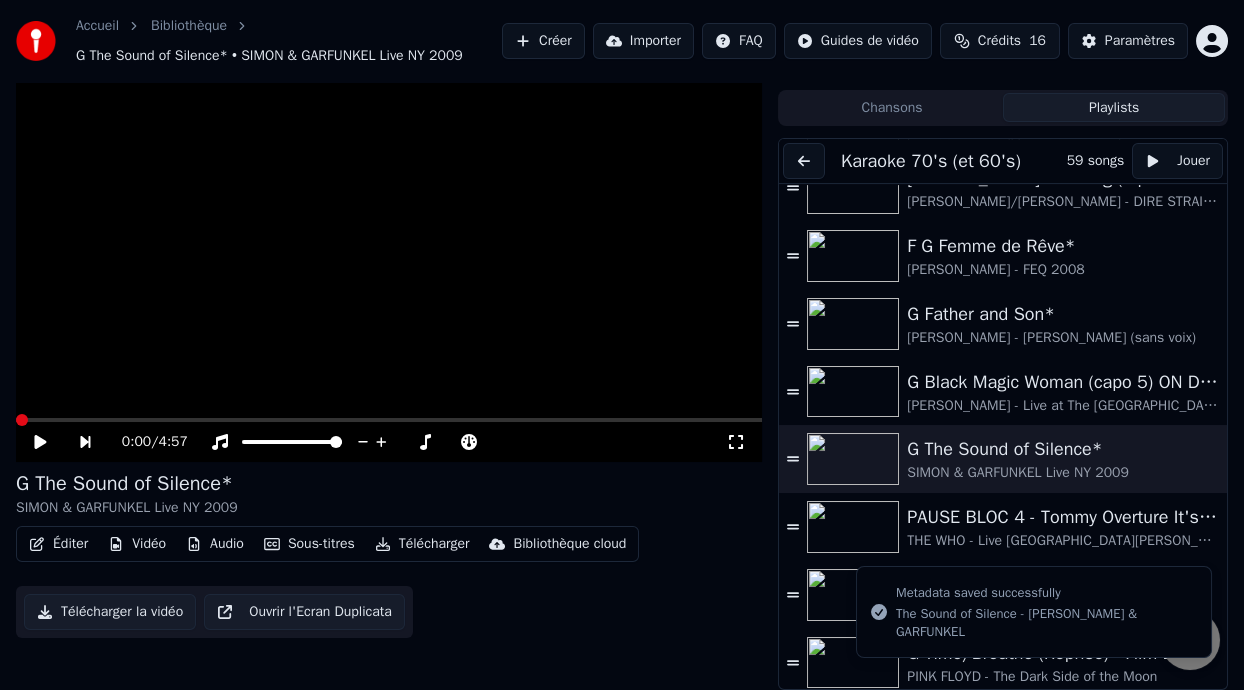 click on "Vidéo" at bounding box center [137, 544] 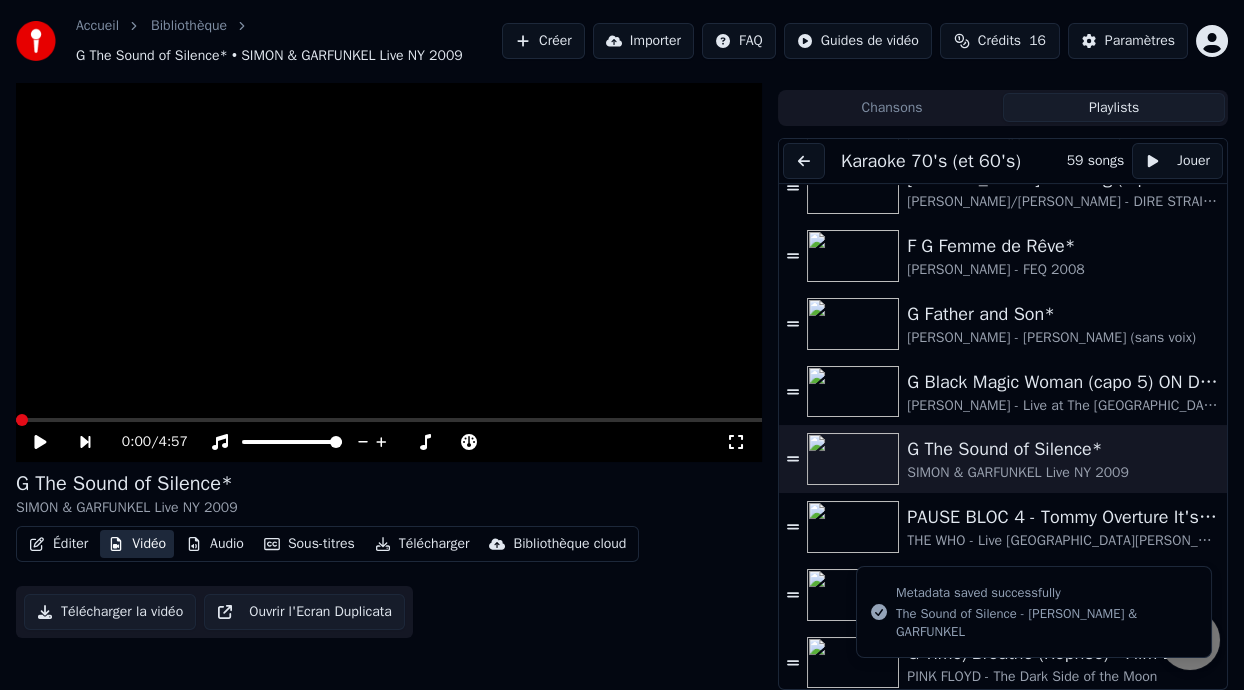 click on "Vidéo" at bounding box center (137, 544) 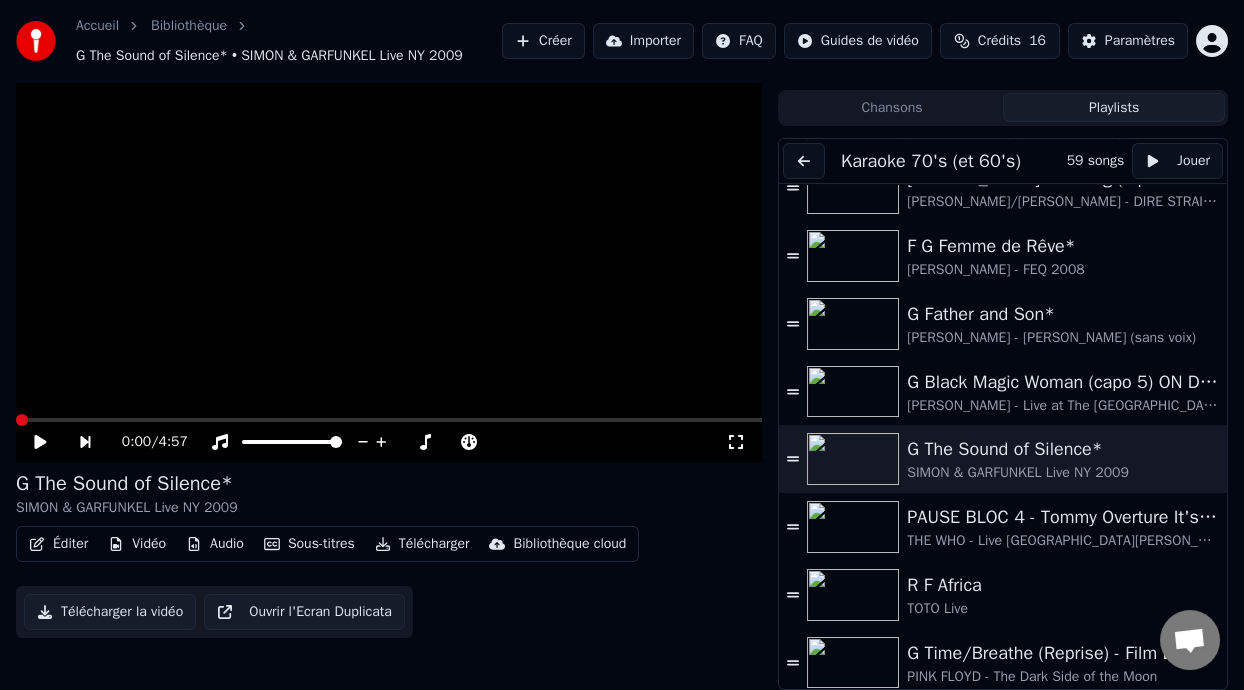 click 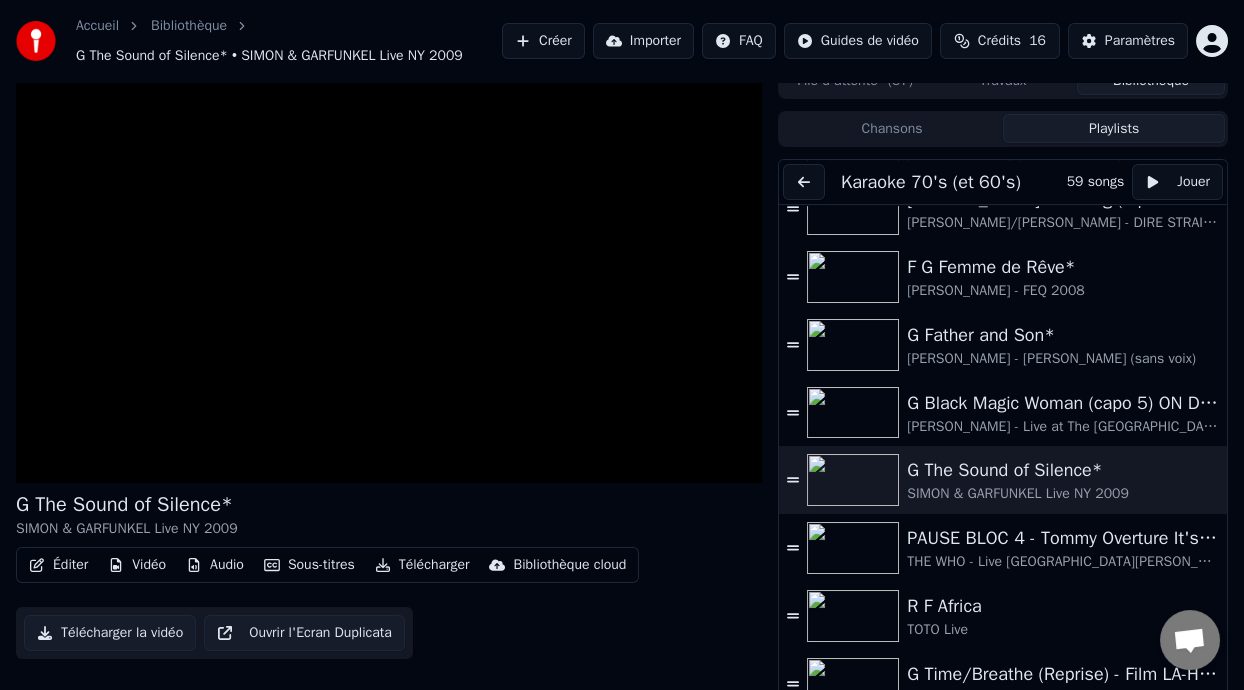 scroll, scrollTop: 0, scrollLeft: 0, axis: both 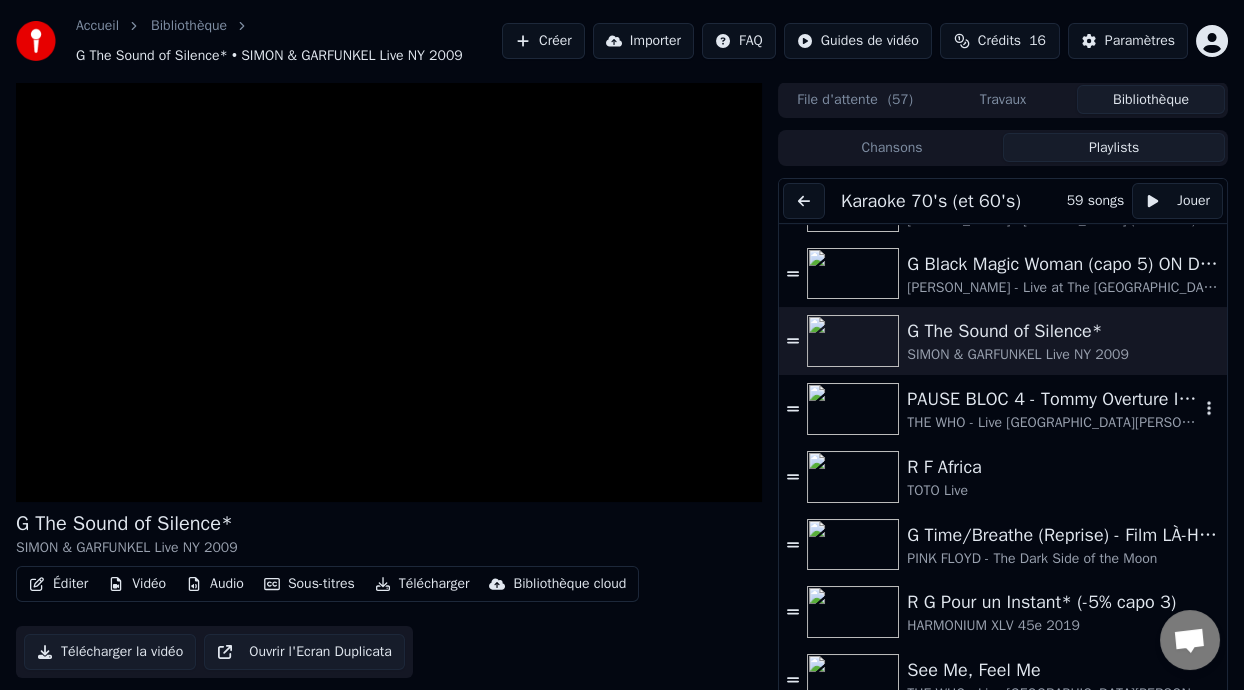 click on "PAUSE BLOC 4 - Tommy Overture It's a Boy" at bounding box center (1053, 399) 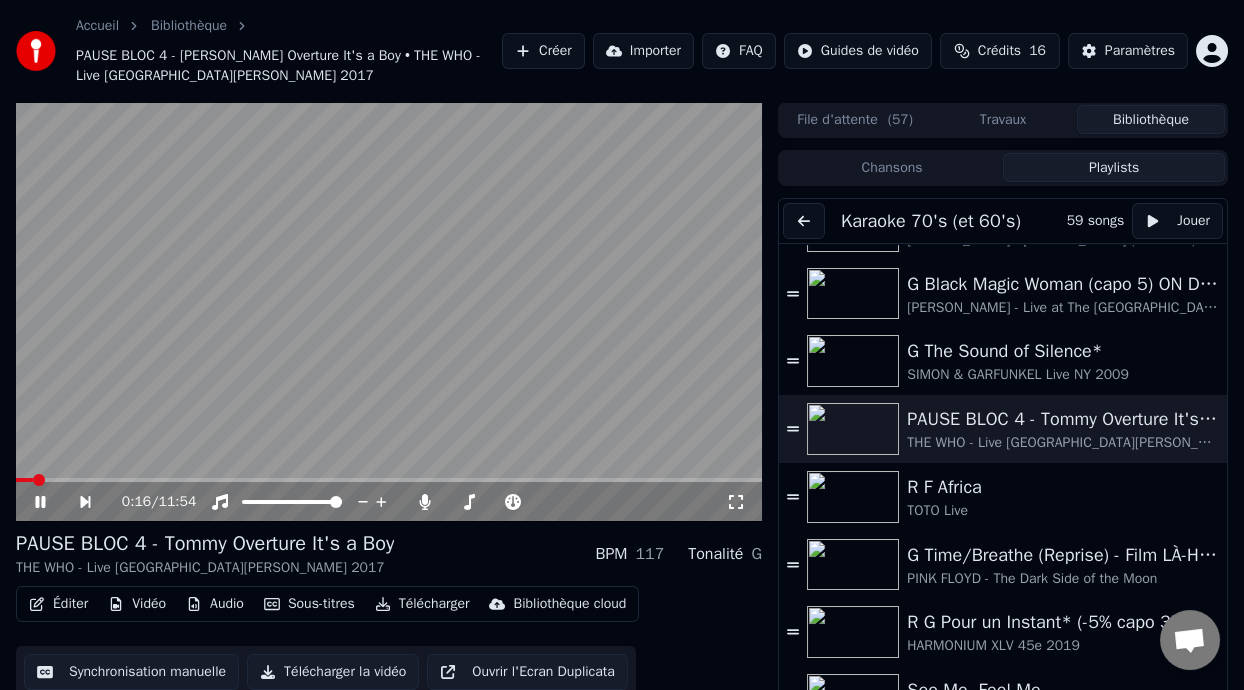 click at bounding box center (24, 480) 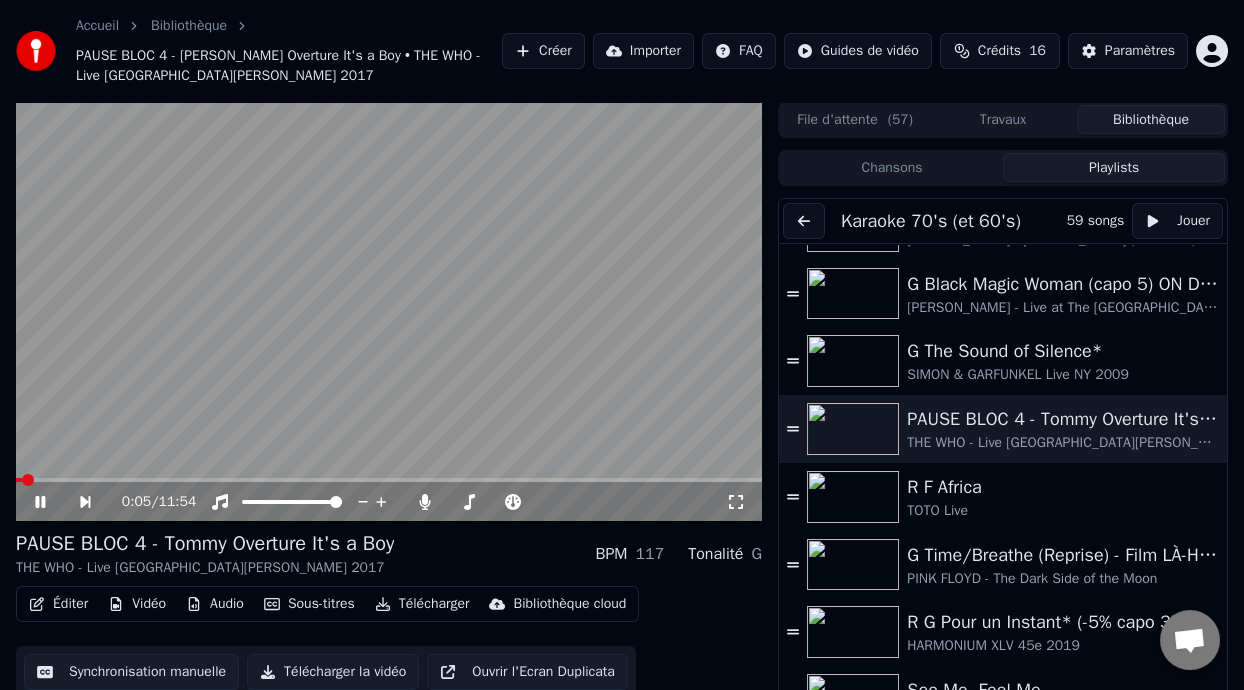 click at bounding box center (19, 480) 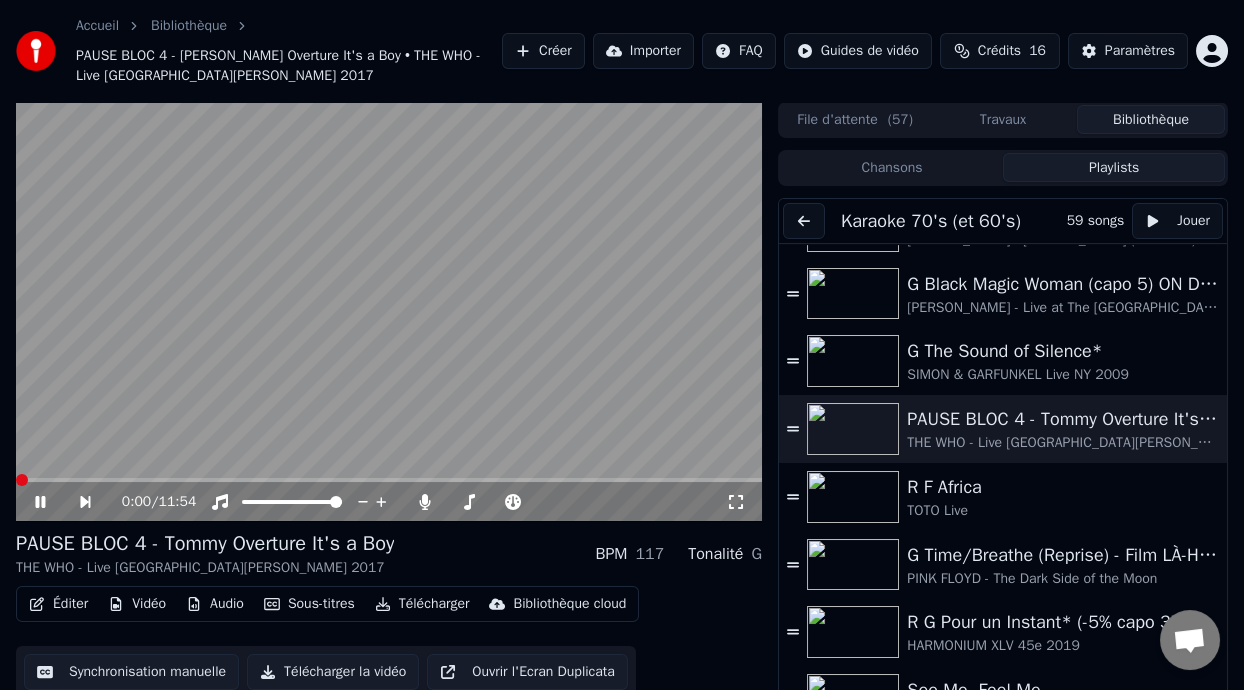 scroll, scrollTop: 59, scrollLeft: 0, axis: vertical 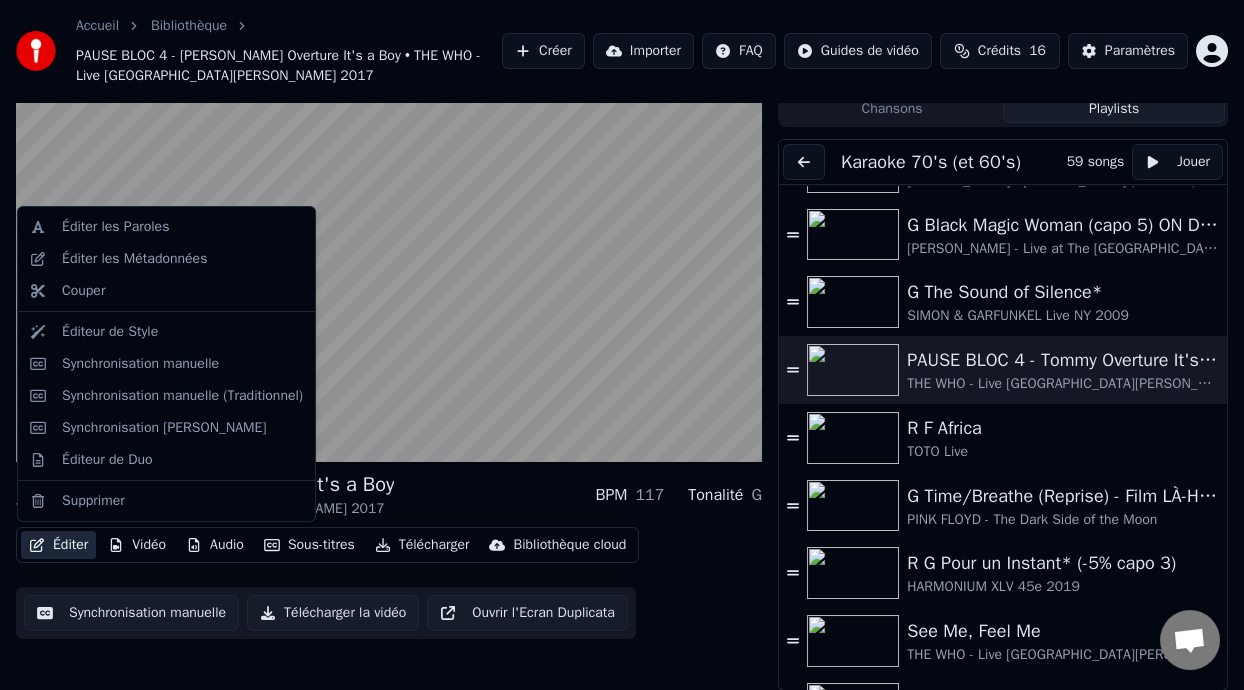 click on "Éditer" at bounding box center [58, 545] 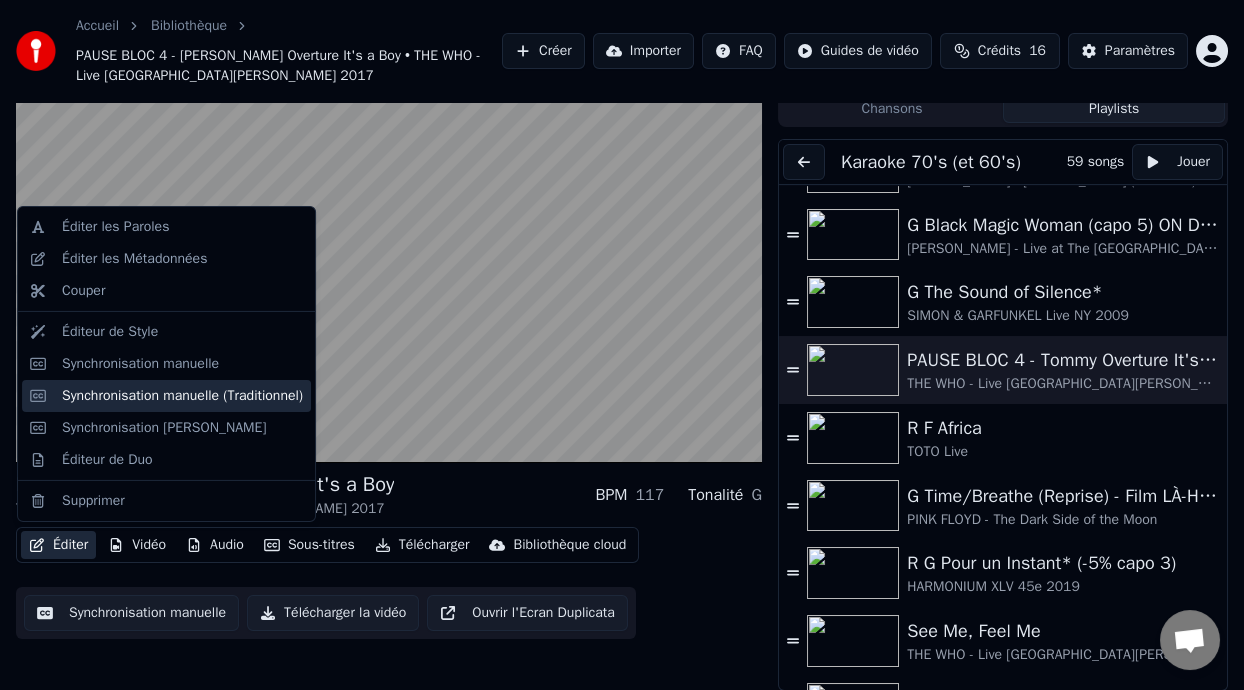 click on "Synchronisation manuelle (Traditionnel)" at bounding box center (182, 396) 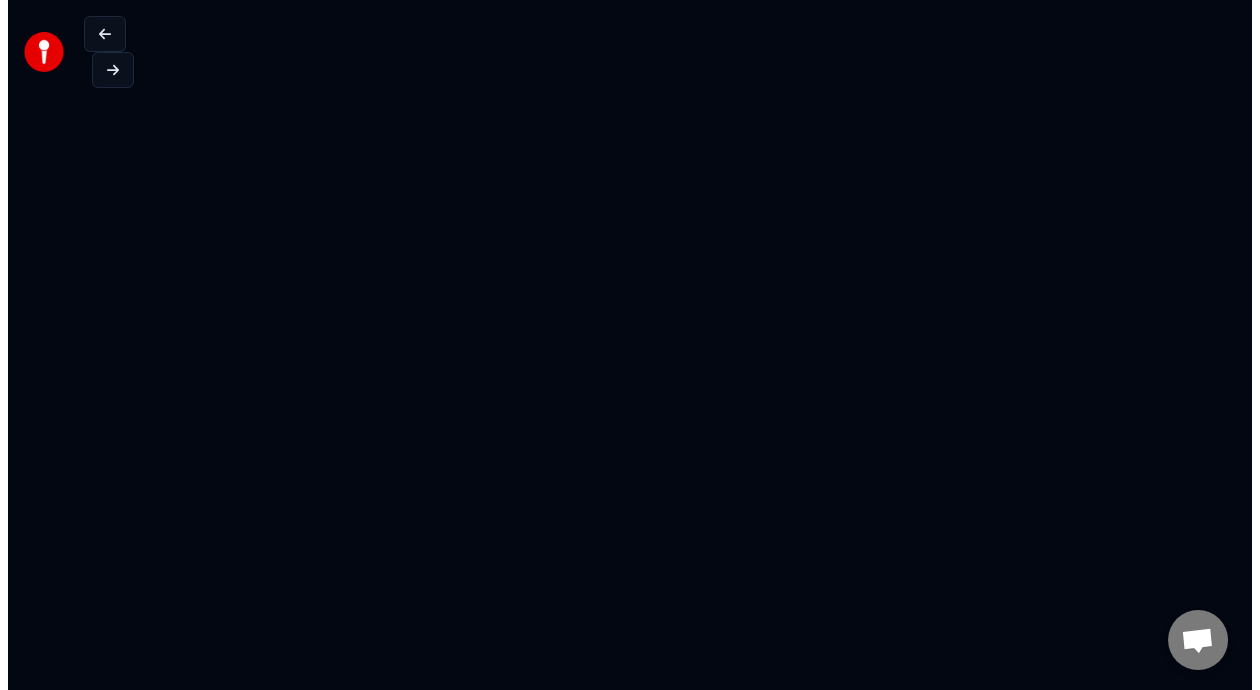 scroll, scrollTop: 0, scrollLeft: 0, axis: both 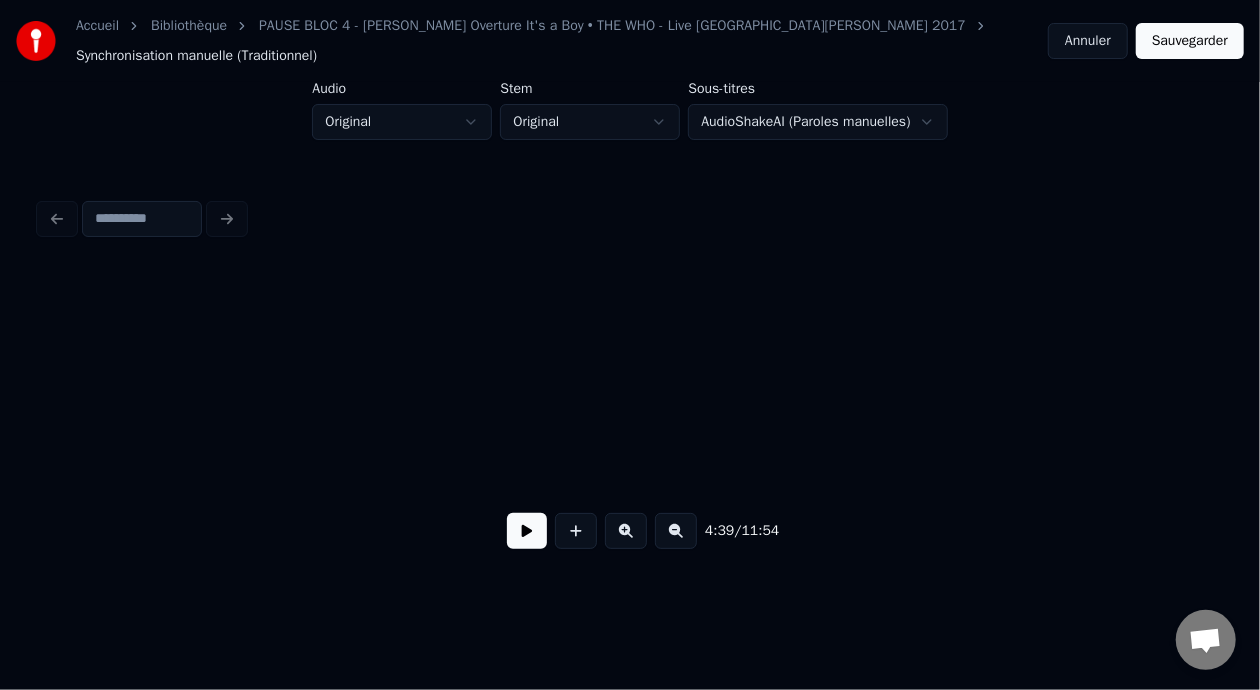 click at bounding box center [142885, 429] 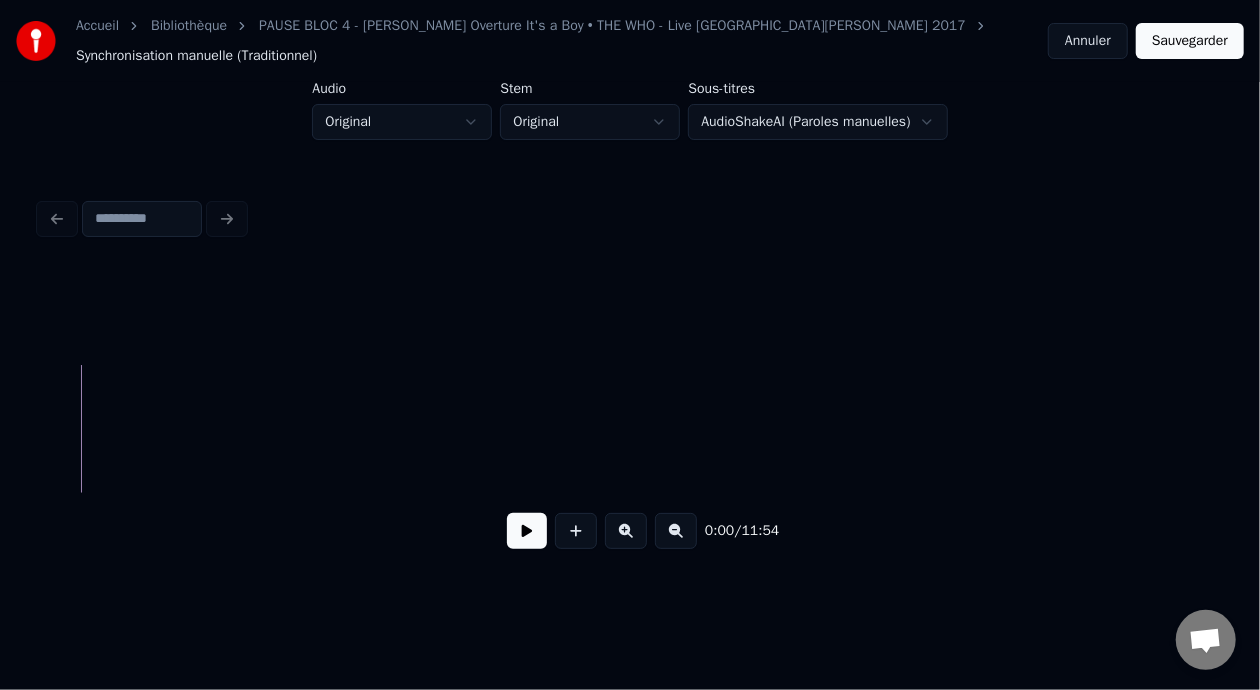 click at bounding box center (527, 531) 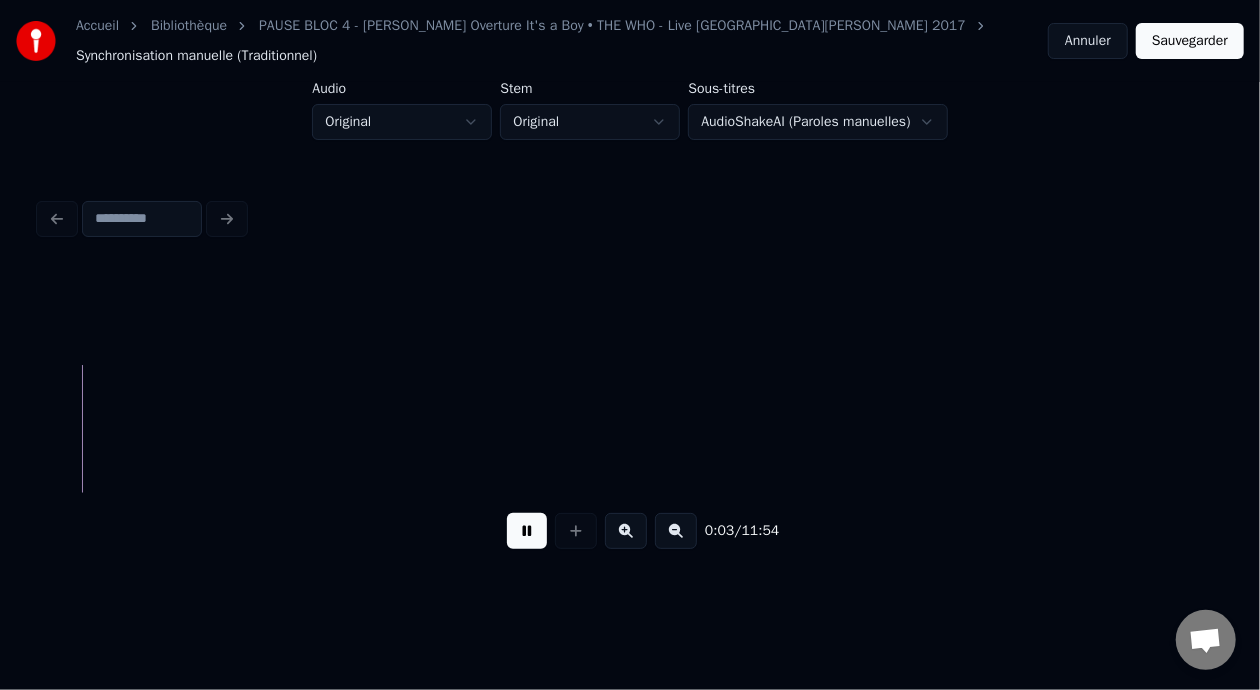 click at bounding box center [676, 531] 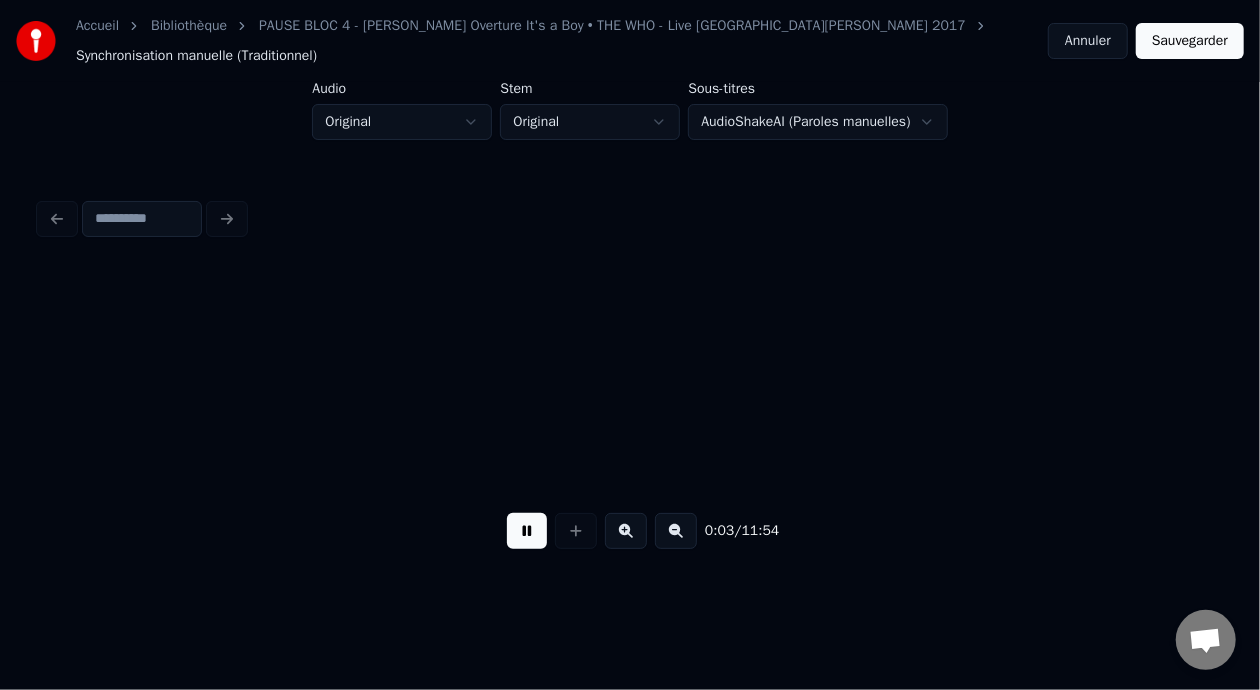 scroll, scrollTop: 0, scrollLeft: 1019, axis: horizontal 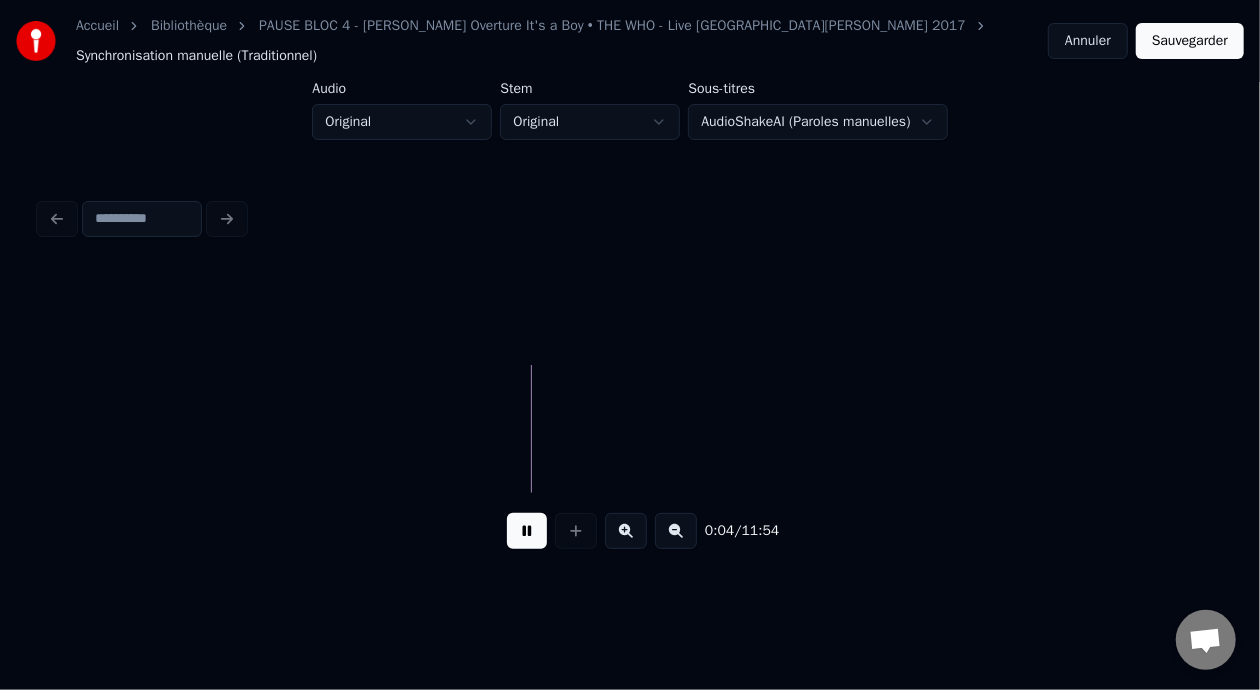 click at bounding box center [527, 531] 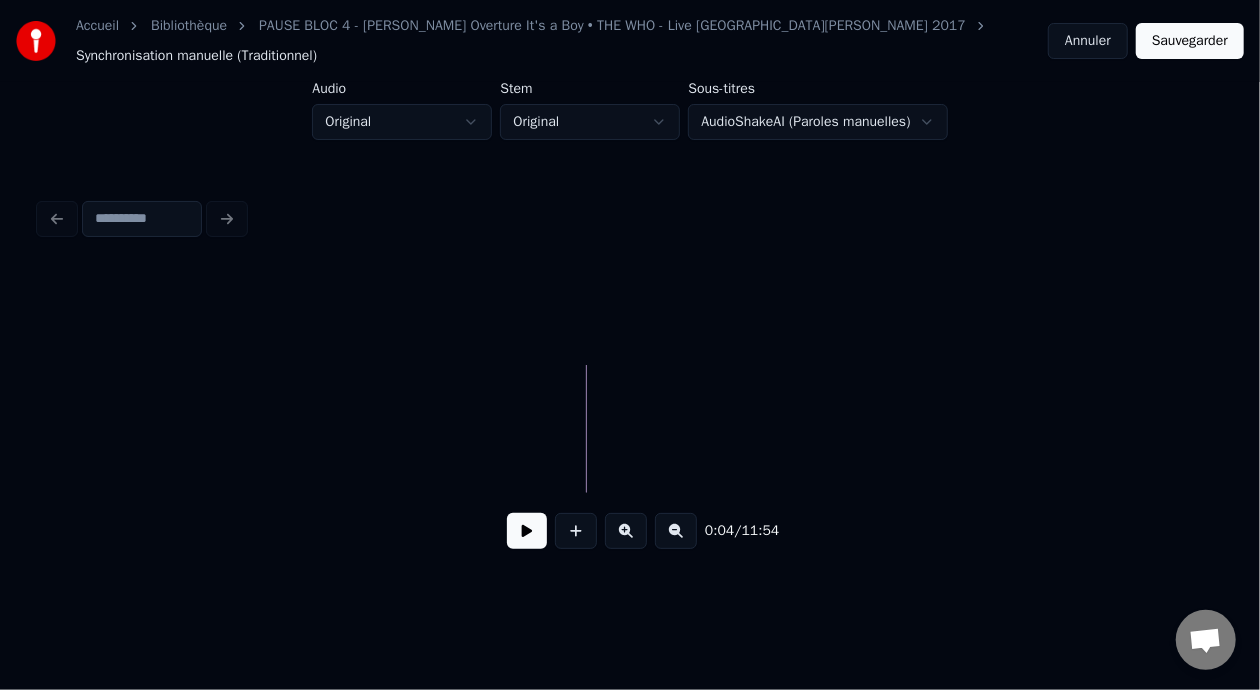 click at bounding box center (676, 531) 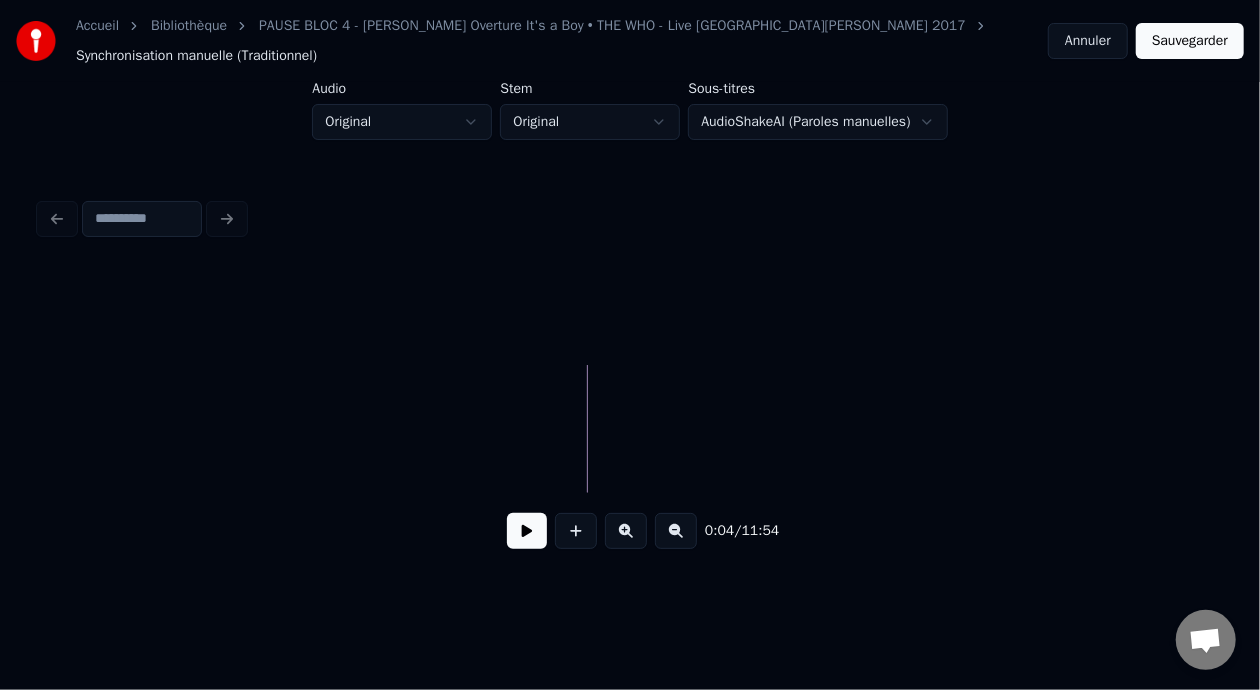 click at bounding box center (676, 531) 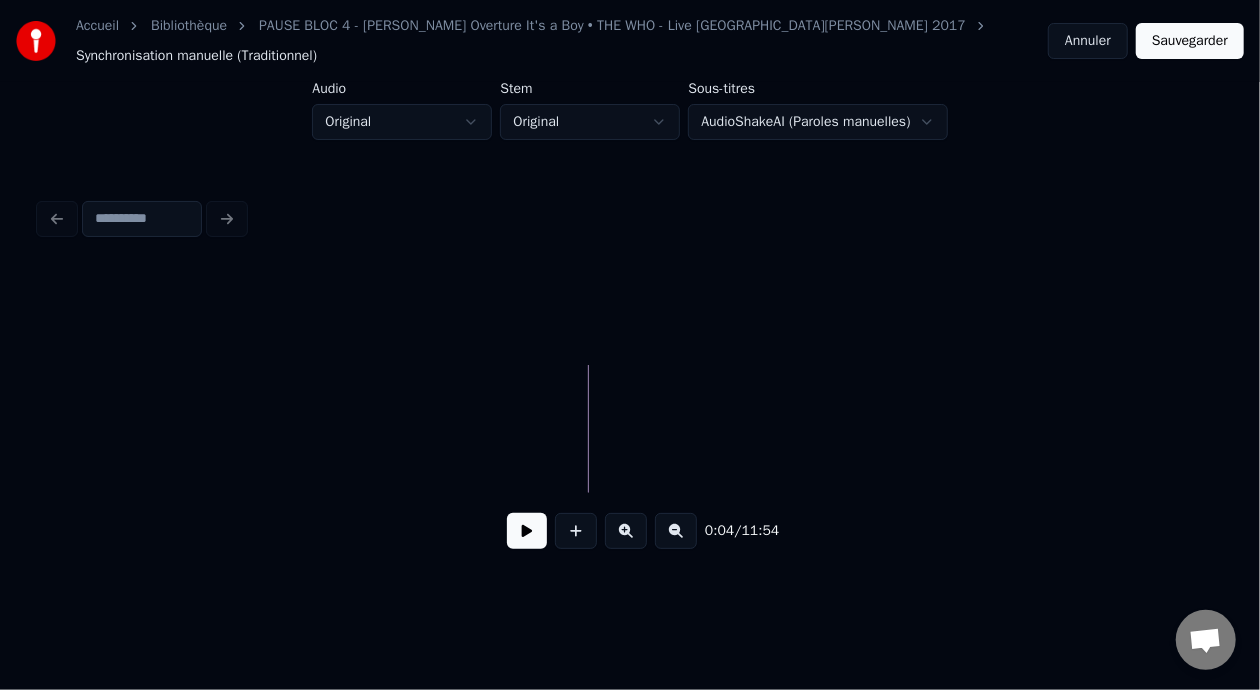 click at bounding box center [676, 531] 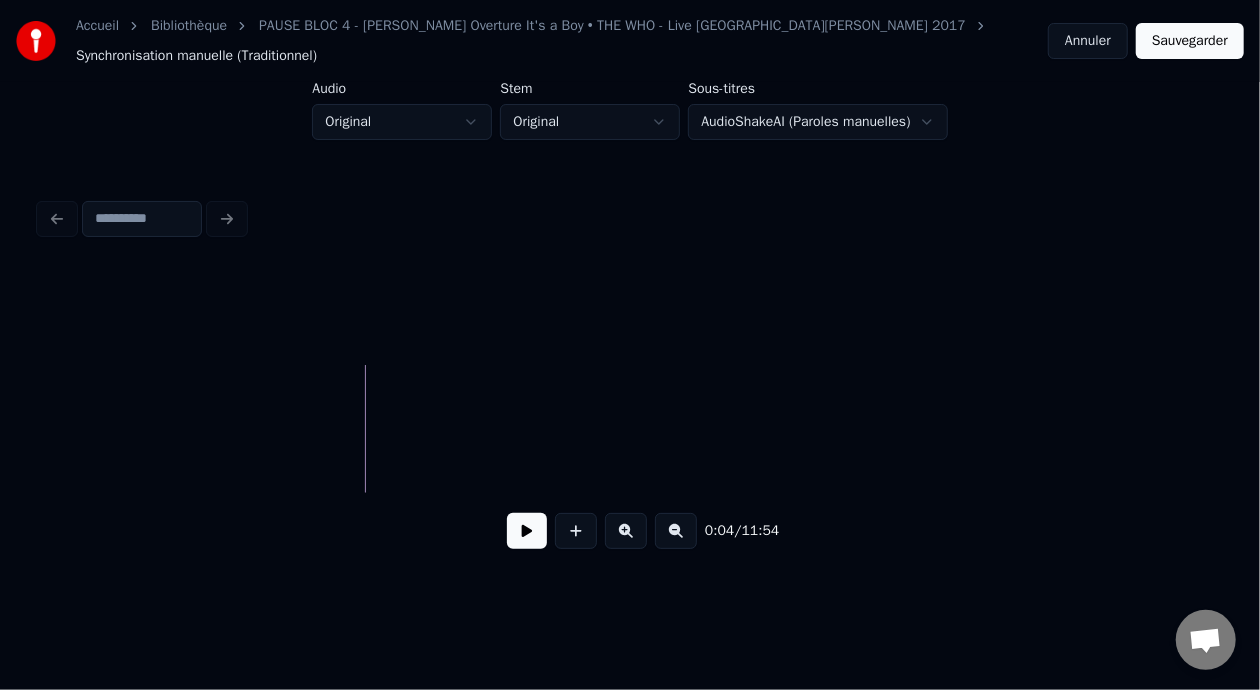 scroll, scrollTop: 0, scrollLeft: 122, axis: horizontal 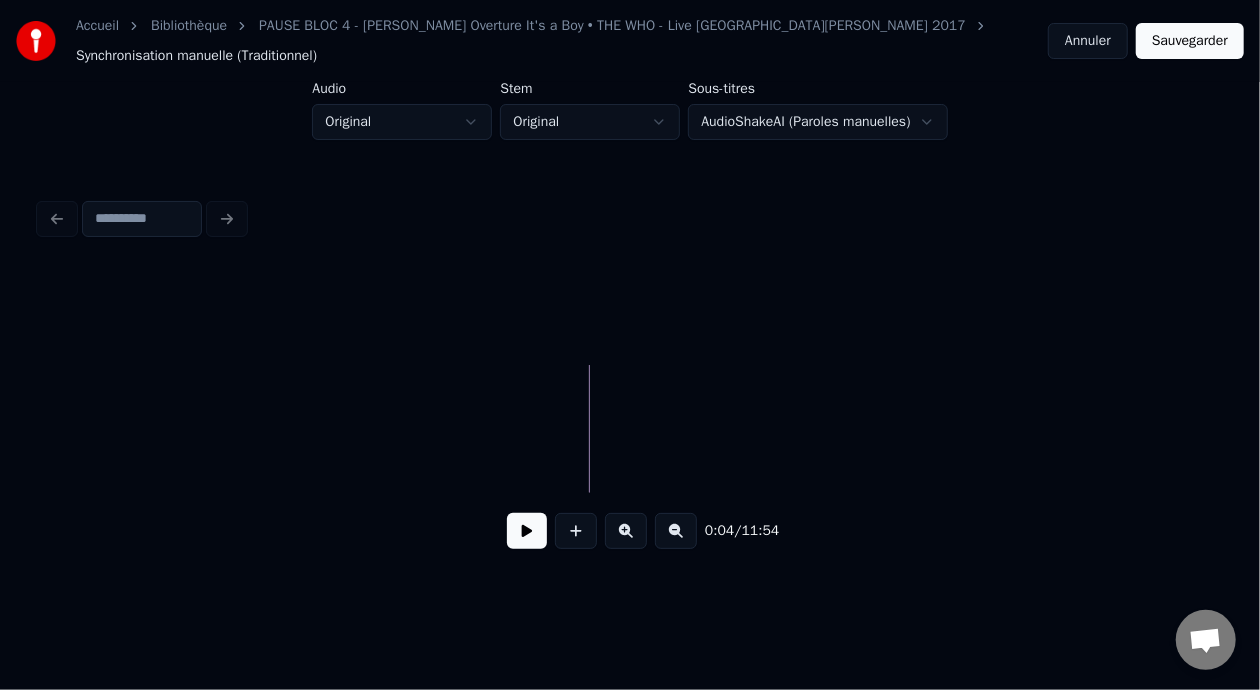 click at bounding box center [676, 531] 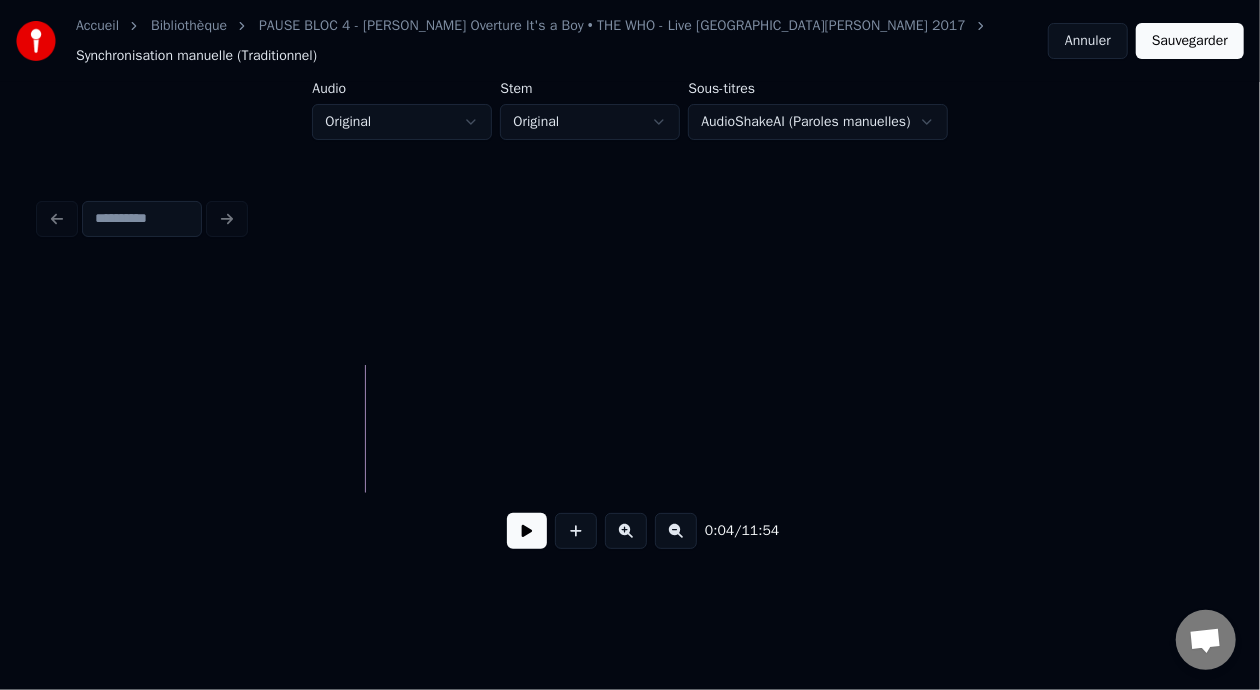 scroll, scrollTop: 0, scrollLeft: 0, axis: both 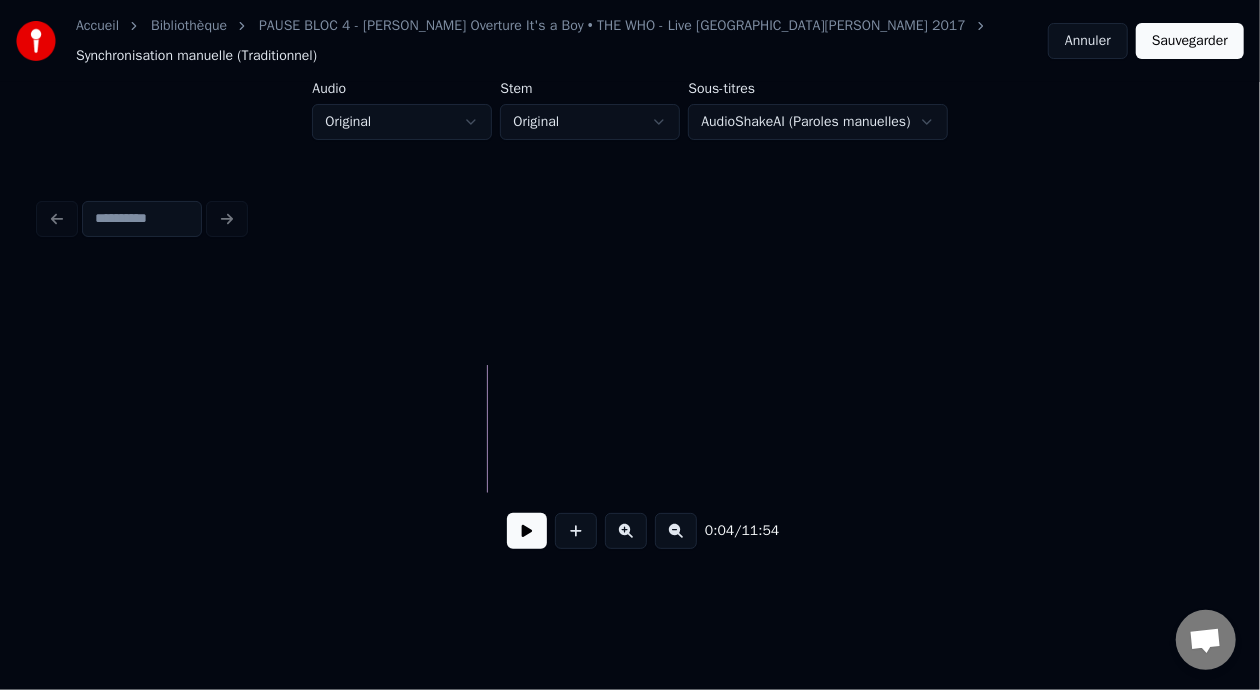click at bounding box center (676, 531) 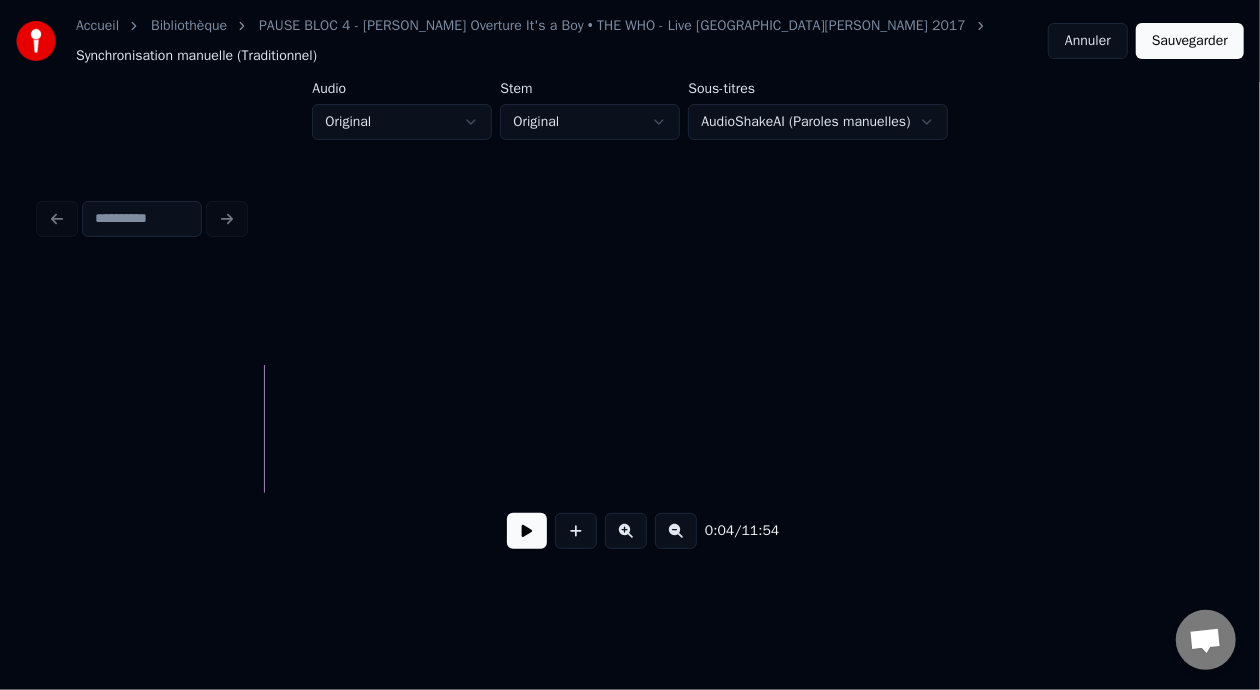 click at bounding box center (676, 531) 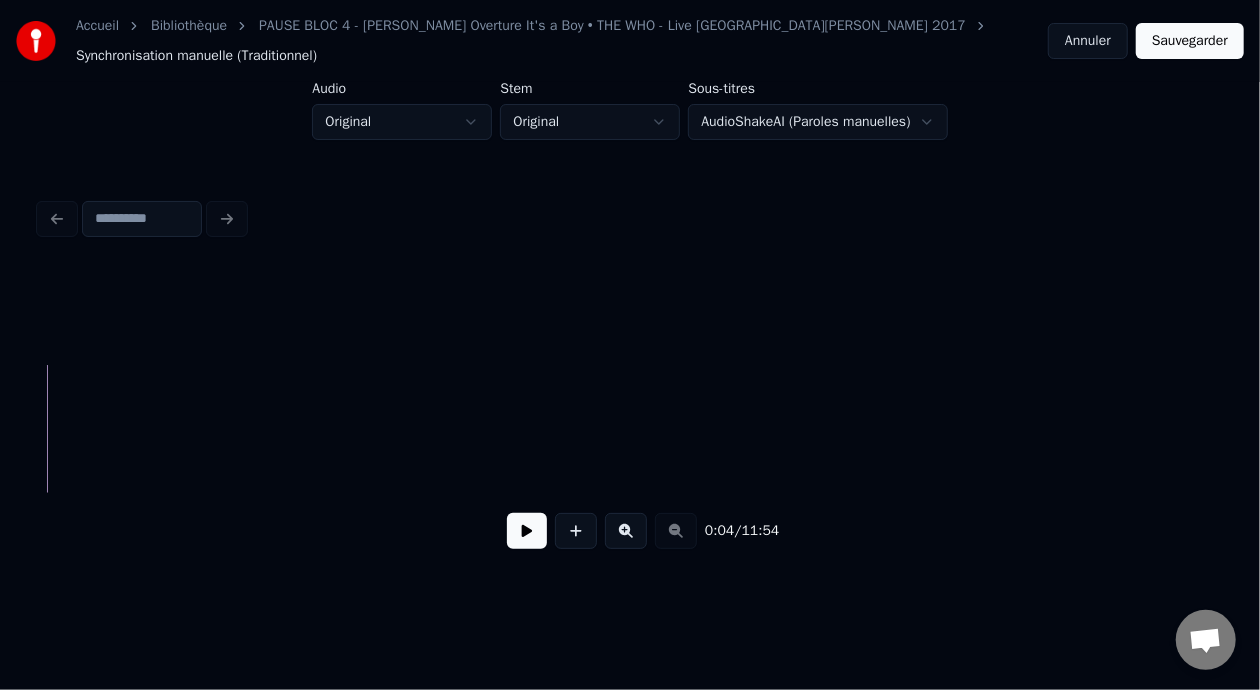 click at bounding box center (626, 531) 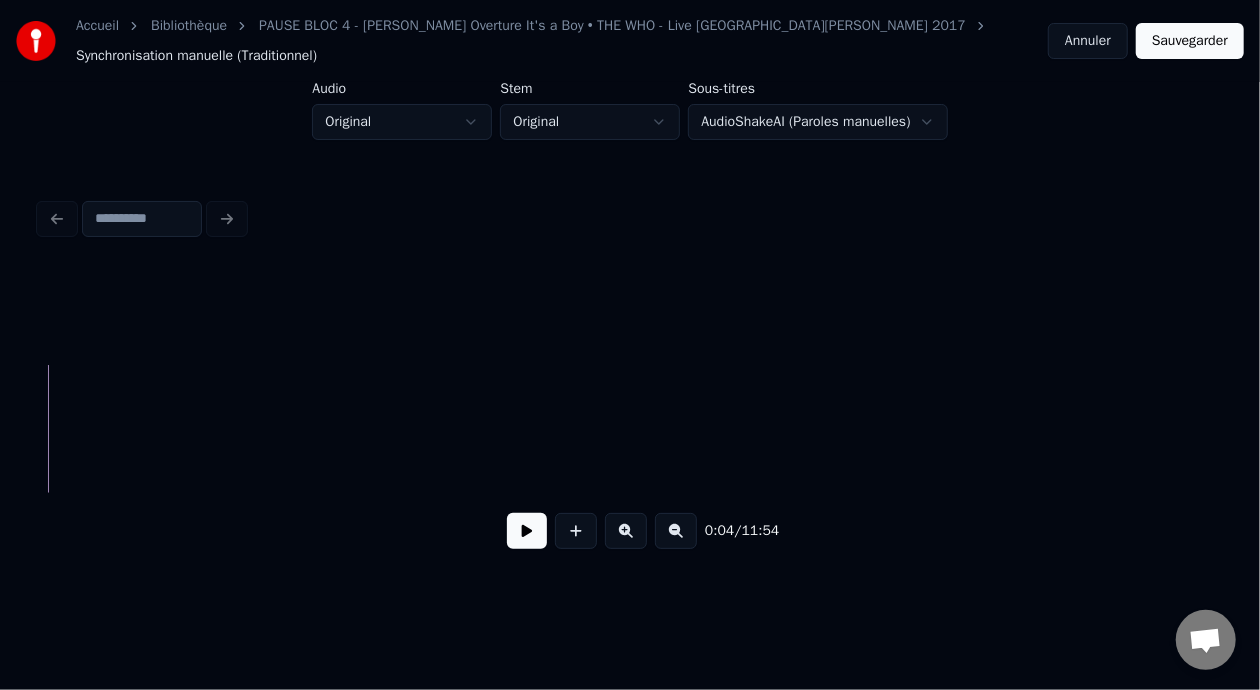click at bounding box center [676, 531] 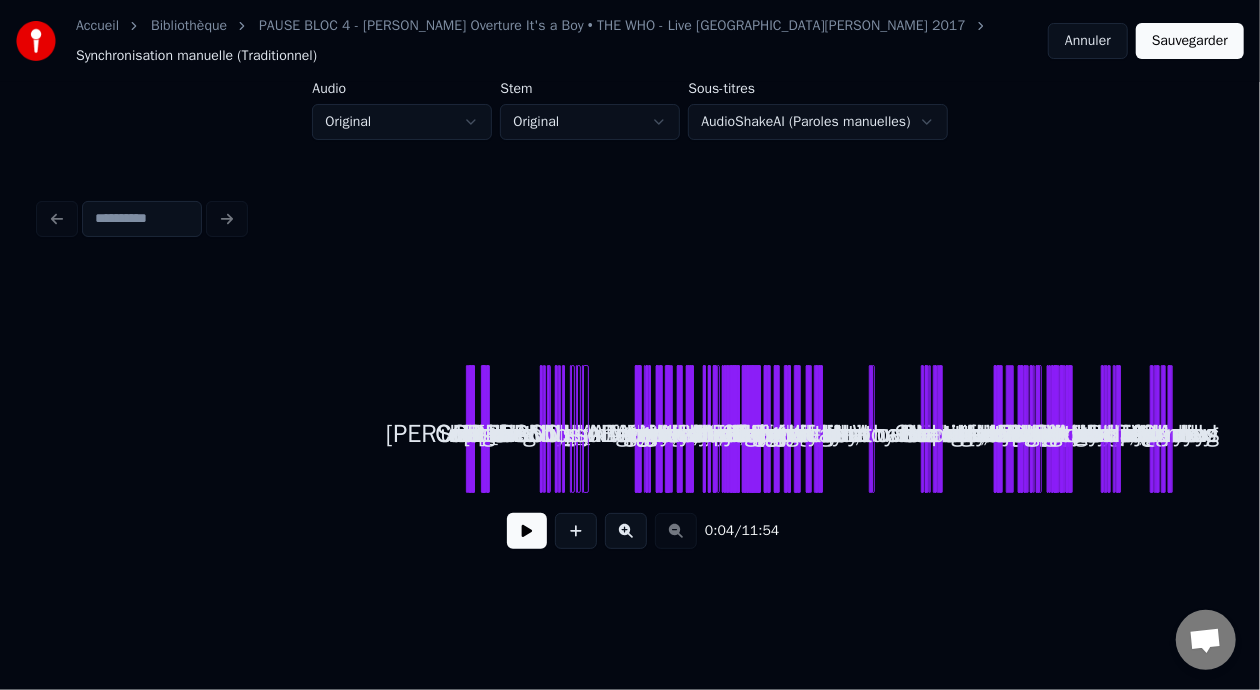 scroll, scrollTop: 0, scrollLeft: 0, axis: both 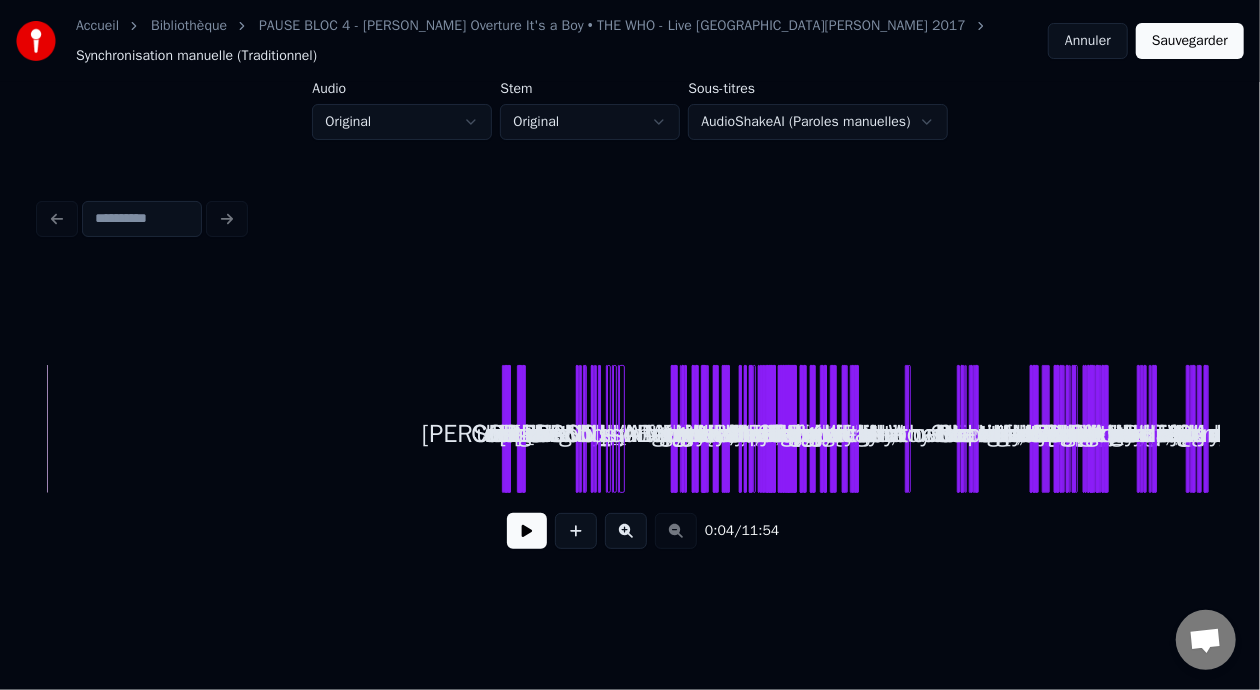 click at bounding box center [626, 531] 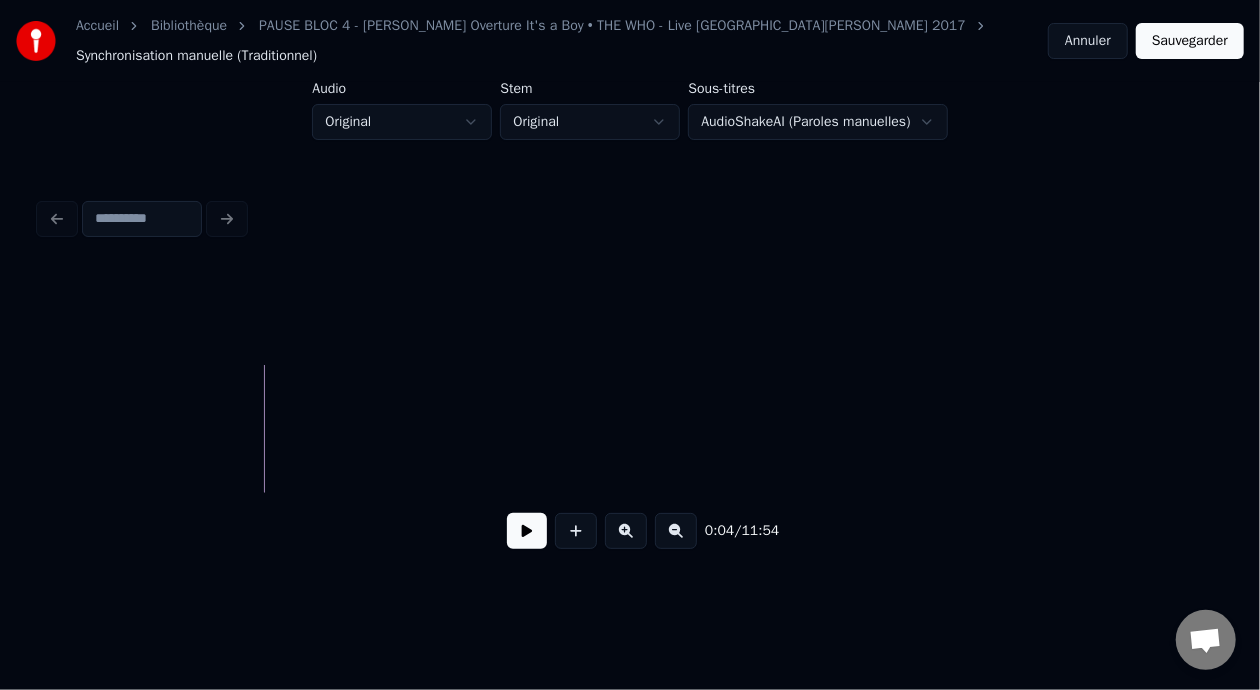 scroll, scrollTop: 0, scrollLeft: 216, axis: horizontal 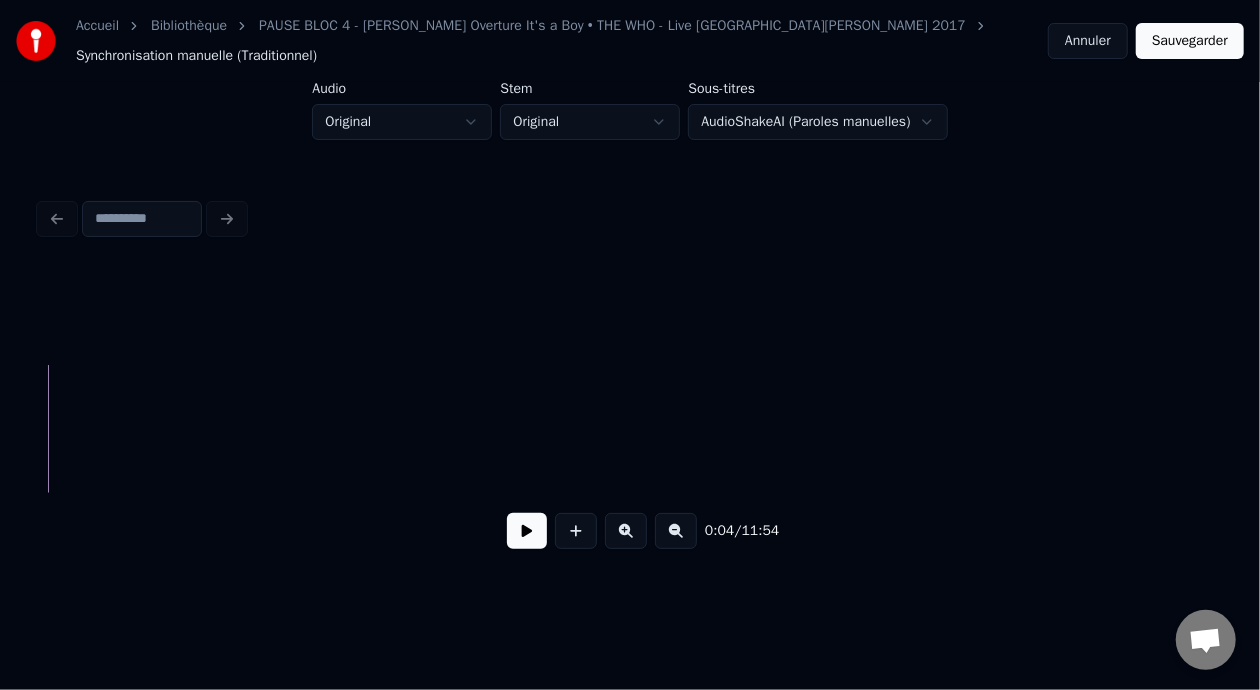 click at bounding box center [527, 531] 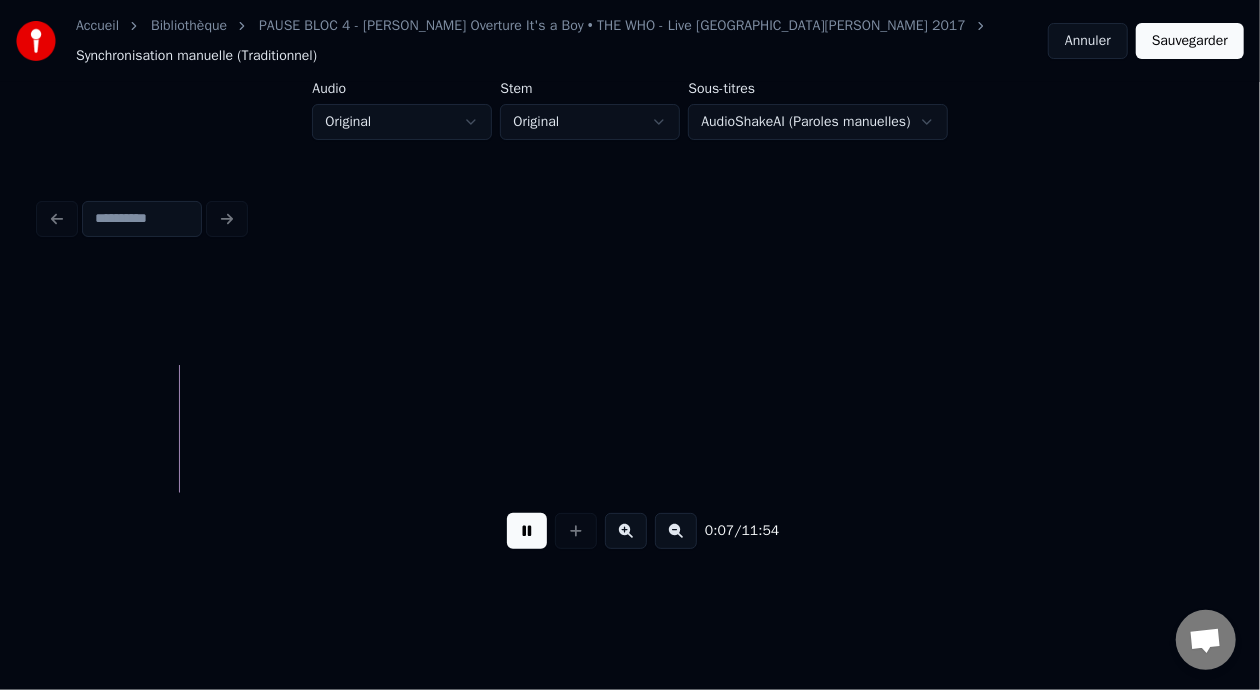 click at bounding box center [676, 531] 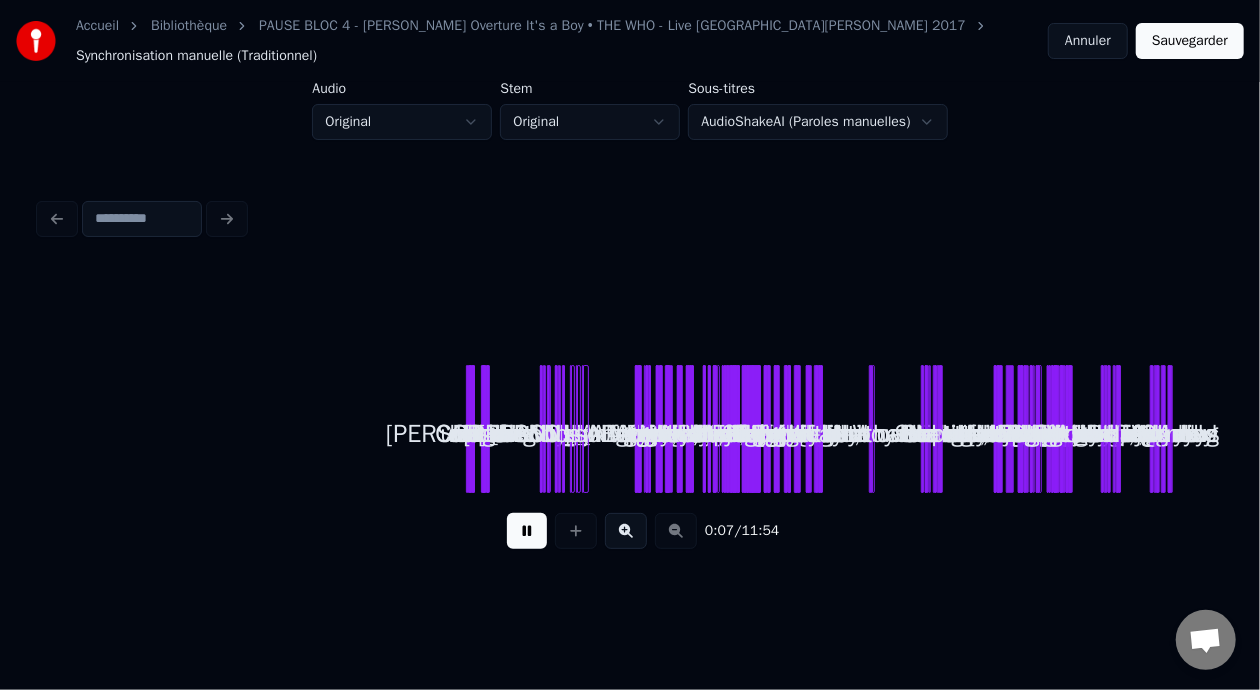 scroll, scrollTop: 0, scrollLeft: 0, axis: both 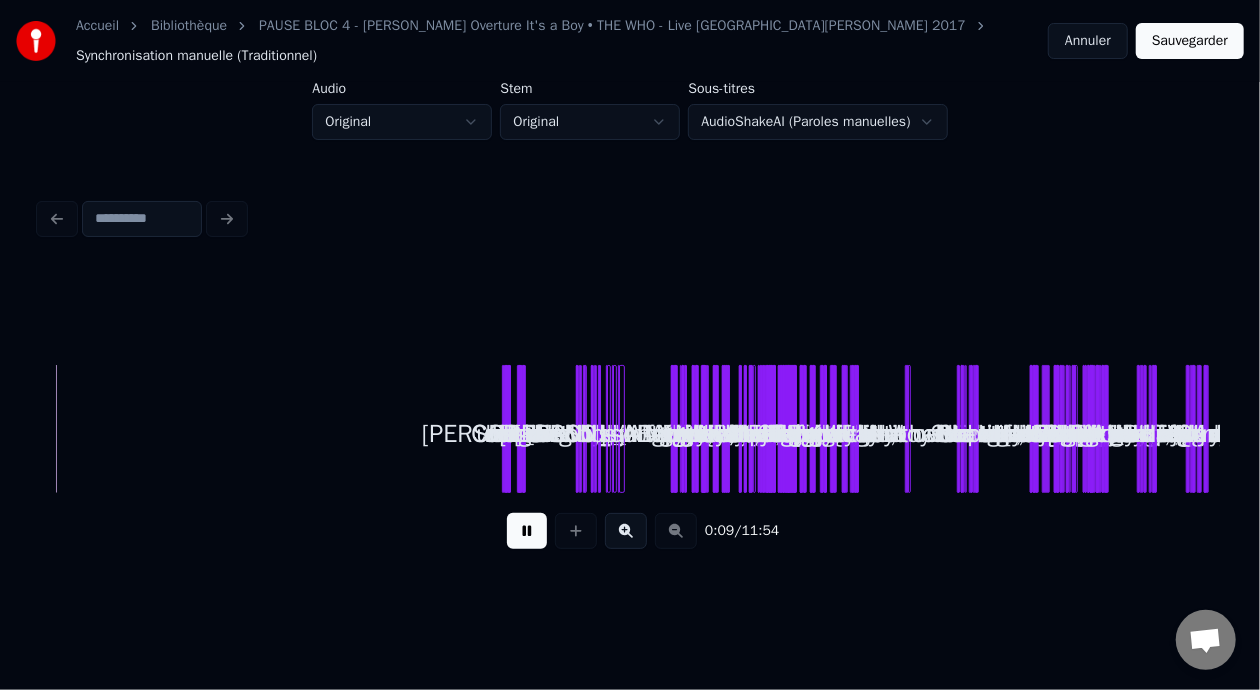 click at bounding box center (626, 531) 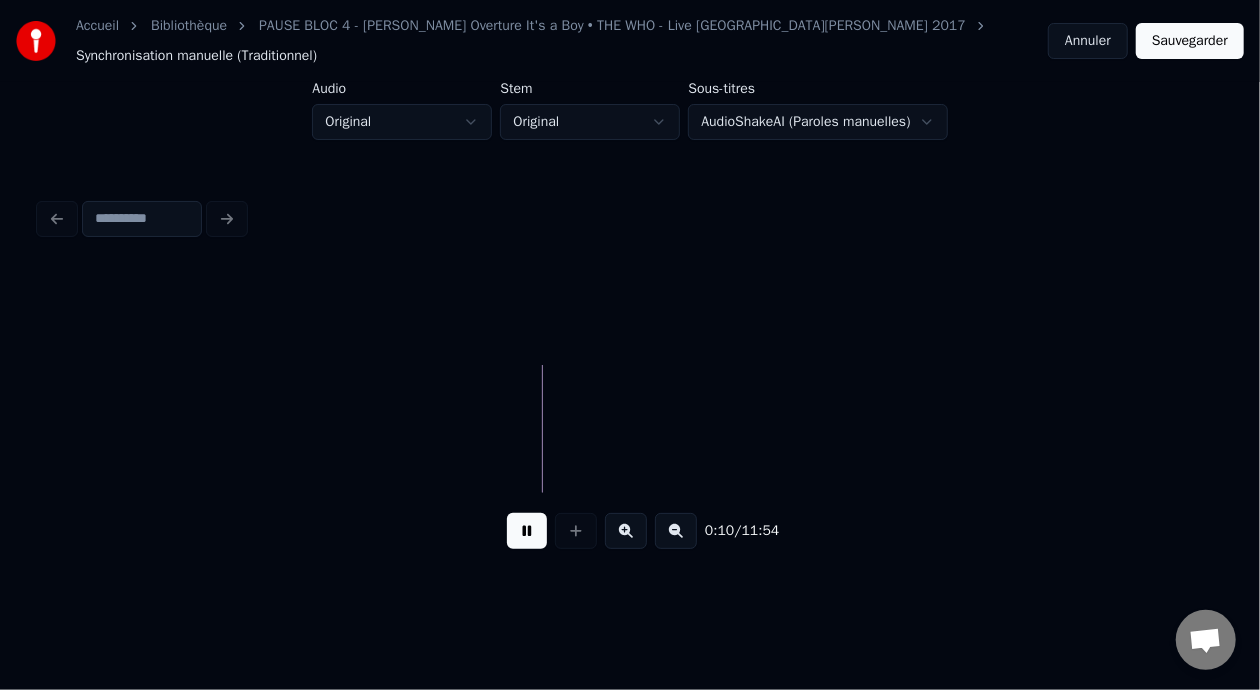 scroll, scrollTop: 0, scrollLeft: 472, axis: horizontal 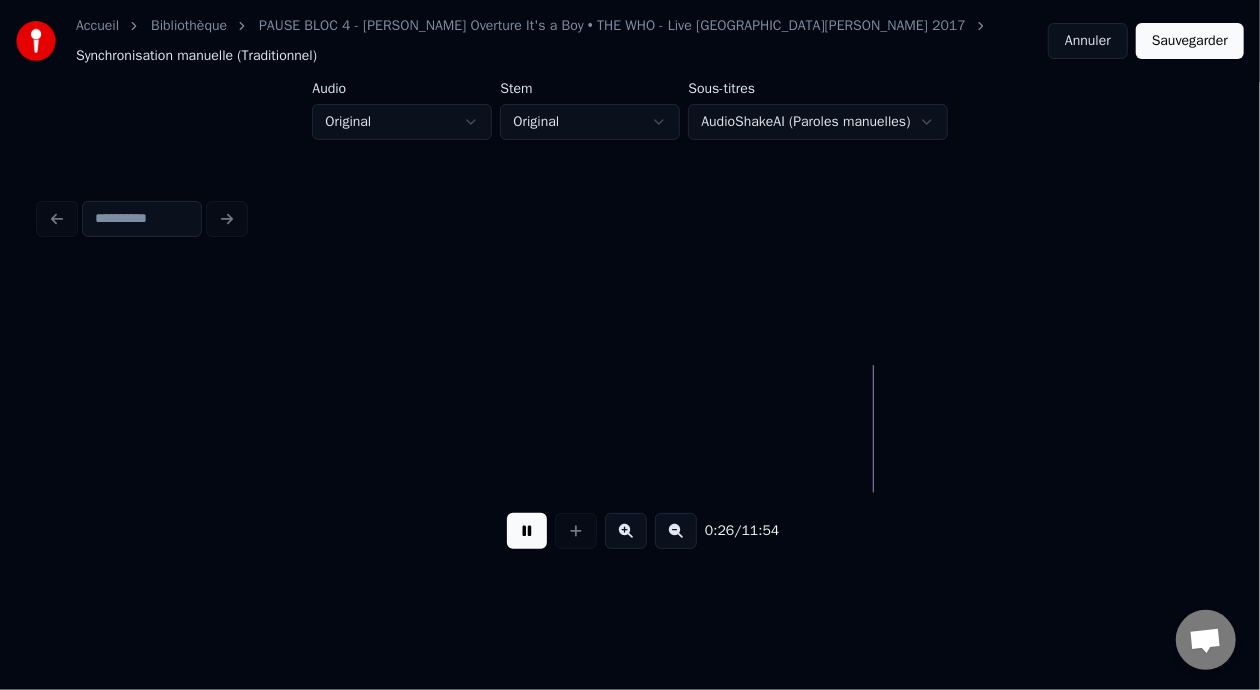 click on "Annuler" at bounding box center [1088, 41] 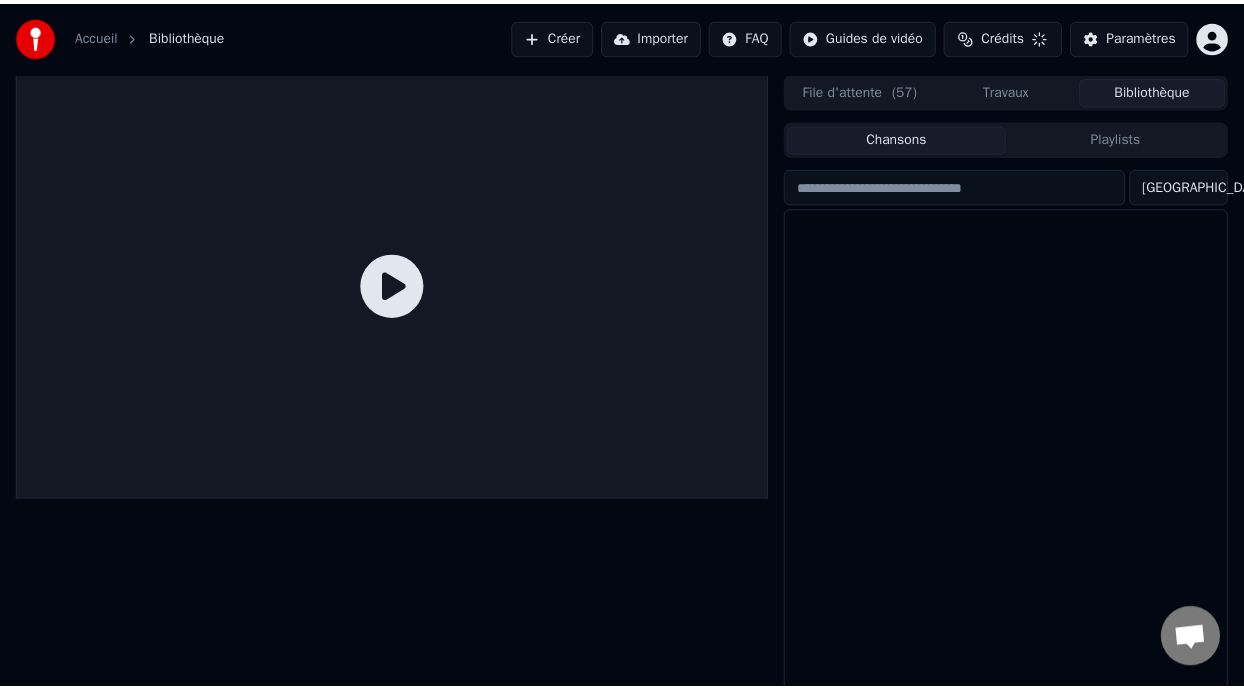 scroll, scrollTop: 35, scrollLeft: 0, axis: vertical 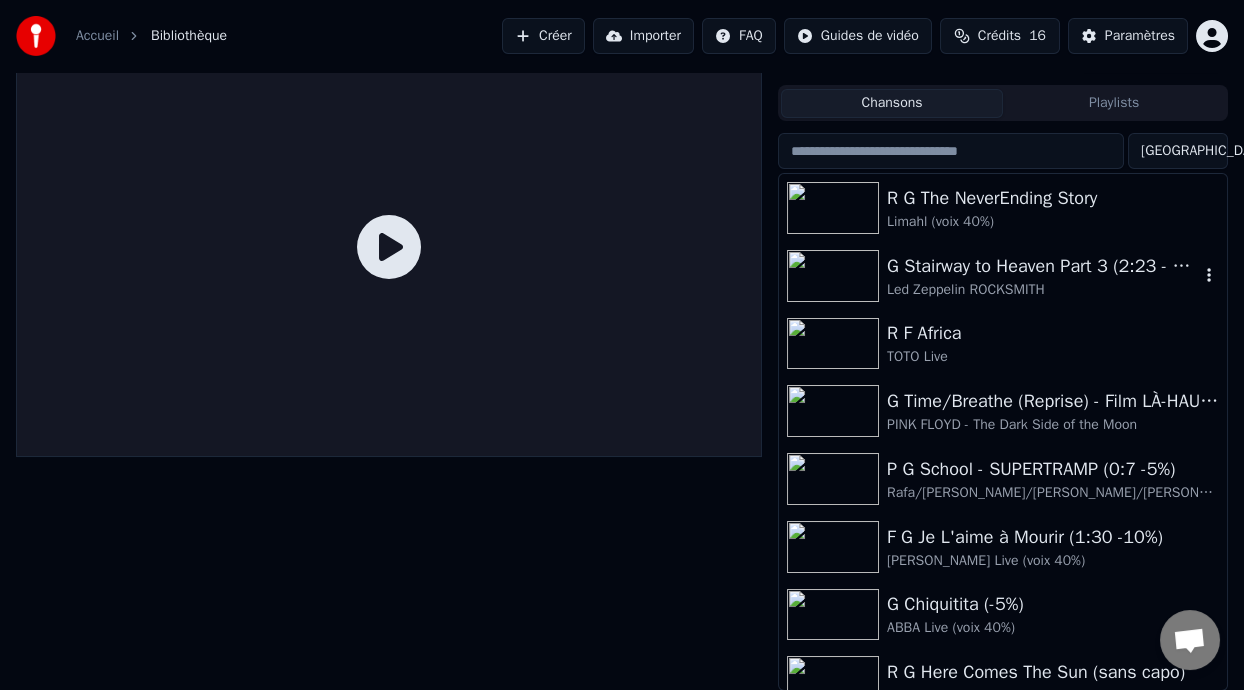click on "G Stairway to Heaven Part 3 (2:23 - 5:44)" at bounding box center (1043, 266) 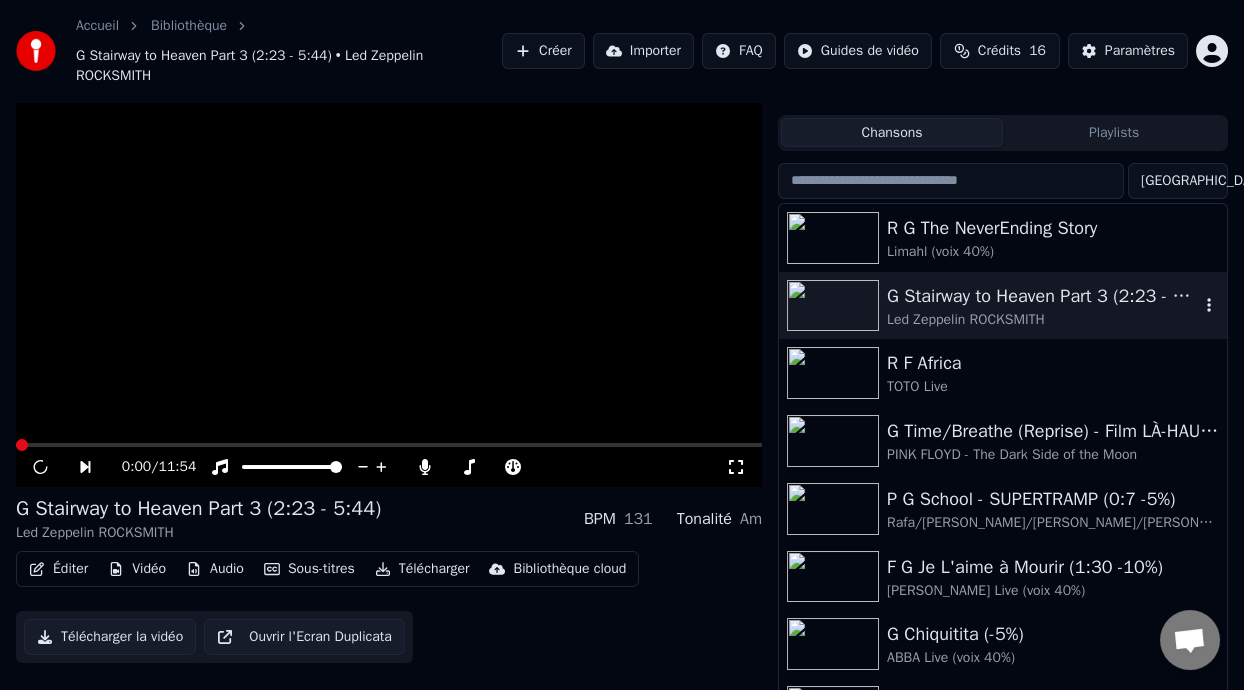 scroll, scrollTop: 64, scrollLeft: 0, axis: vertical 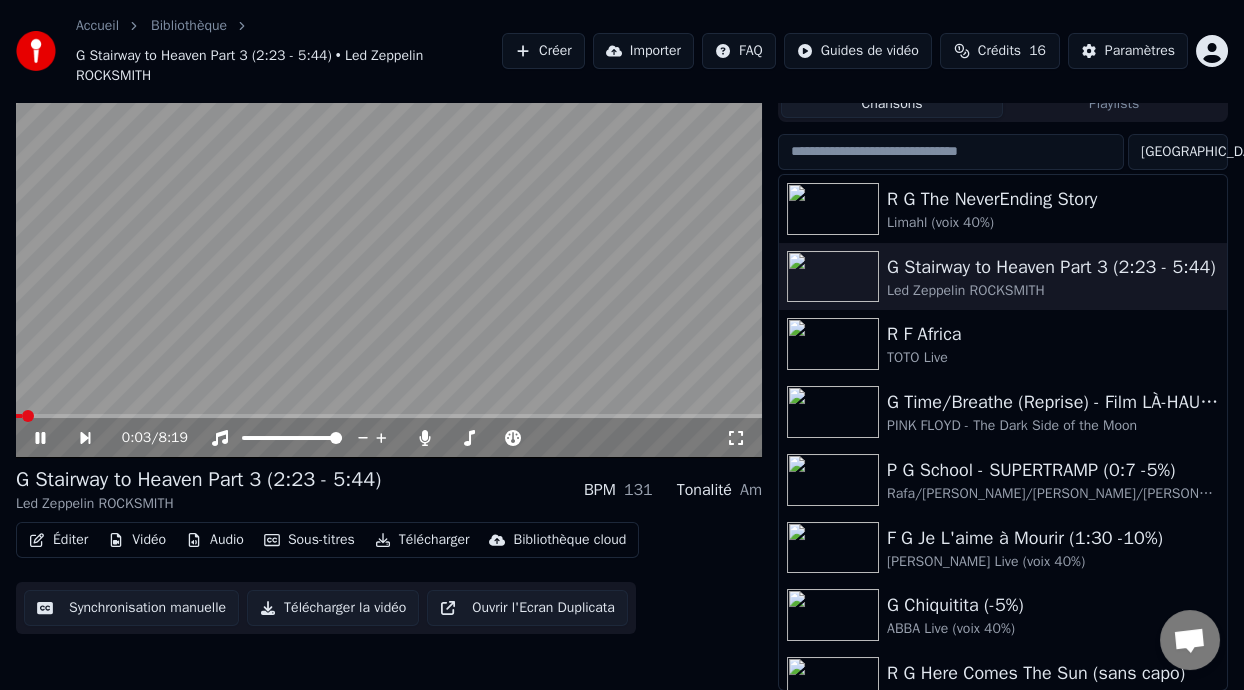 click on "0:03  /  8:19 G Stairway to Heaven Part 3 (2:23 - 5:44) Led Zeppelin ROCKSMITH  BPM 131 Tonalité Am Éditer Vidéo Audio Sous-titres Télécharger Bibliothèque cloud Synchronisation manuelle Télécharger la vidéo Ouvrir l'Ecran Duplicata File d'attente ( 57 ) Travaux Bibliothèque Chansons Playlists Trier R G The NeverEnding Story  Limahl (voix 40%) G Stairway to Heaven Part 3 (2:23 - 5:44) Led Zeppelin ROCKSMITH  R F Africa  TOTO Live G Time/Breathe (Reprise) - Film LÀ-HAUT (UP Pixar Disney) 0:21 - Carl & Ellie story PINK FLOYD - The Dark Side of the Moon P G School - SUPERTRAMP (0:7 -5%) Rafa/Guillaume/Bernard/François - ROGER HODGSON Live Sao Paulo voix 30% F G Je L'aime à Mourir (1:30 -10%) SHAKIRA Live (voix 40%) G Chiquitita (-5%) ABBA Live (voix 40%) R G Here Comes The Sun (sans capo) THE BEATLES Rock Band R G I Want To Hold Your Hand   ON DANSE FILM YESTERDAY Live at Abbey Road Studios           Théo et Antoinette JEAN-PIERRE MANSEAU 1974 See Me, Feel Me THE WHO - Live Royal Albert Hall" at bounding box center [622, 365] 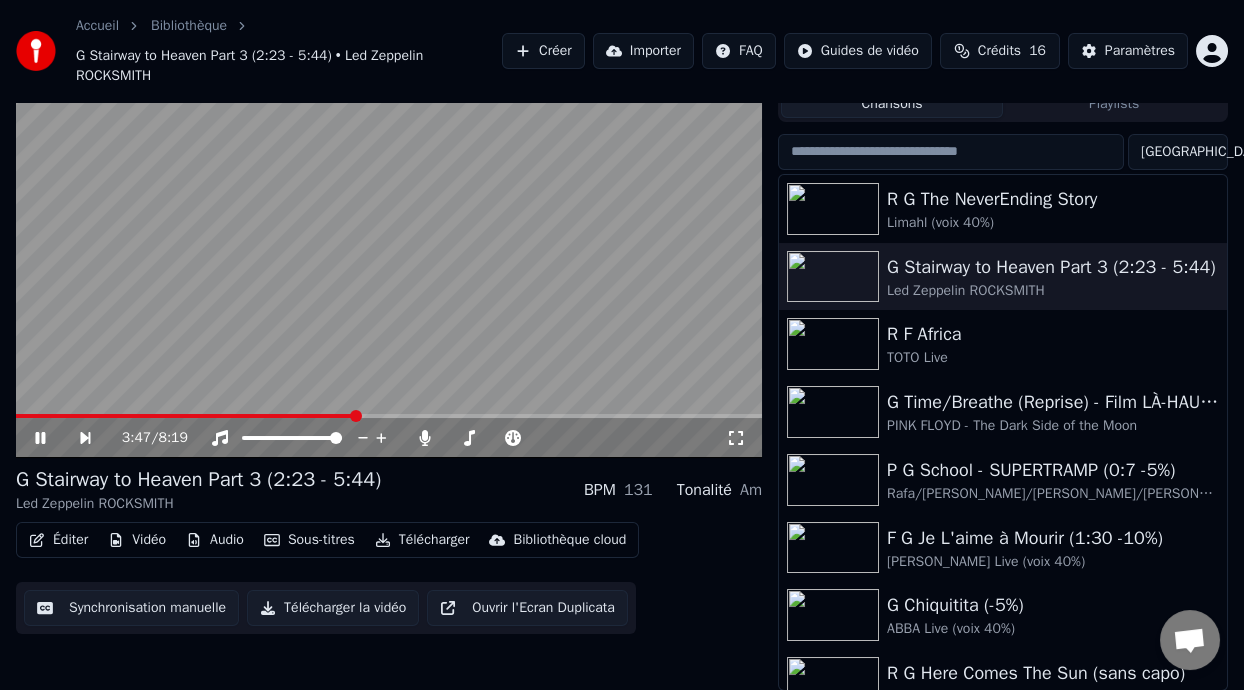 click 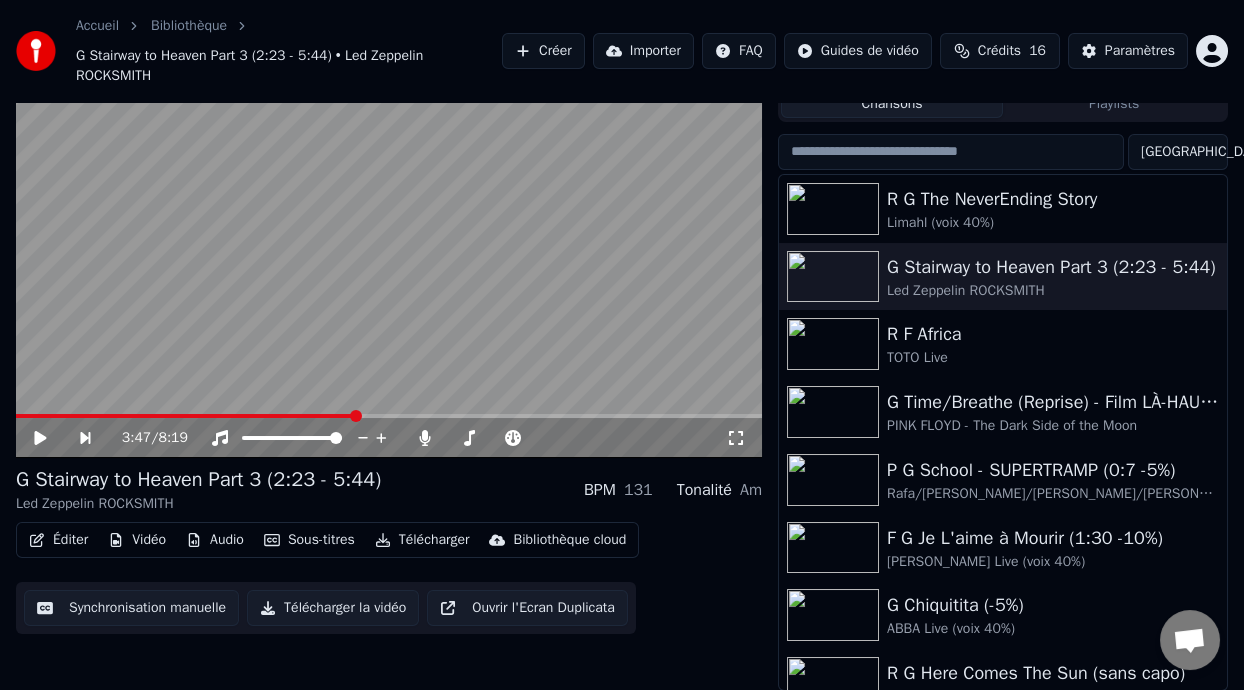 click 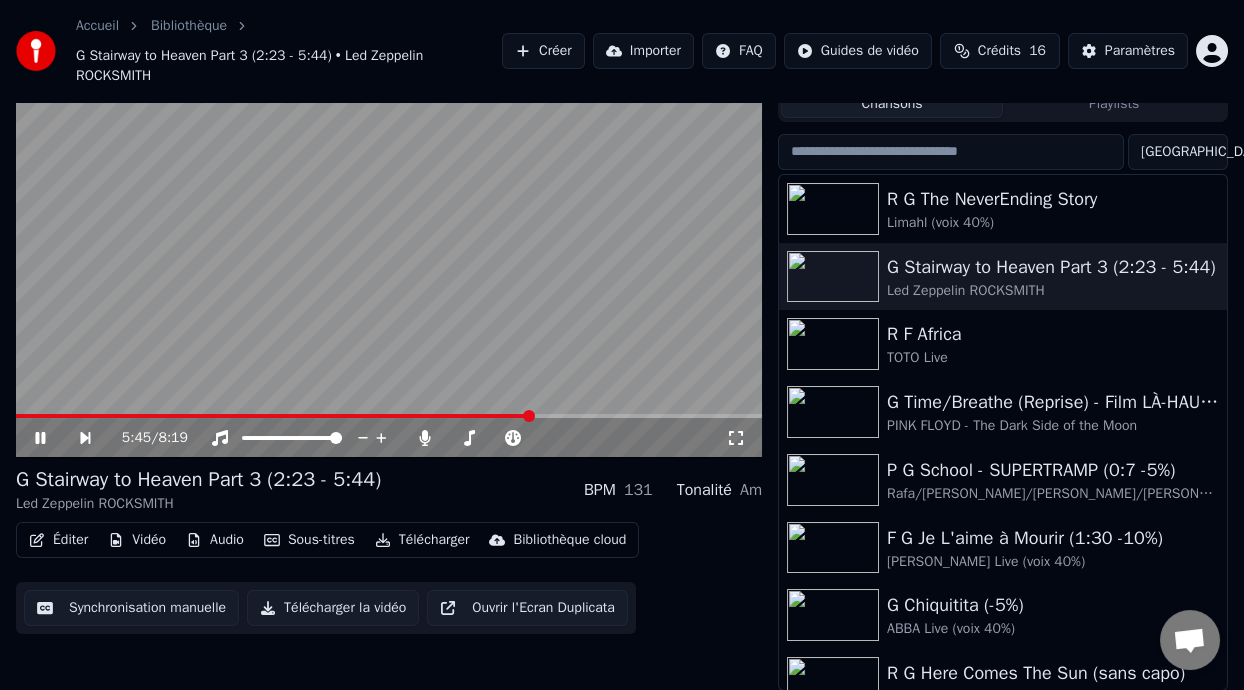 scroll, scrollTop: 65, scrollLeft: 0, axis: vertical 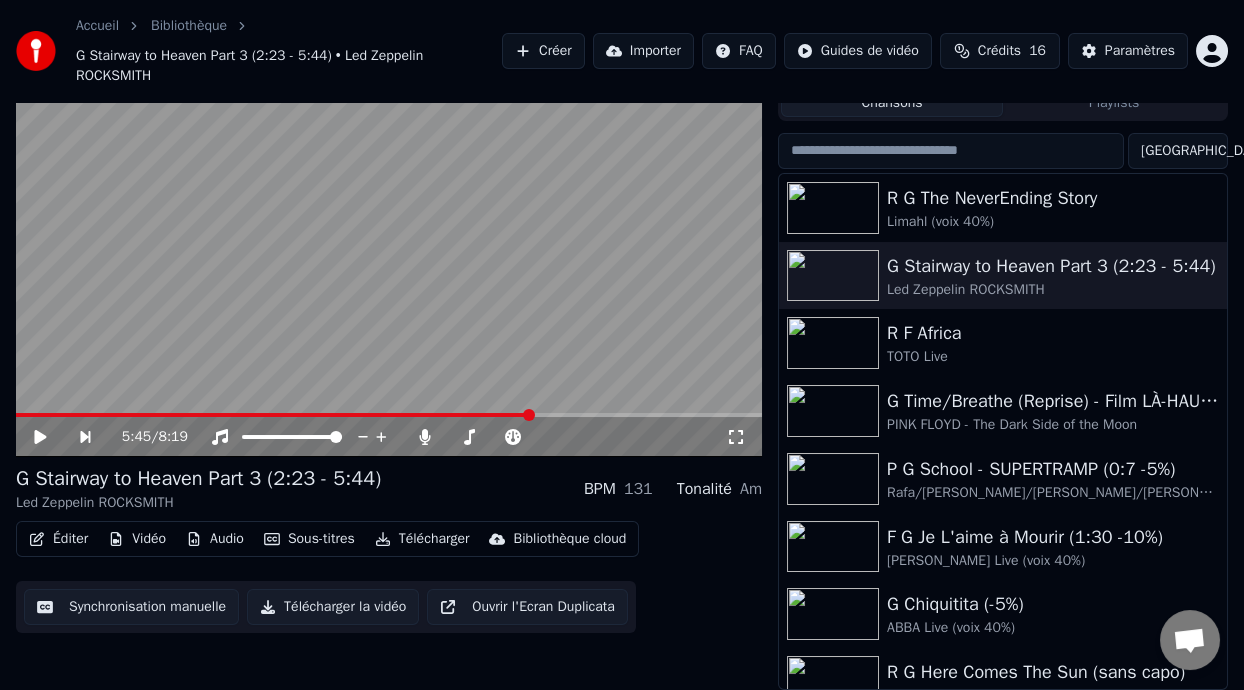 click 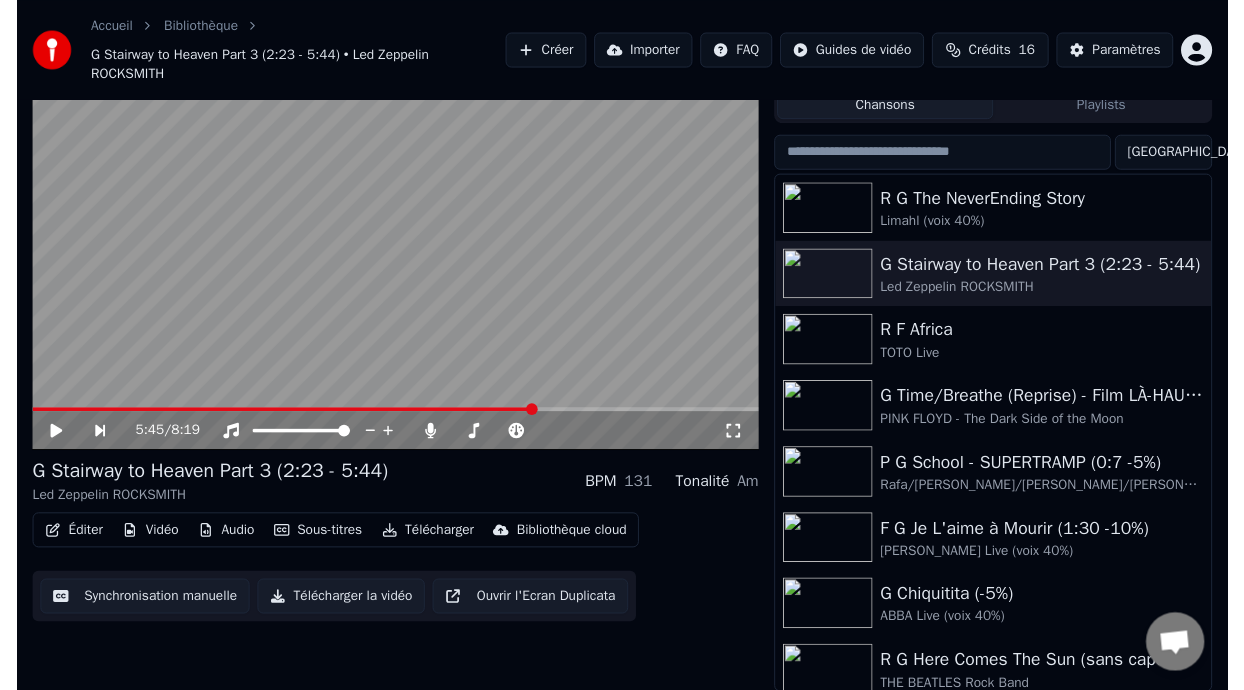 scroll, scrollTop: 0, scrollLeft: 0, axis: both 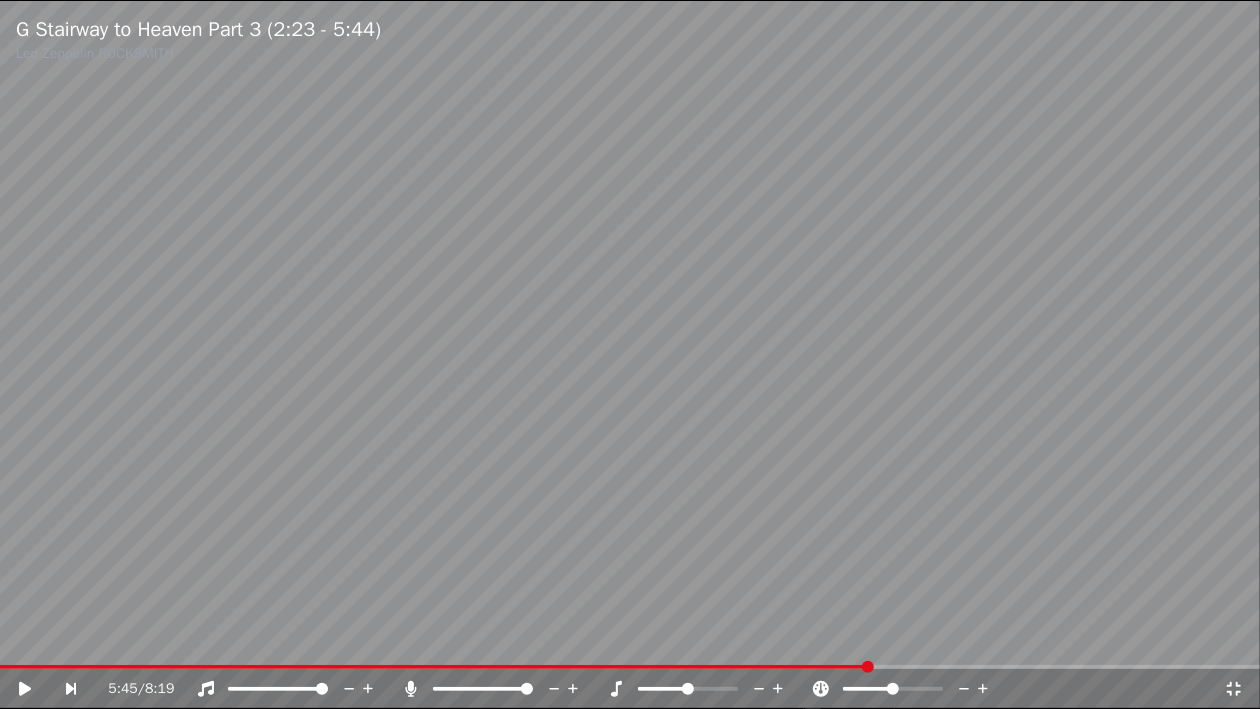 click 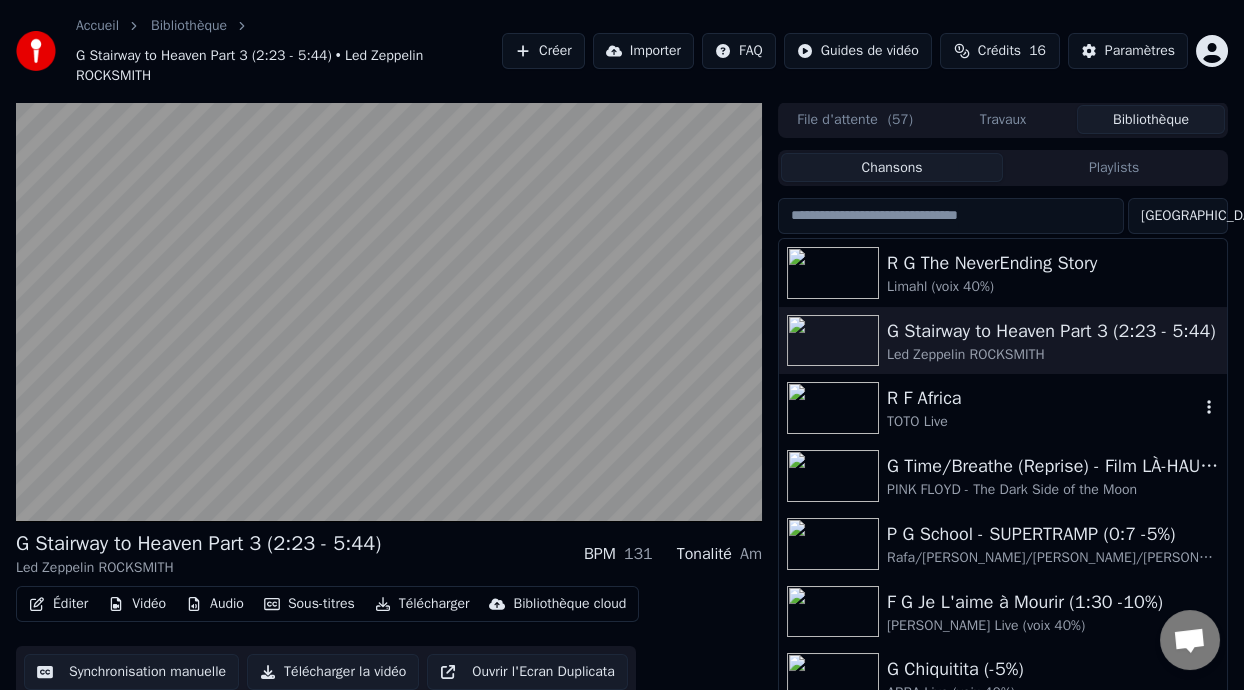 click on "TOTO Live" at bounding box center (1043, 422) 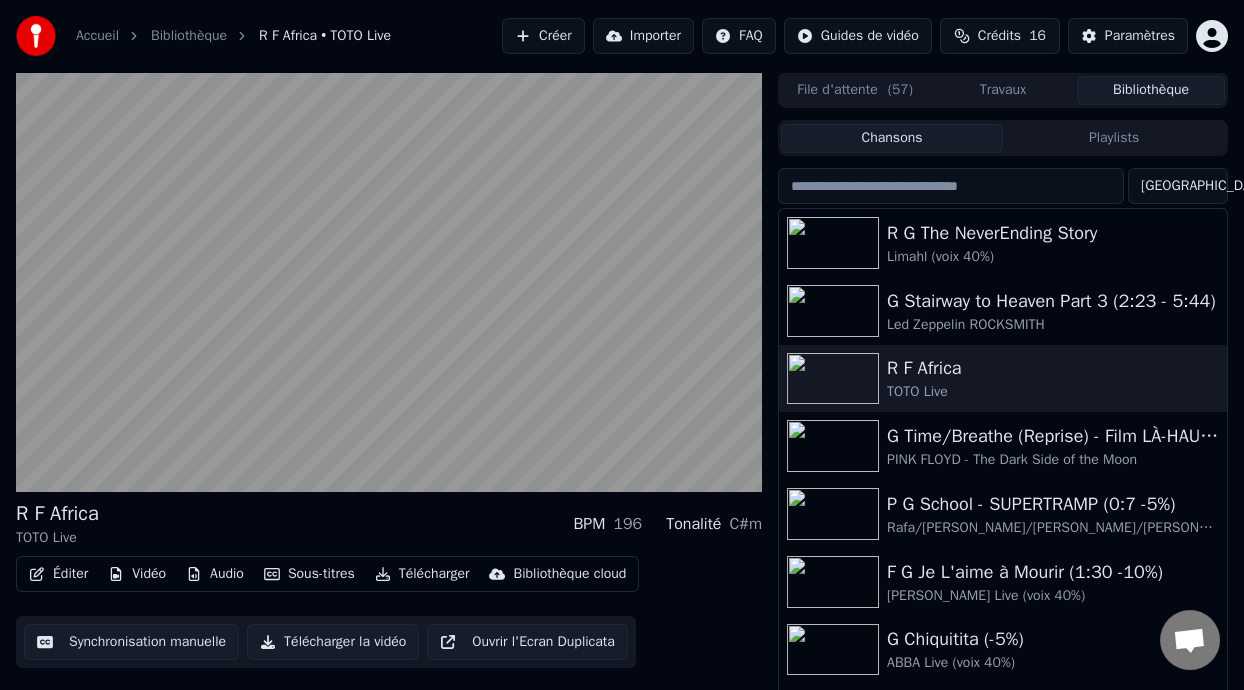 click on "Playlists" at bounding box center [1114, 138] 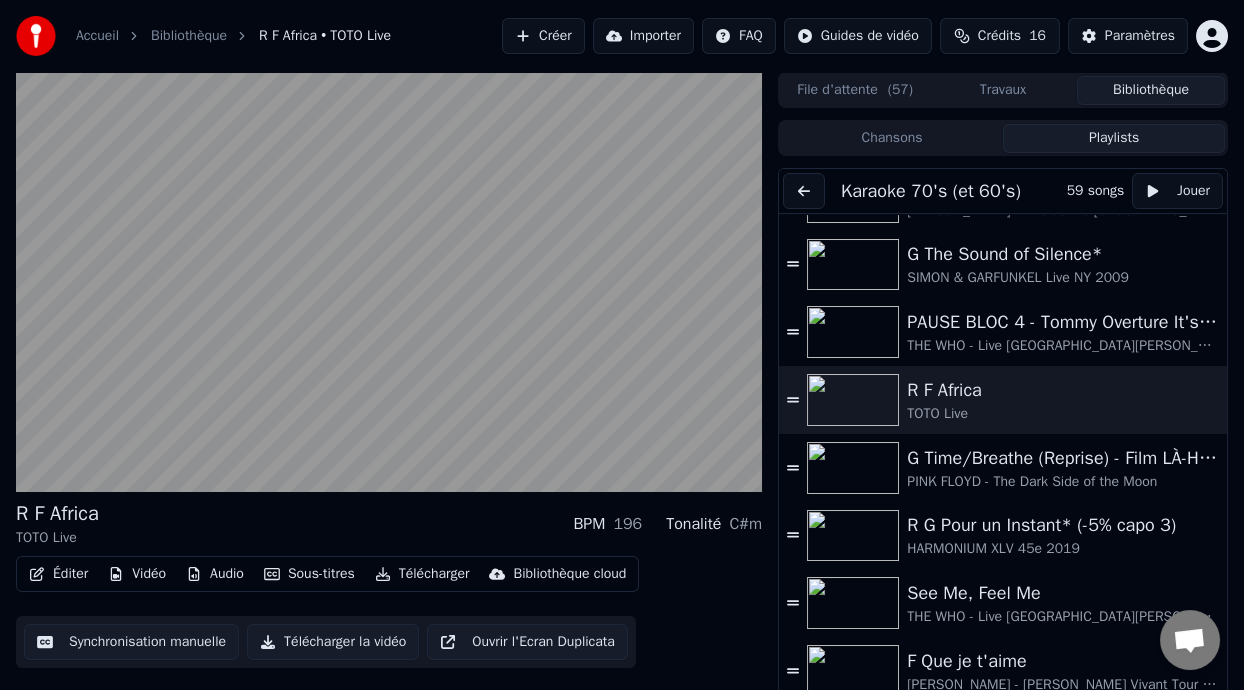 scroll, scrollTop: 2278, scrollLeft: 0, axis: vertical 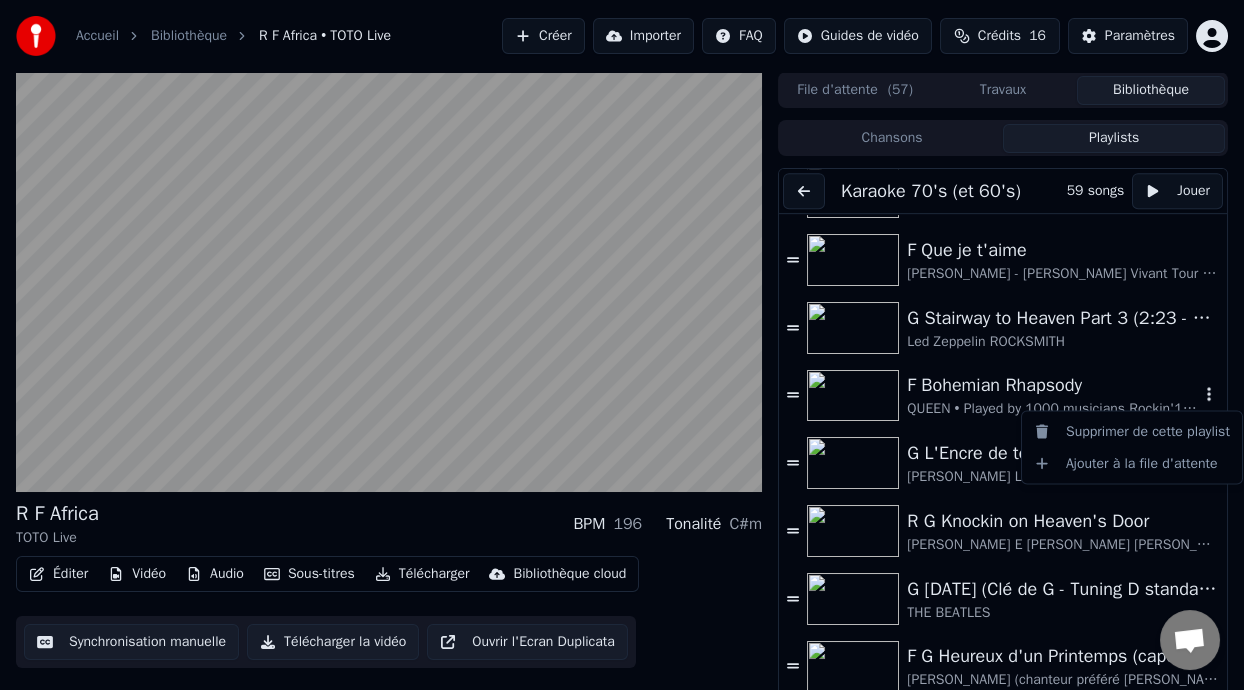 click 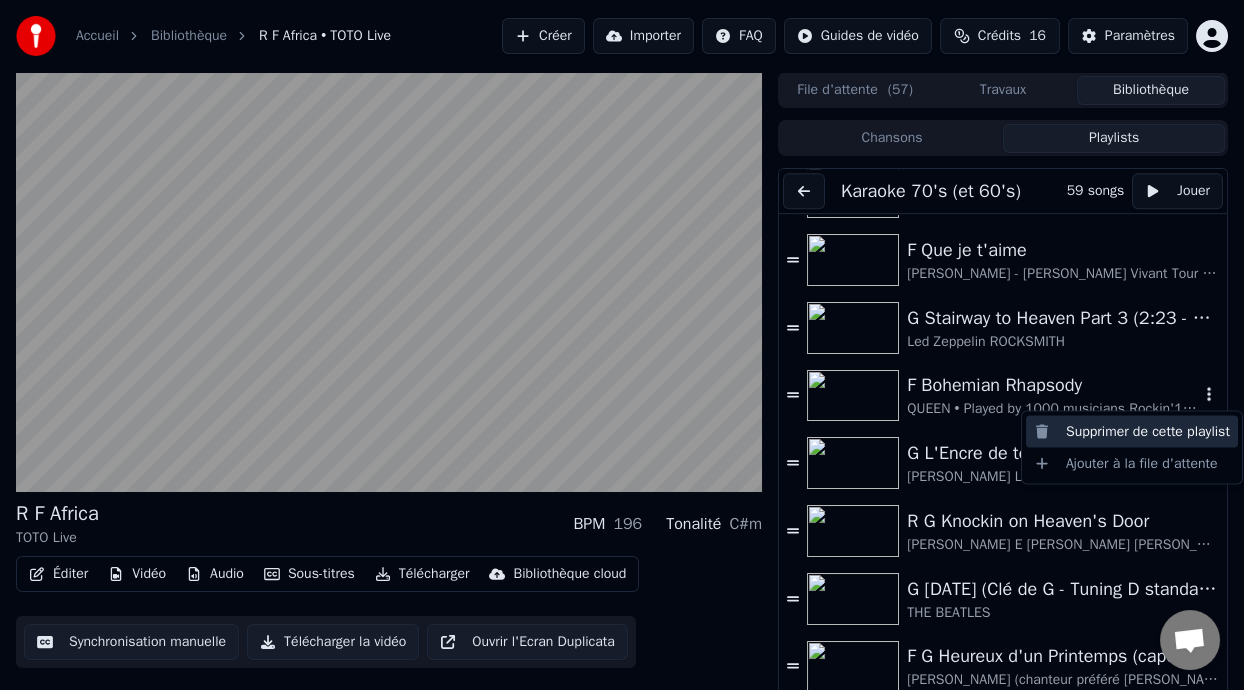 click on "Supprimer de cette playlist" at bounding box center (1132, 431) 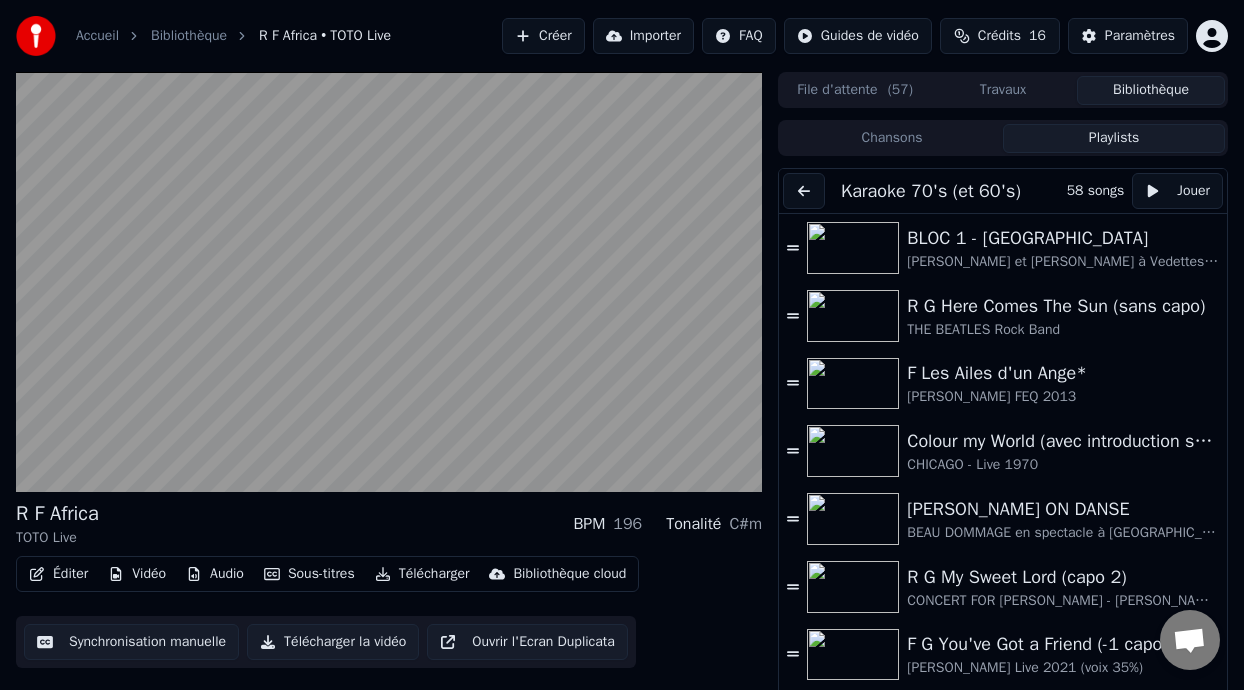 scroll, scrollTop: 0, scrollLeft: 0, axis: both 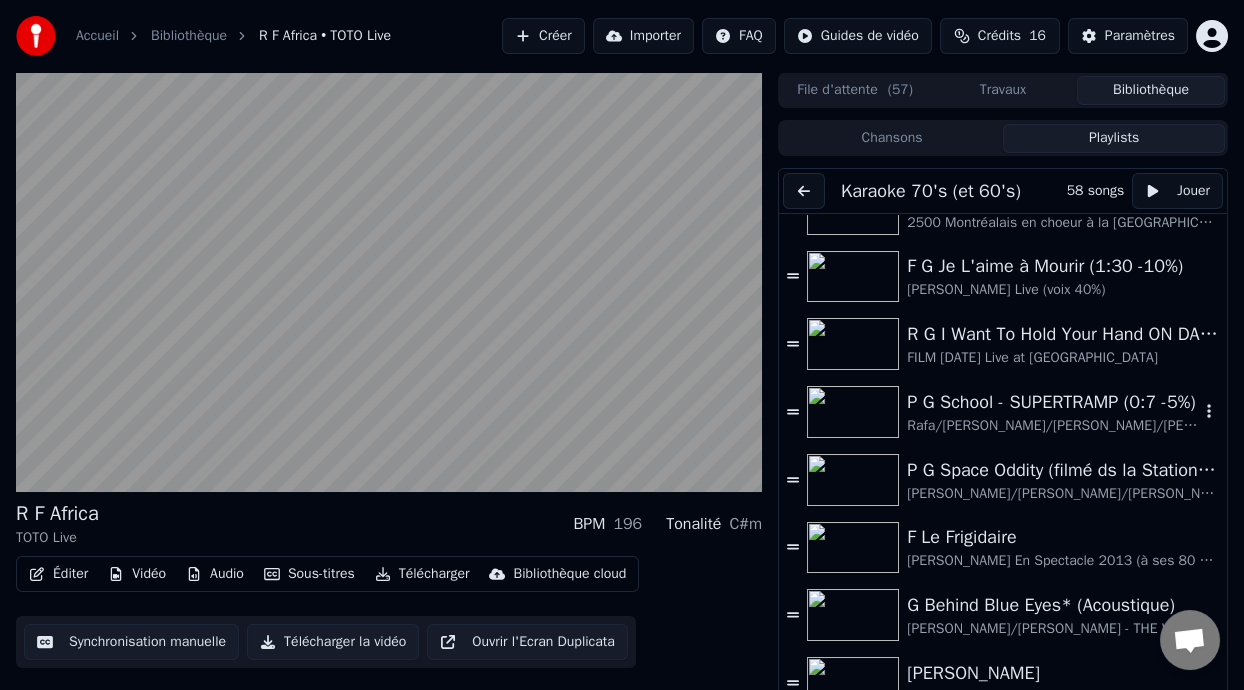 click on "P G School - SUPERTRAMP (0:7 -5%)" at bounding box center (1053, 402) 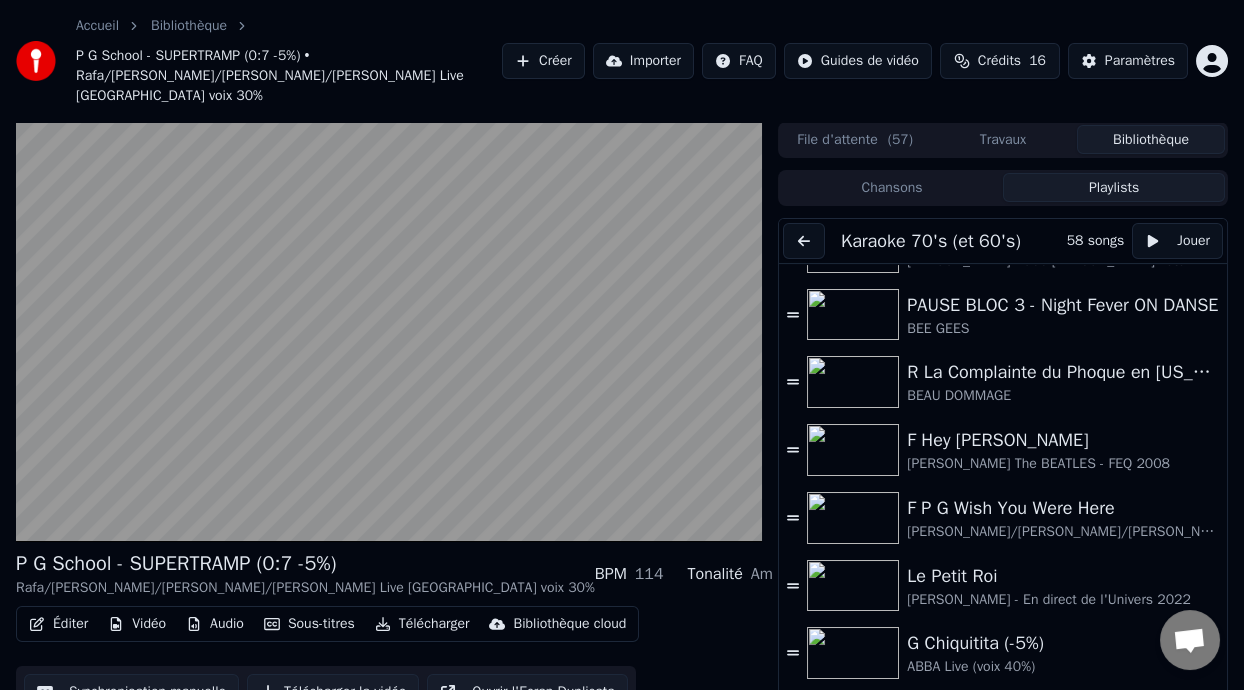 scroll, scrollTop: 1411, scrollLeft: 0, axis: vertical 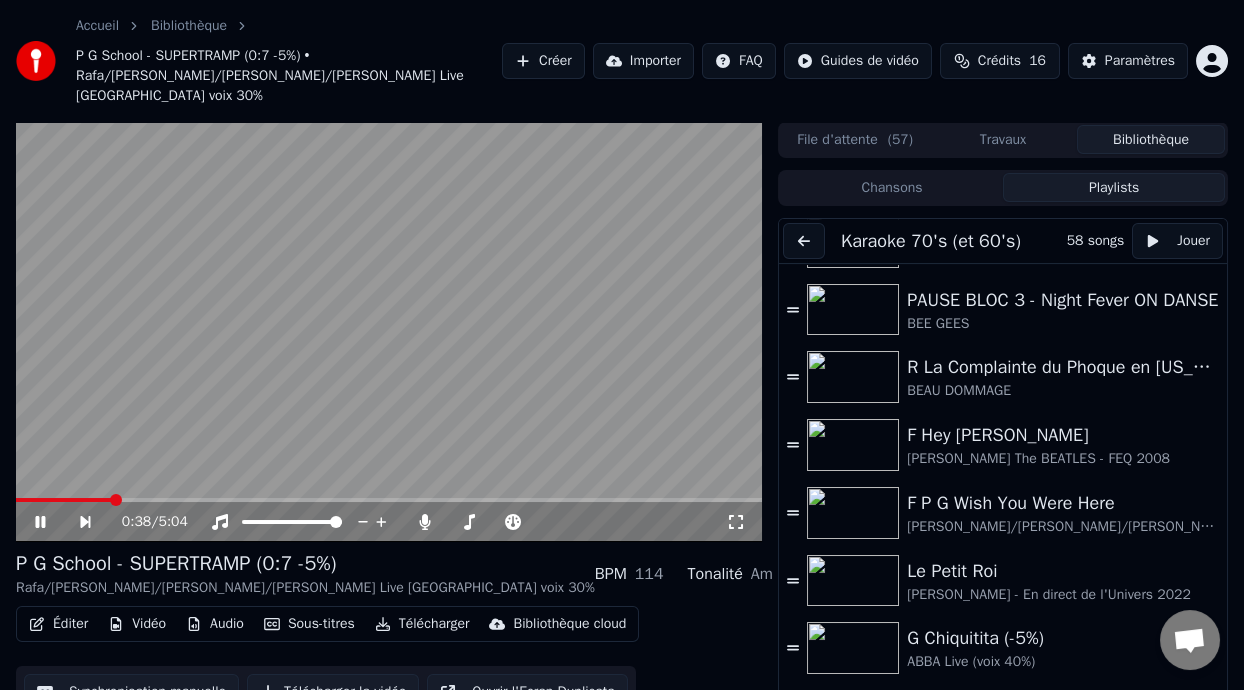 click 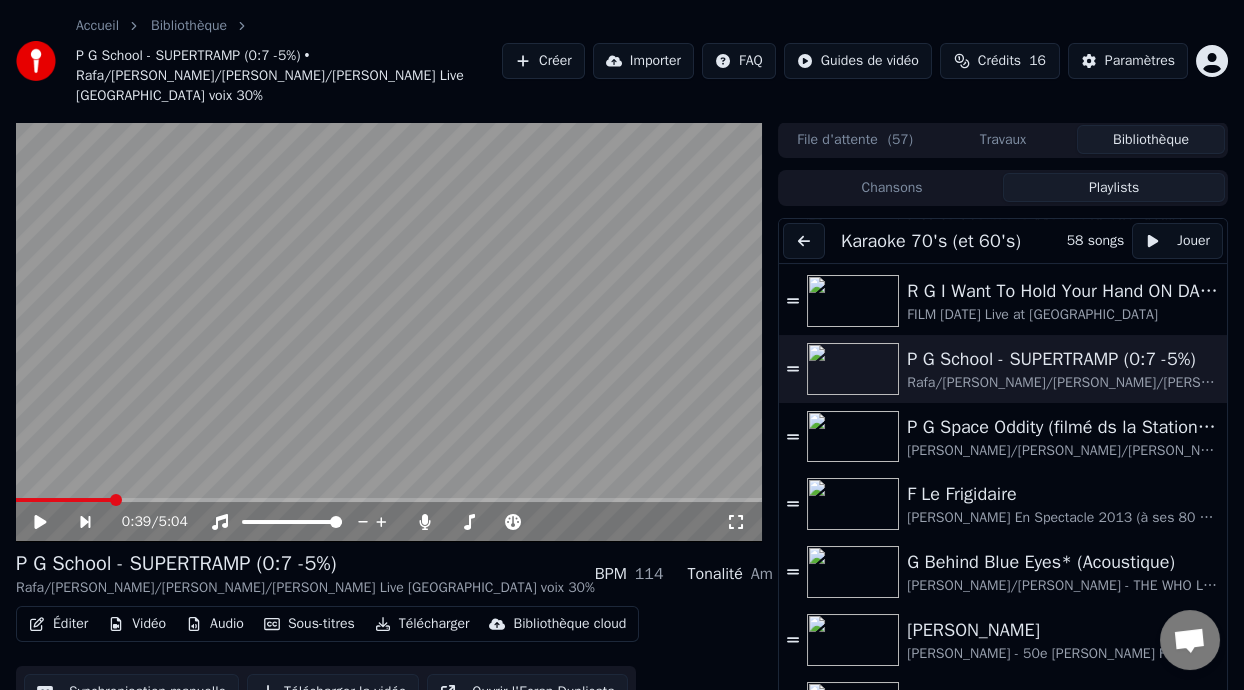 scroll, scrollTop: 998, scrollLeft: 0, axis: vertical 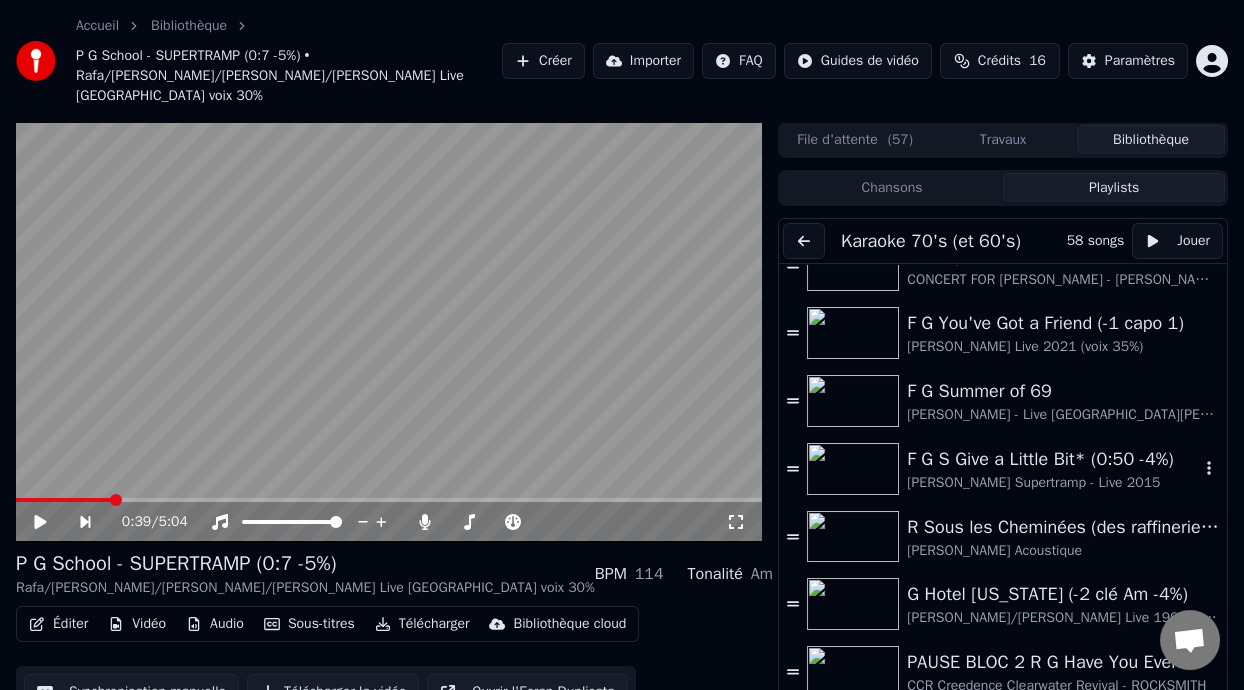 click on "[PERSON_NAME] Supertramp - Live 2015" at bounding box center [1053, 483] 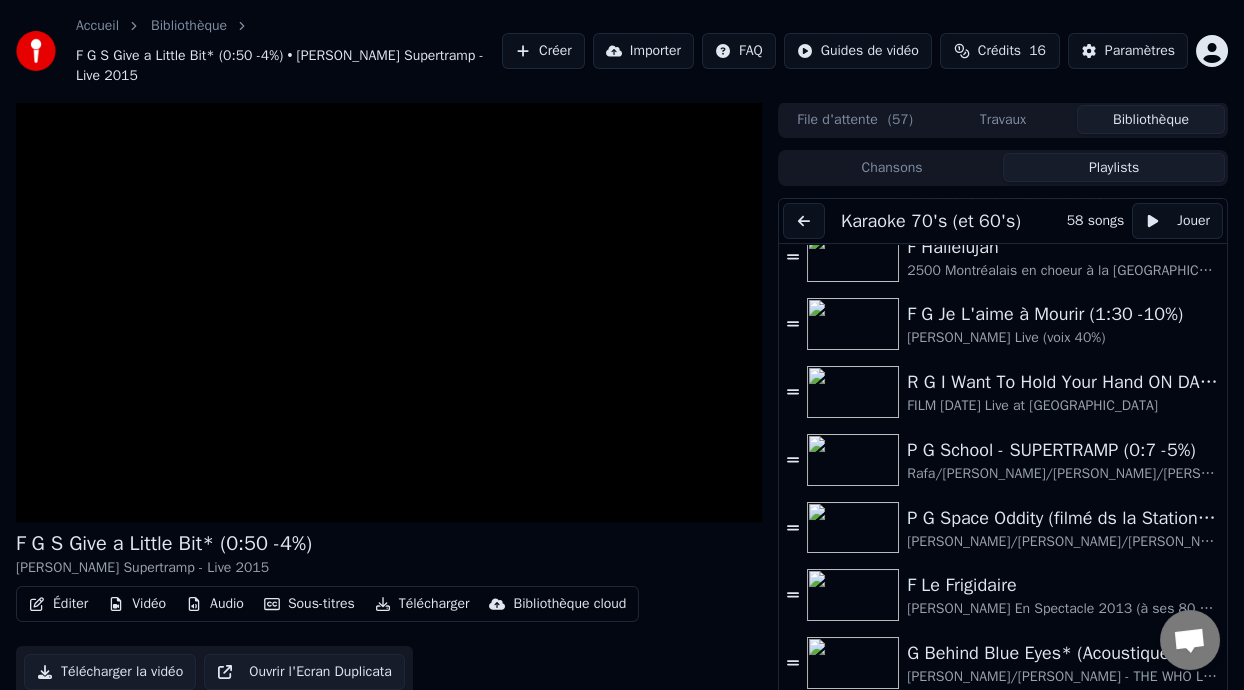 scroll, scrollTop: 878, scrollLeft: 0, axis: vertical 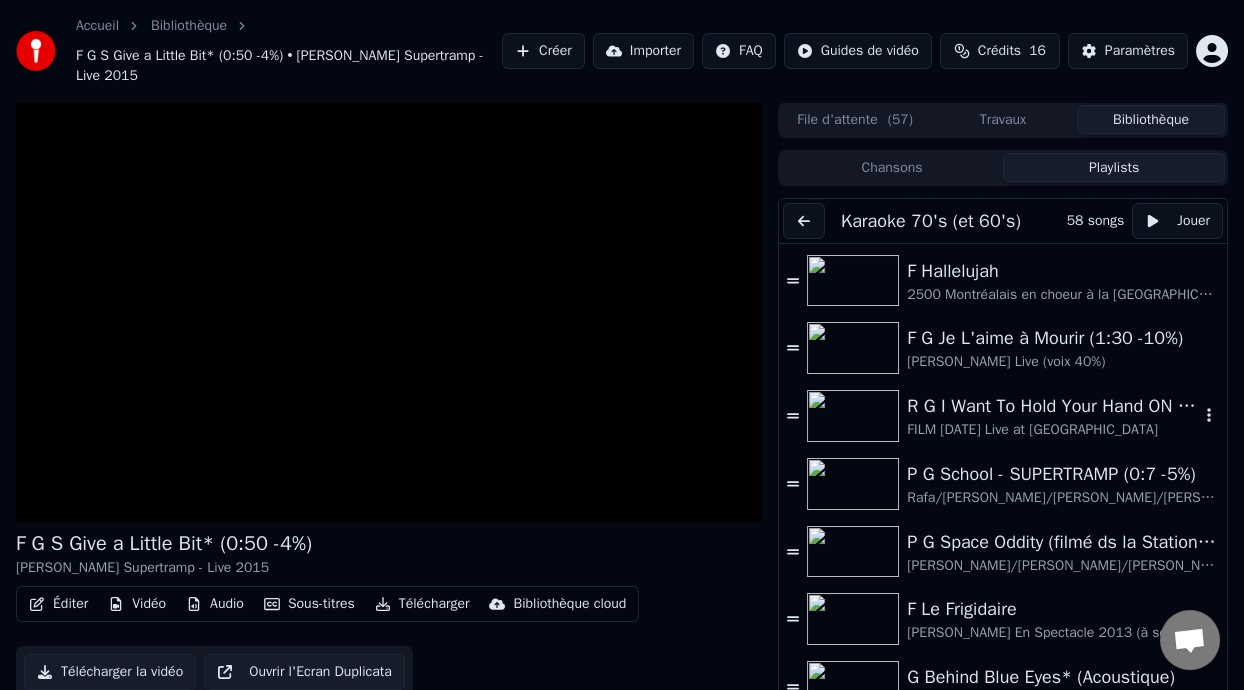 click on "R G I Want To Hold Your Hand   ON DANSE" at bounding box center (1053, 406) 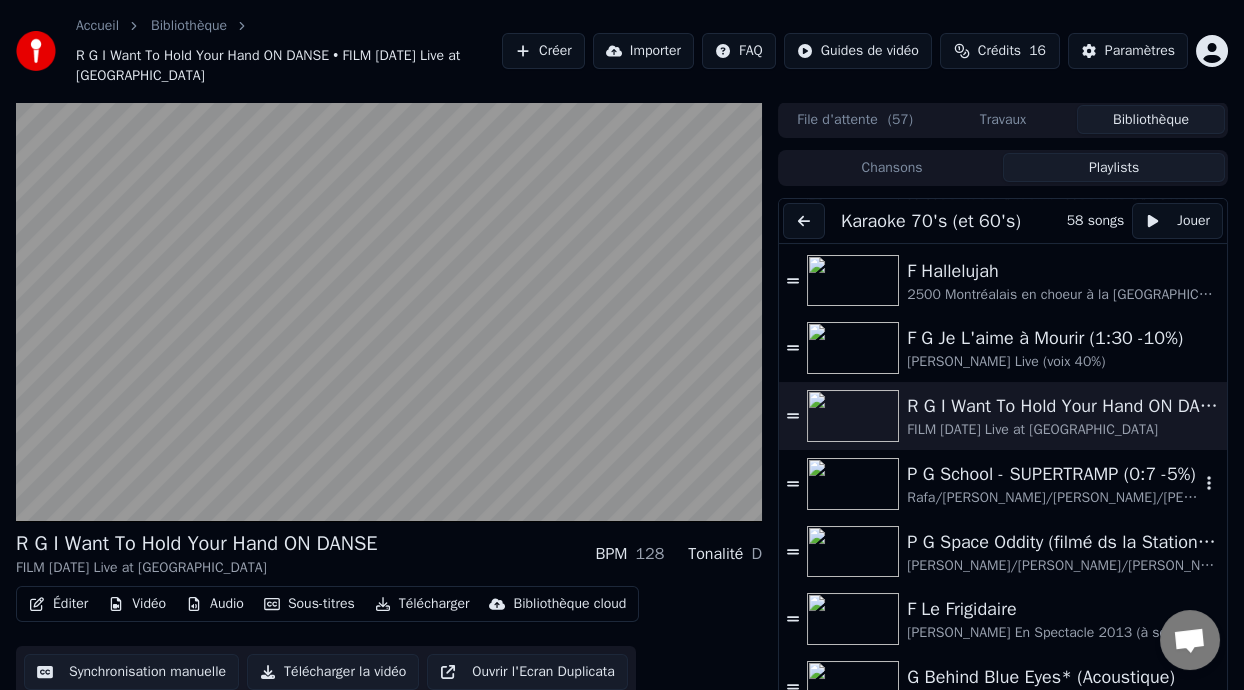 scroll, scrollTop: 59, scrollLeft: 0, axis: vertical 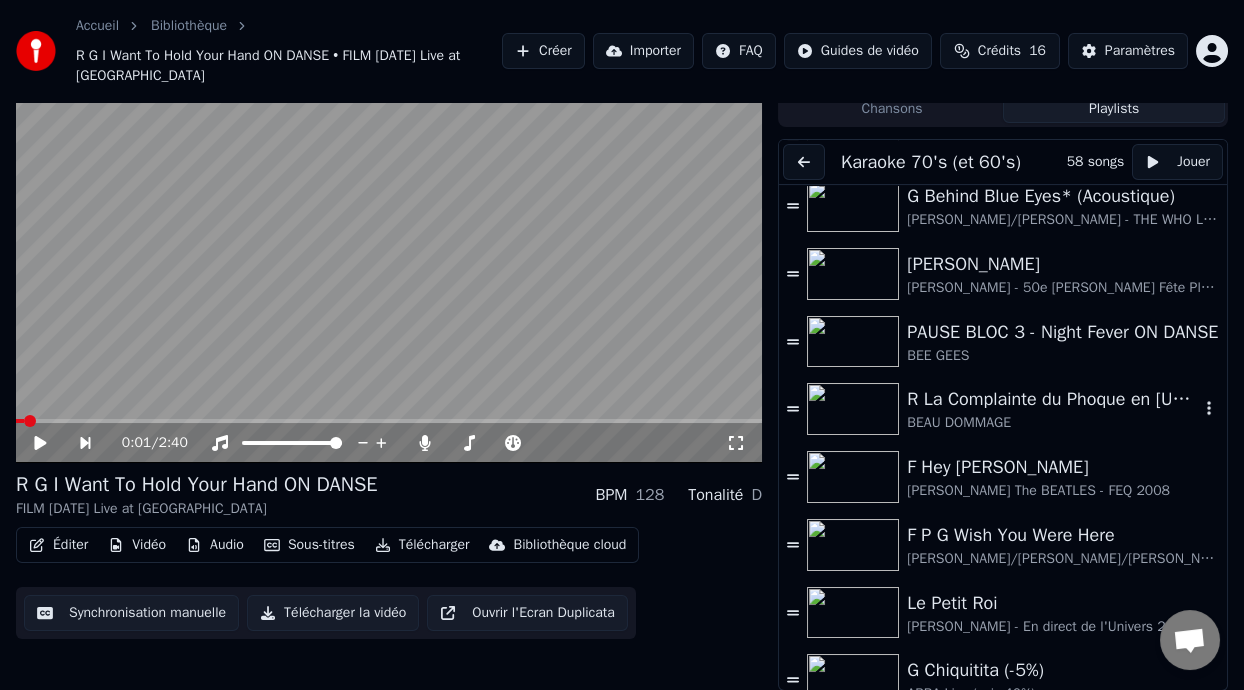 click on "BEAU DOMMAGE" at bounding box center (1053, 423) 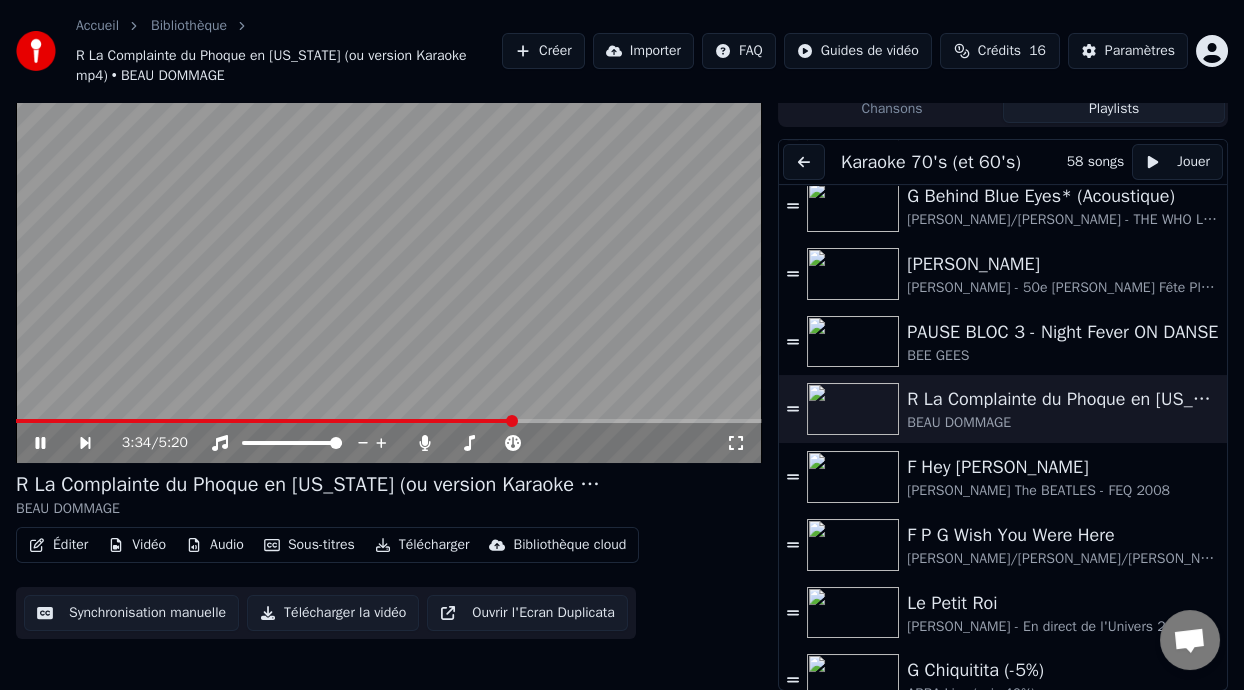 click 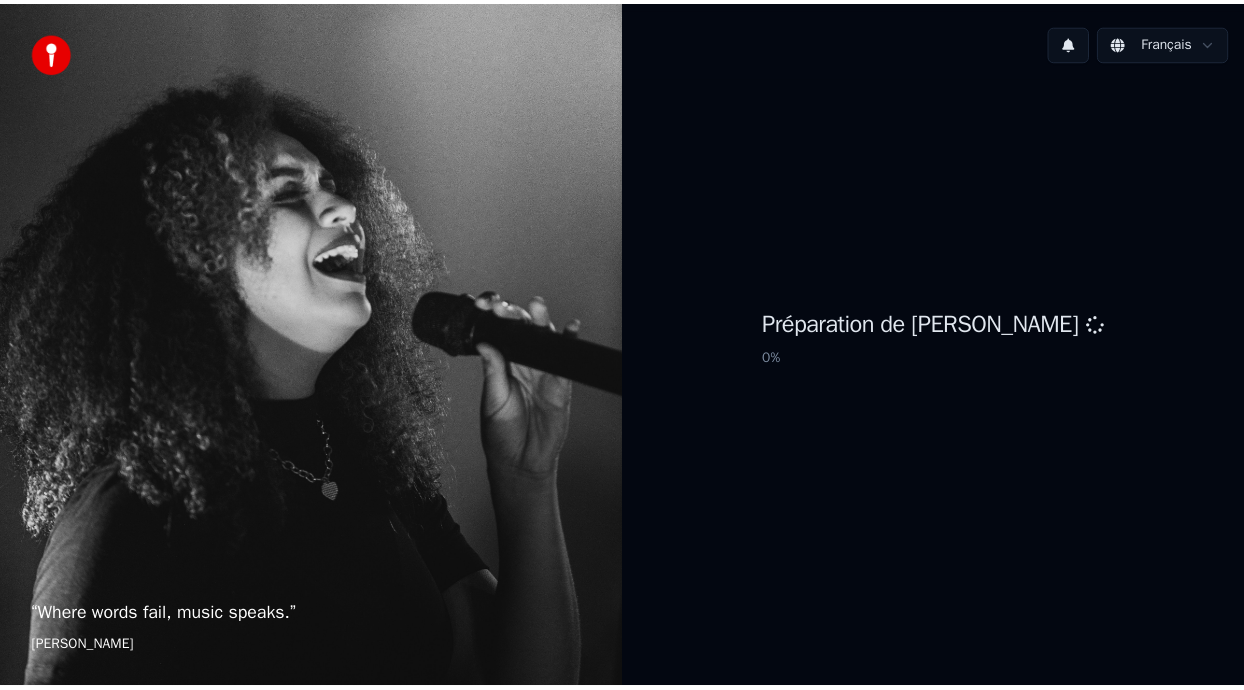 scroll, scrollTop: 0, scrollLeft: 0, axis: both 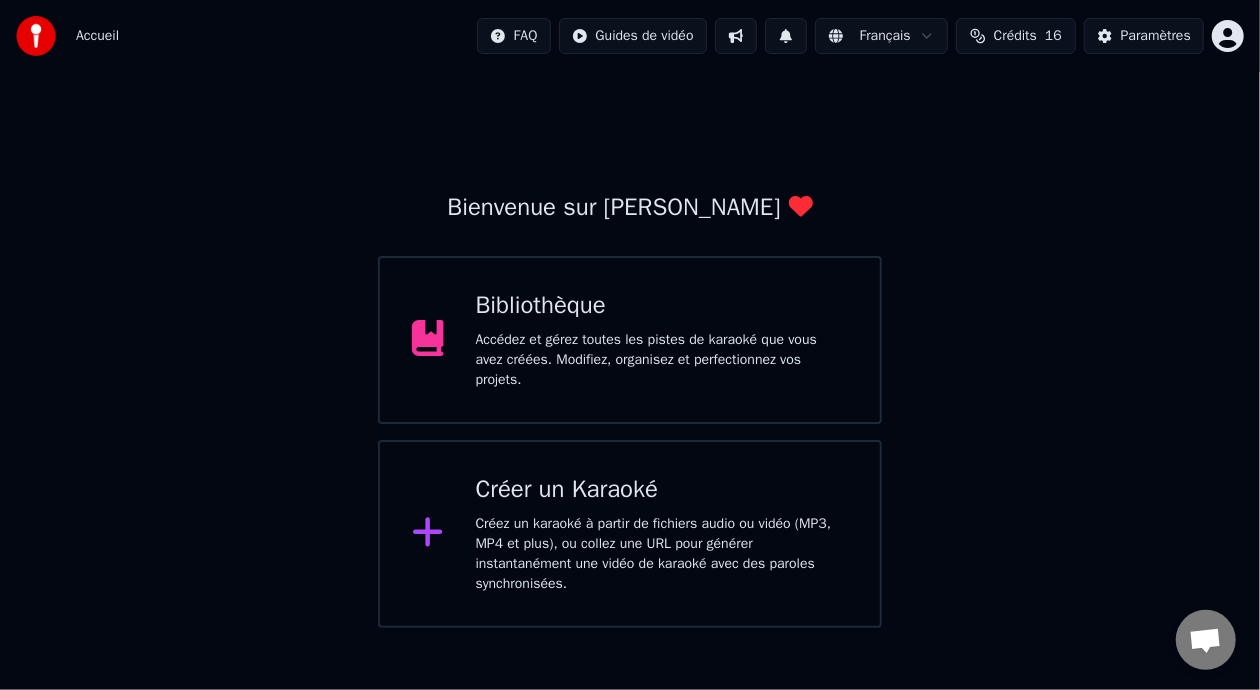 click on "Bibliothèque" at bounding box center (662, 306) 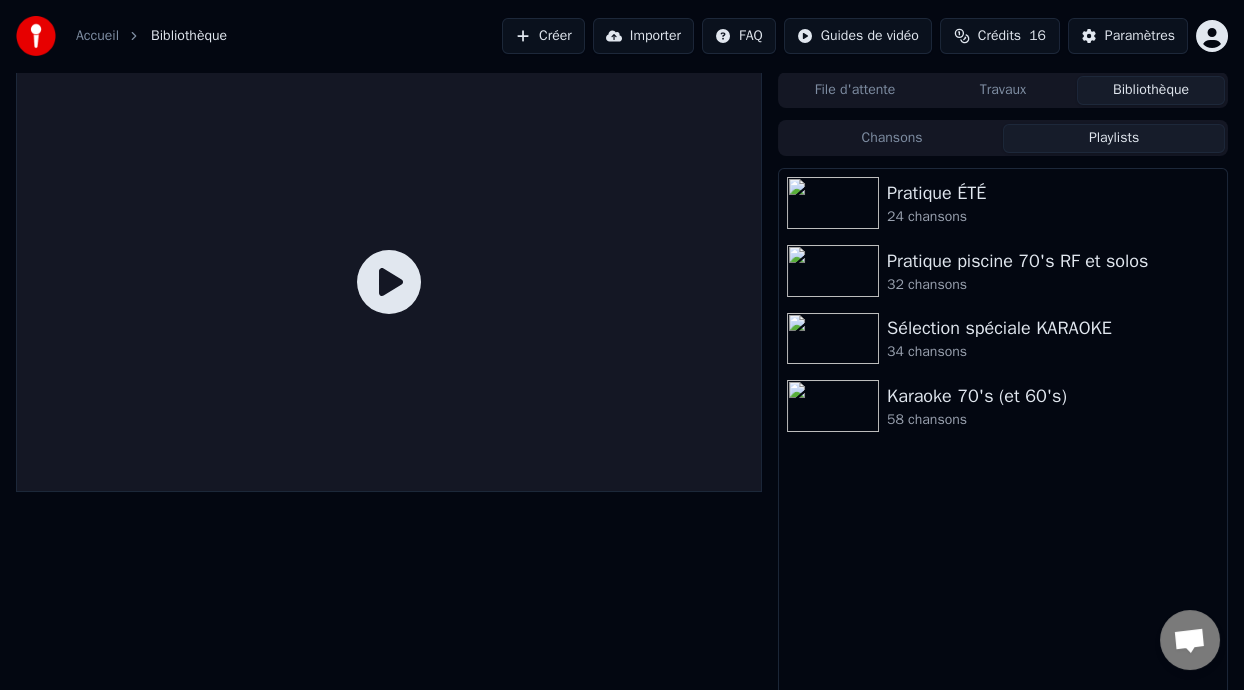 click on "Playlists" at bounding box center (1114, 138) 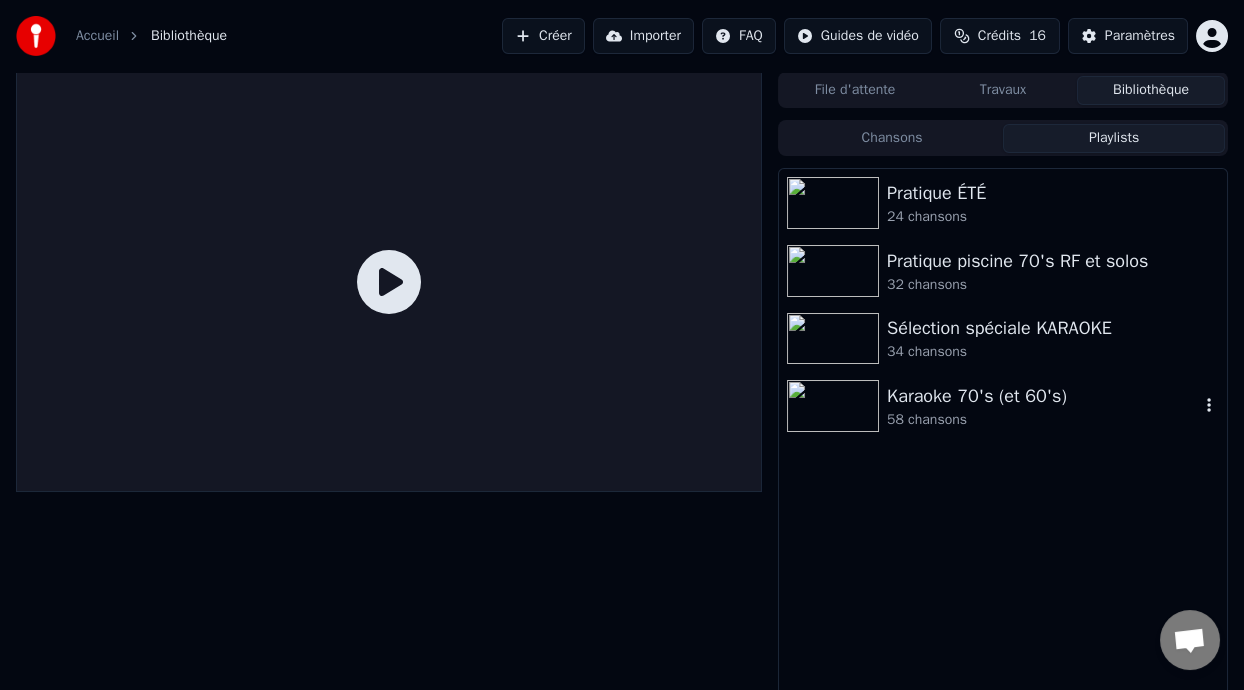 click on "58 chansons" at bounding box center [1043, 420] 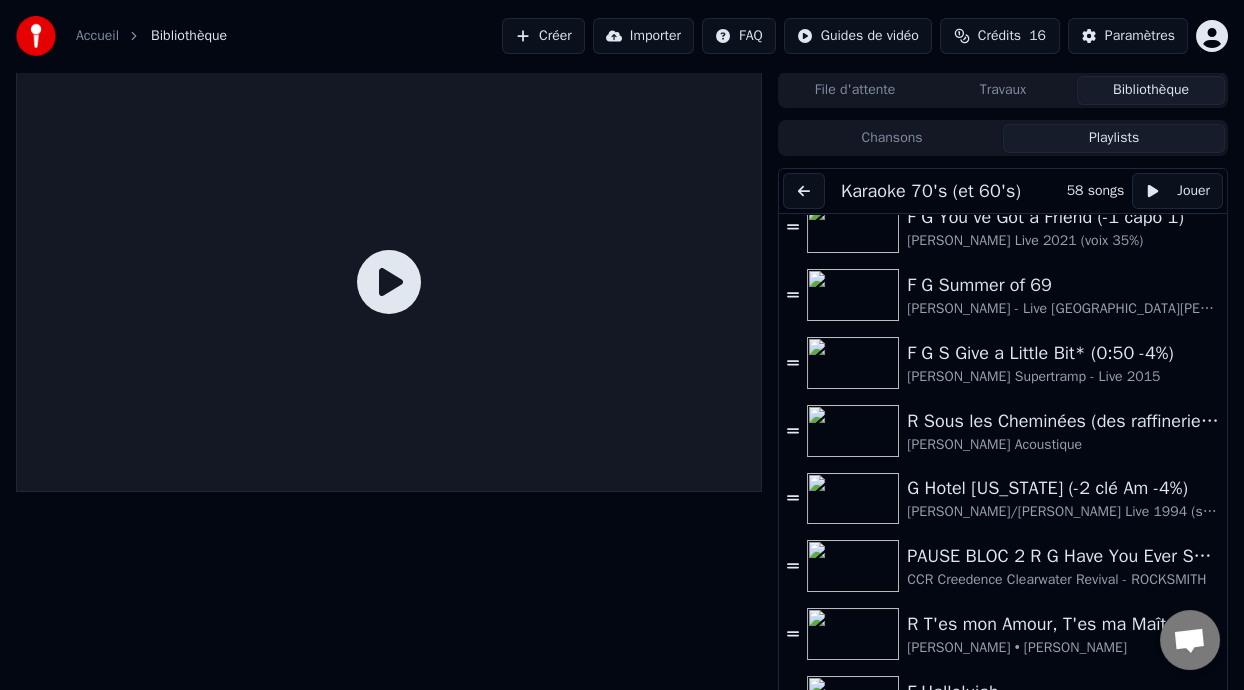 scroll, scrollTop: 417, scrollLeft: 0, axis: vertical 